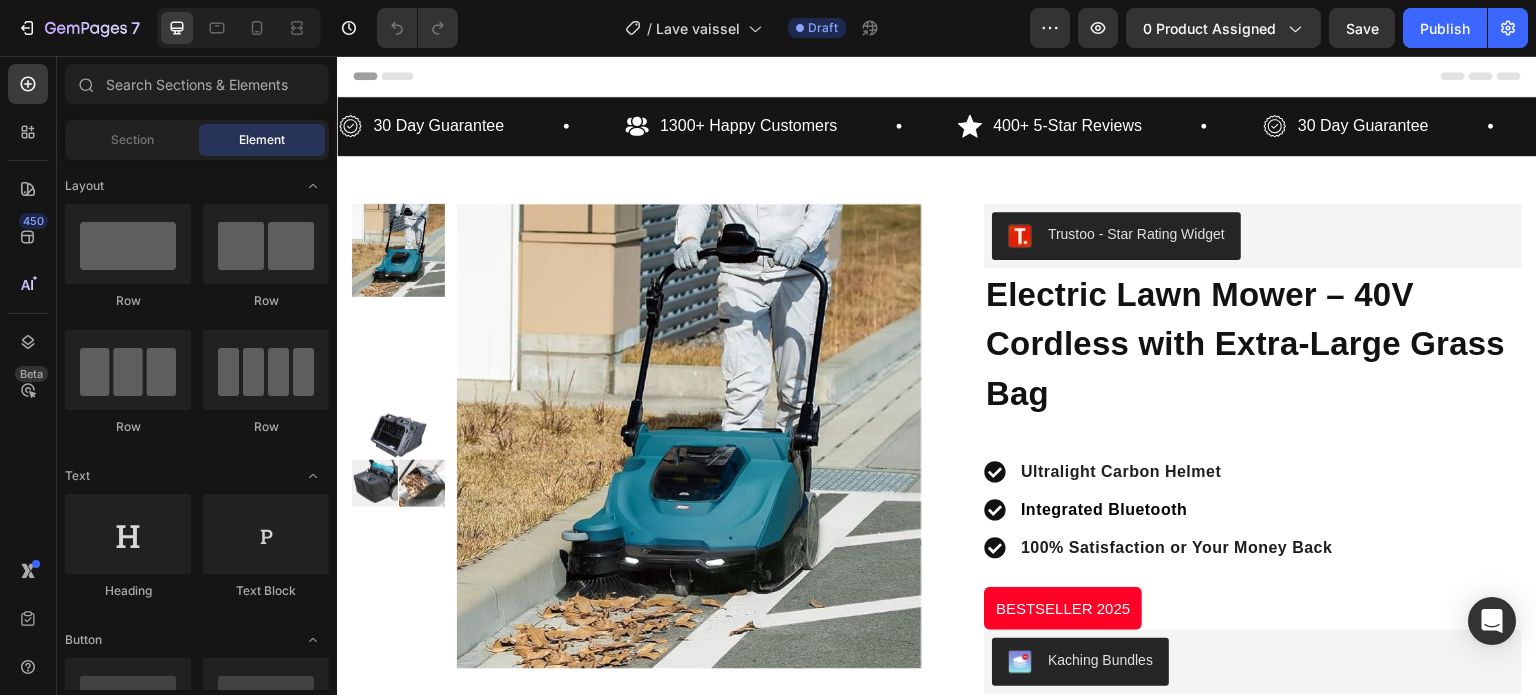 scroll, scrollTop: 0, scrollLeft: 0, axis: both 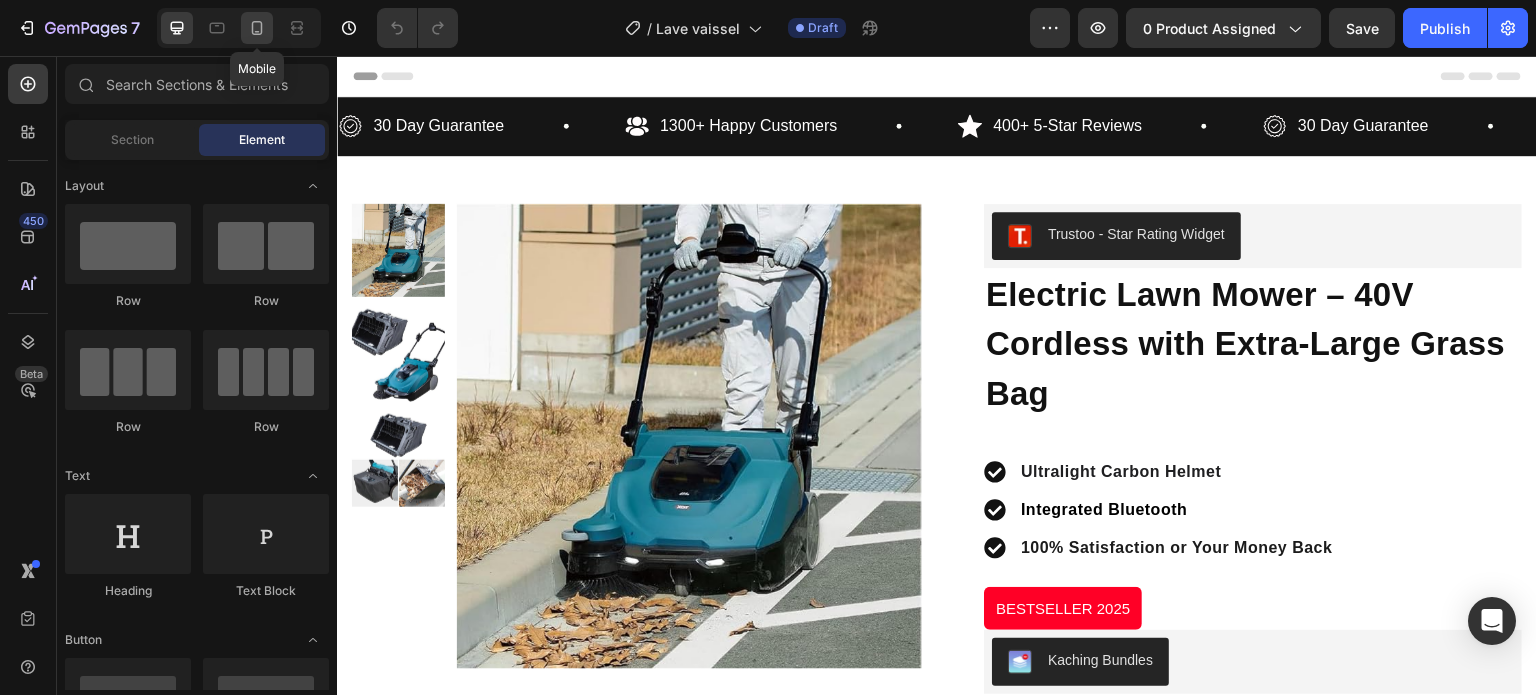 click 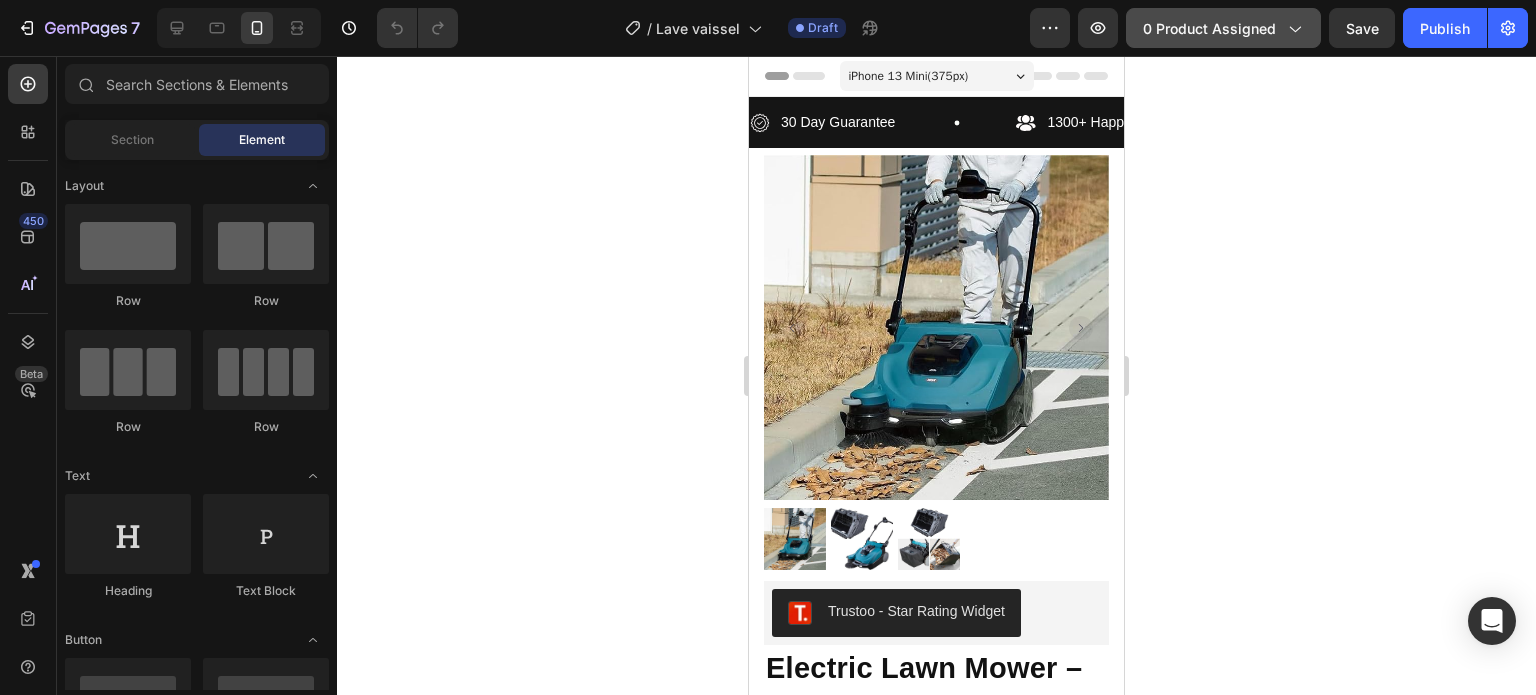 click on "0 product assigned" 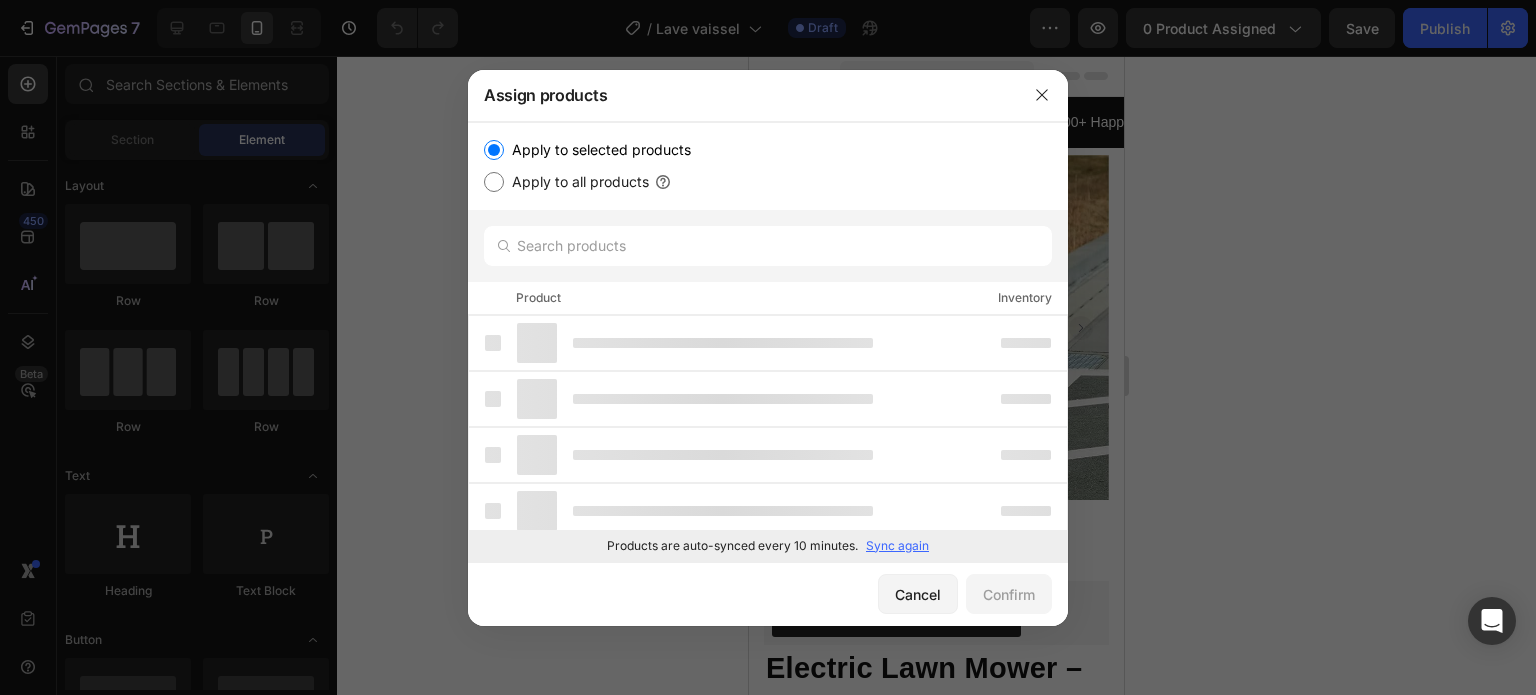 click on "Sync again" at bounding box center [897, 546] 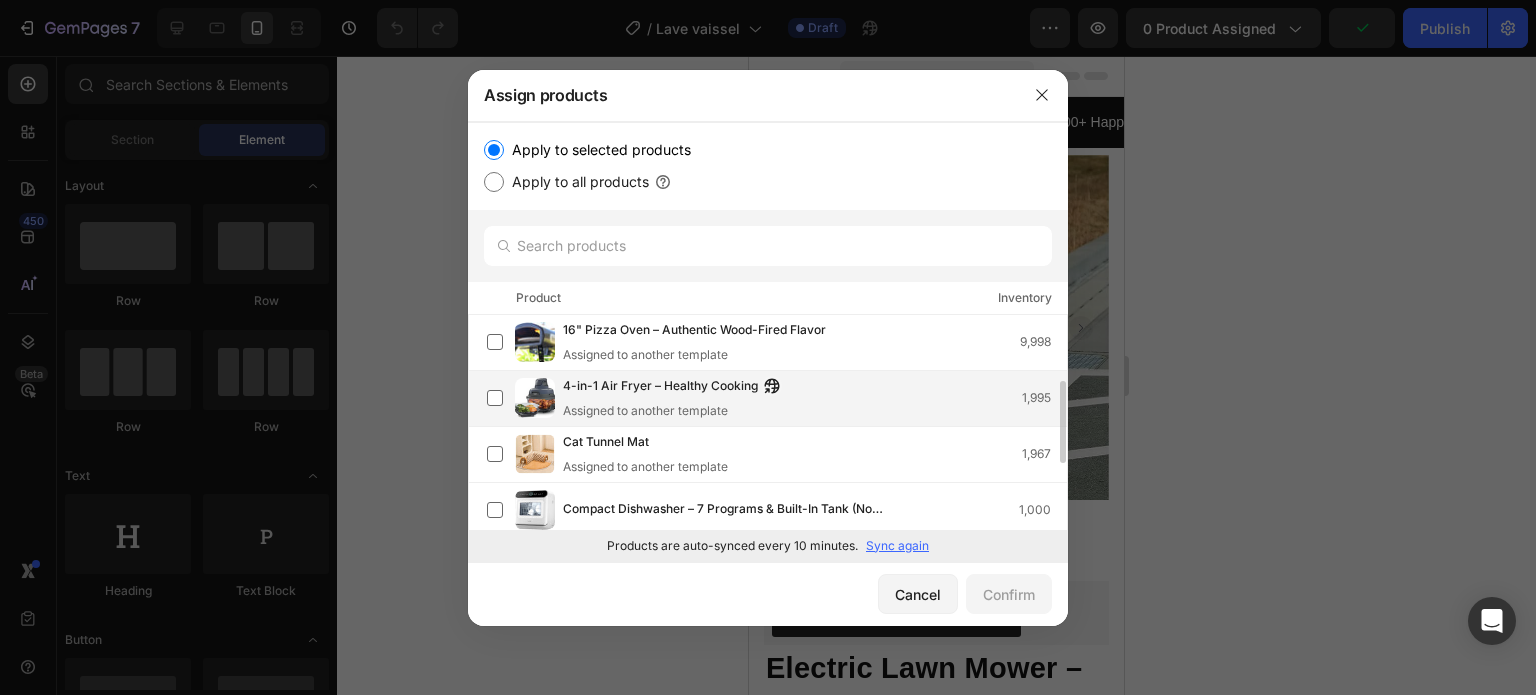 scroll, scrollTop: 67, scrollLeft: 0, axis: vertical 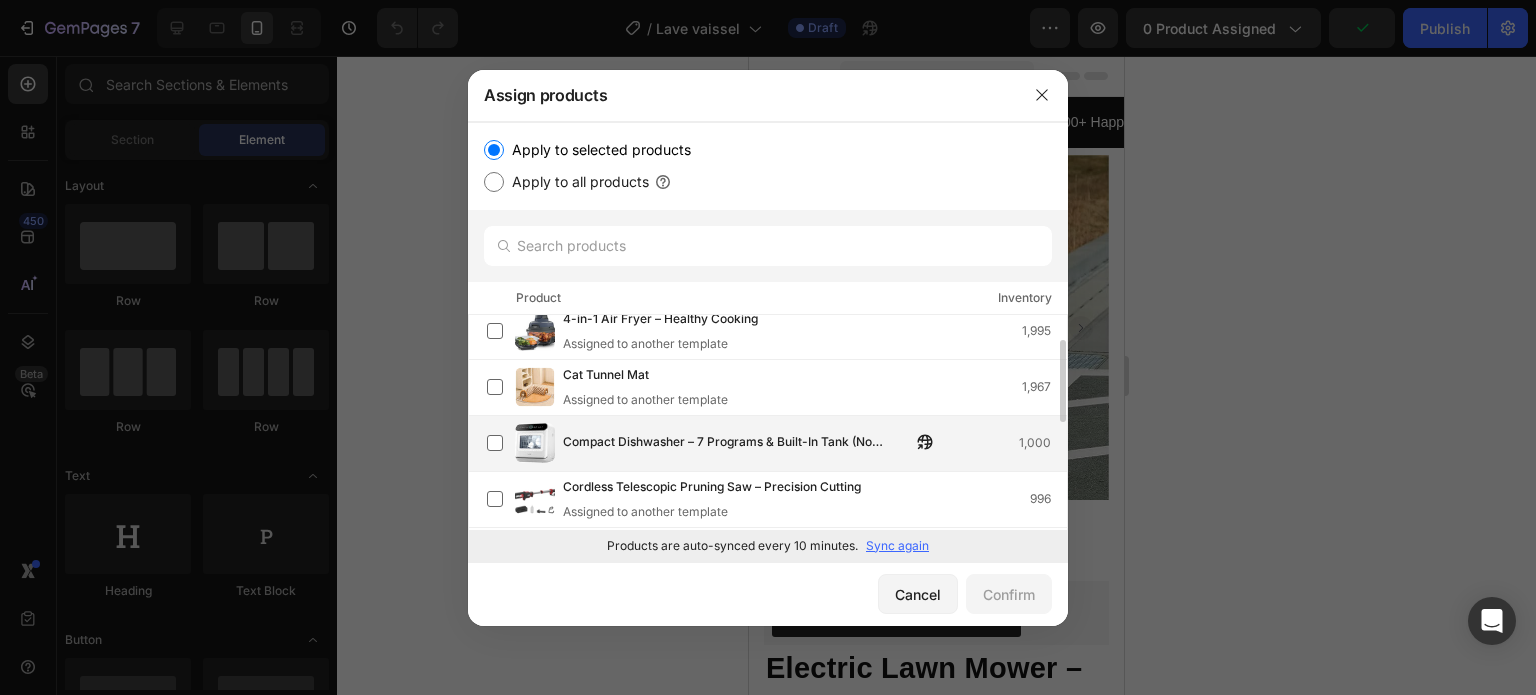 click on "Compact Dishwasher – 7 Programs & Built-In Tank (No Plumbing Needed) 1,000" at bounding box center (777, 443) 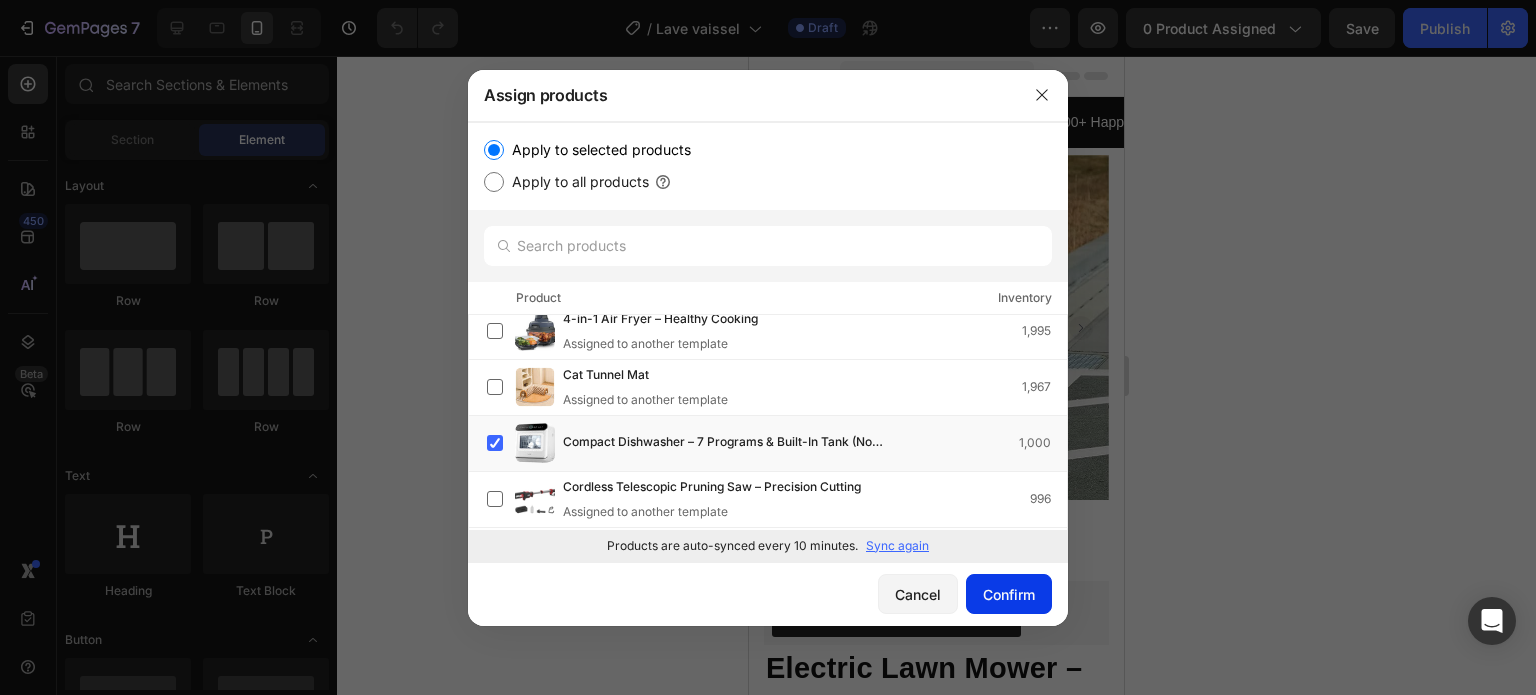 click on "Confirm" at bounding box center (1009, 594) 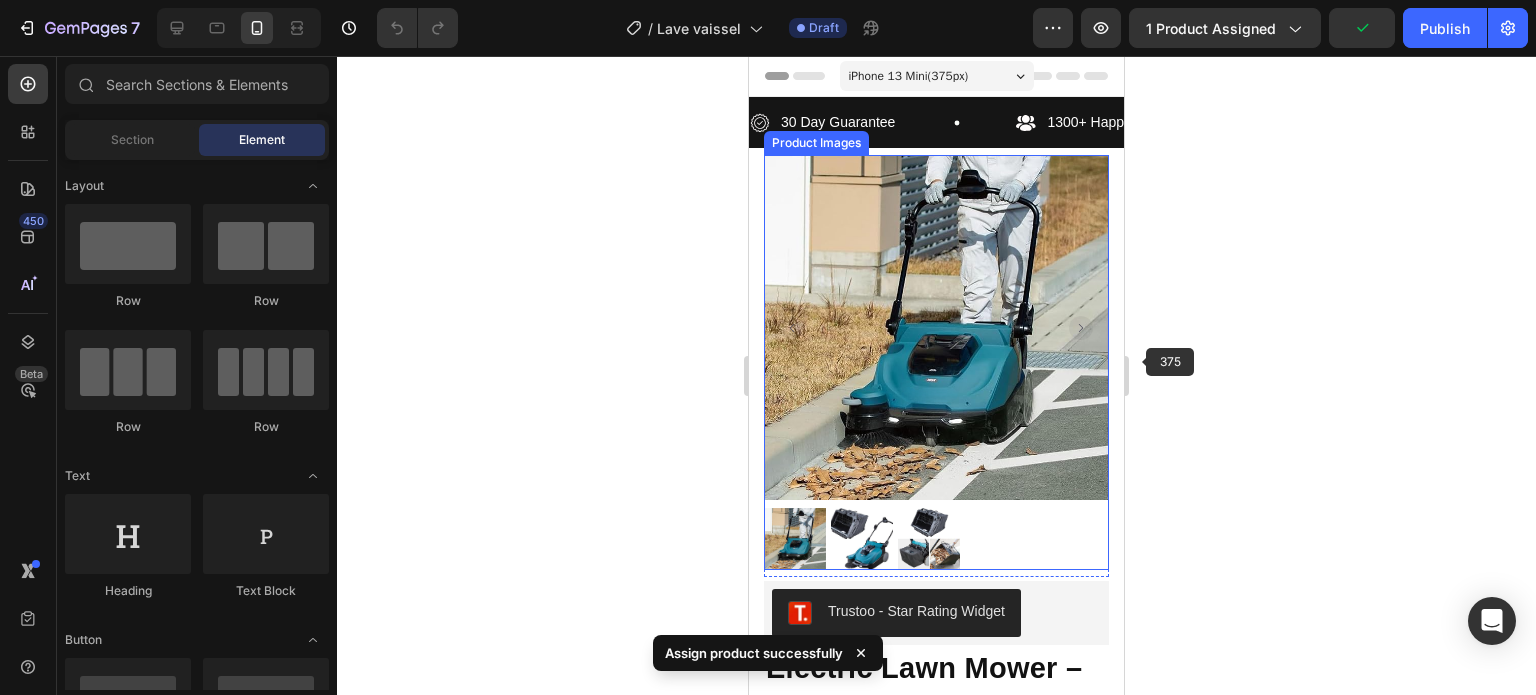 click at bounding box center [936, 327] 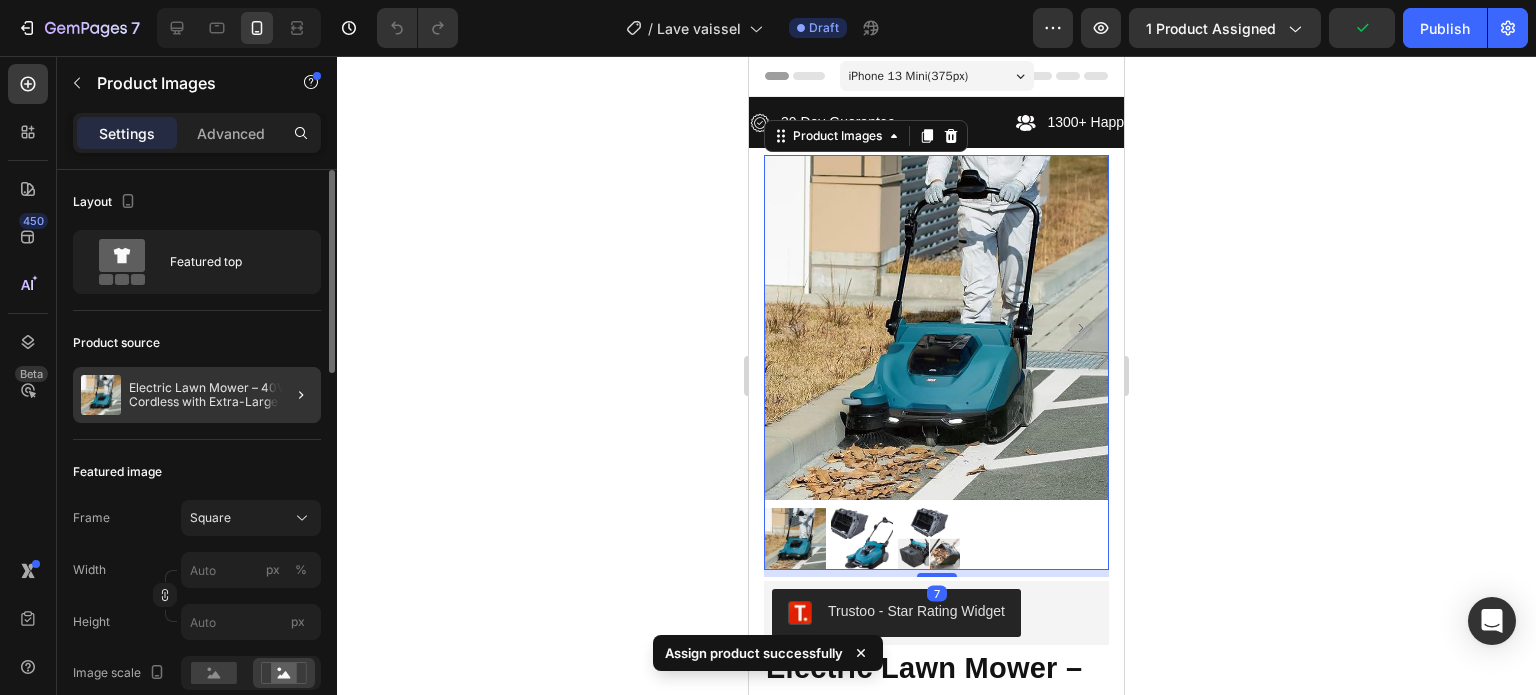 click 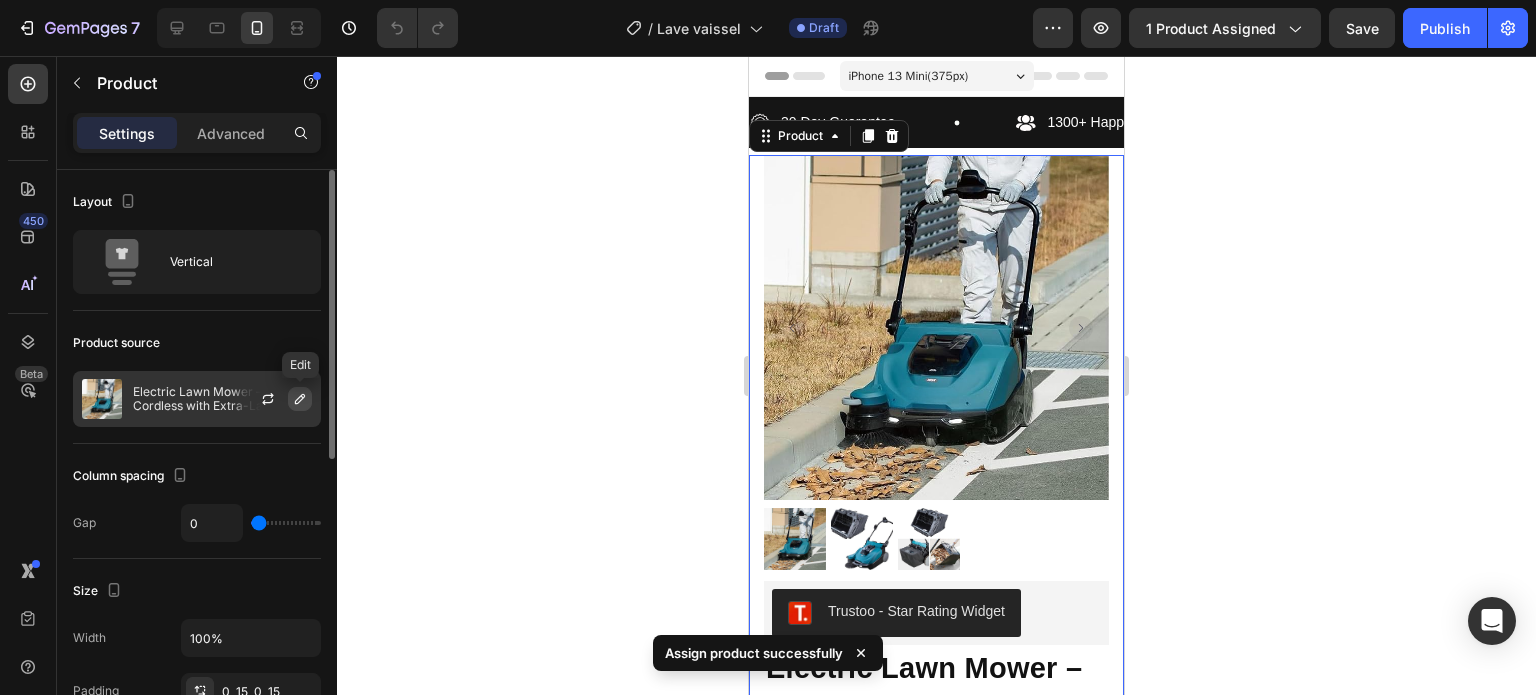 click 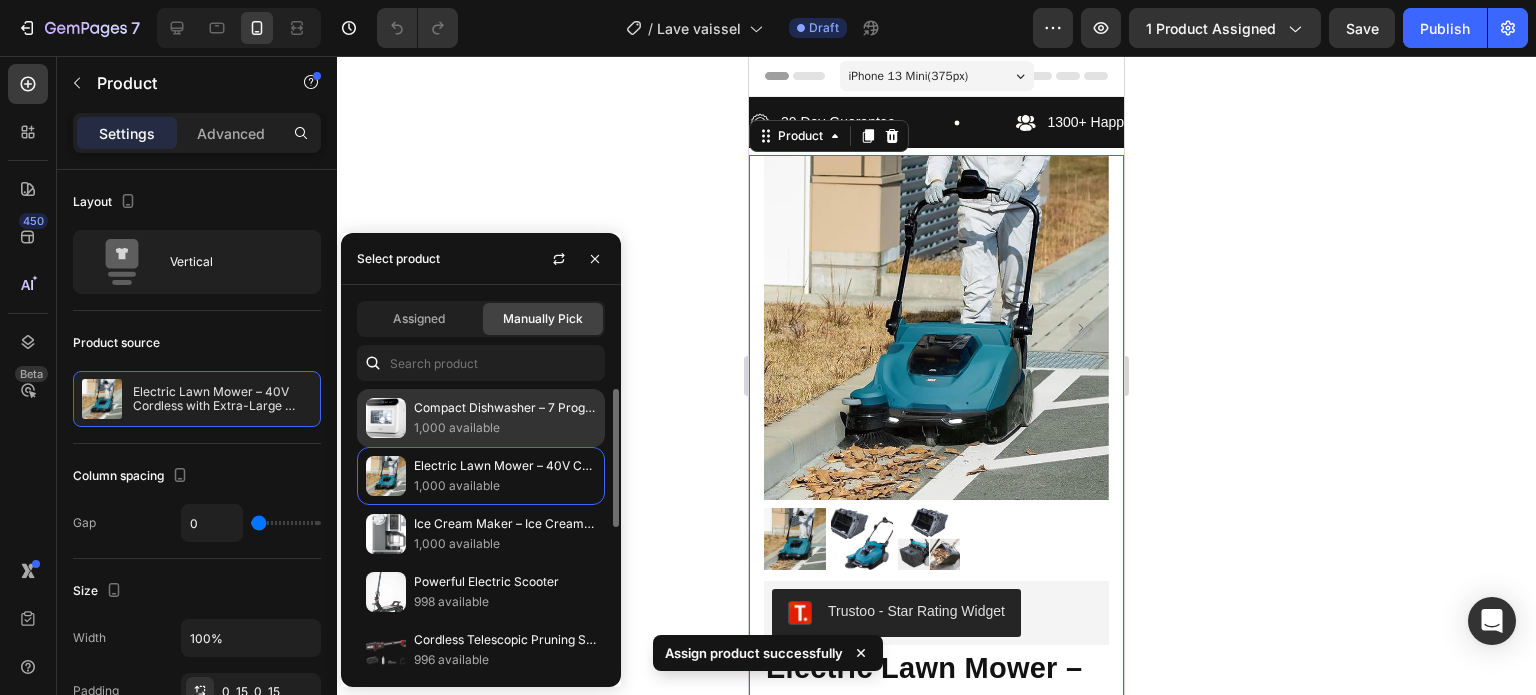 click at bounding box center (386, 418) 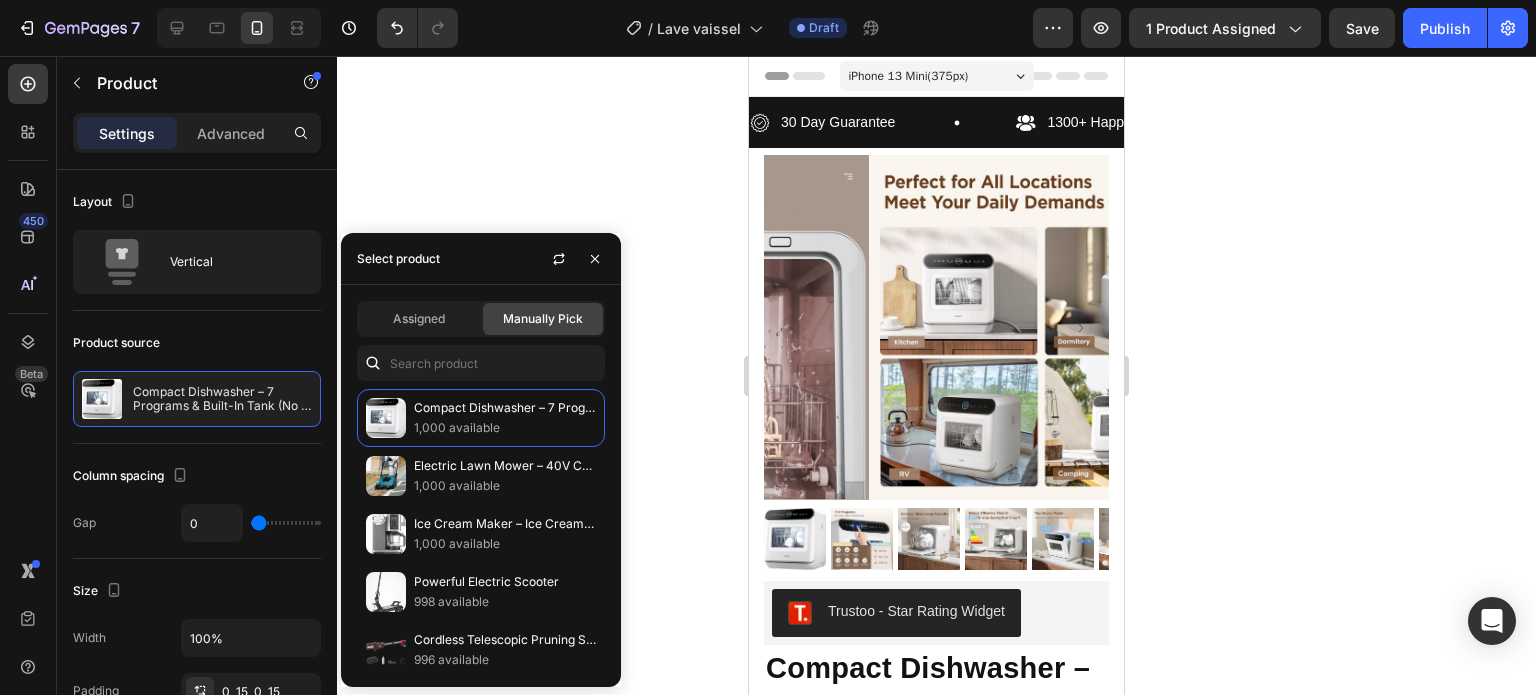 click 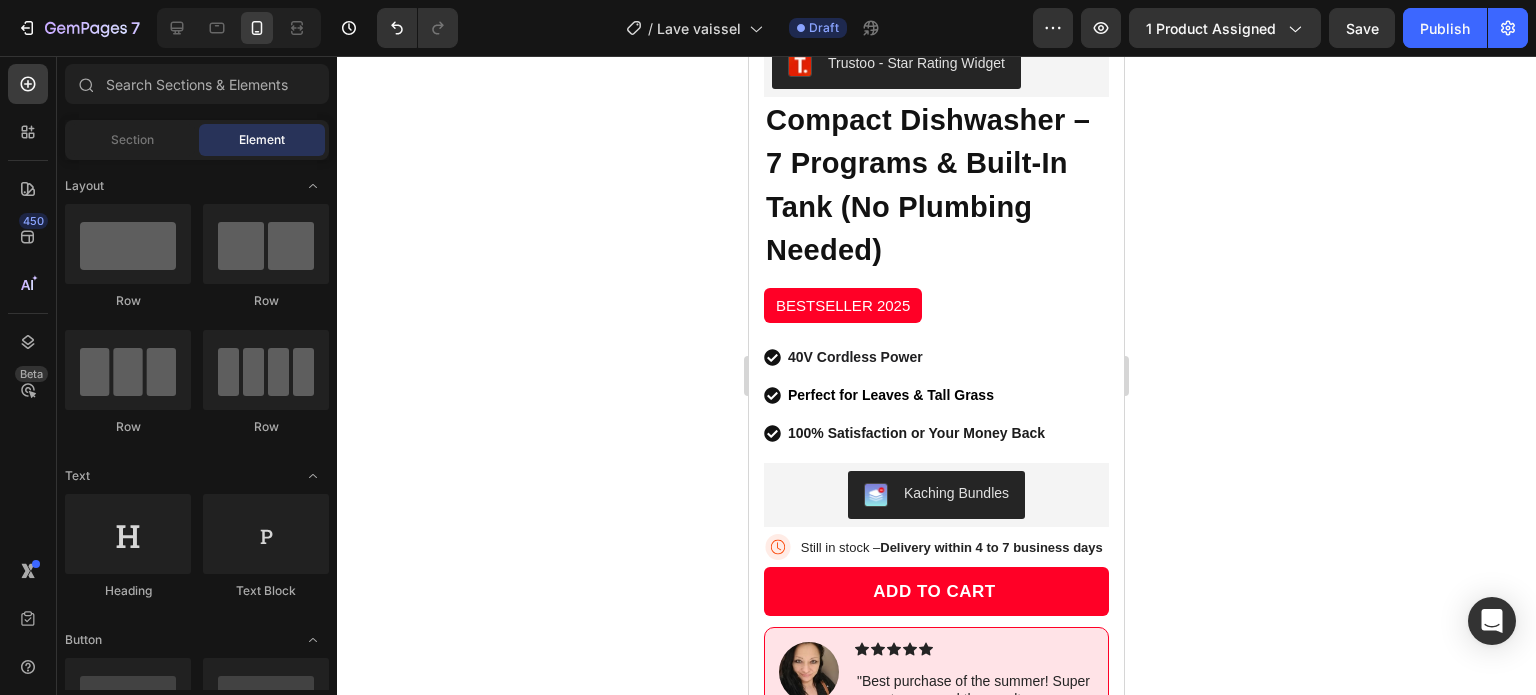 scroll, scrollTop: 564, scrollLeft: 0, axis: vertical 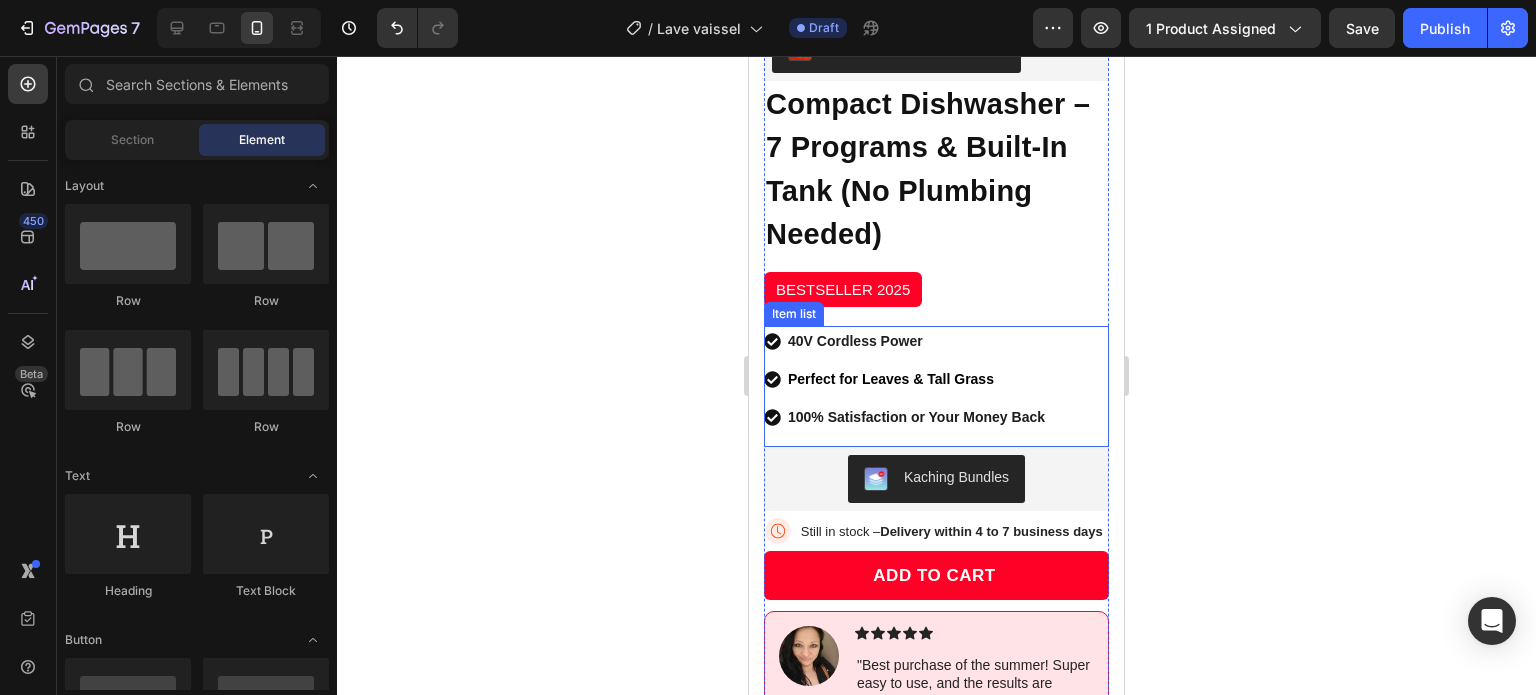 click on "40V Cordless Power" at bounding box center [855, 341] 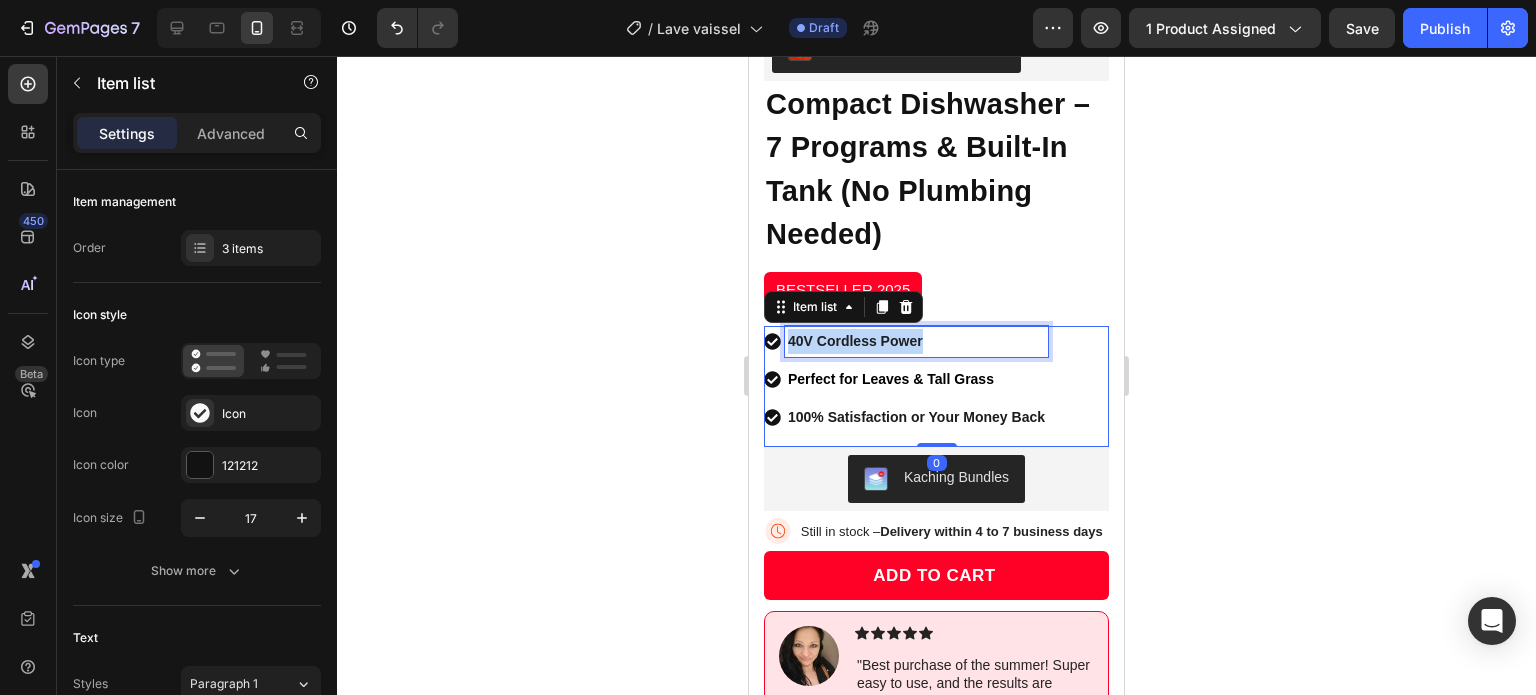 click on "40V Cordless Power" at bounding box center [855, 341] 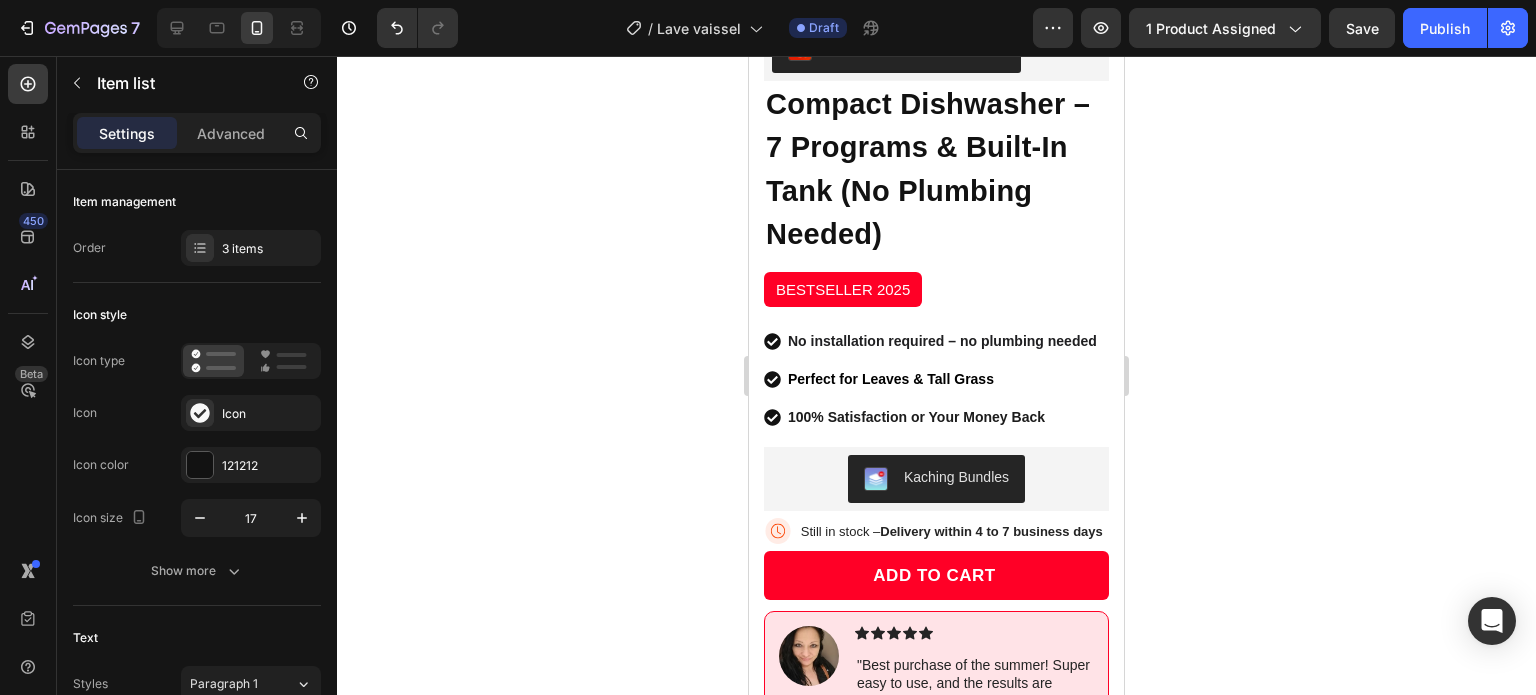 click 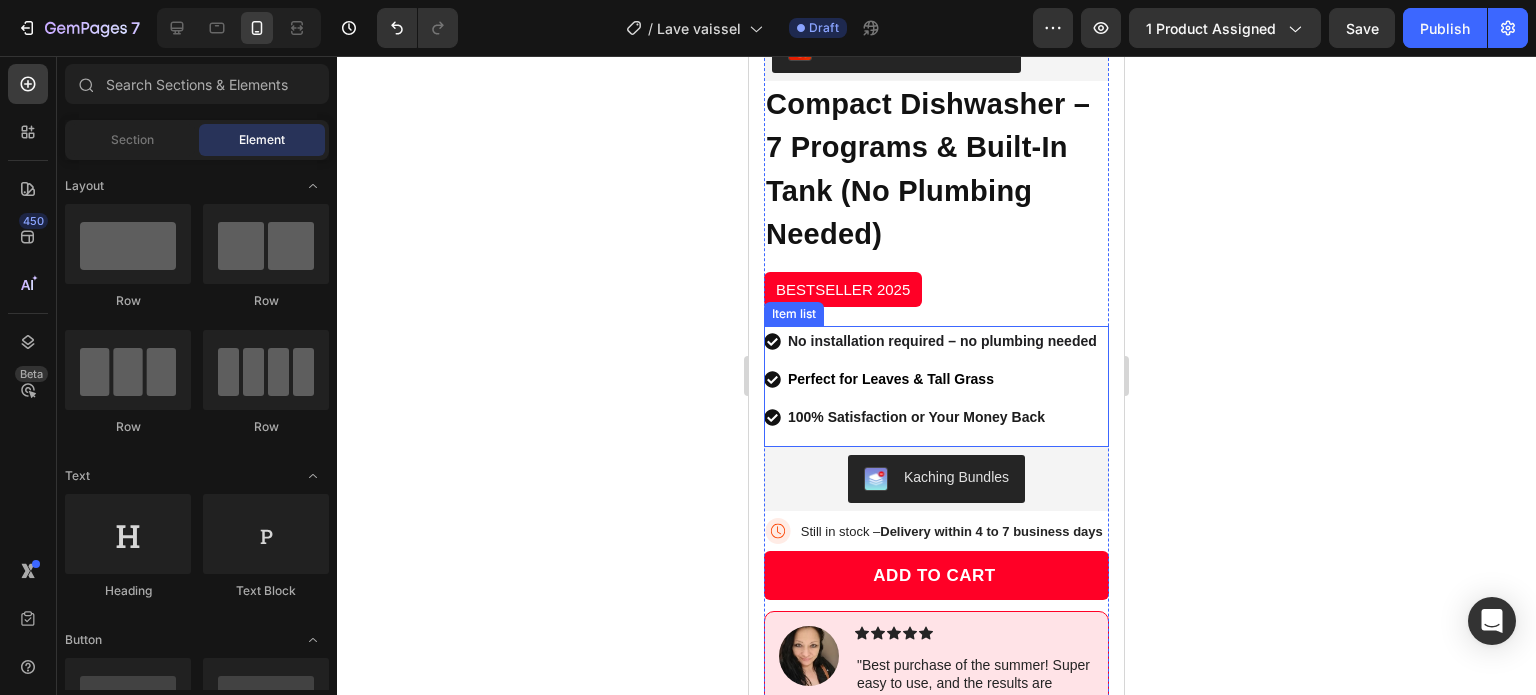 click on "Perfect for Leaves & Tall Grass" at bounding box center (891, 379) 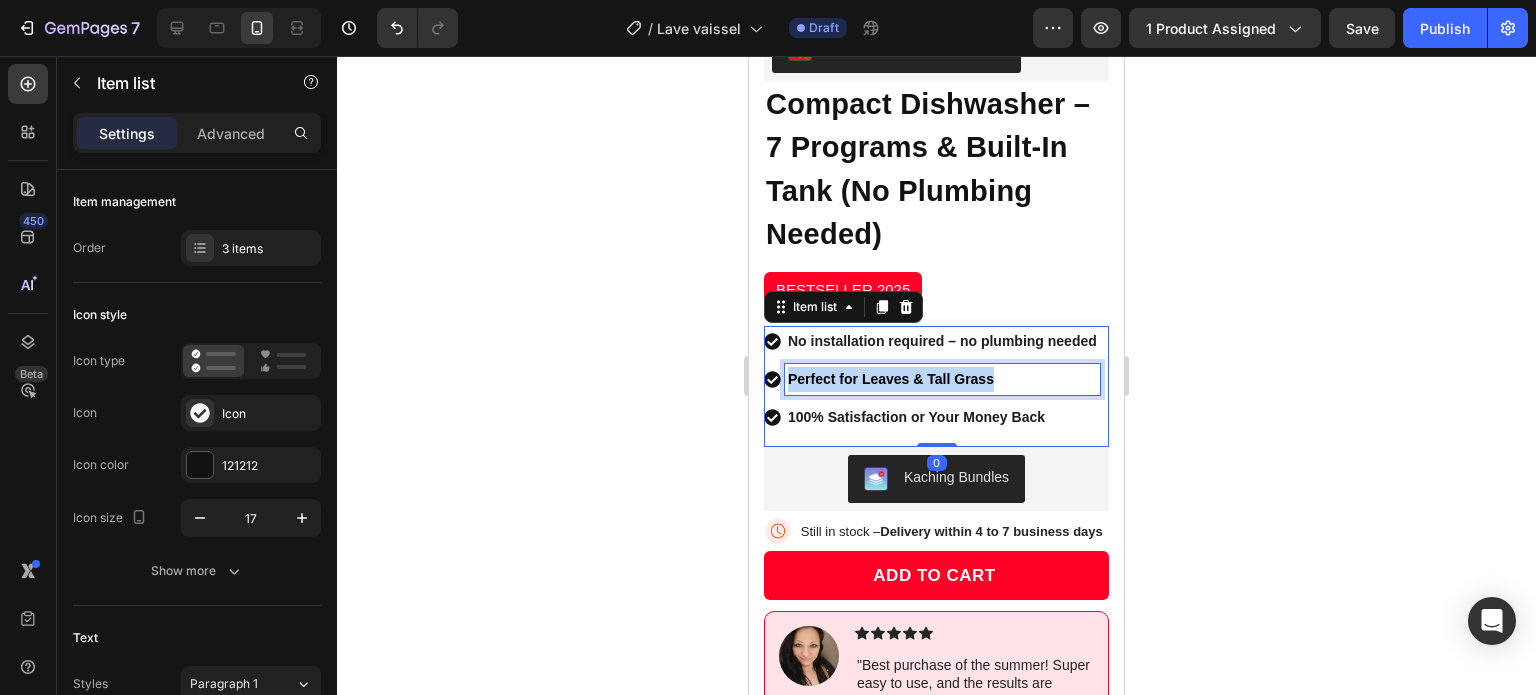 click on "Perfect for Leaves & Tall Grass" at bounding box center (891, 379) 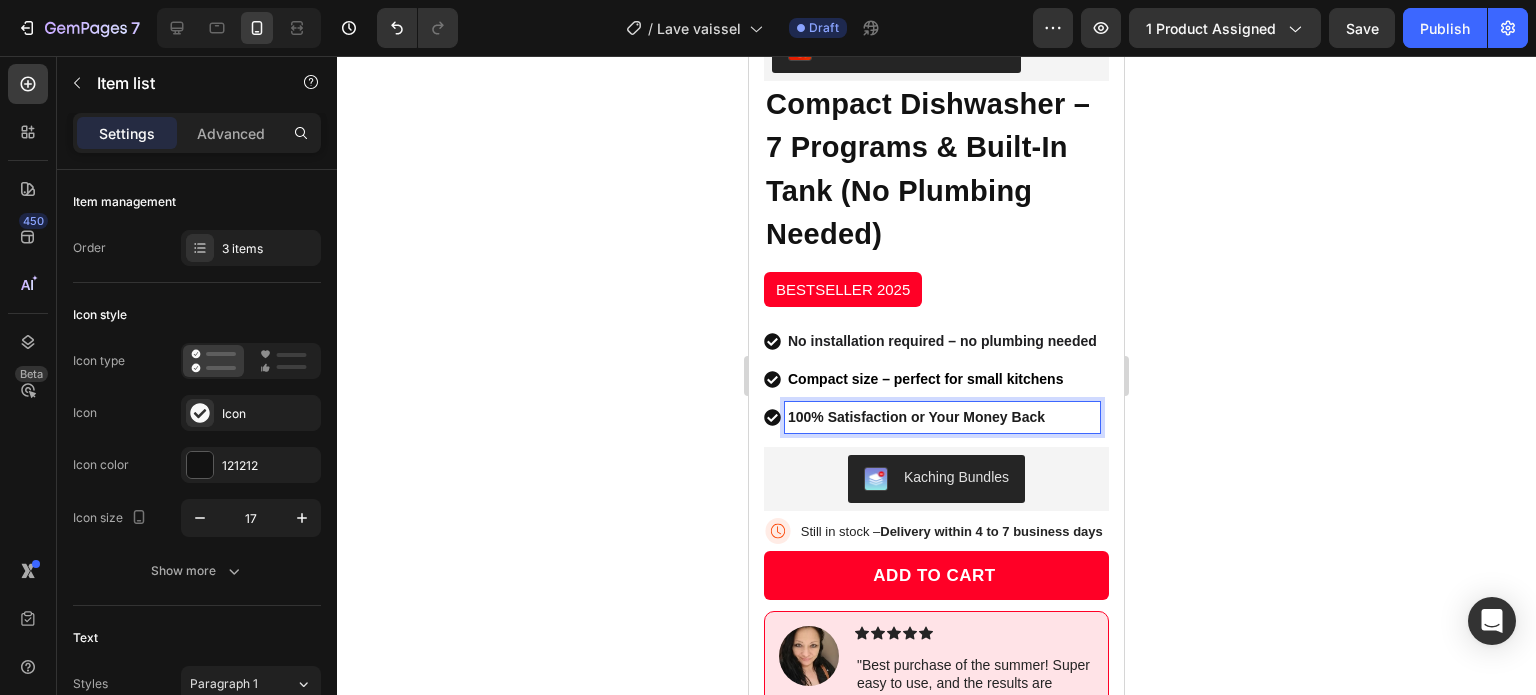 click on "100% Satisfaction or Your Money Back" at bounding box center [916, 417] 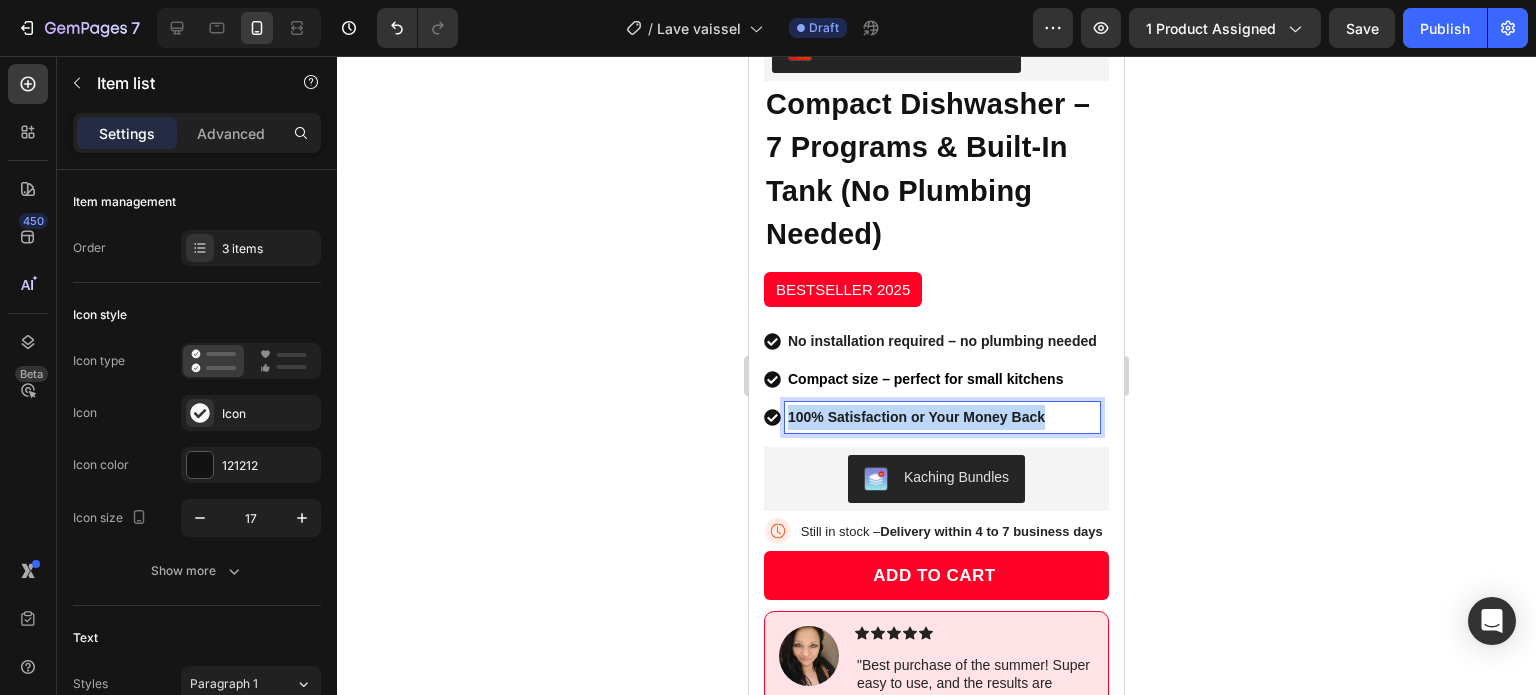 click on "100% Satisfaction or Your Money Back" at bounding box center [916, 417] 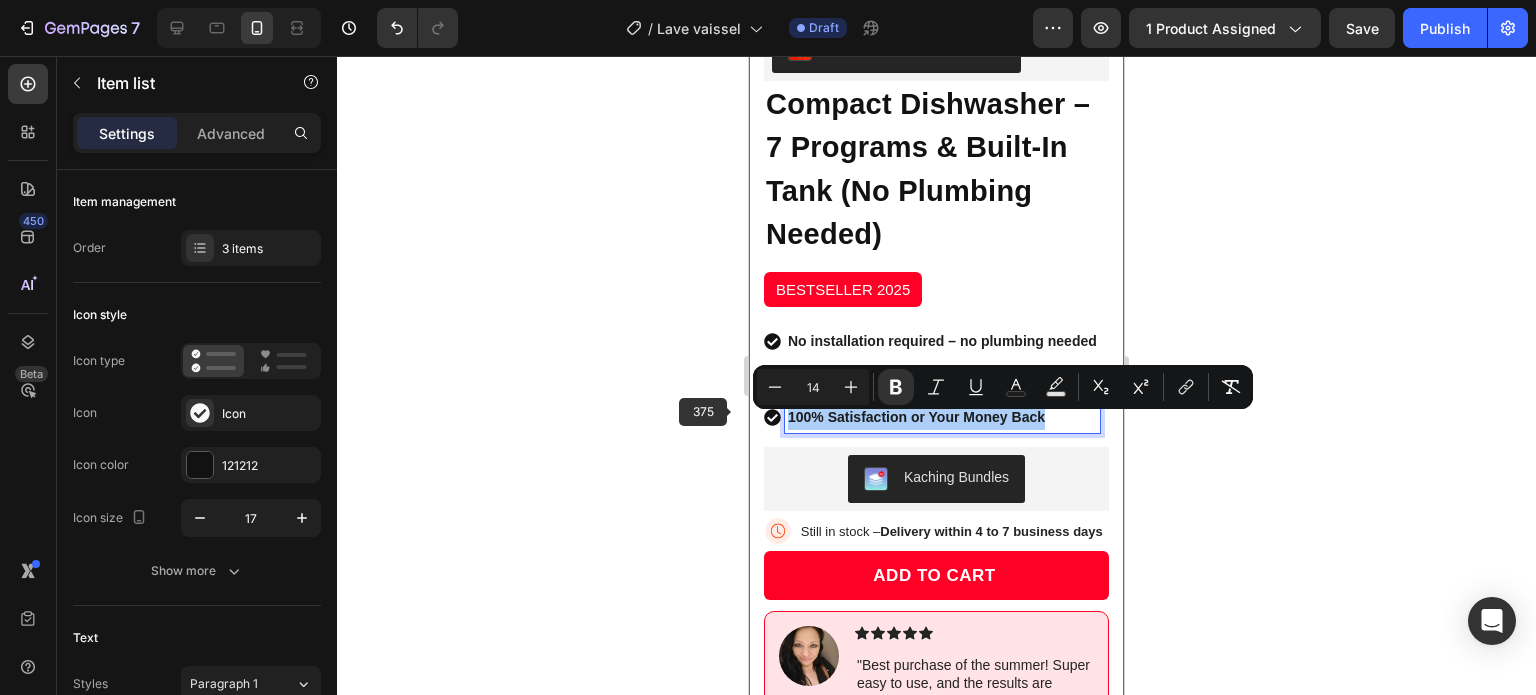 click 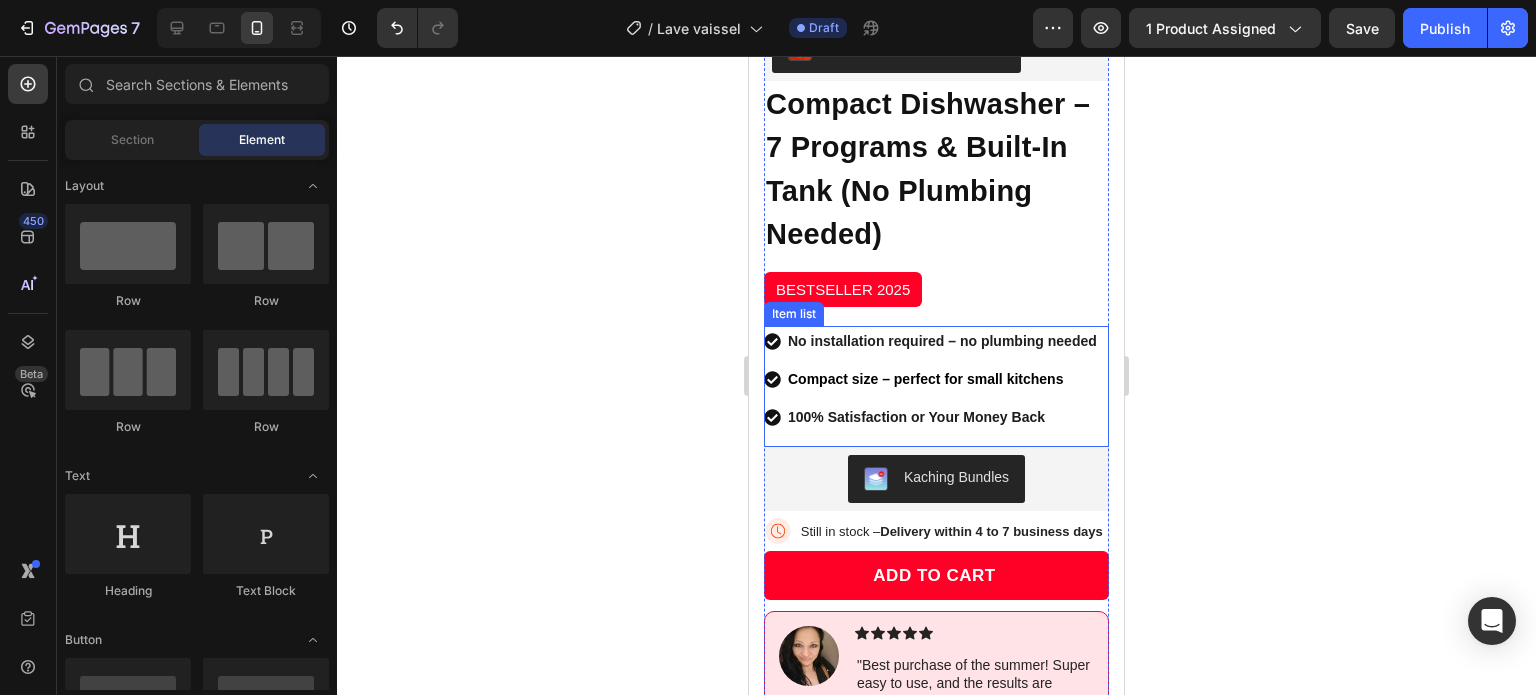click on "Compact size – perfect for small kitchens" at bounding box center (925, 379) 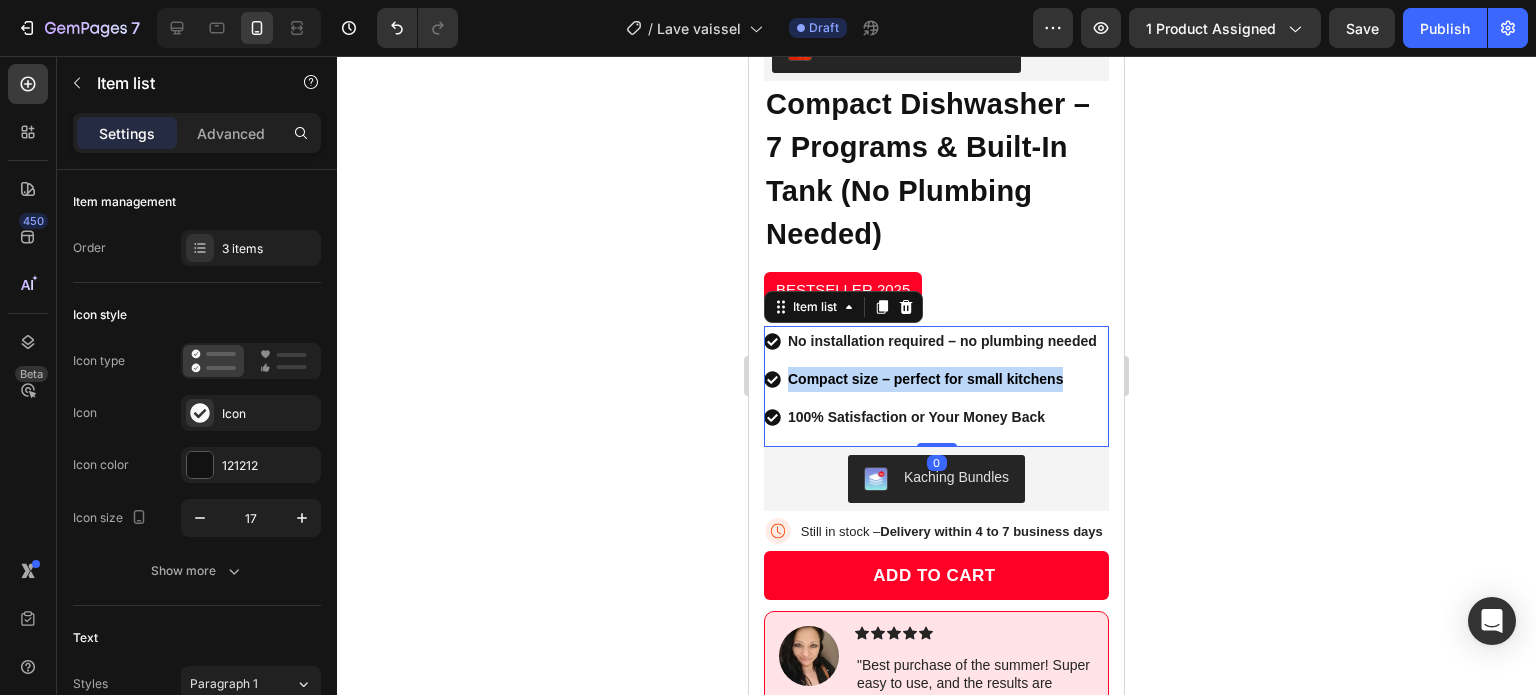 click on "Compact size – perfect for small kitchens" at bounding box center [925, 379] 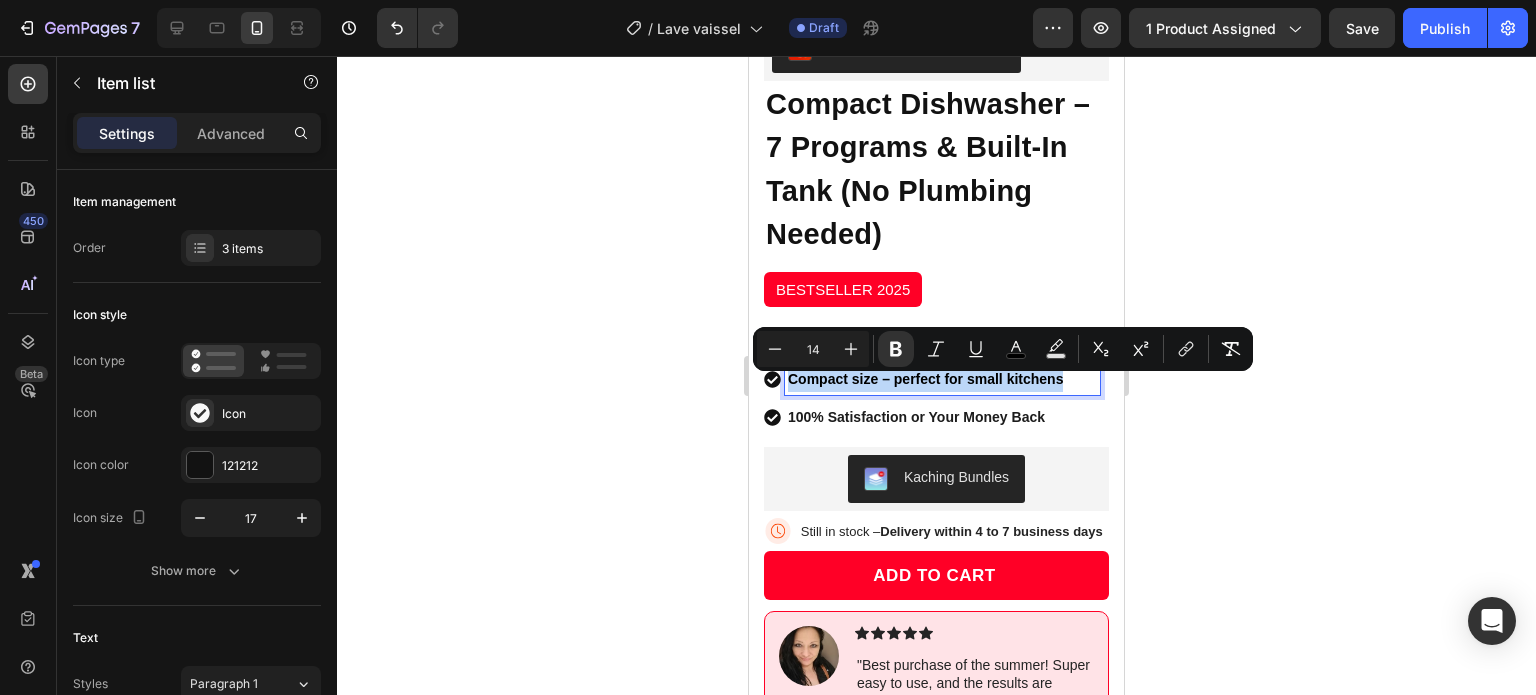 copy on "Compact size – perfect for small kitchens" 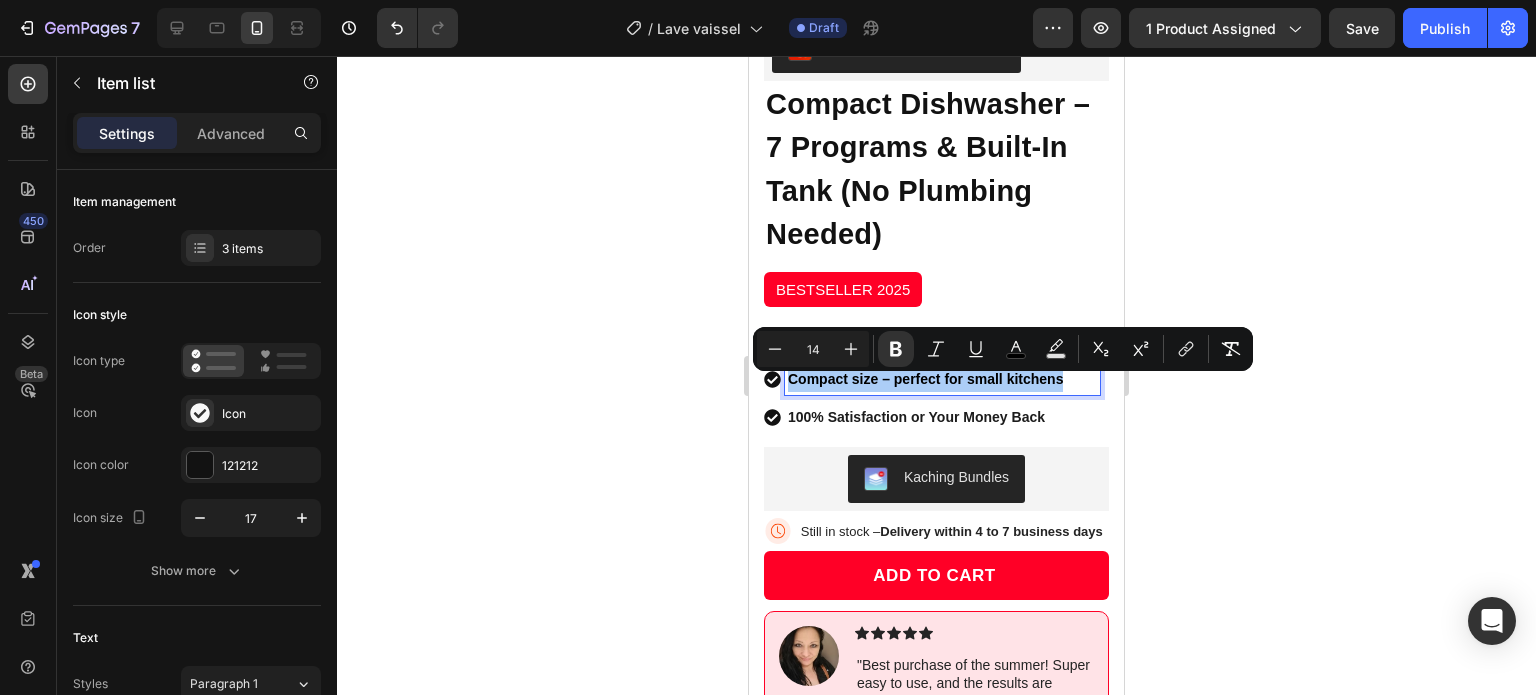 click 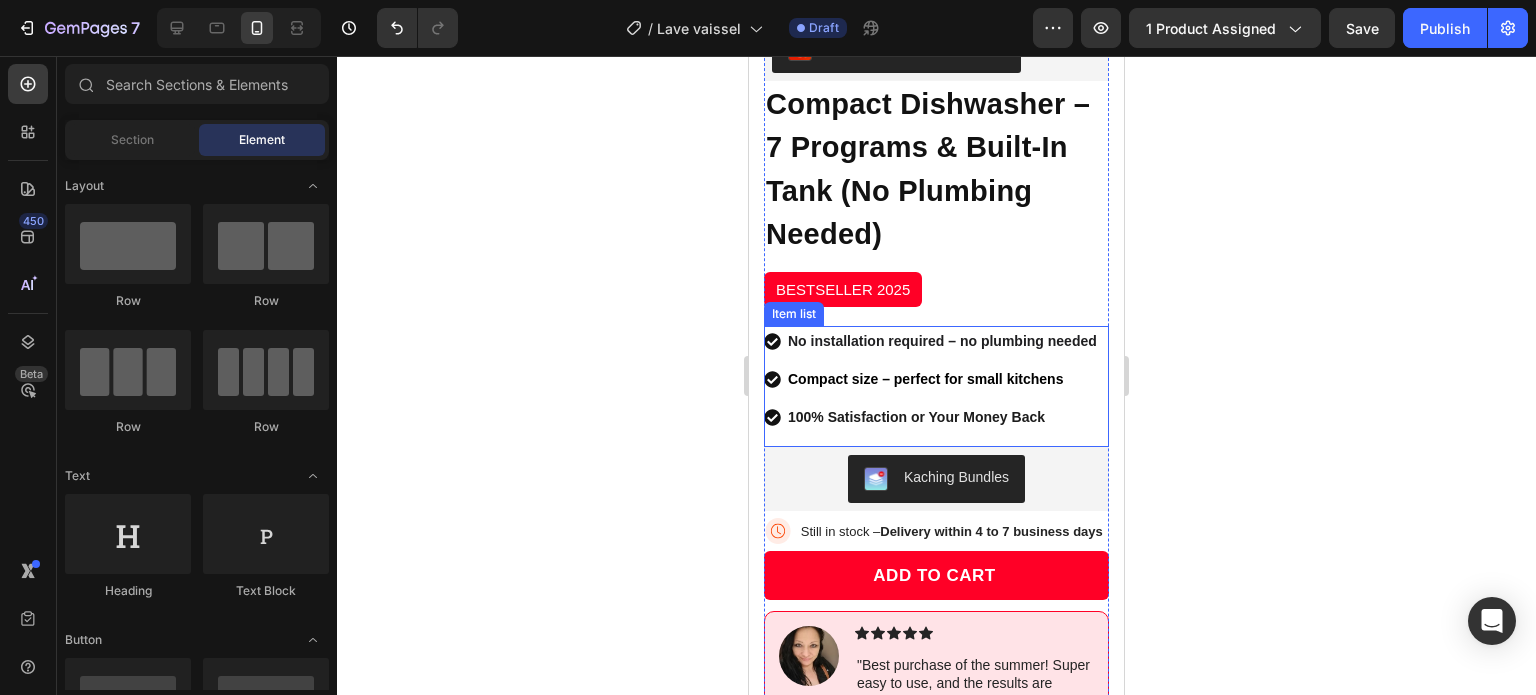 click on "No installation required – no plumbing needed" at bounding box center [942, 341] 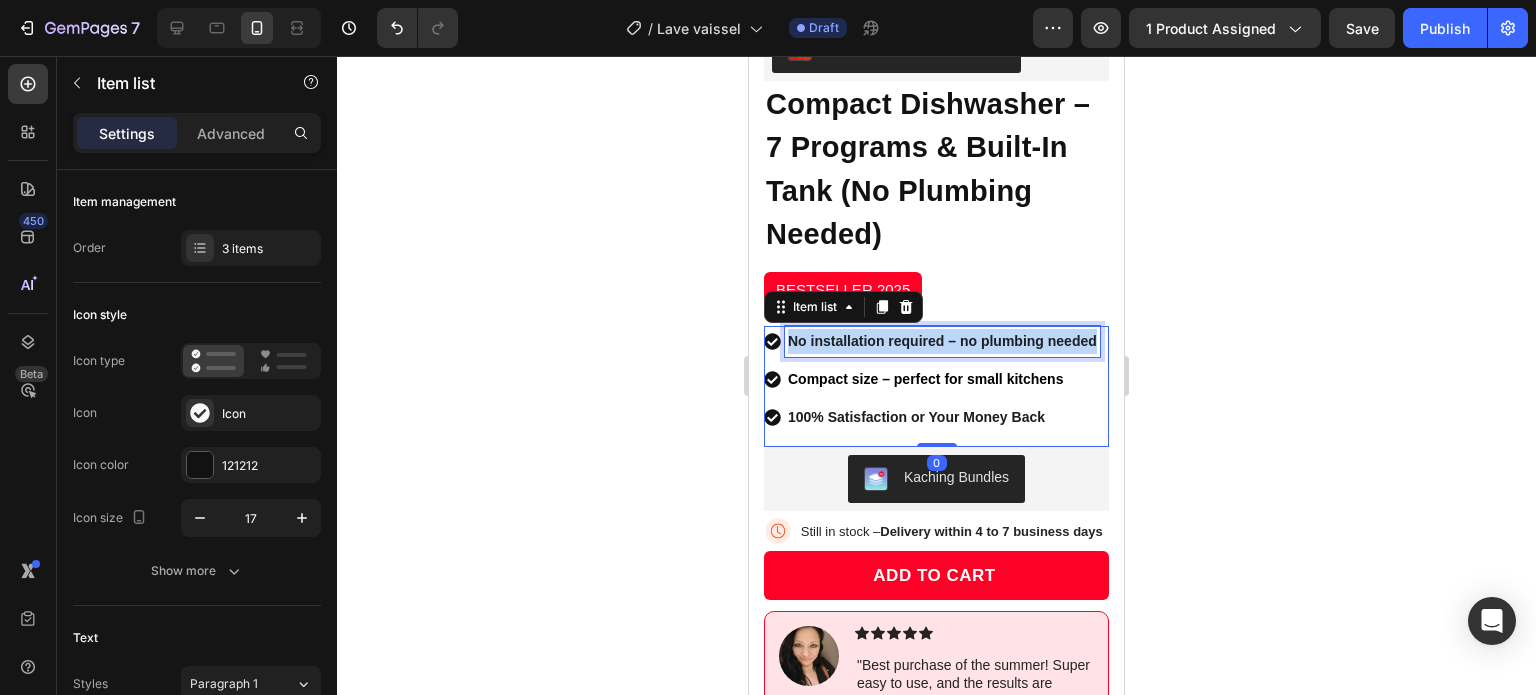 click on "No installation required – no plumbing needed" at bounding box center (942, 341) 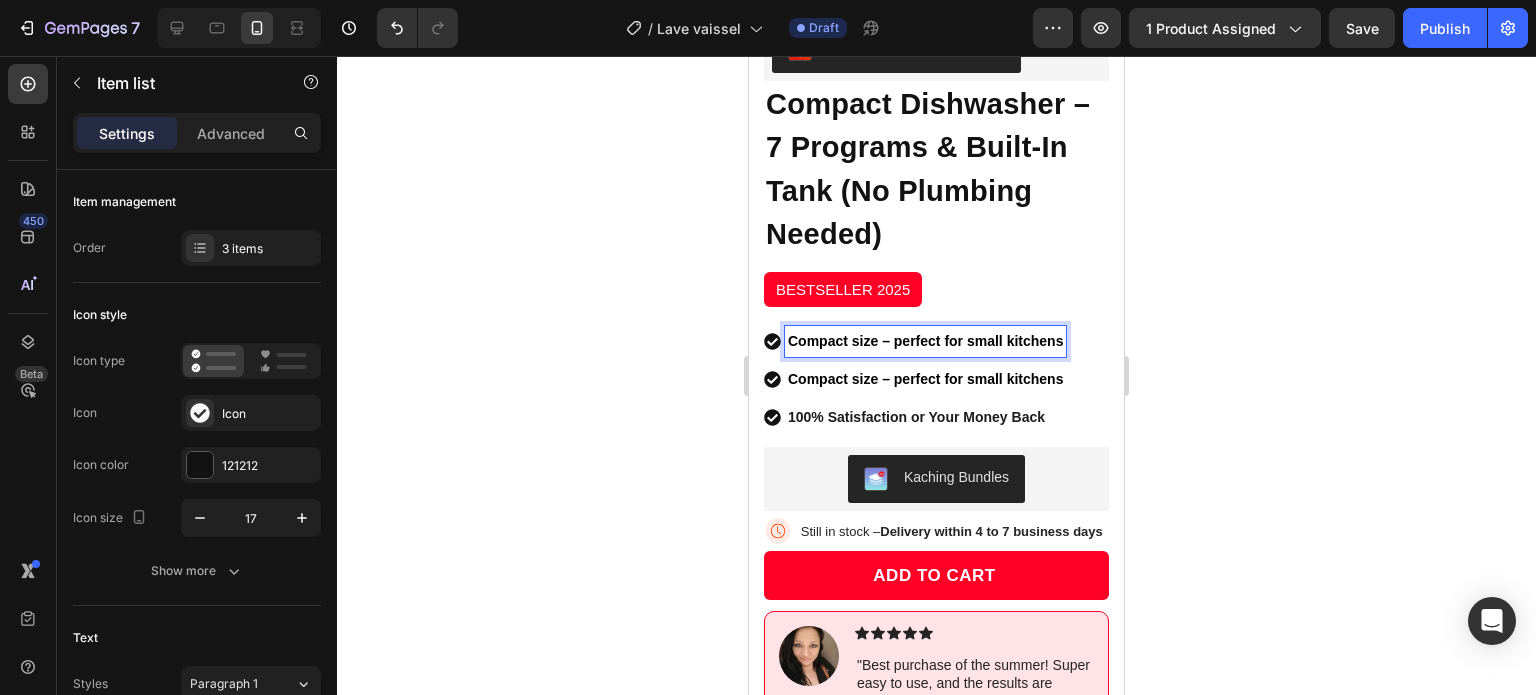 click on "Compact size – perfect for small kitchens Compact size – perfect for small kitchens 100% Satisfaction or Your Money Back" at bounding box center [915, 380] 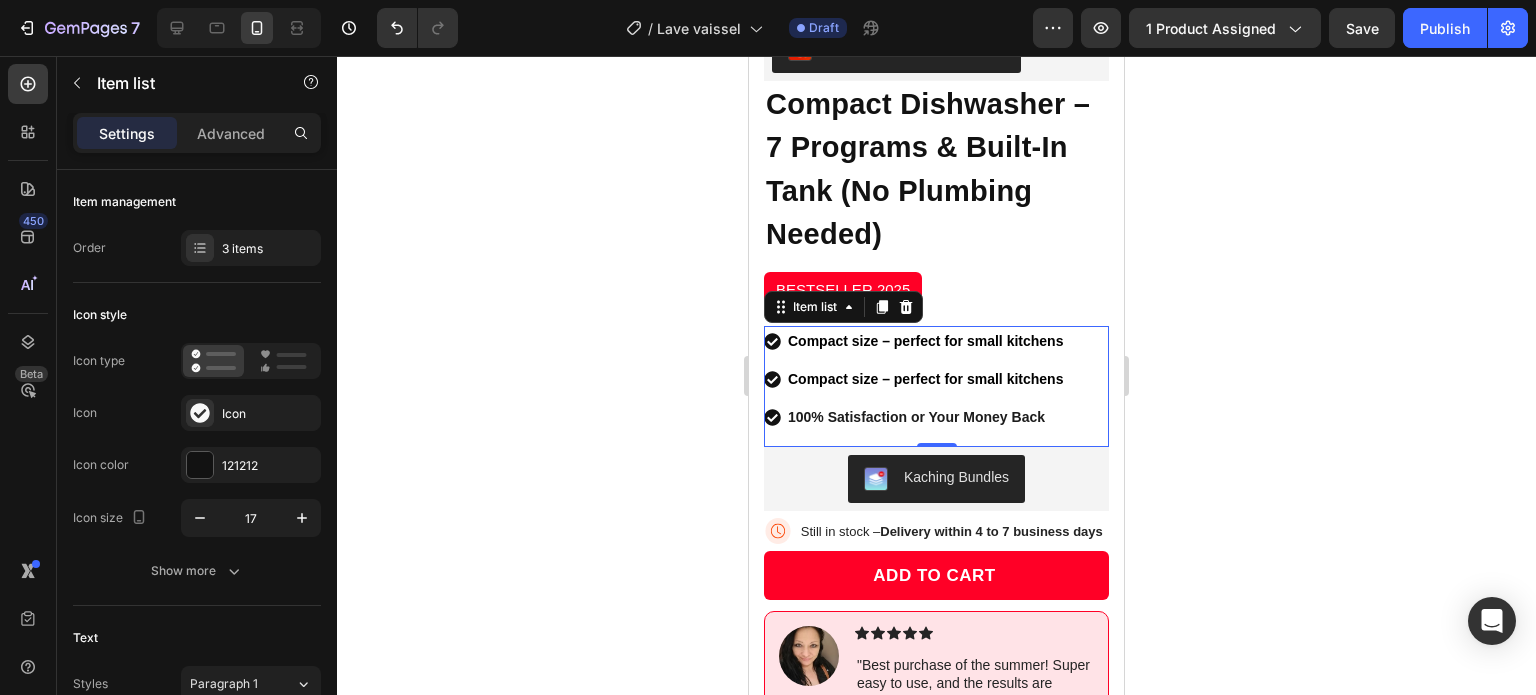 click on "Compact size – perfect for small kitchens" at bounding box center (925, 379) 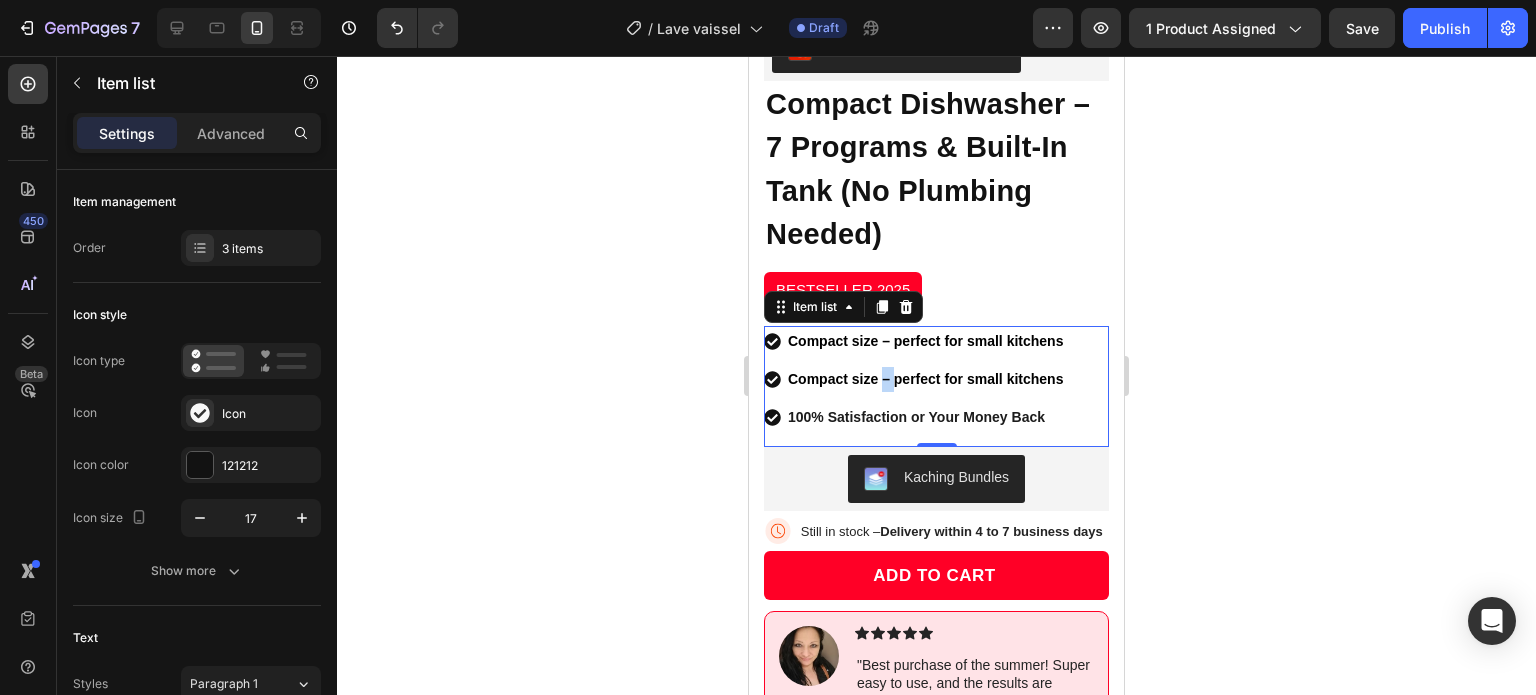 click on "Compact size – perfect for small kitchens" at bounding box center [925, 379] 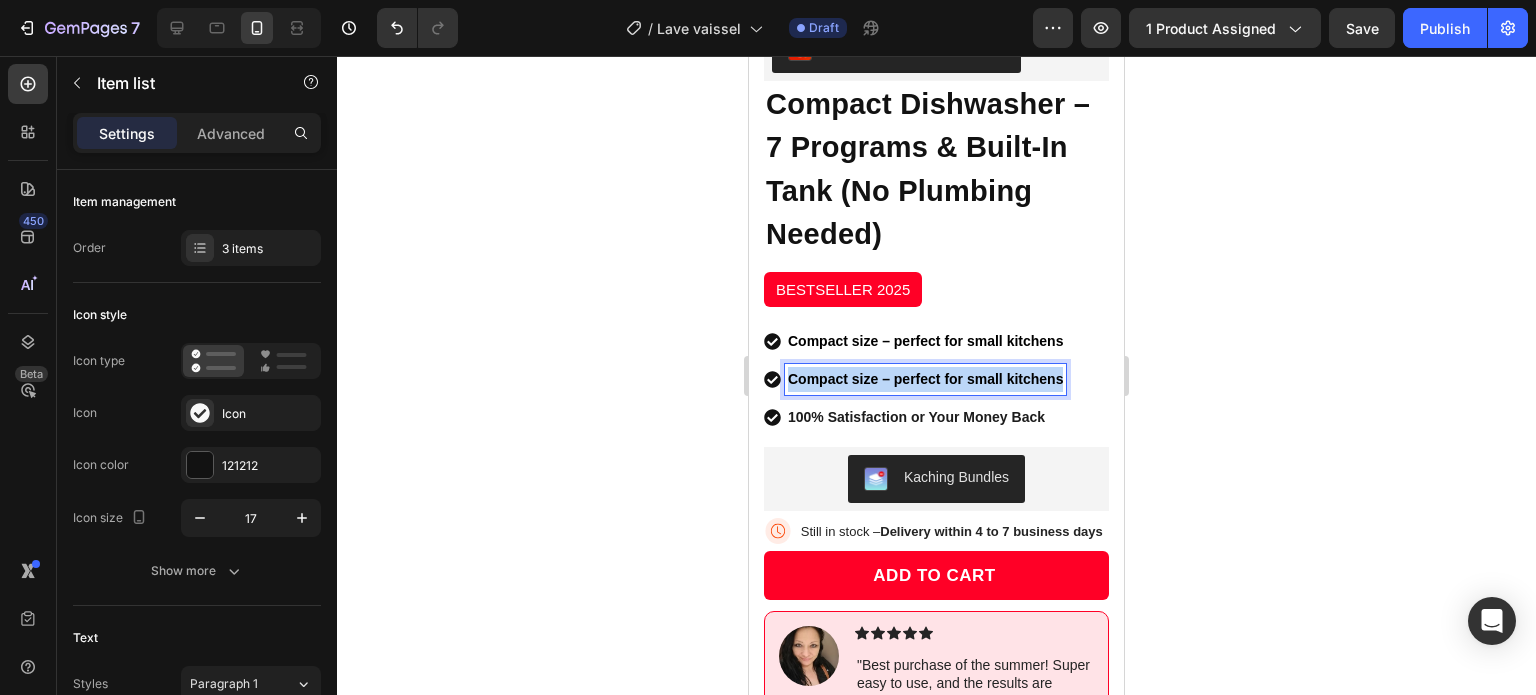 click on "Compact size – perfect for small kitchens" at bounding box center [925, 379] 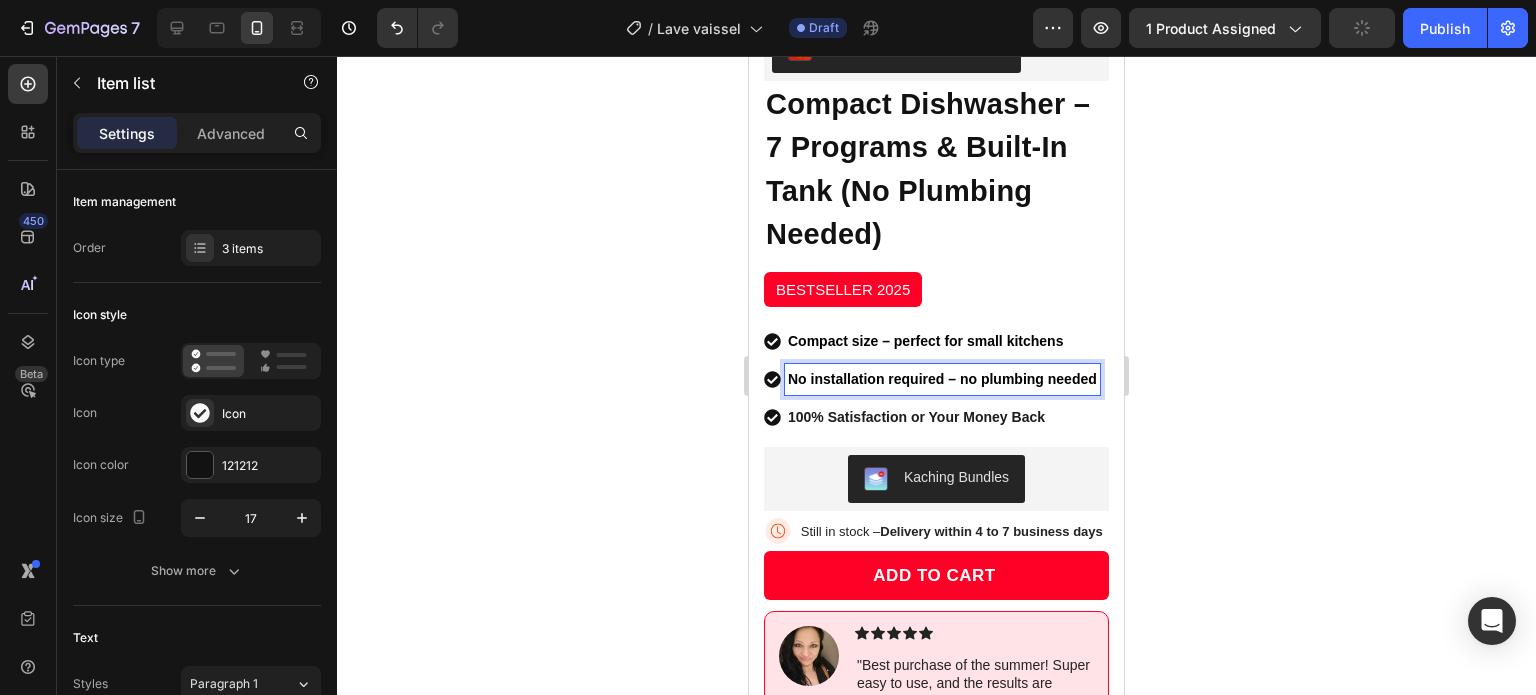 click 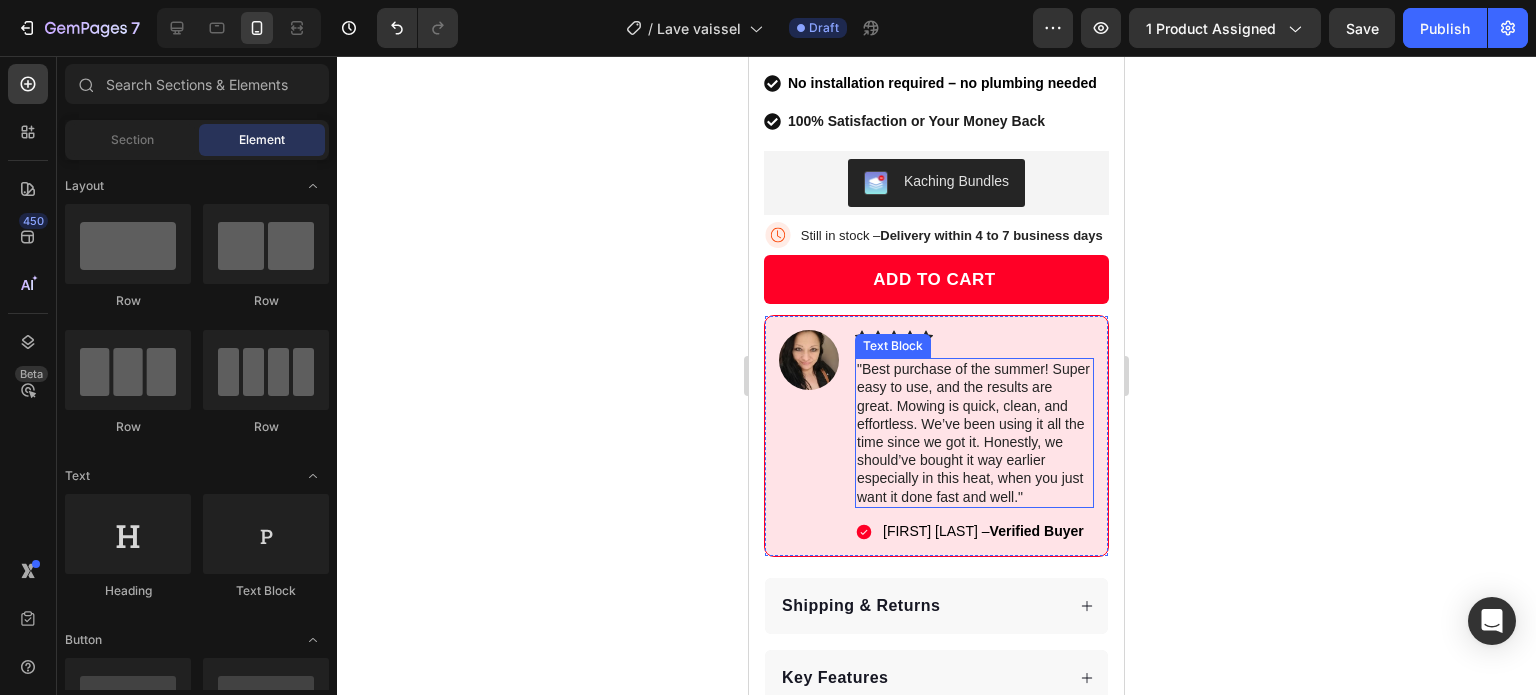 scroll, scrollTop: 915, scrollLeft: 0, axis: vertical 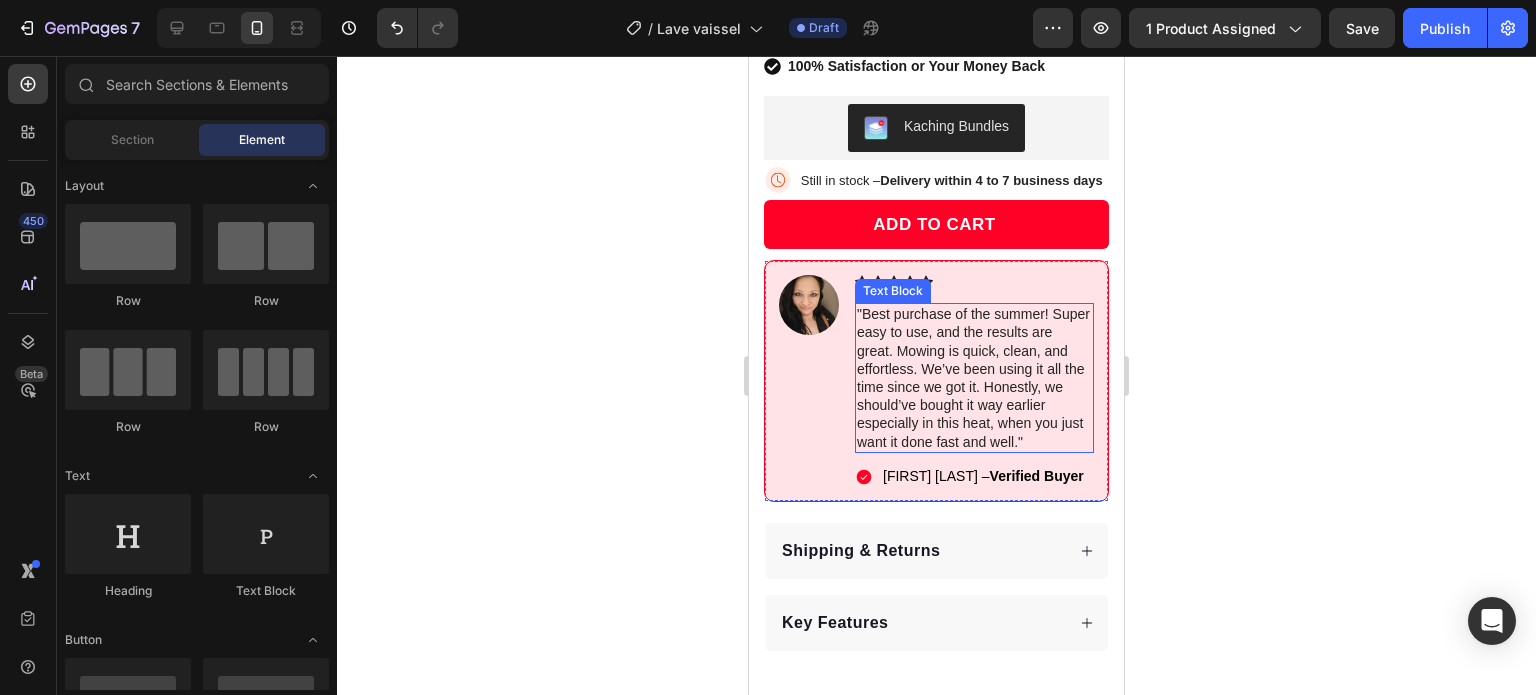 click on ""Best purchase of the summer! Super easy to use, and the results are great. Mowing is quick, clean, and effortless. We’ve been using it all the time since we got it. Honestly, we should’ve bought it way earlier especially in this heat, when you just want it done fast and well."" at bounding box center [974, 378] 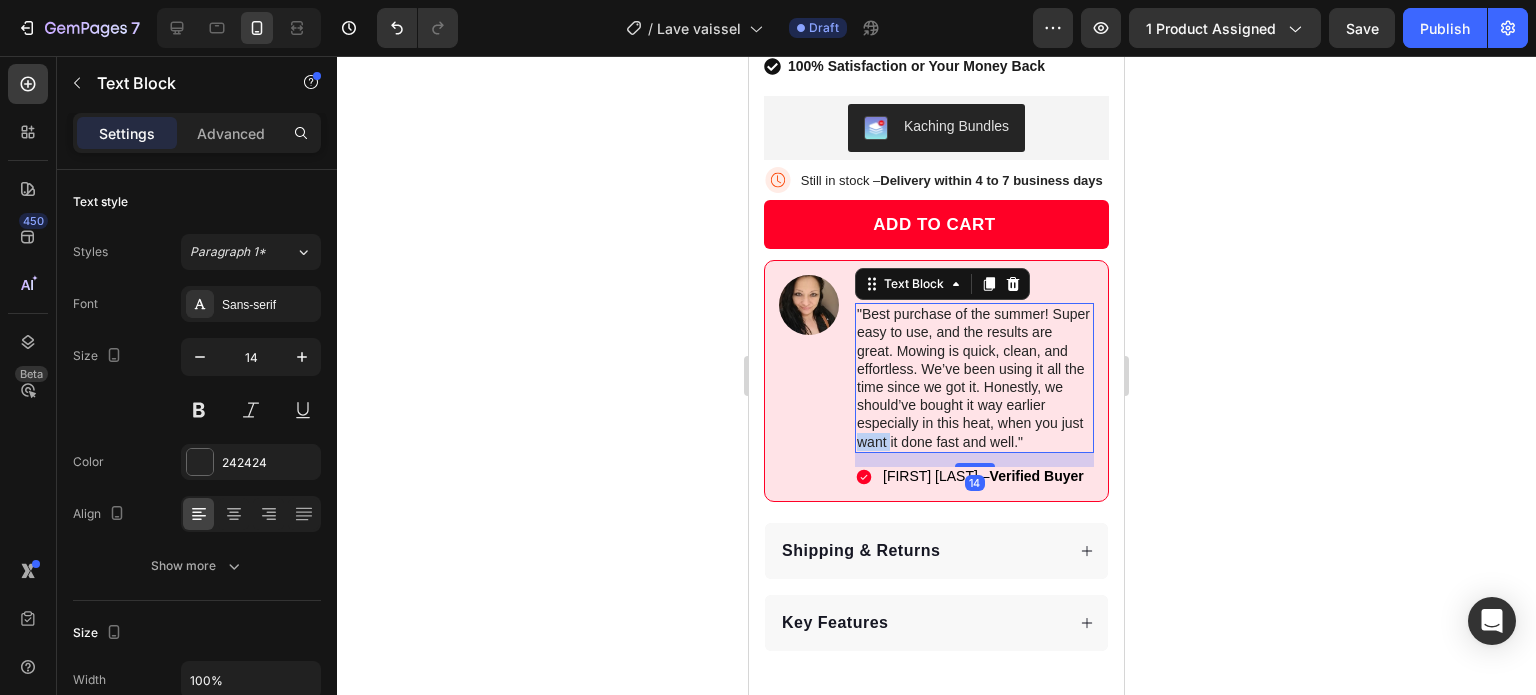 click on ""Best purchase of the summer! Super easy to use, and the results are great. Mowing is quick, clean, and effortless. We’ve been using it all the time since we got it. Honestly, we should’ve bought it way earlier especially in this heat, when you just want it done fast and well."" at bounding box center [974, 378] 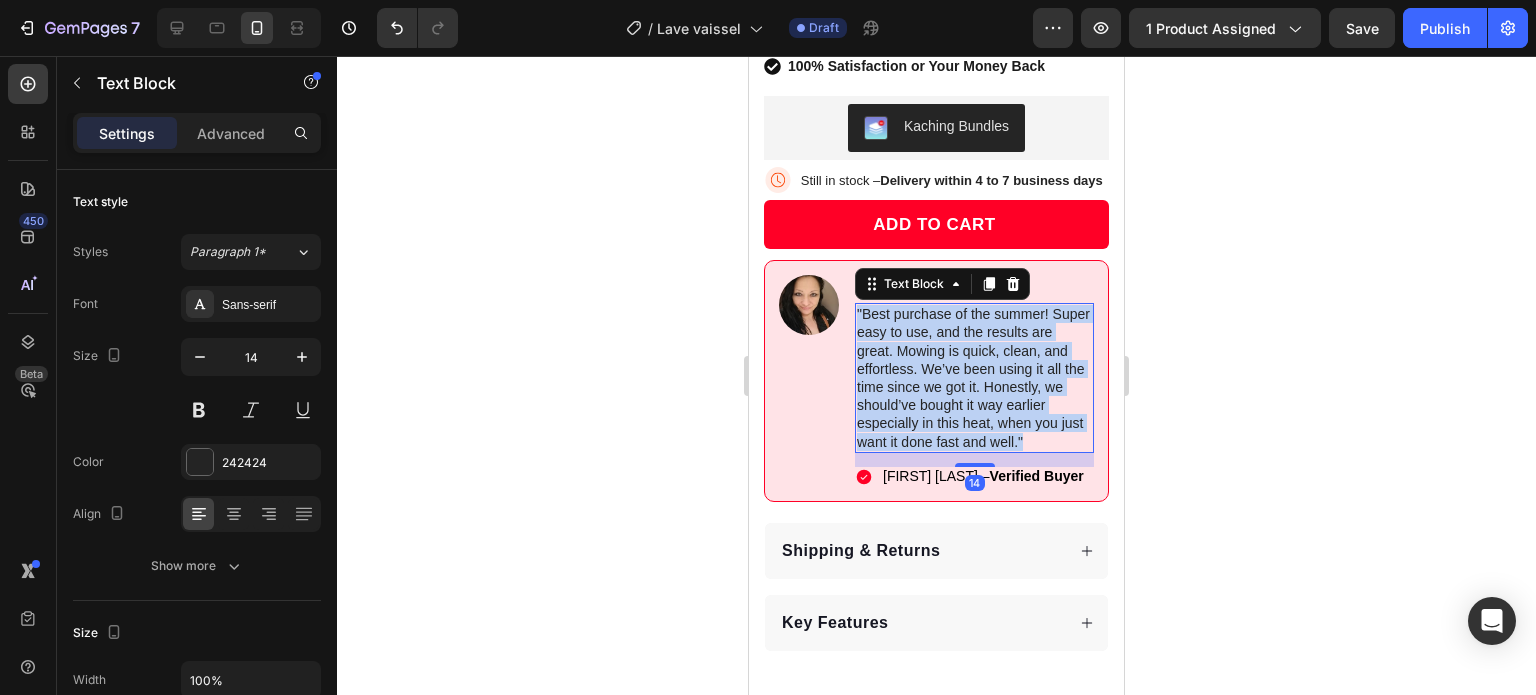 click on ""Best purchase of the summer! Super easy to use, and the results are great. Mowing is quick, clean, and effortless. We’ve been using it all the time since we got it. Honestly, we should’ve bought it way earlier especially in this heat, when you just want it done fast and well."" at bounding box center (974, 378) 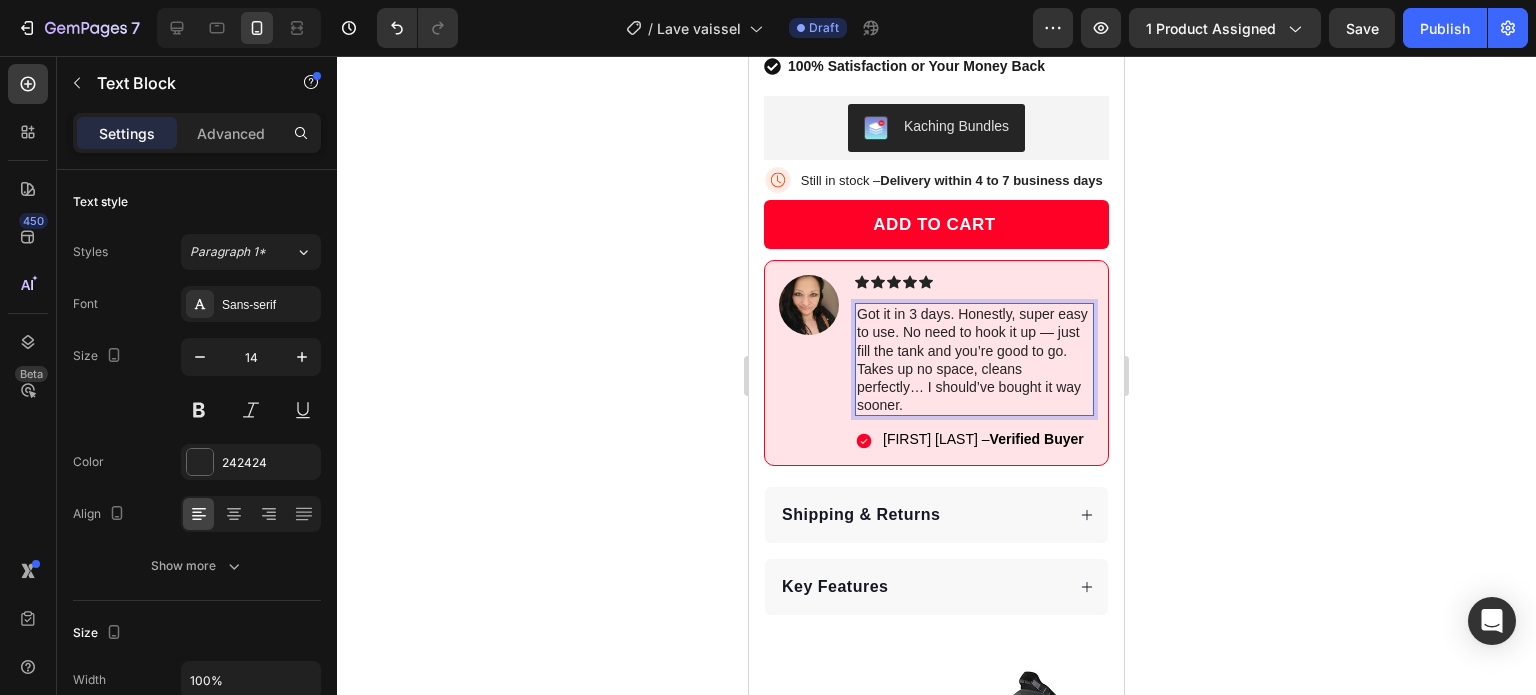 click on "Got it in 3 days. Honestly, super easy to use. No need to hook it up — just fill the tank and you’re good to go. Takes up no space, cleans perfectly… I should’ve bought it way sooner." at bounding box center [974, 359] 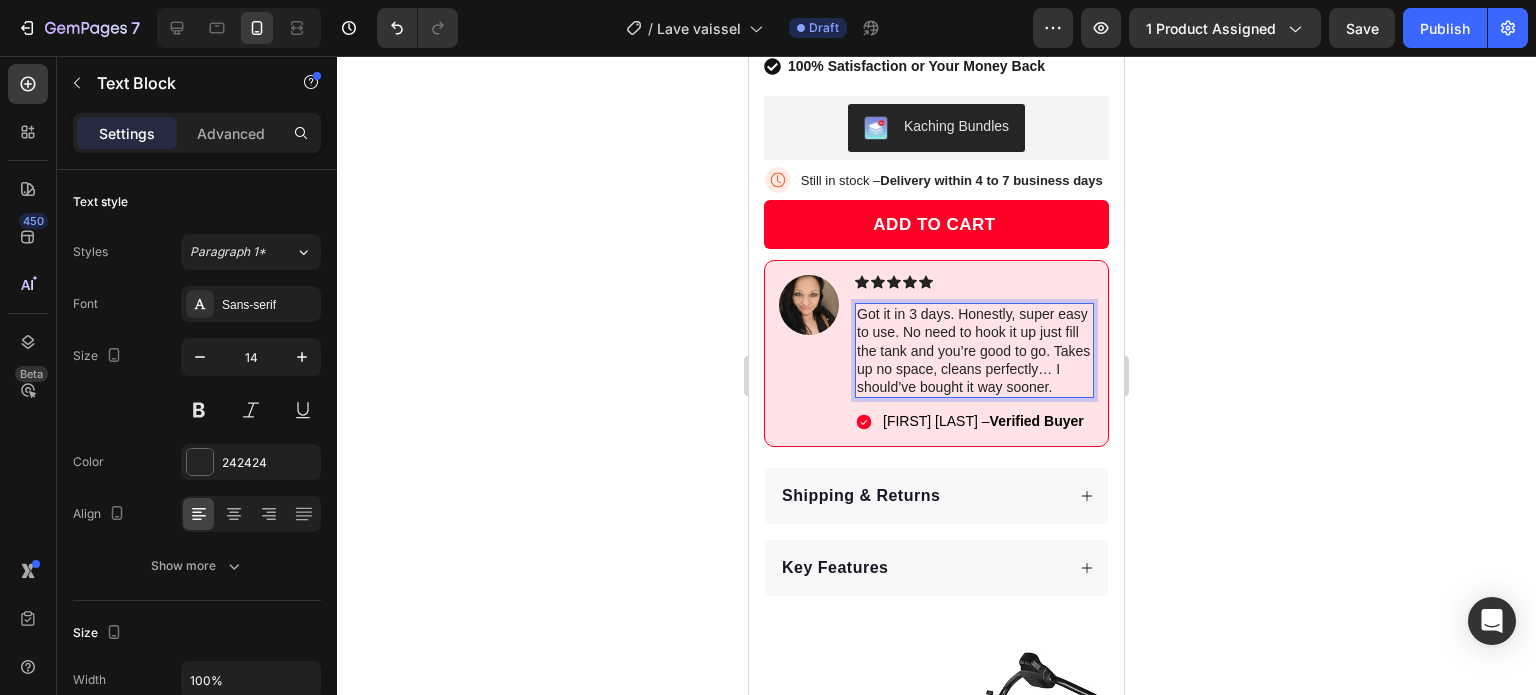 click on "Got it in 3 days. Honestly, super easy to use. No need to hook it up just fill the tank and you’re good to go. Takes up no space, cleans perfectly… I should’ve bought it way sooner." at bounding box center [974, 350] 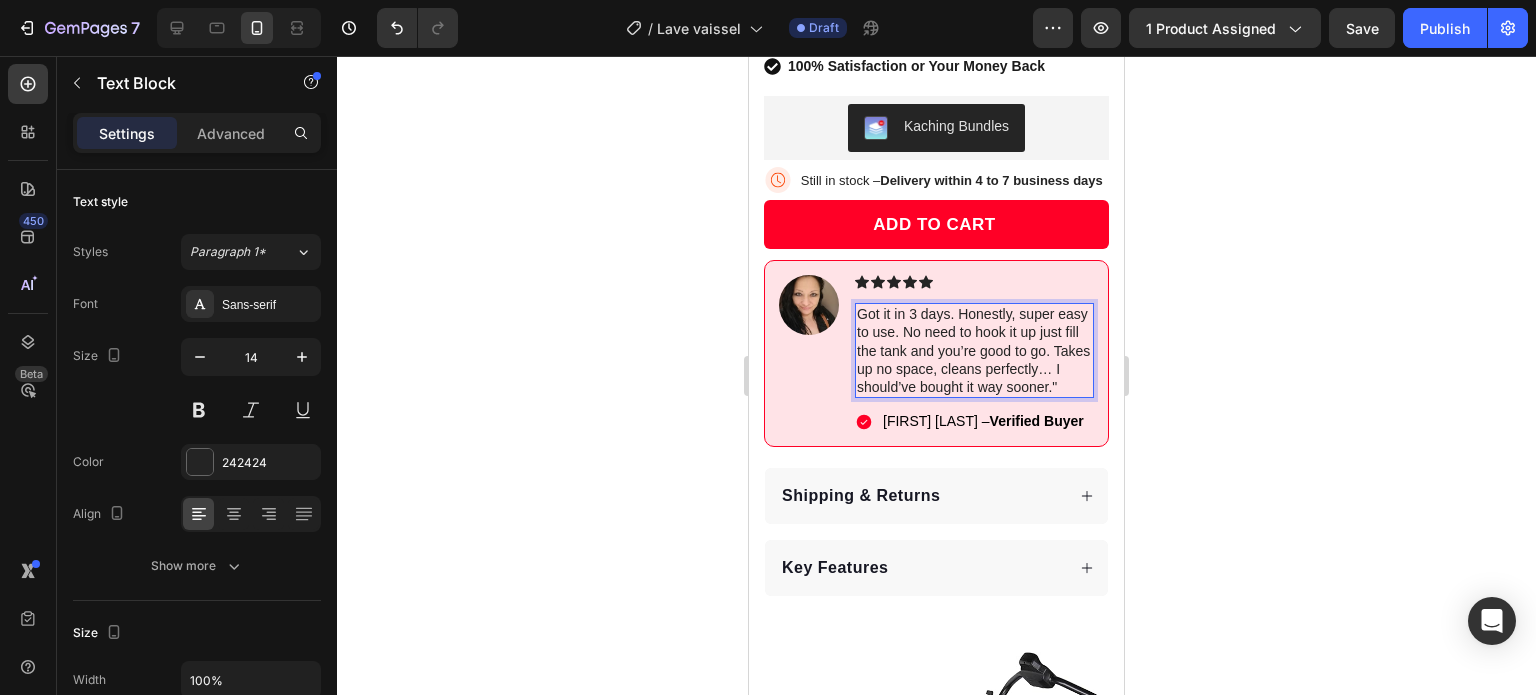 click on "Got it in 3 days. Honestly, super easy to use. No need to hook it up just fill the tank and you’re good to go. Takes up no space, cleans perfectly… I should’ve bought it way sooner."" at bounding box center (974, 350) 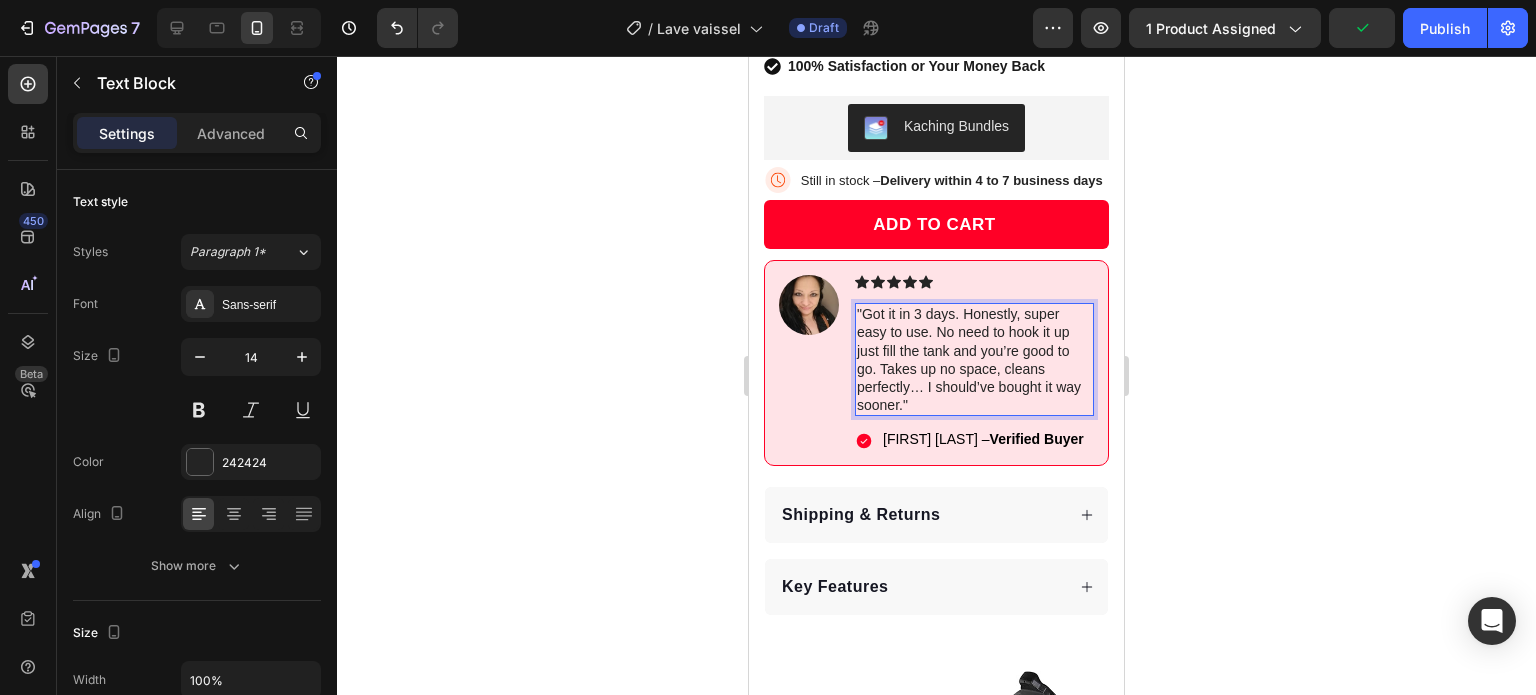 click 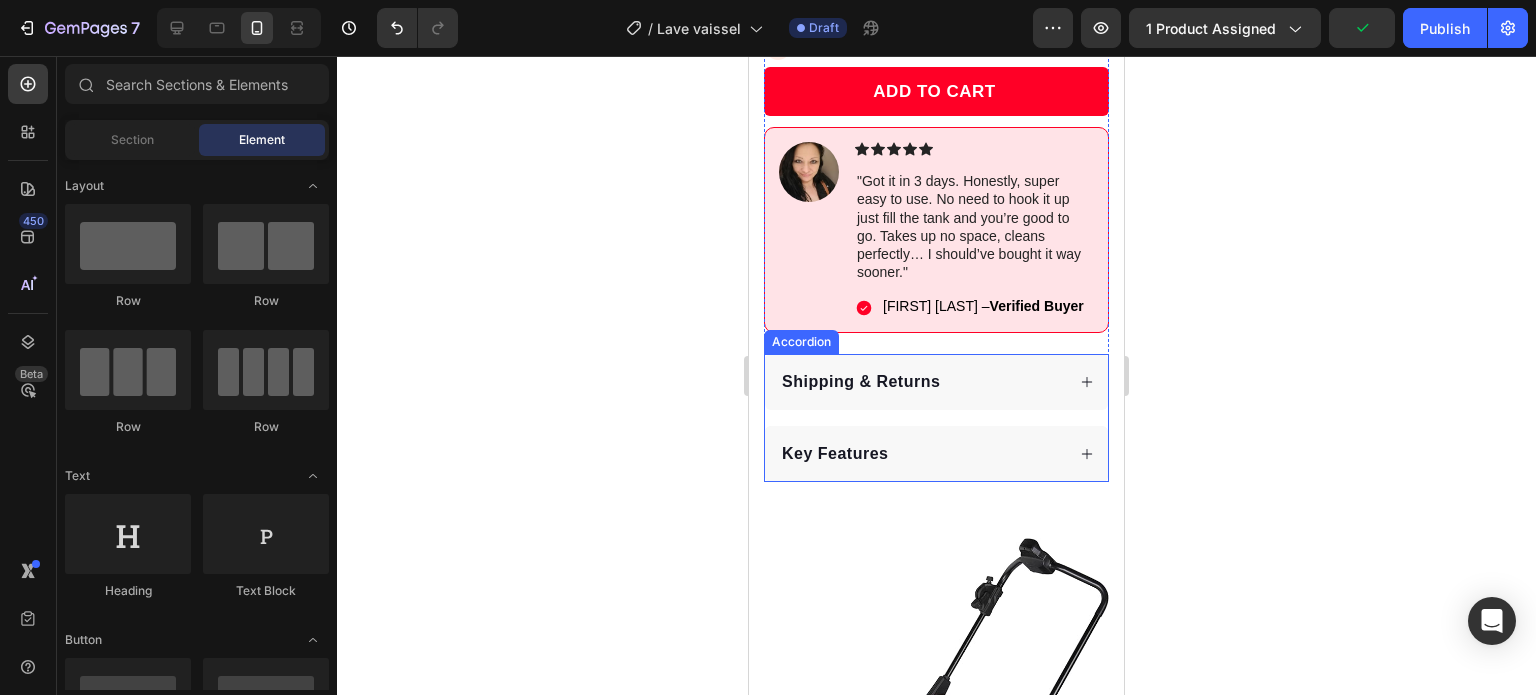 scroll, scrollTop: 1088, scrollLeft: 0, axis: vertical 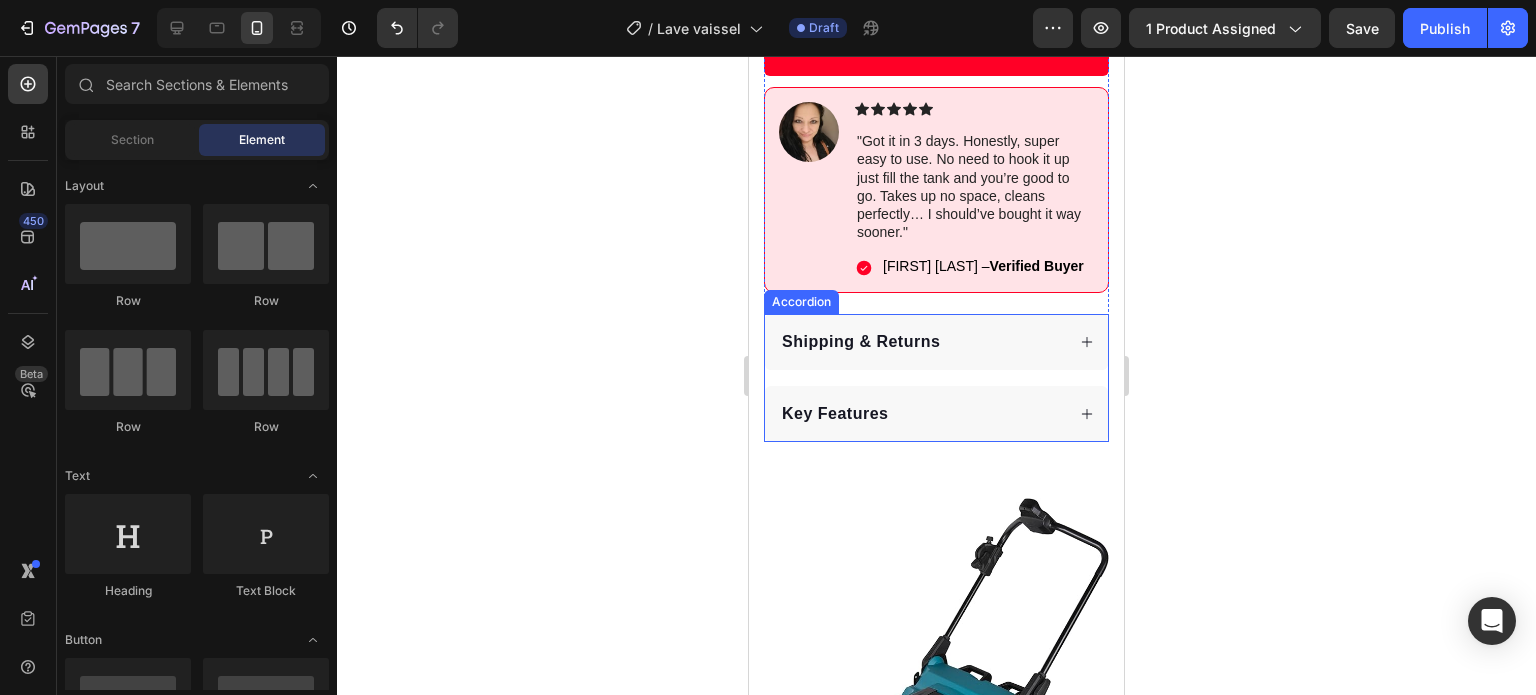 click on "Key Features" at bounding box center (921, 414) 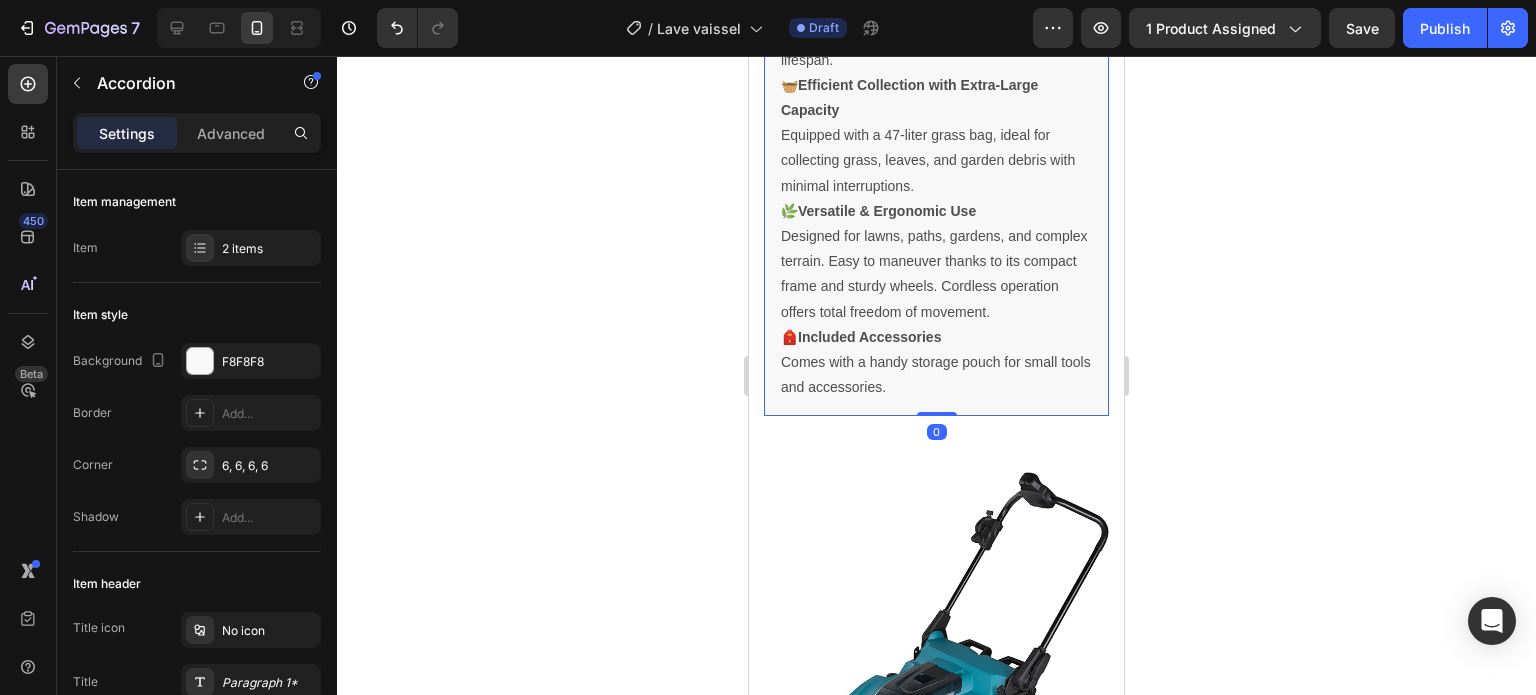 scroll, scrollTop: 1650, scrollLeft: 0, axis: vertical 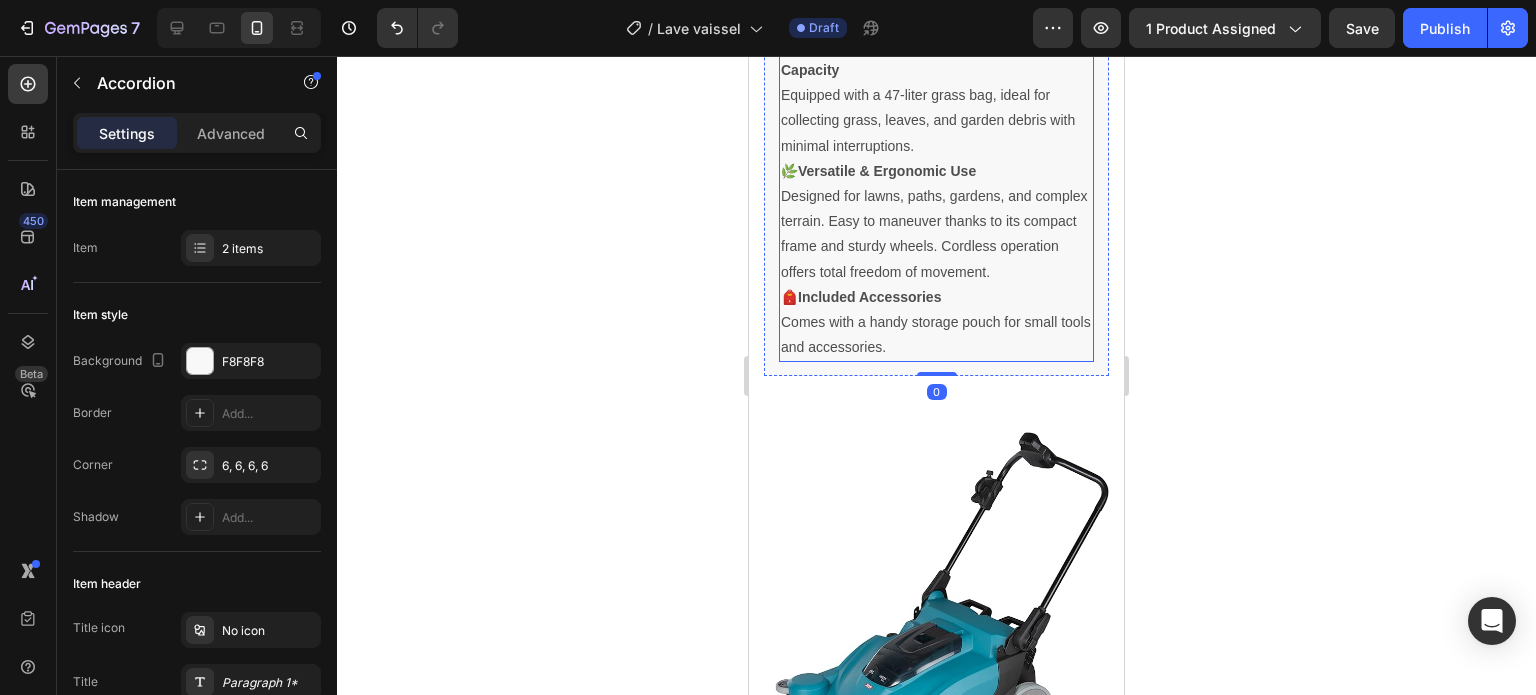 click on "🎒  Included Accessories Comes with a handy storage pouch for small tools and accessories." at bounding box center [936, 323] 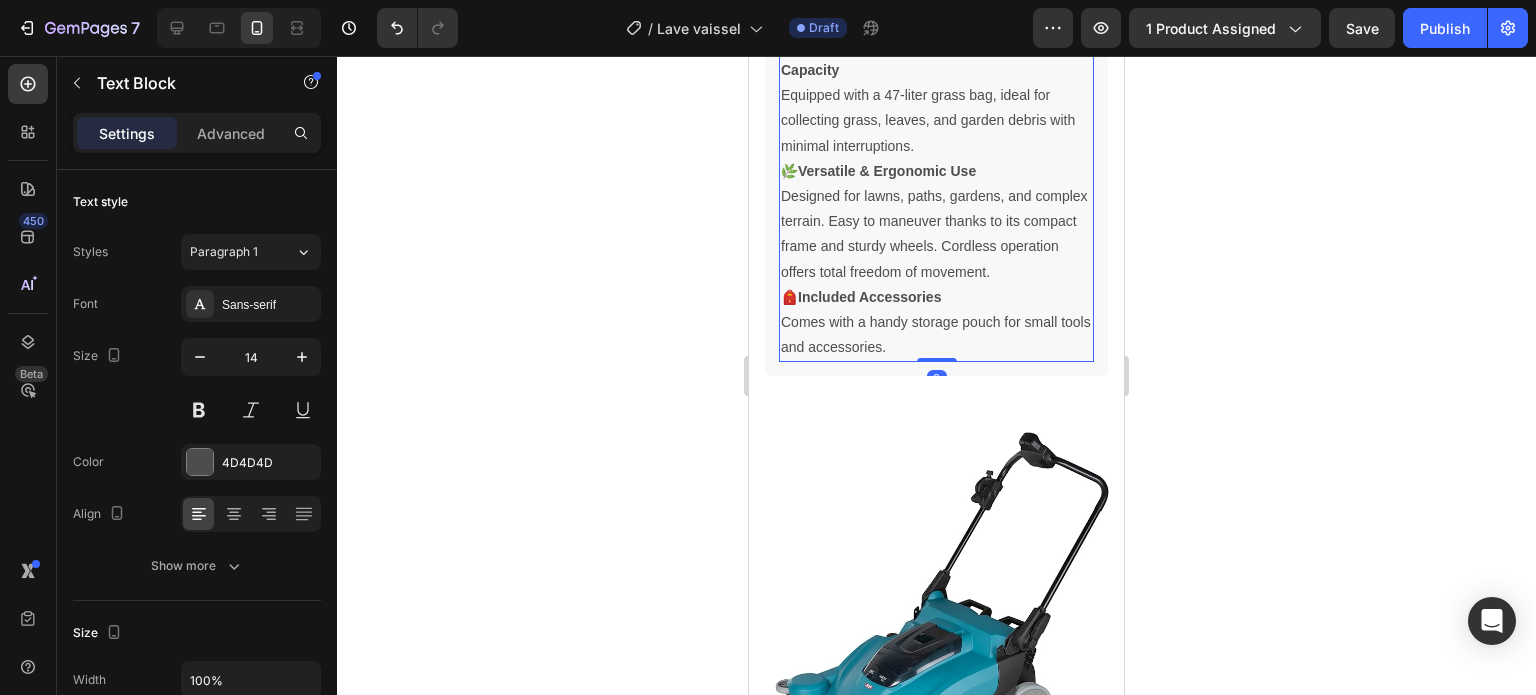 click on "🎒  Included Accessories Comes with a handy storage pouch for small tools and accessories." at bounding box center [936, 323] 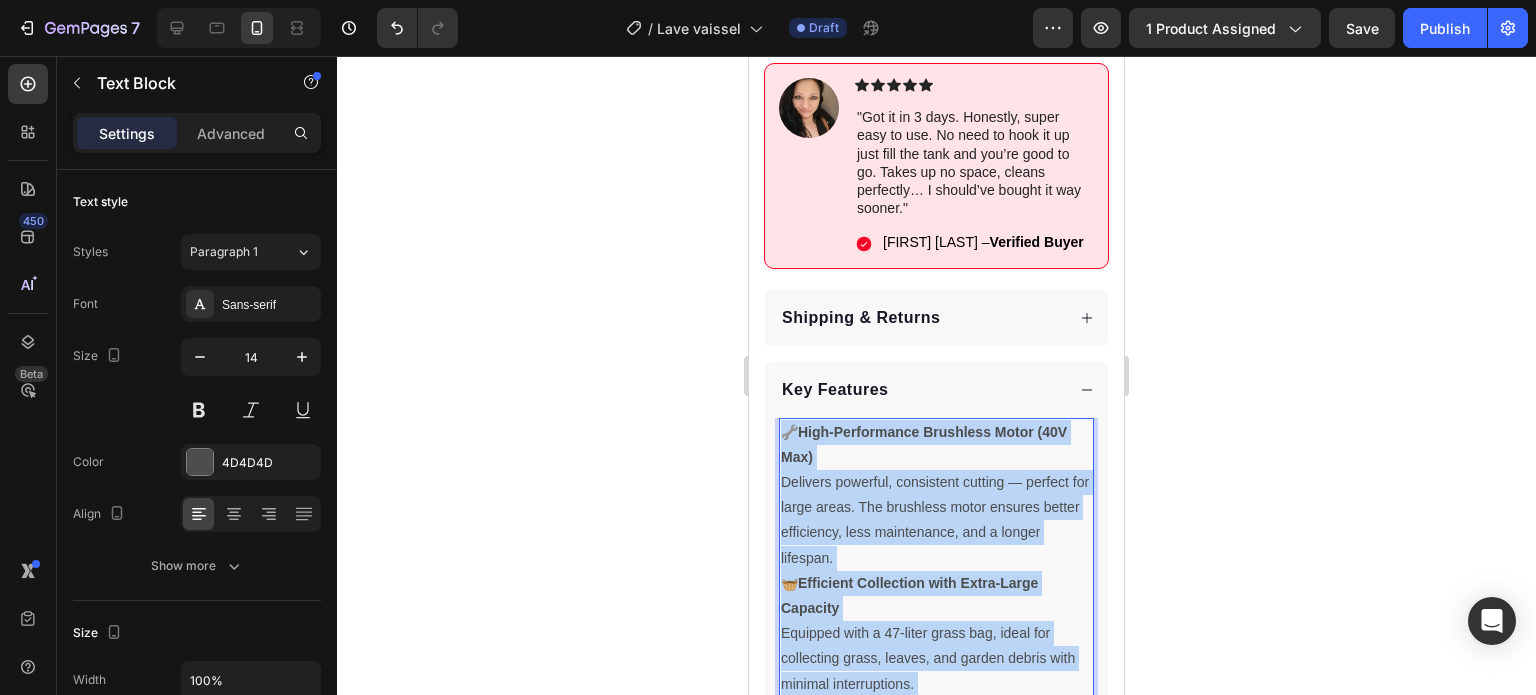 scroll, scrollTop: 949, scrollLeft: 0, axis: vertical 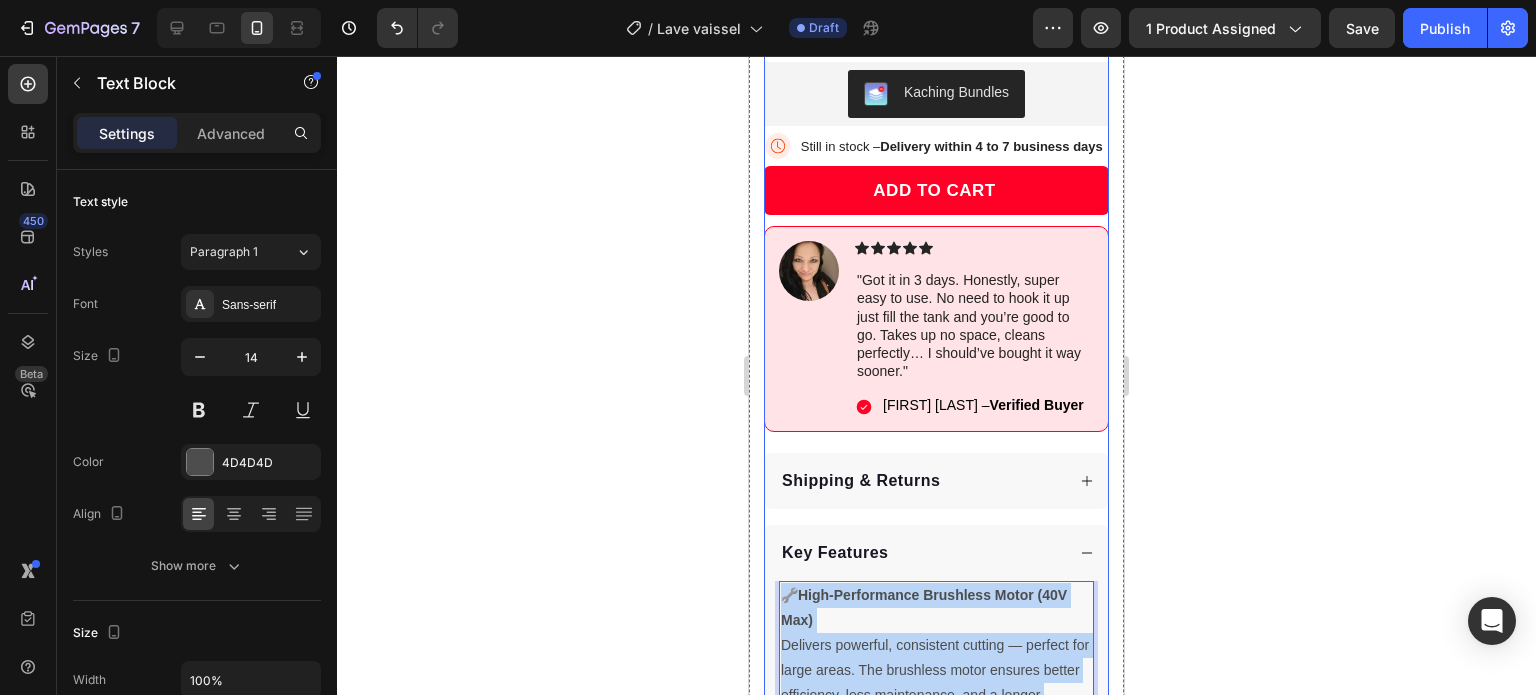 drag, startPoint x: 944, startPoint y: 367, endPoint x: 781, endPoint y: 499, distance: 209.74509 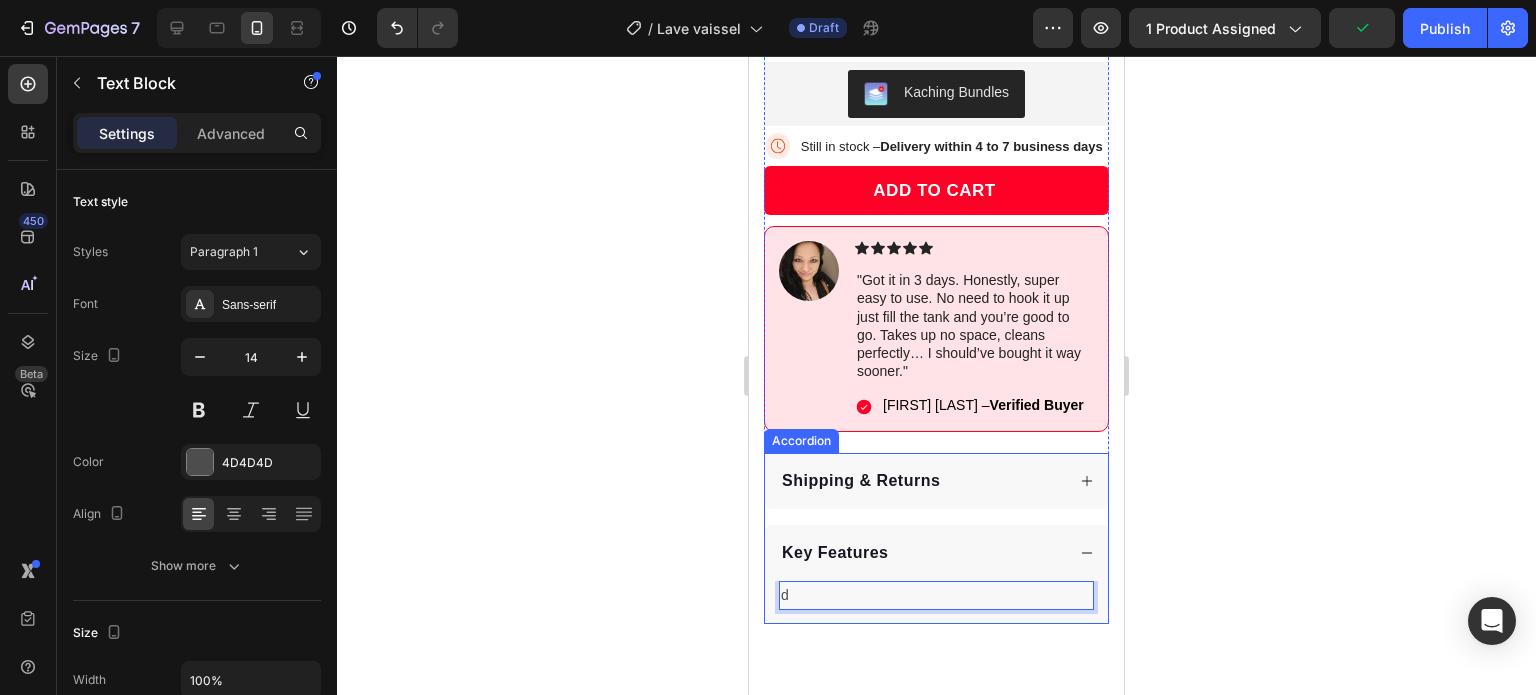 click on "Key Features" at bounding box center (835, 552) 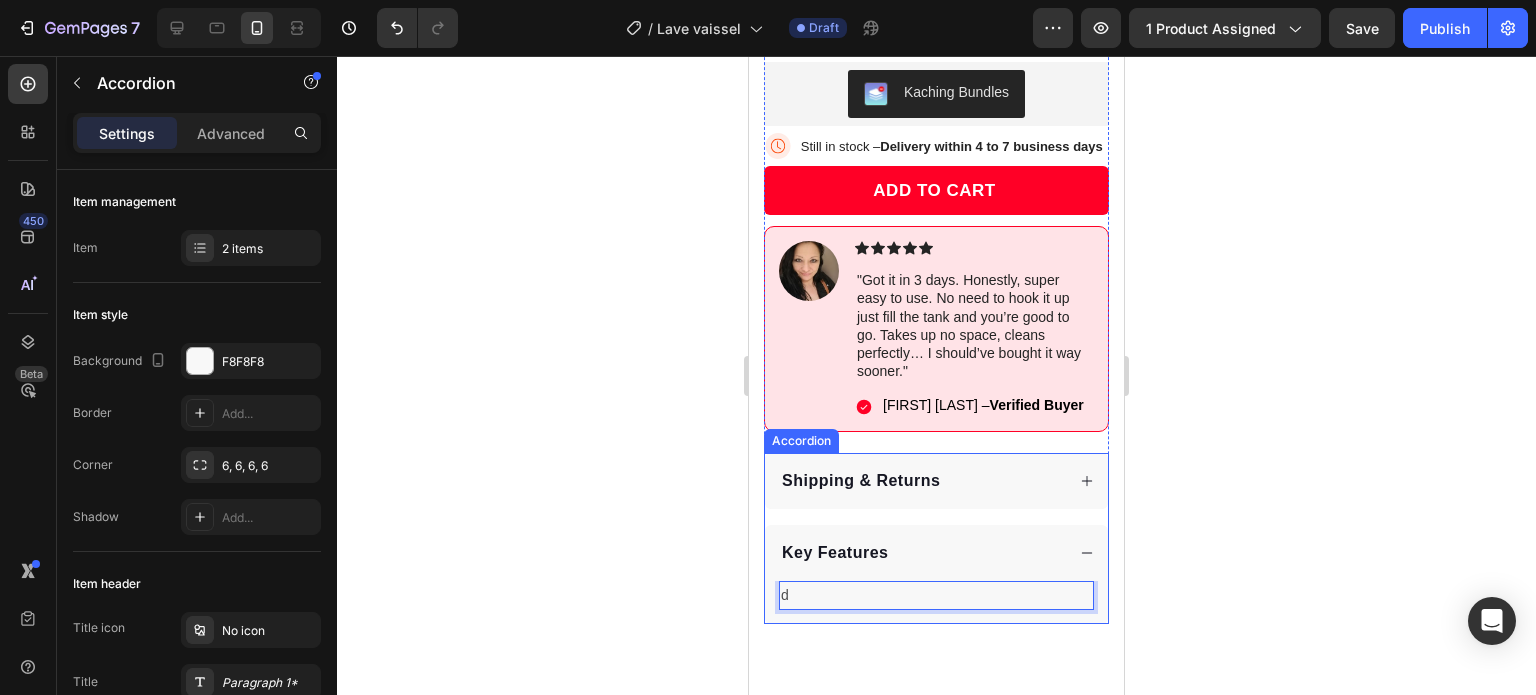 click on "Key Features" at bounding box center (835, 552) 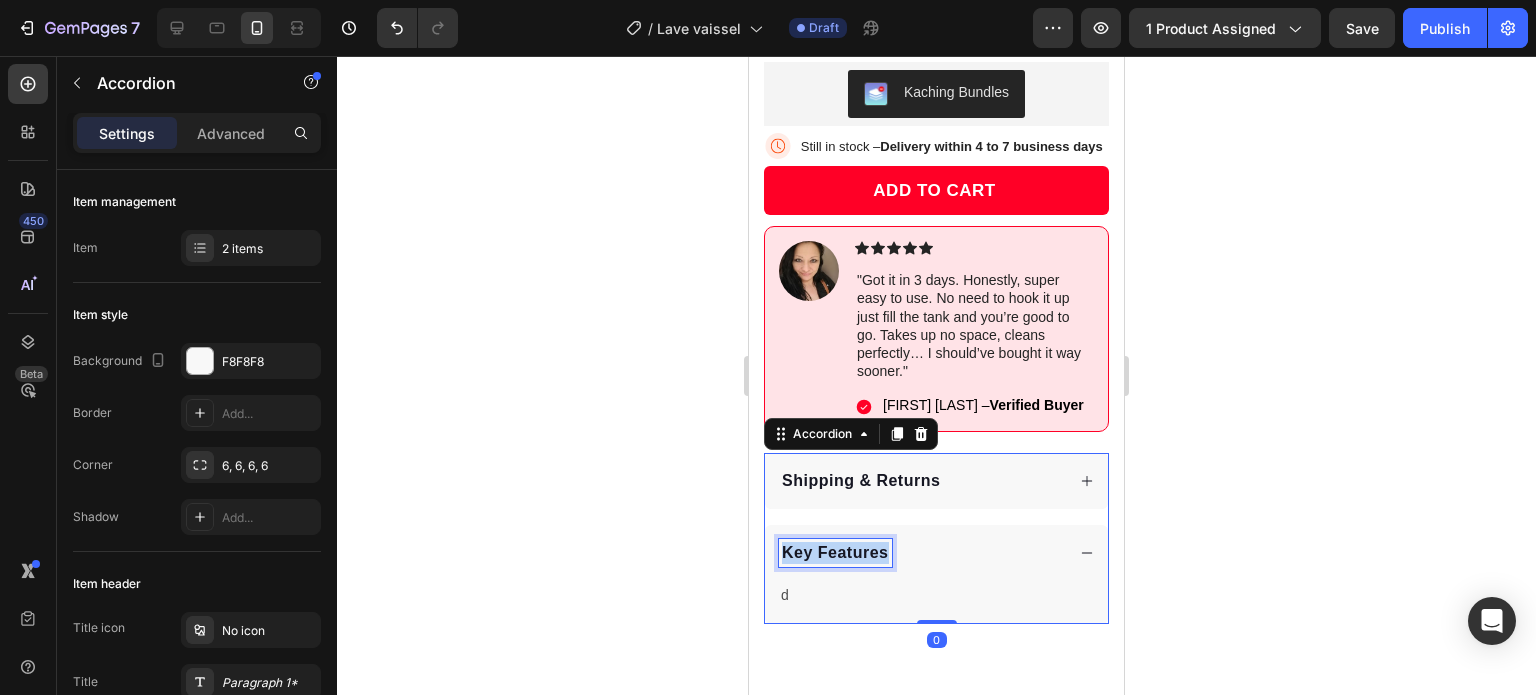 click on "Key Features" at bounding box center (835, 552) 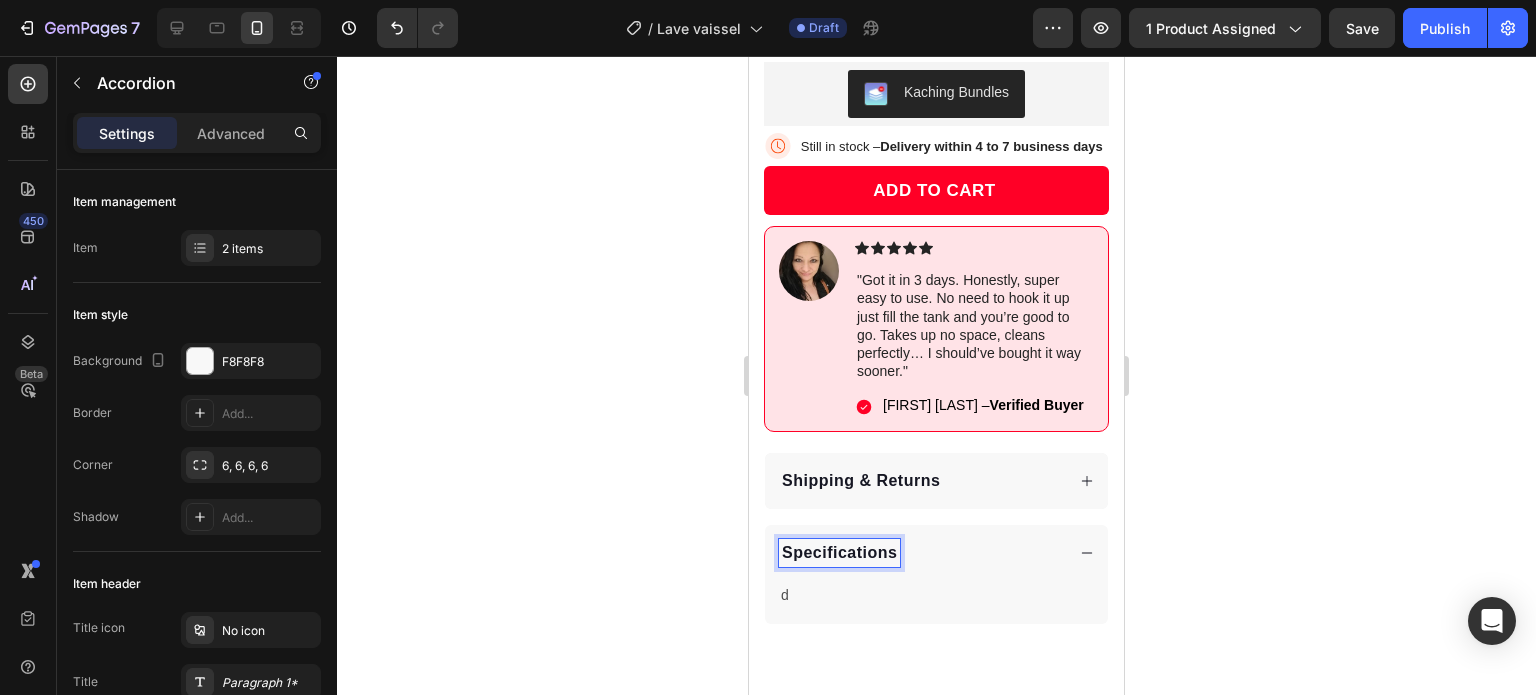 click on "Specifications" at bounding box center [839, 552] 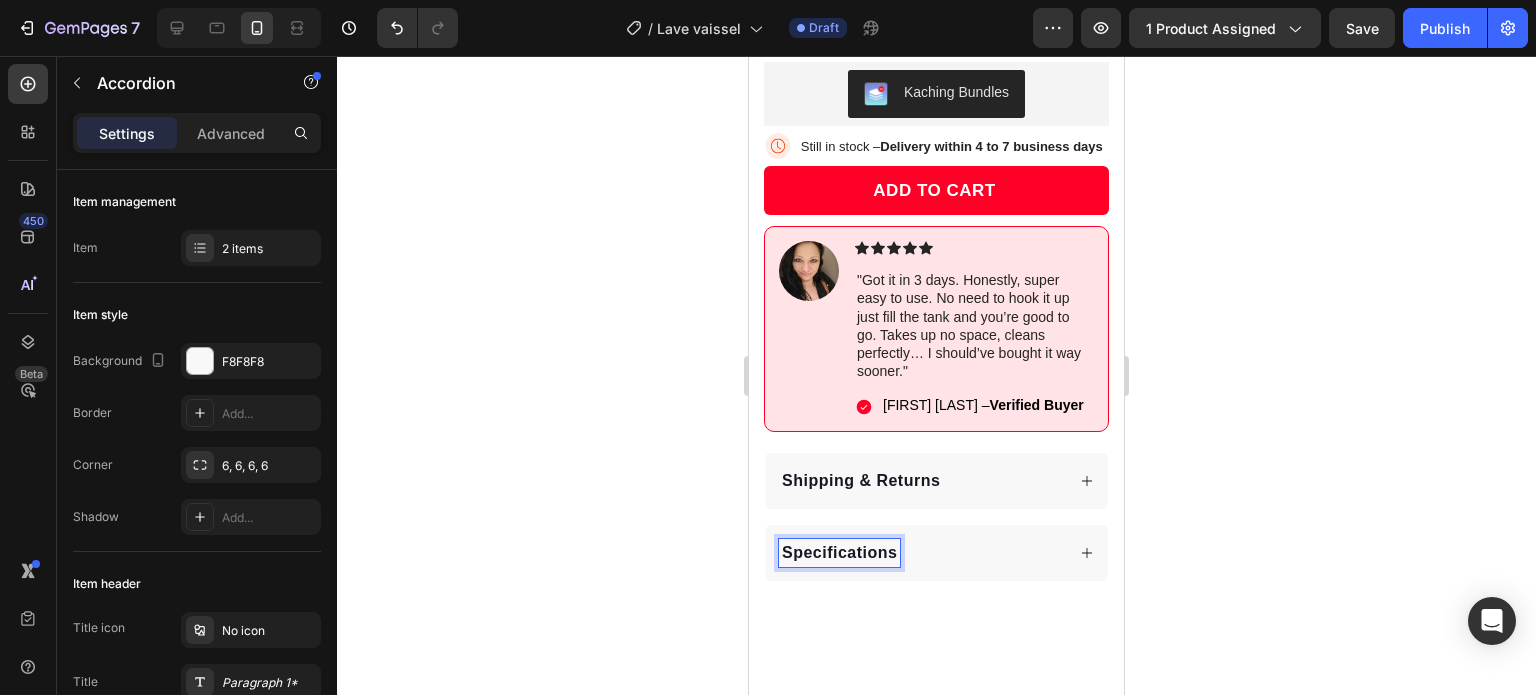 click on "Specifications" at bounding box center (839, 552) 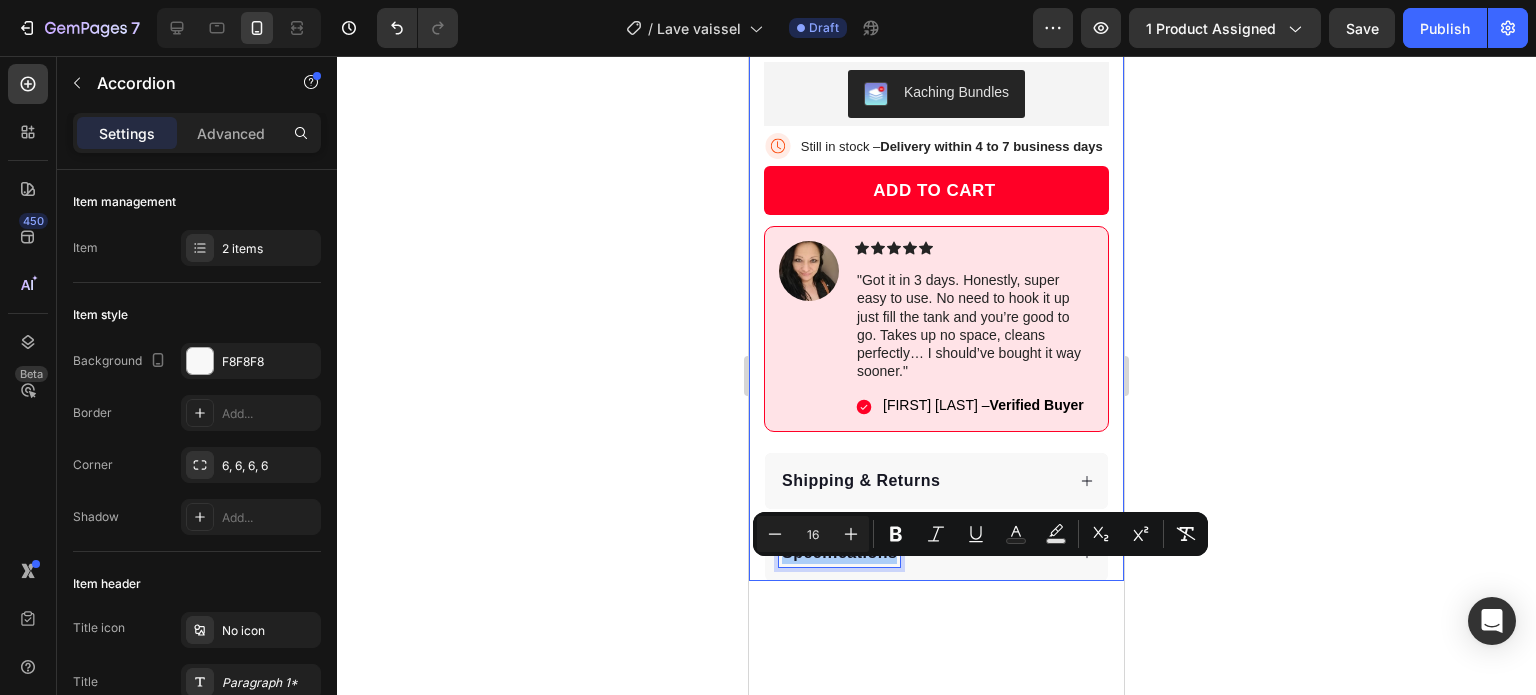 click 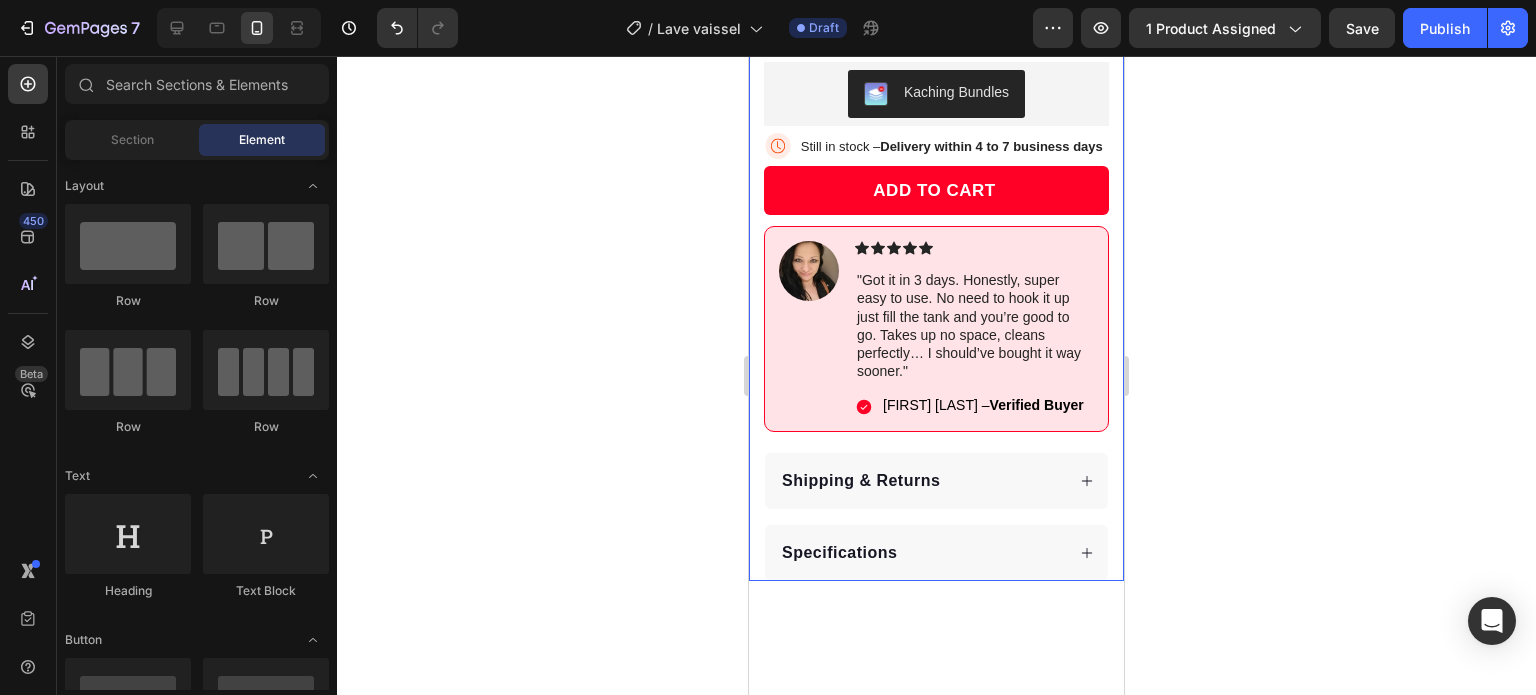 click on "Shipping & Returns" at bounding box center [936, 481] 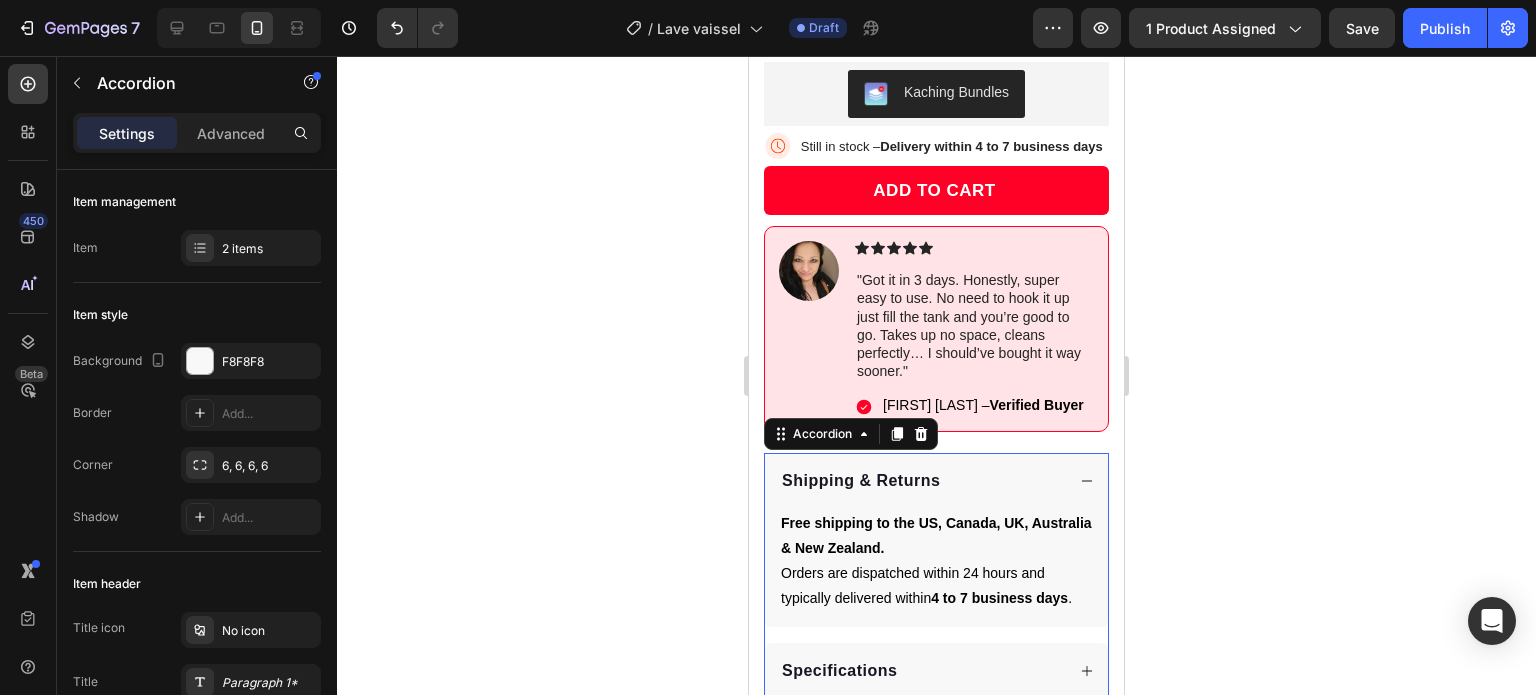 click on "Shipping & Returns" at bounding box center (936, 481) 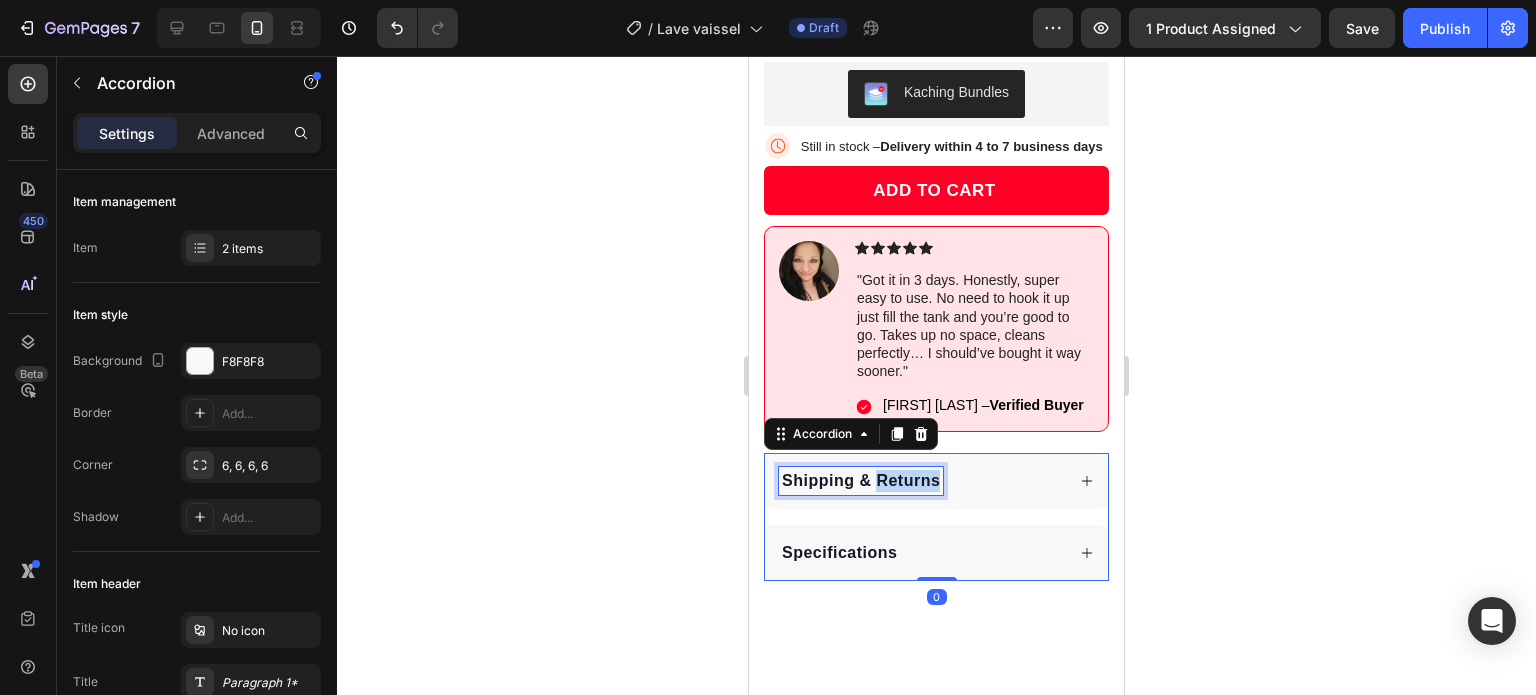 click on "Shipping & Returns" at bounding box center (861, 480) 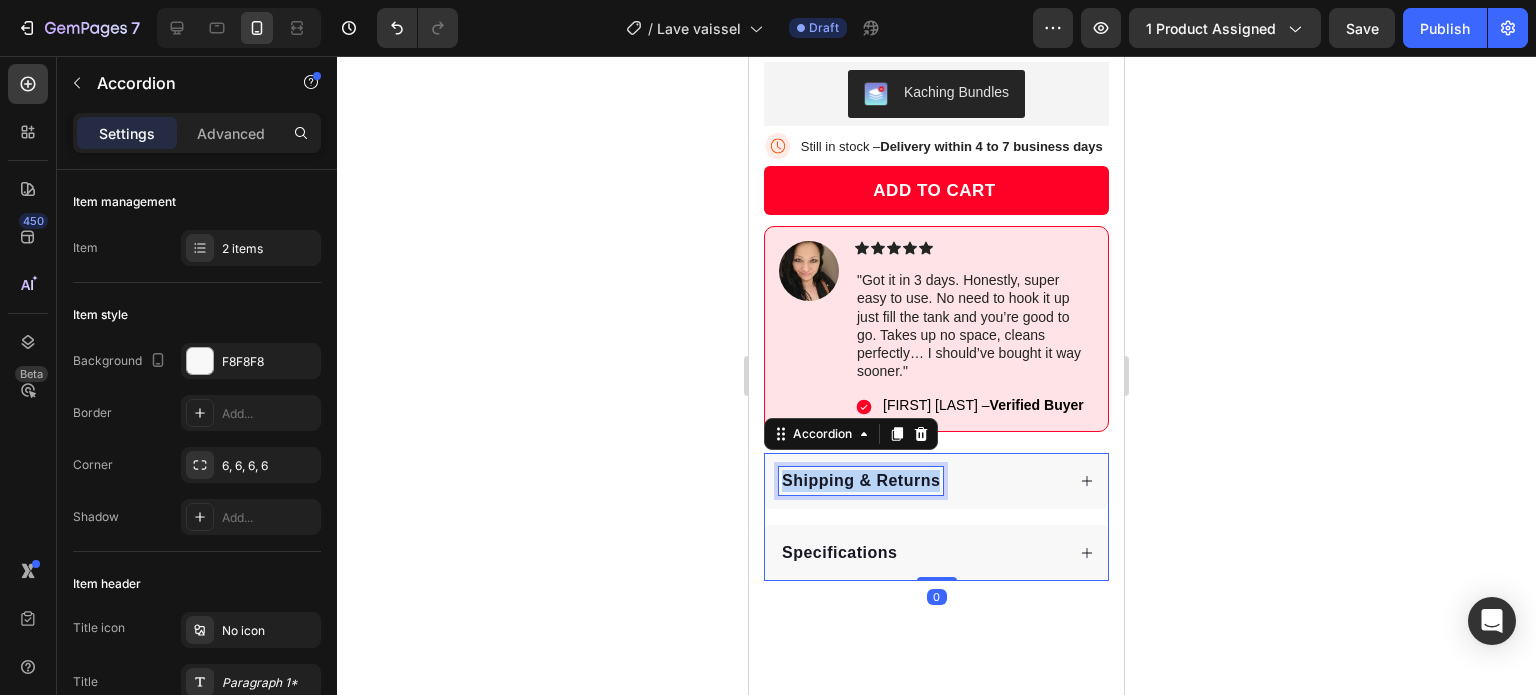 click on "Shipping & Returns" at bounding box center (861, 480) 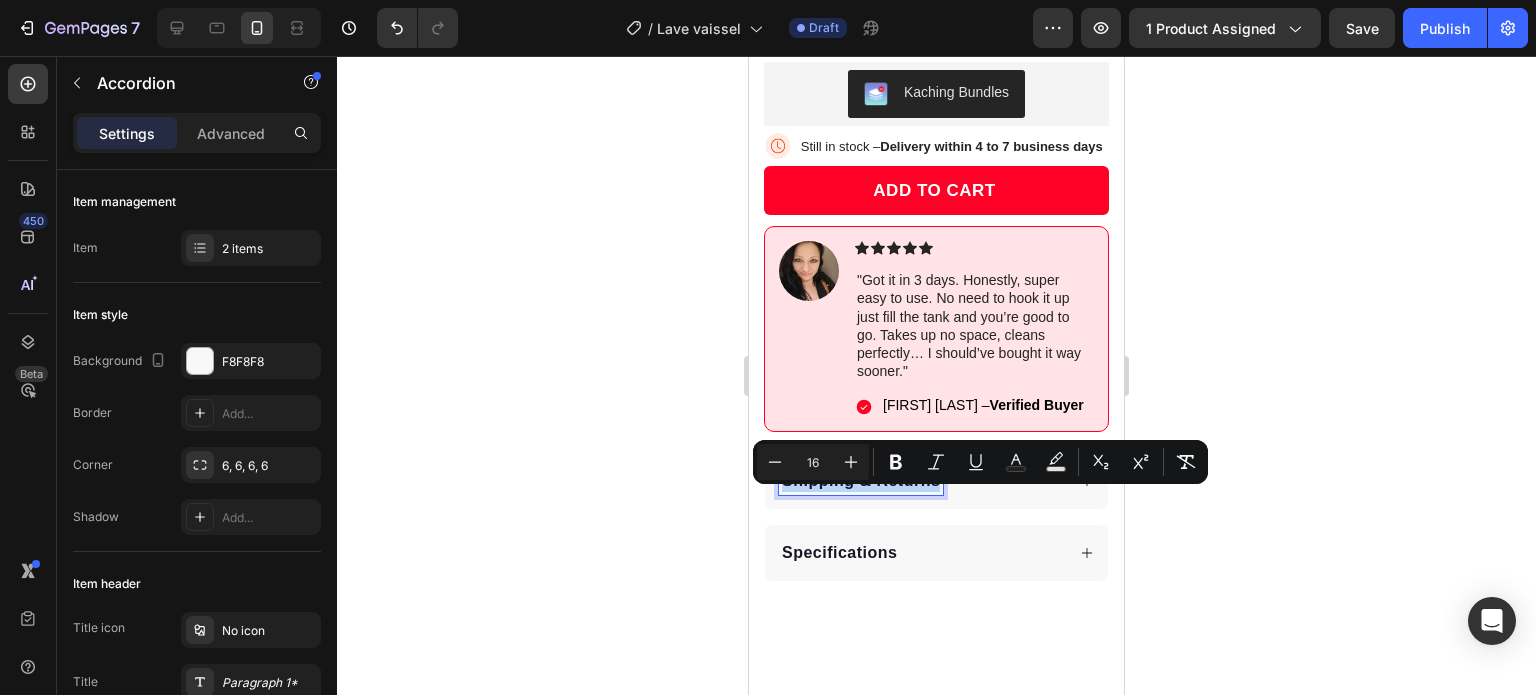 click on "Specifications" at bounding box center [921, 553] 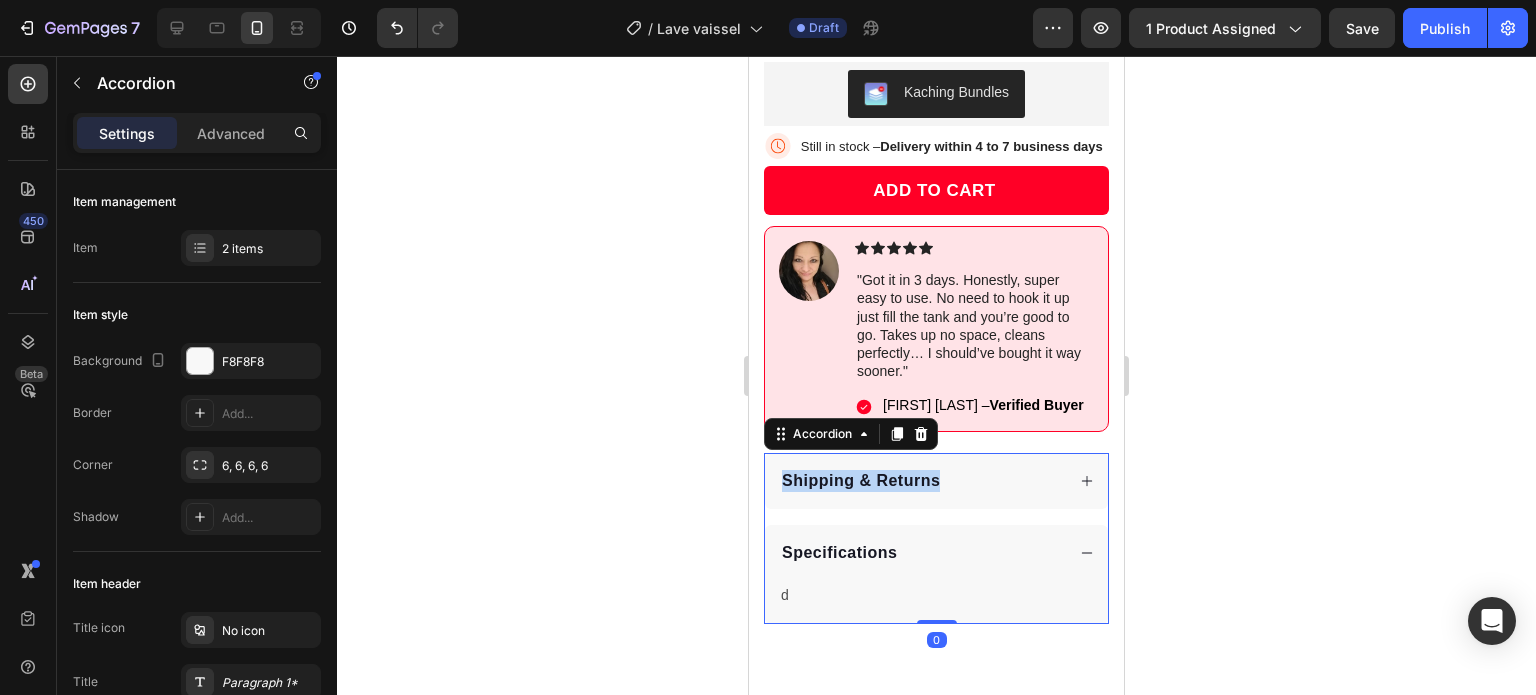 click on "Specifications" at bounding box center [921, 553] 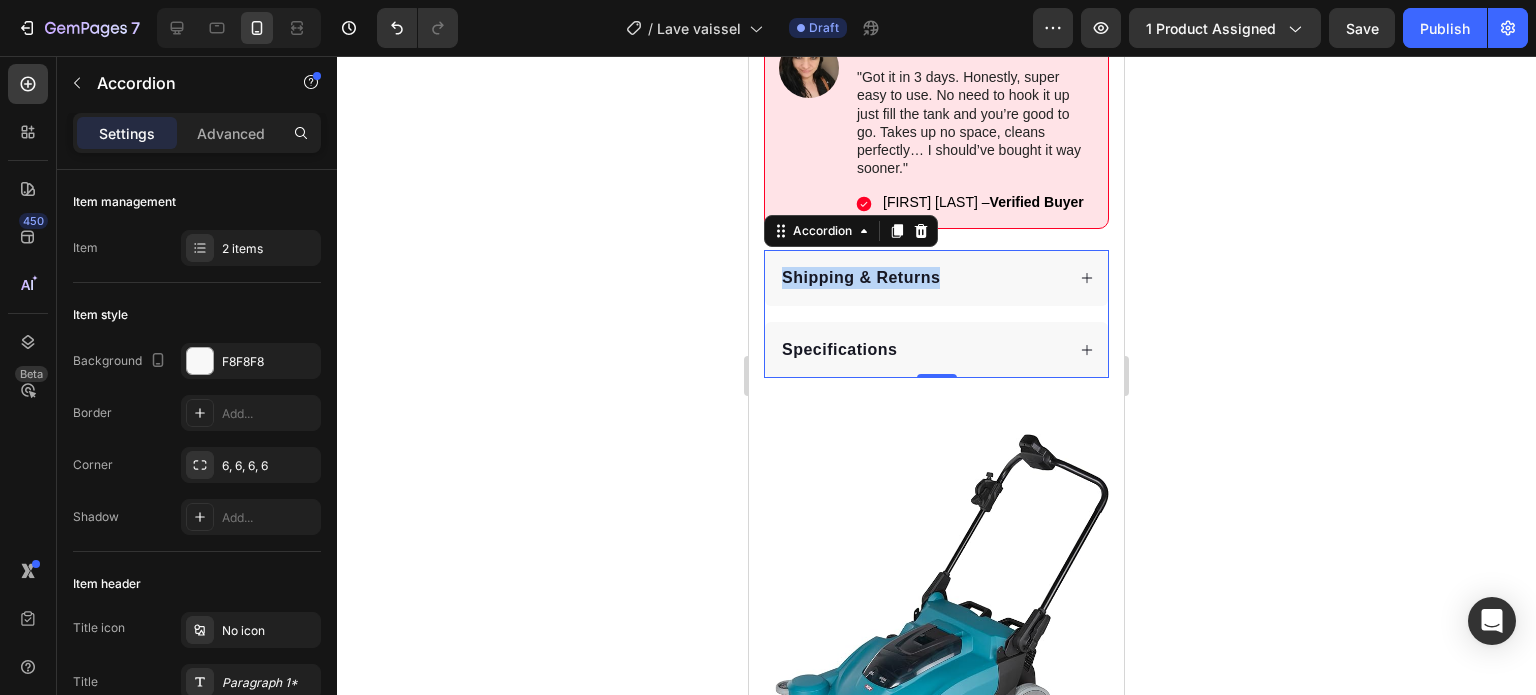 scroll, scrollTop: 1154, scrollLeft: 0, axis: vertical 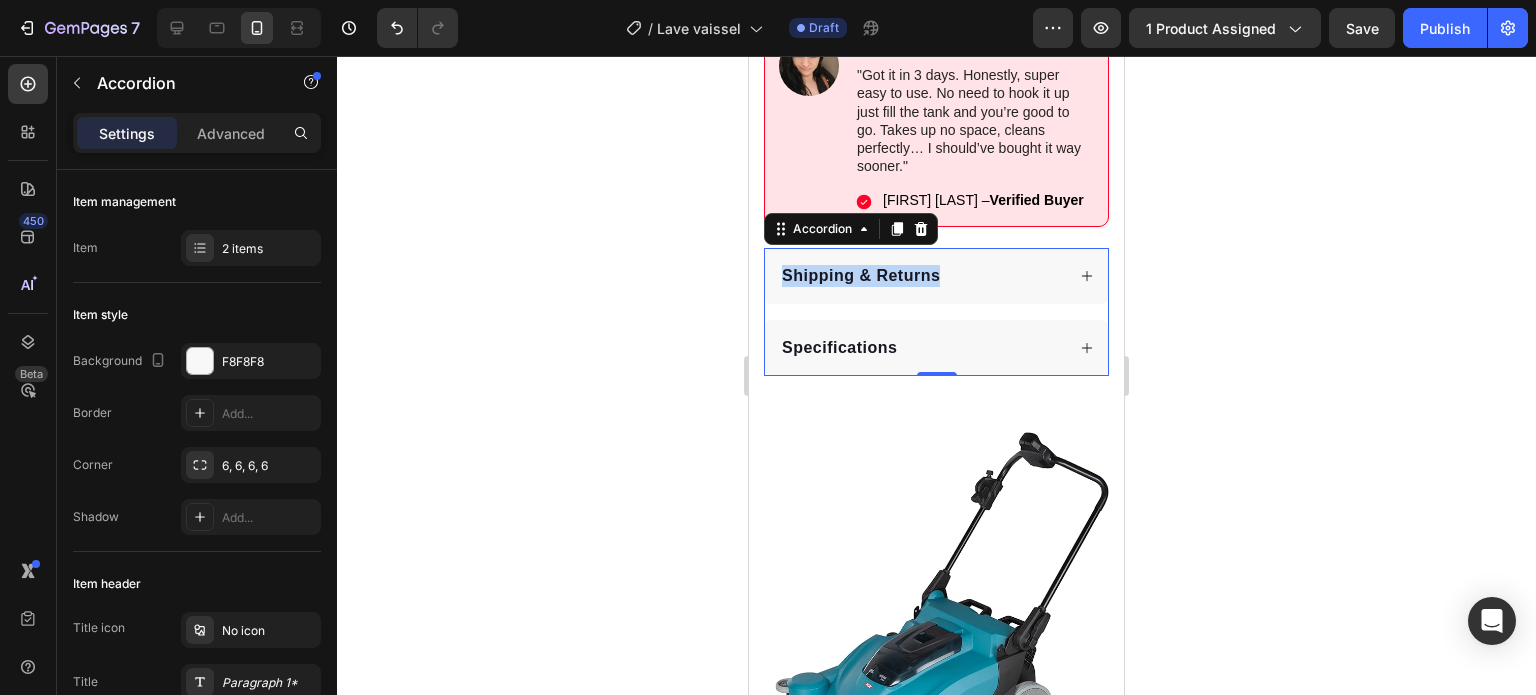 click on "Specifications" at bounding box center (921, 348) 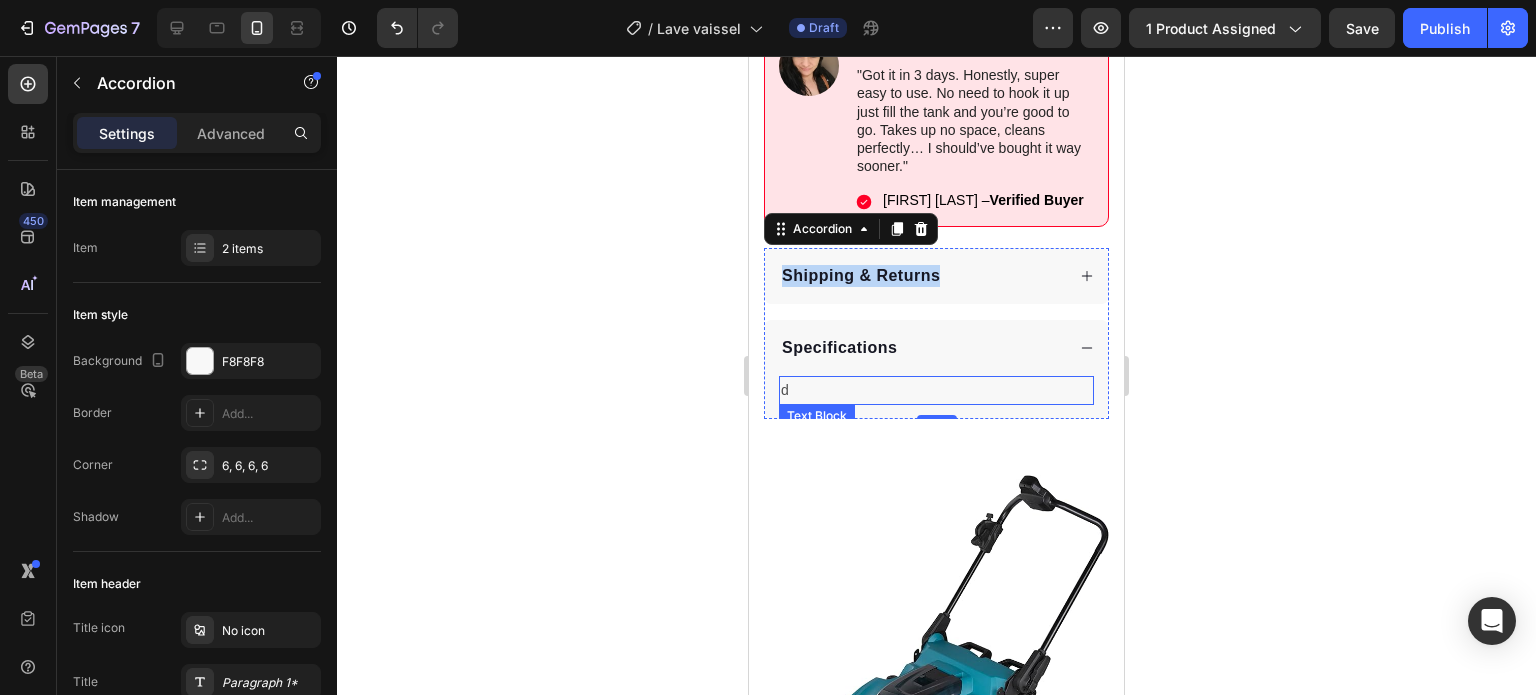 click on "d" at bounding box center [936, 390] 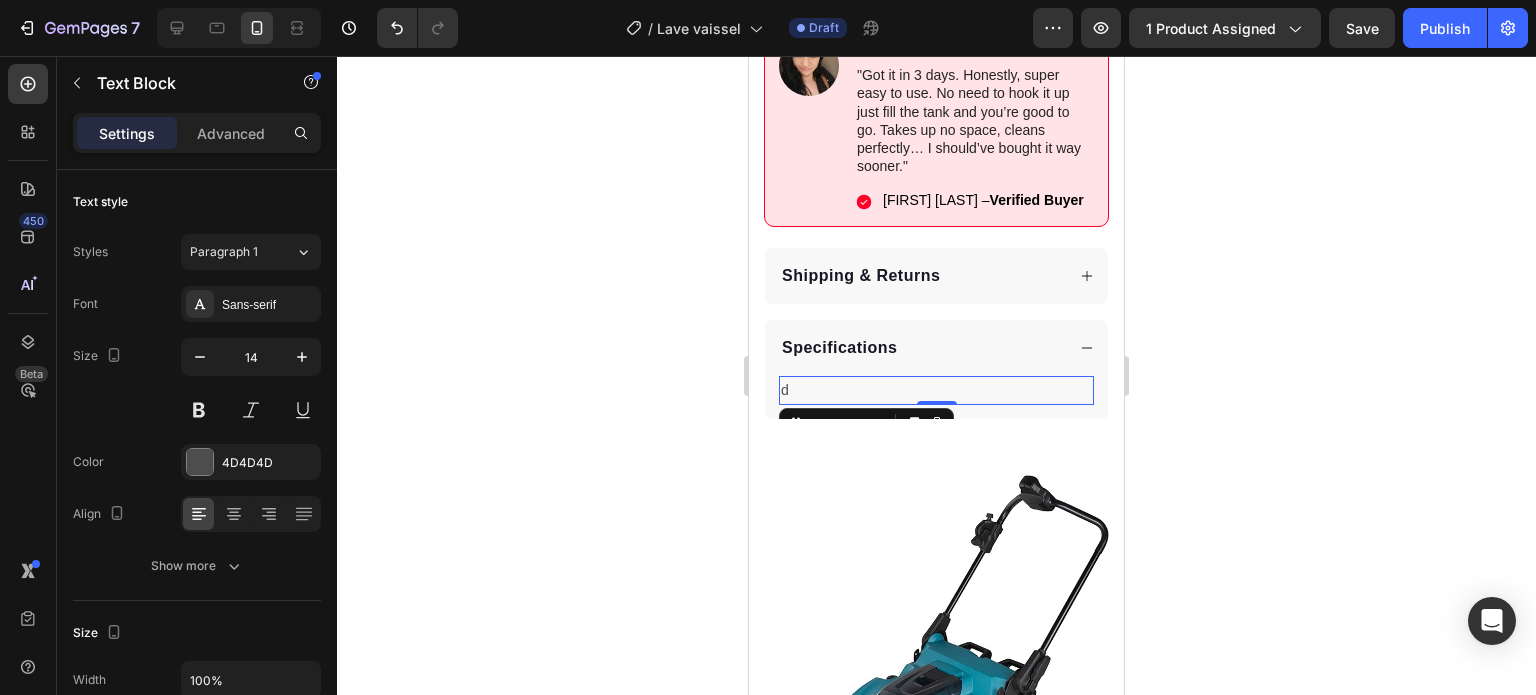 click on "d" at bounding box center (936, 390) 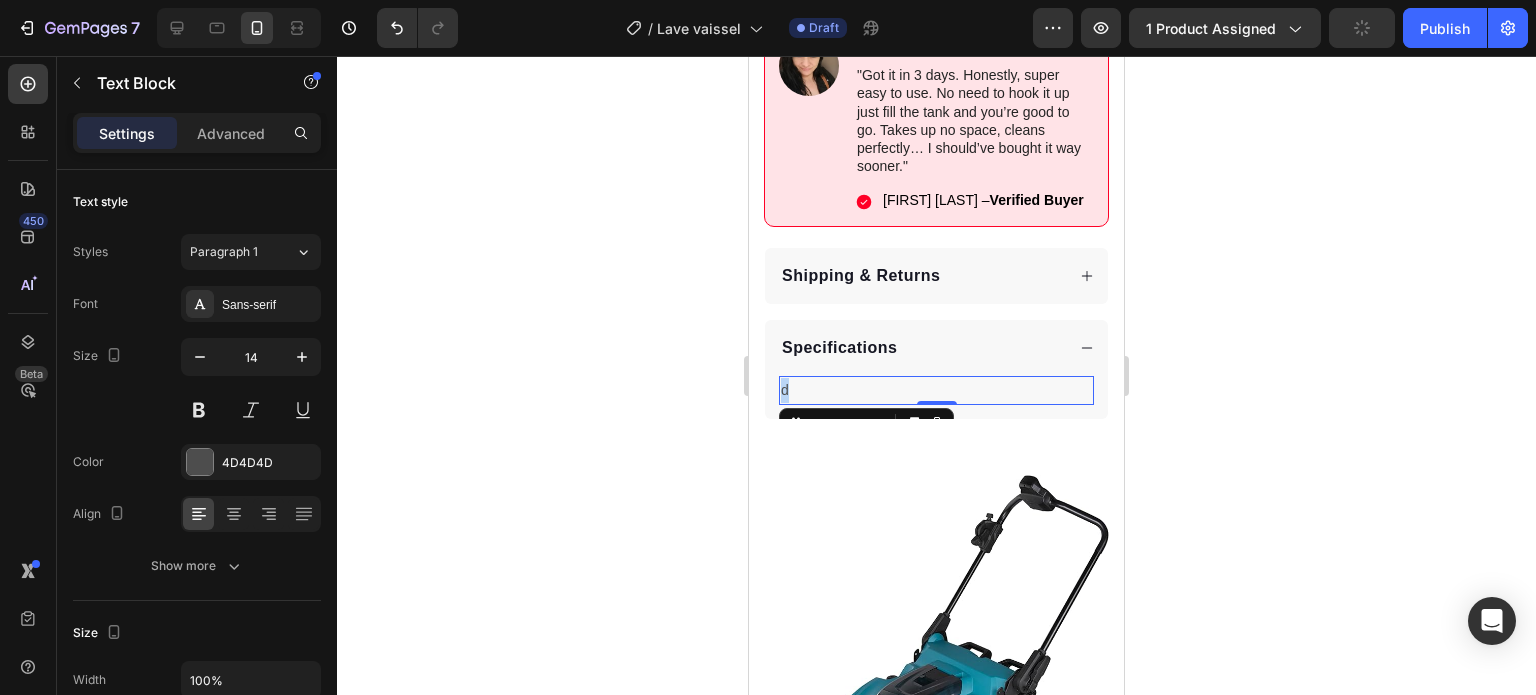 click on "d" at bounding box center (936, 390) 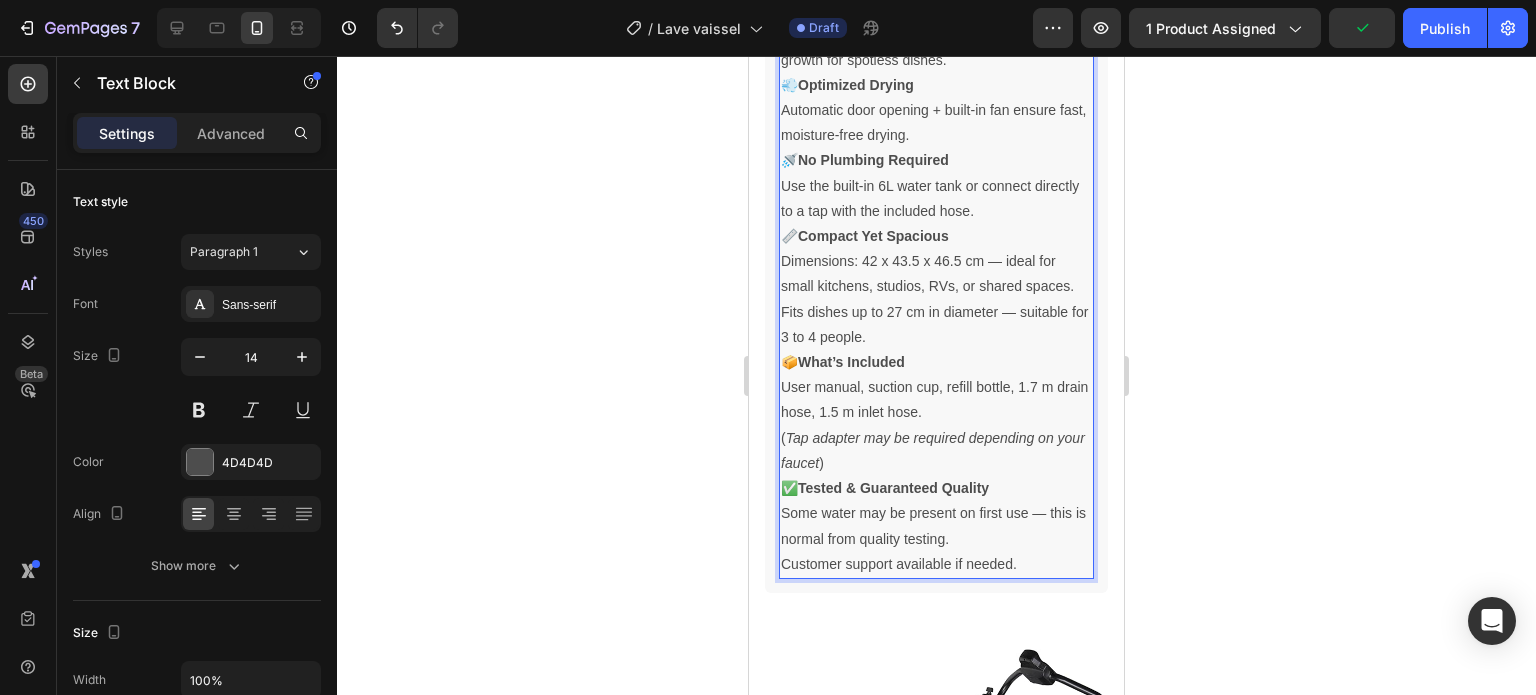 scroll, scrollTop: 1786, scrollLeft: 0, axis: vertical 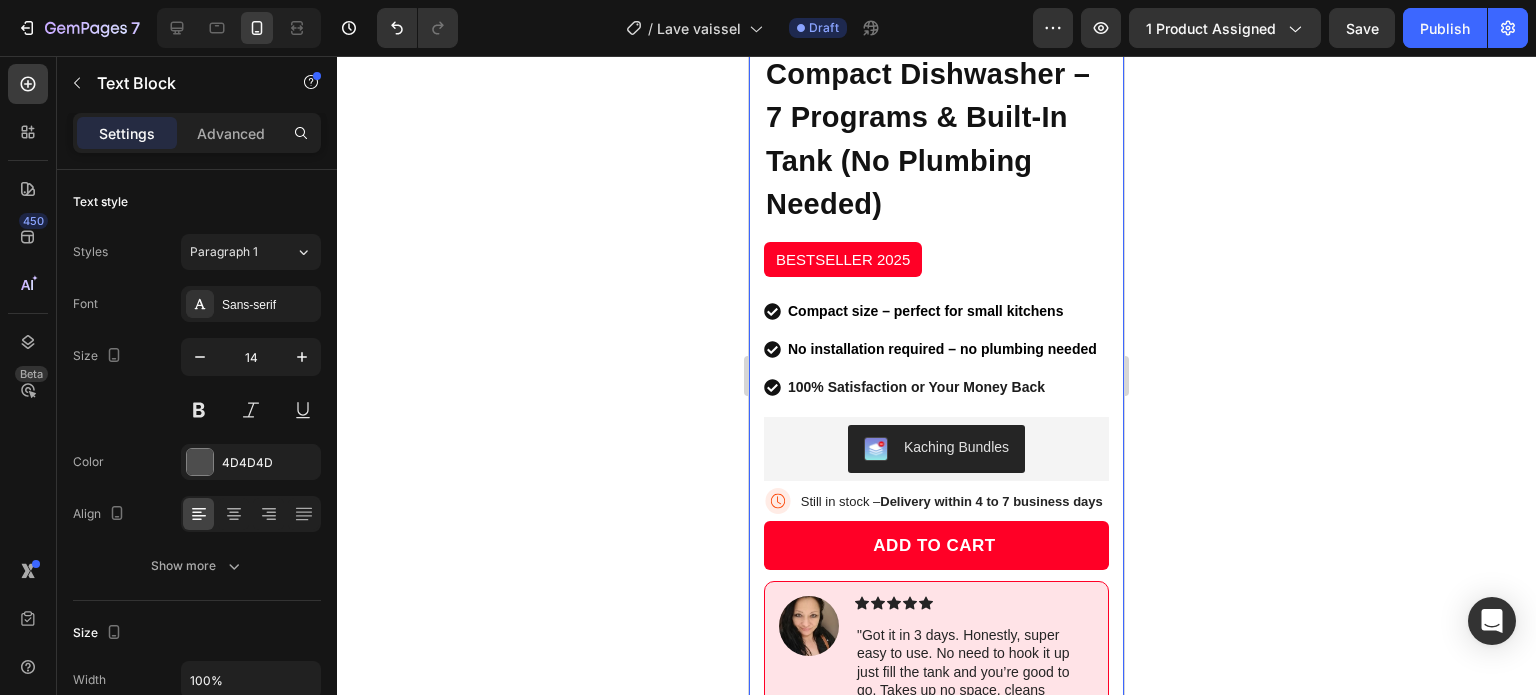 drag, startPoint x: 1013, startPoint y: 532, endPoint x: 744, endPoint y: 491, distance: 272.1066 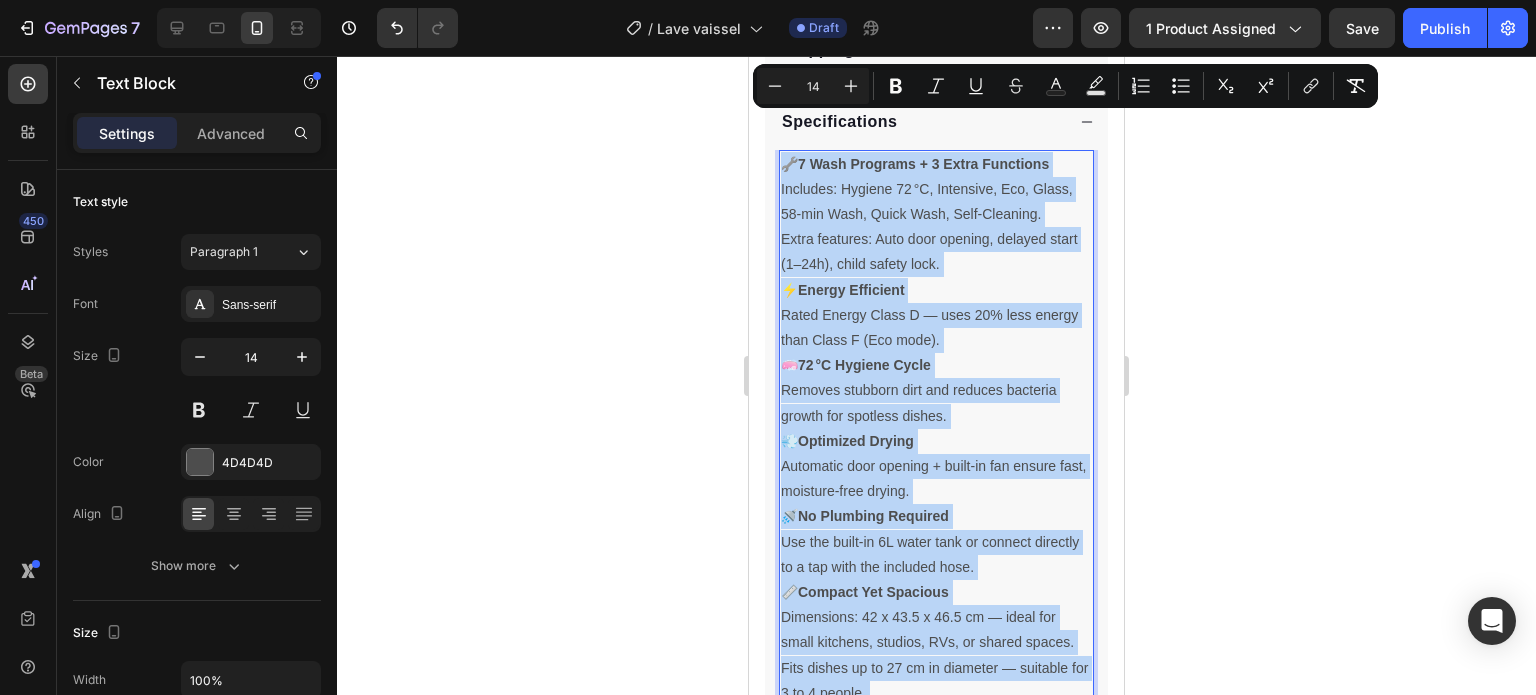 scroll, scrollTop: 1275, scrollLeft: 0, axis: vertical 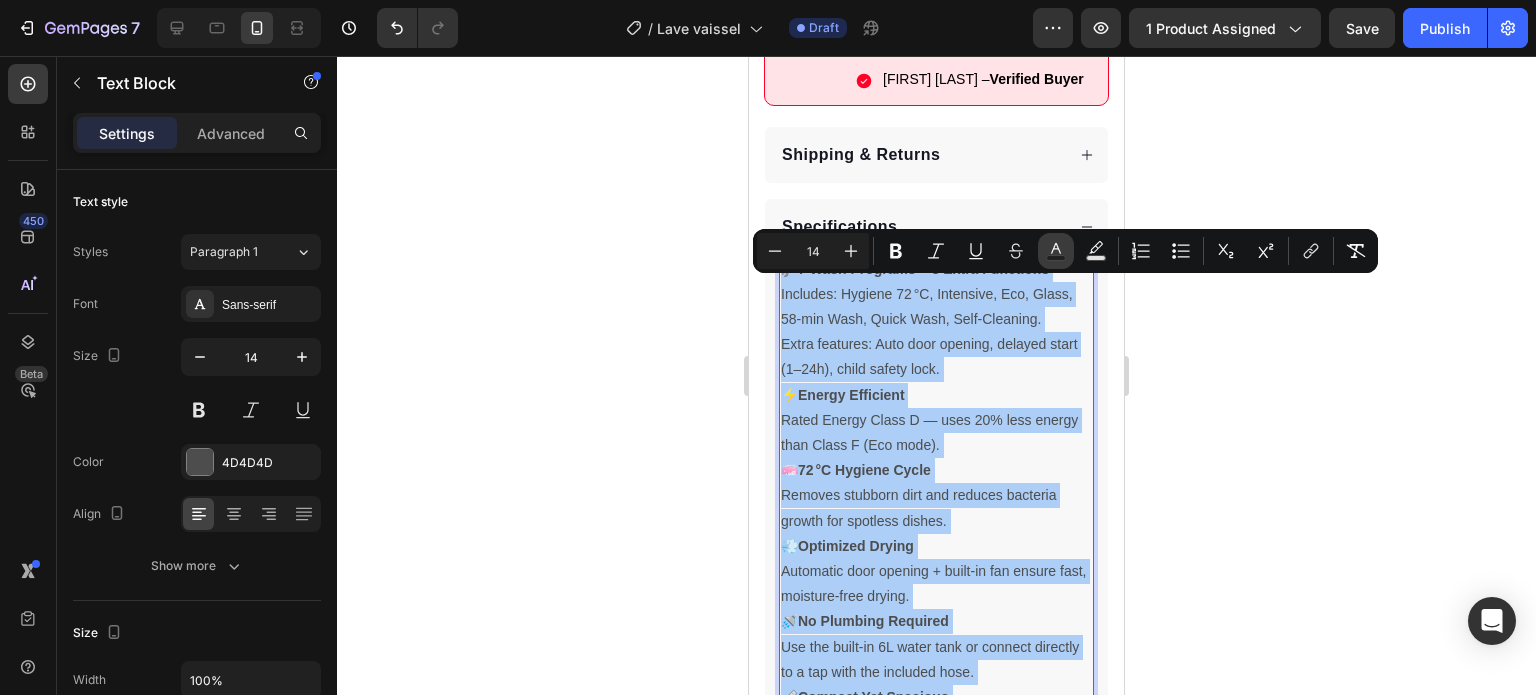 drag, startPoint x: 1058, startPoint y: 238, endPoint x: 316, endPoint y: 171, distance: 745.0188 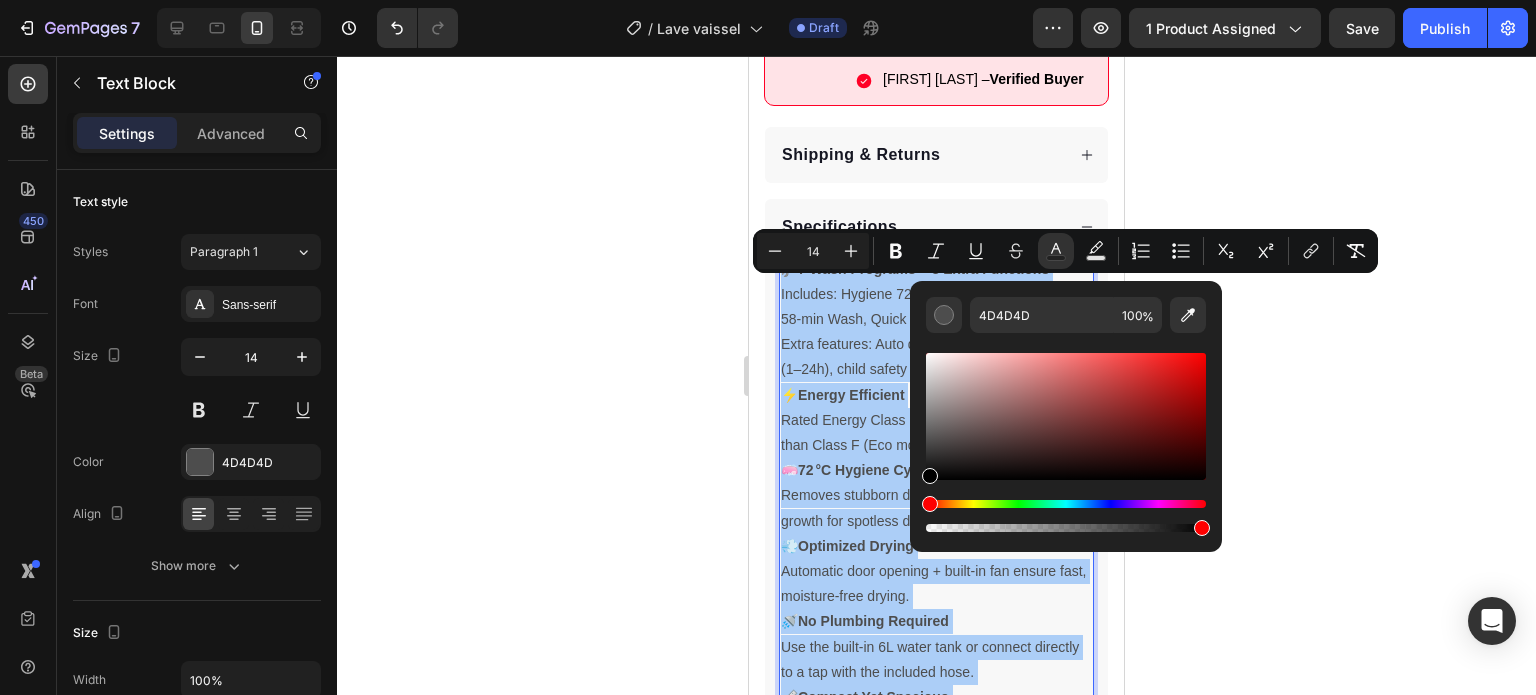 drag, startPoint x: 1709, startPoint y: 509, endPoint x: 837, endPoint y: 552, distance: 873.0596 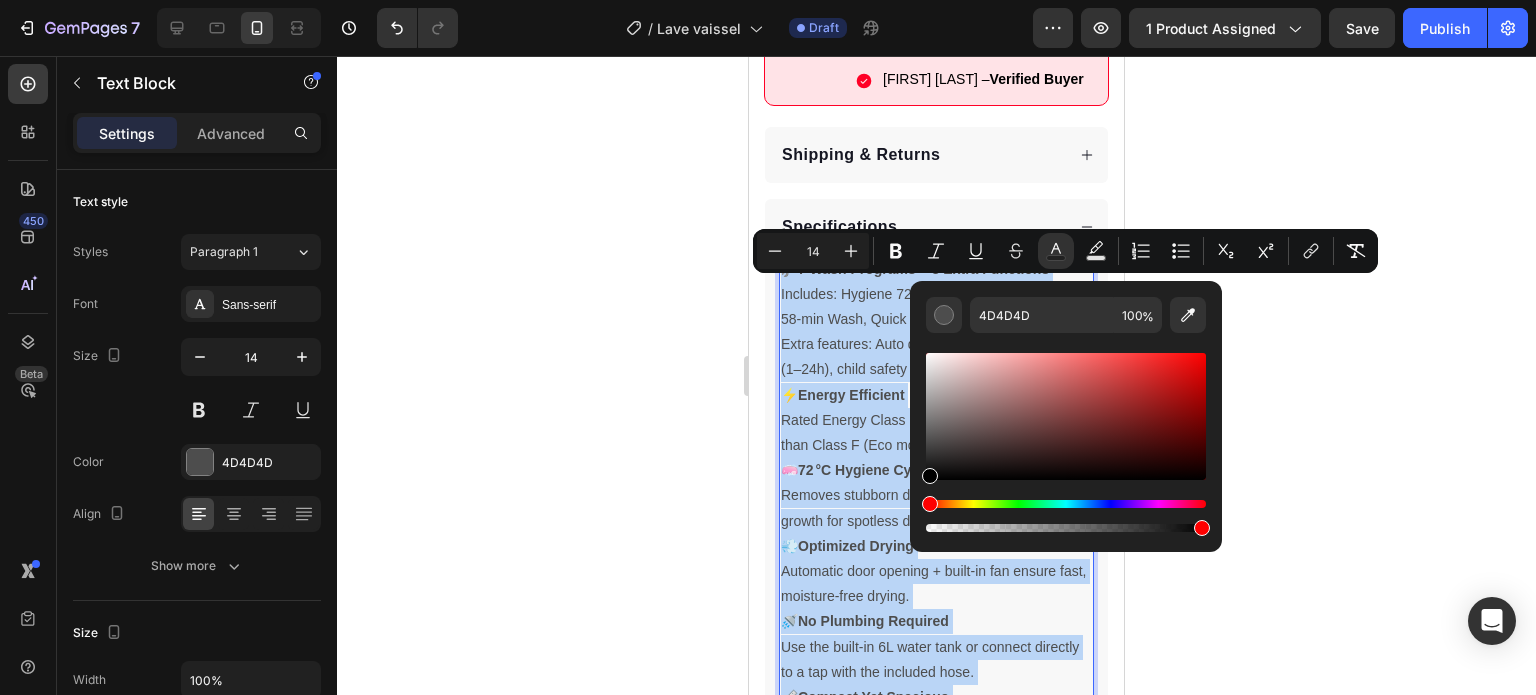 type on "000000" 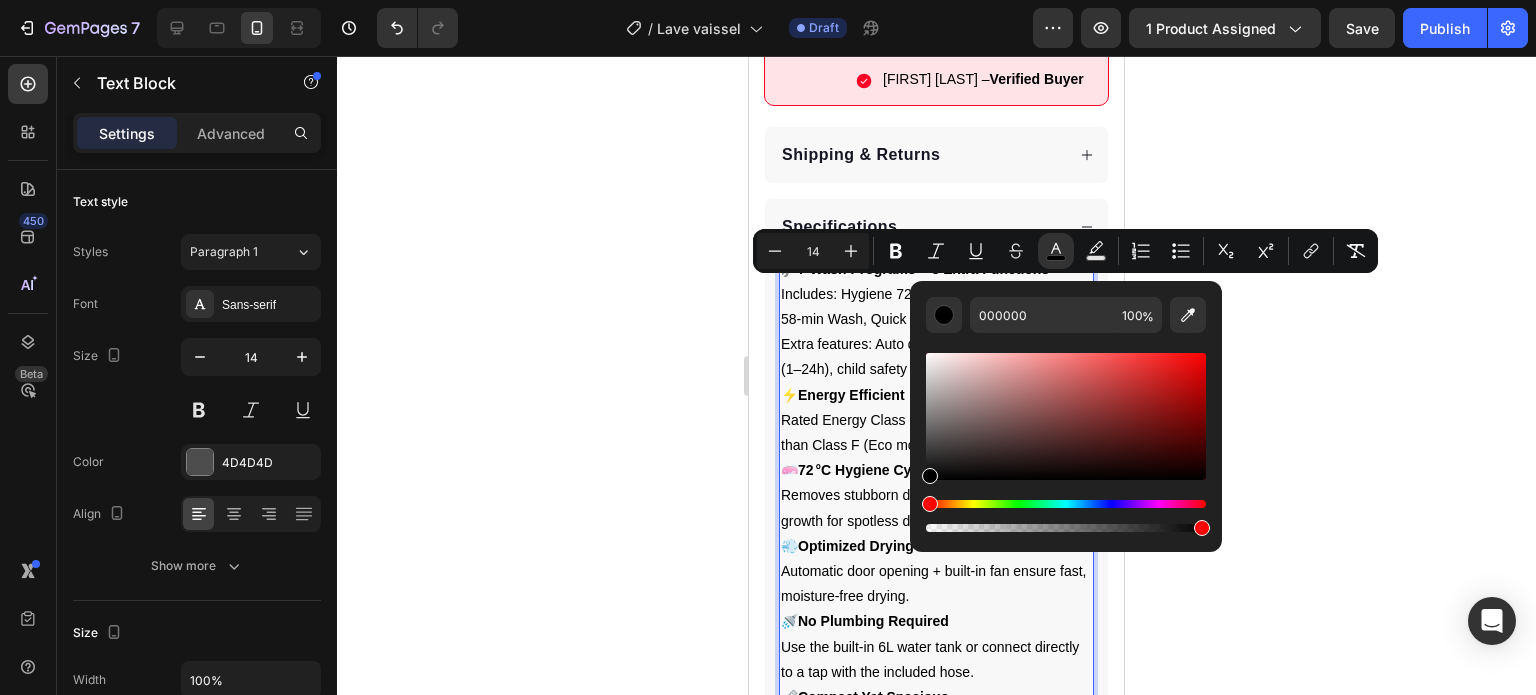 click 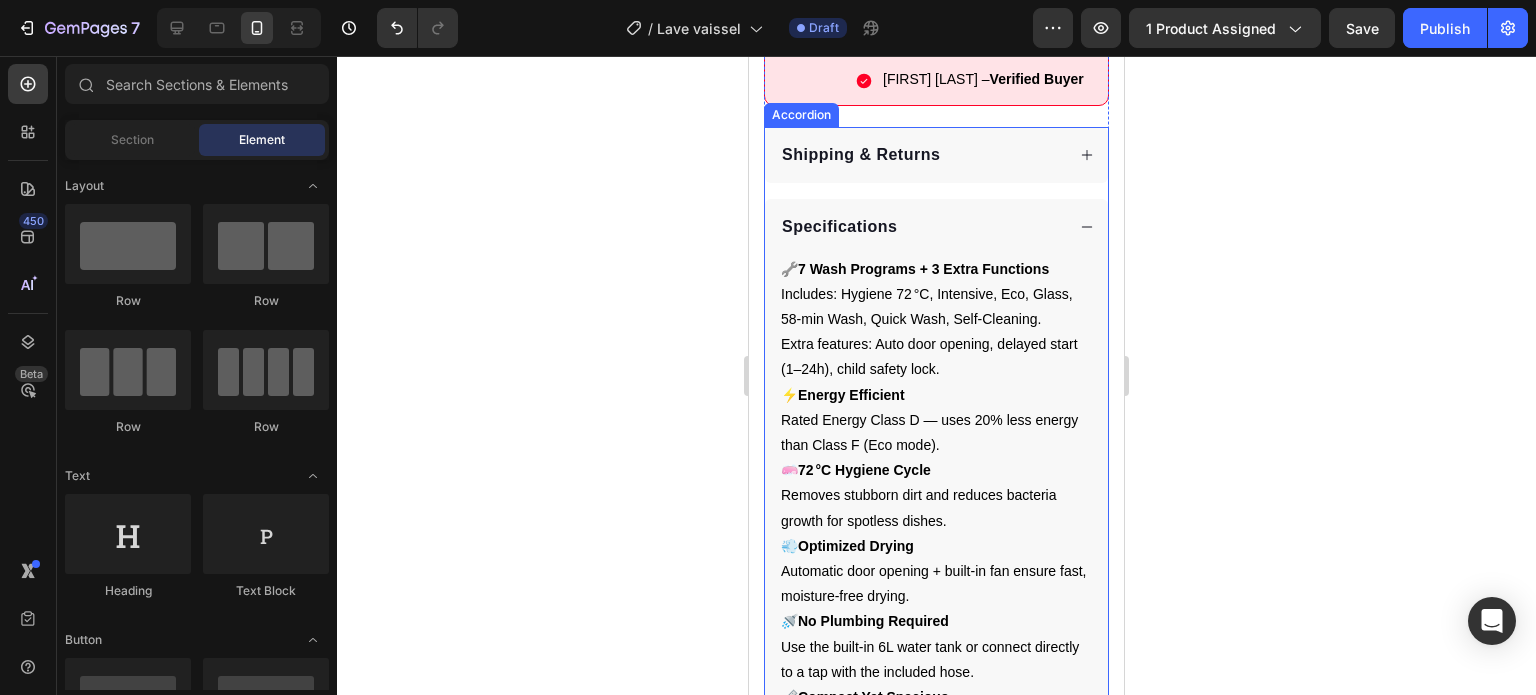 click on "Specifications" at bounding box center (936, 227) 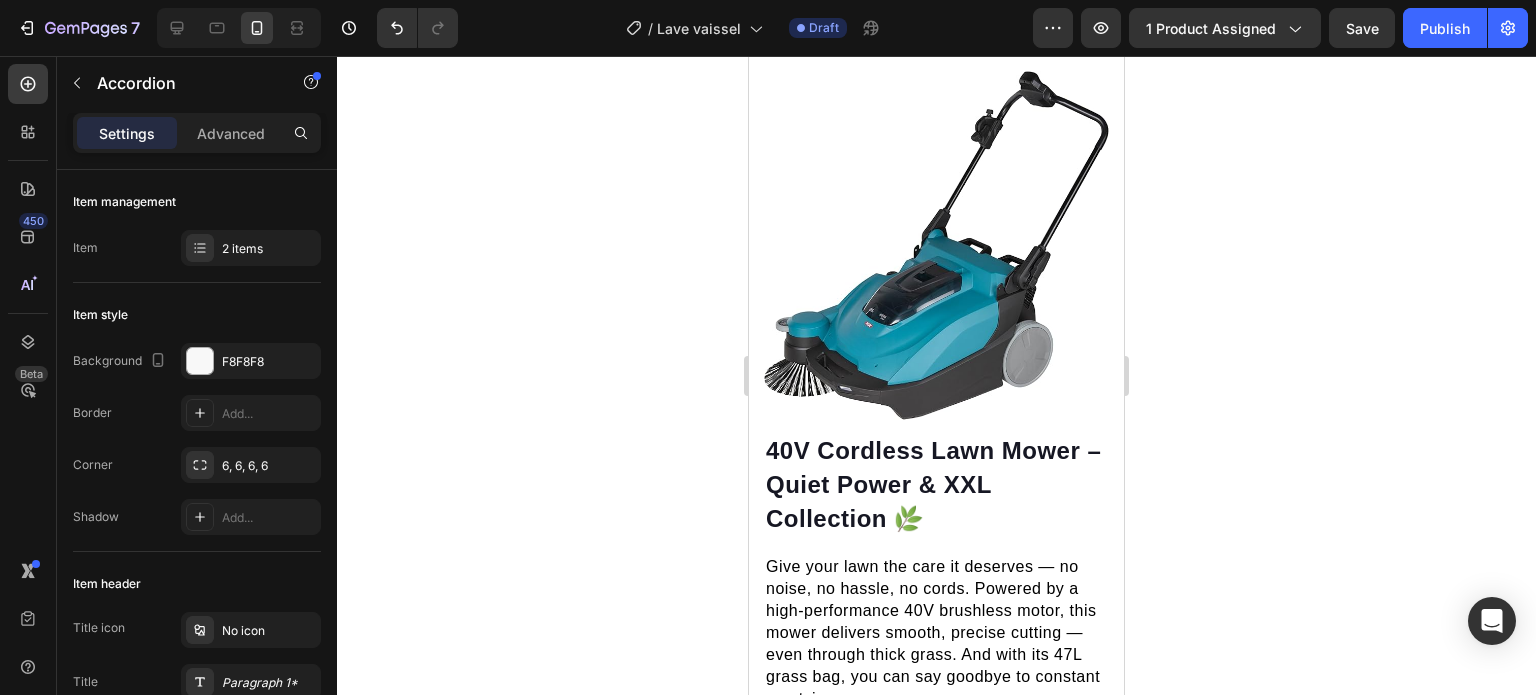 scroll, scrollTop: 1538, scrollLeft: 0, axis: vertical 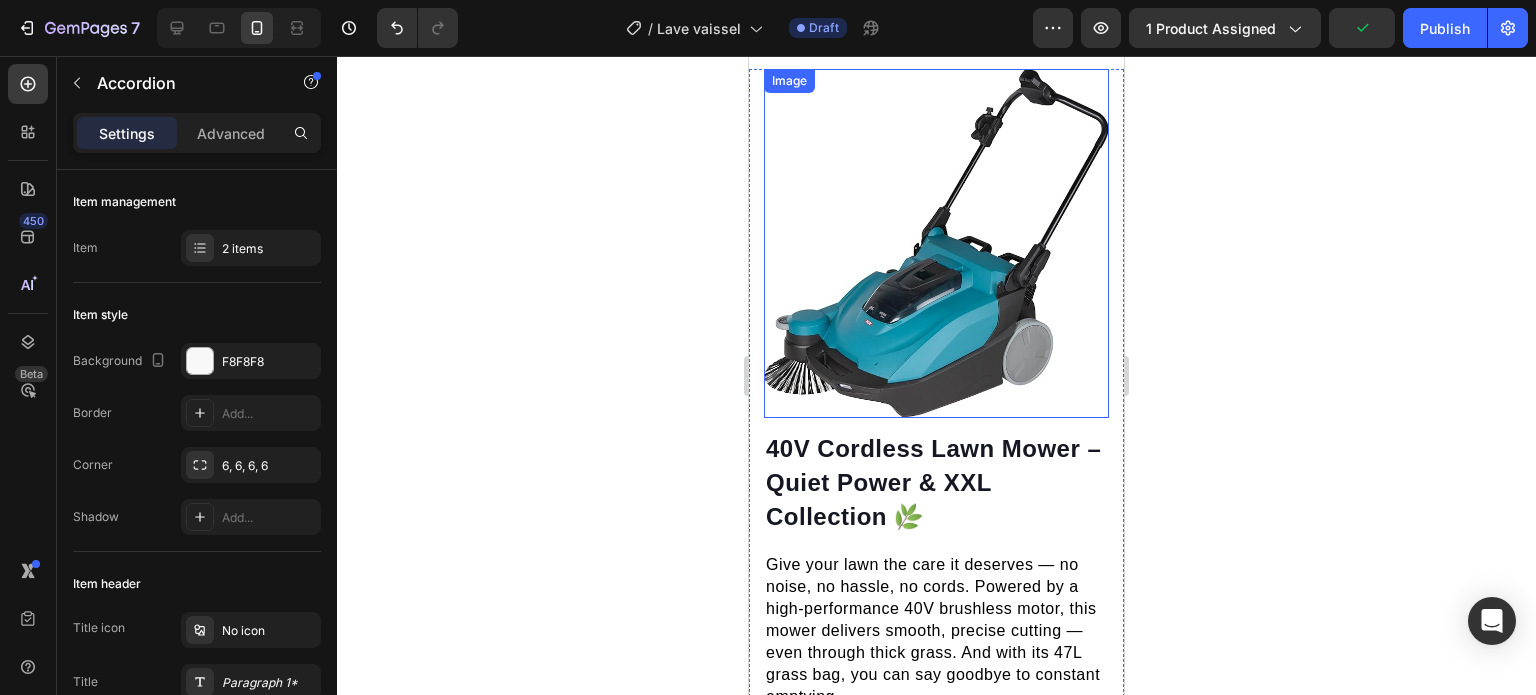 click at bounding box center [936, 244] 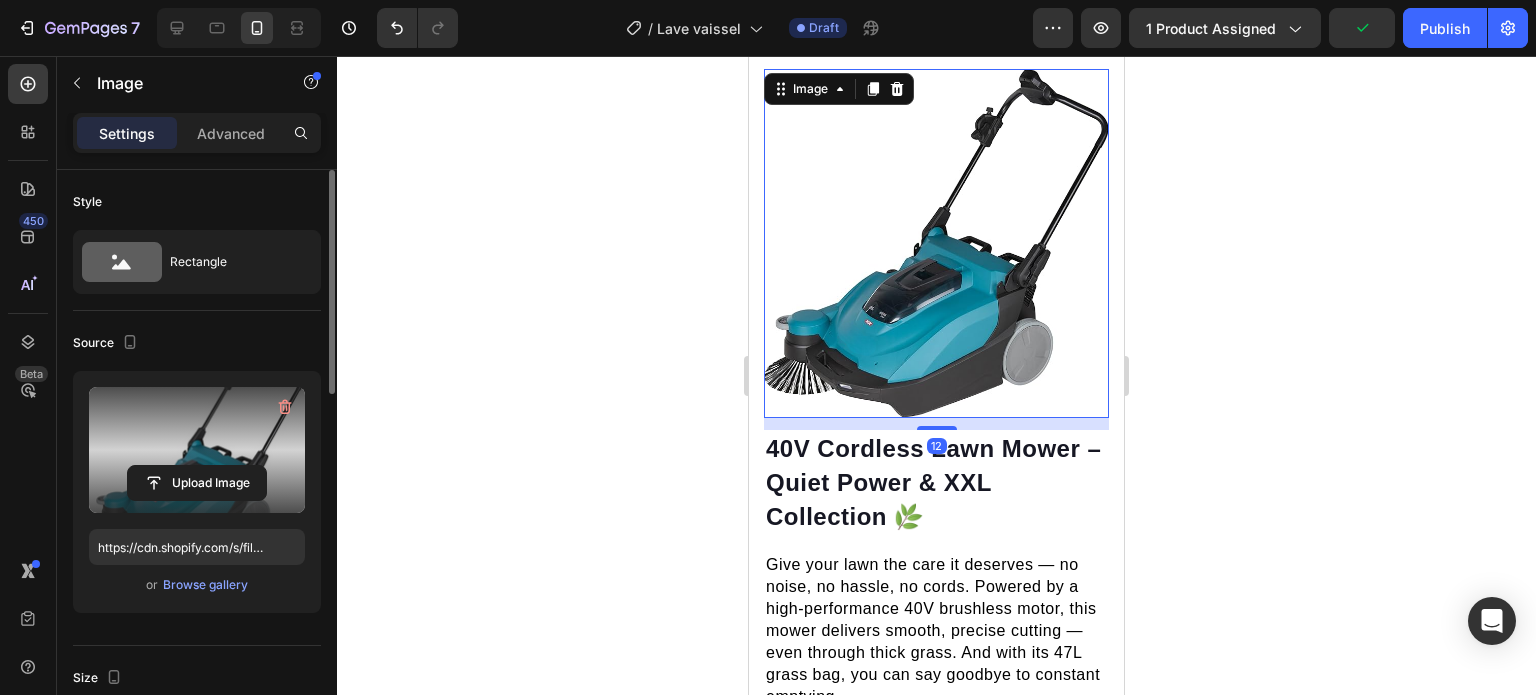 click at bounding box center (197, 450) 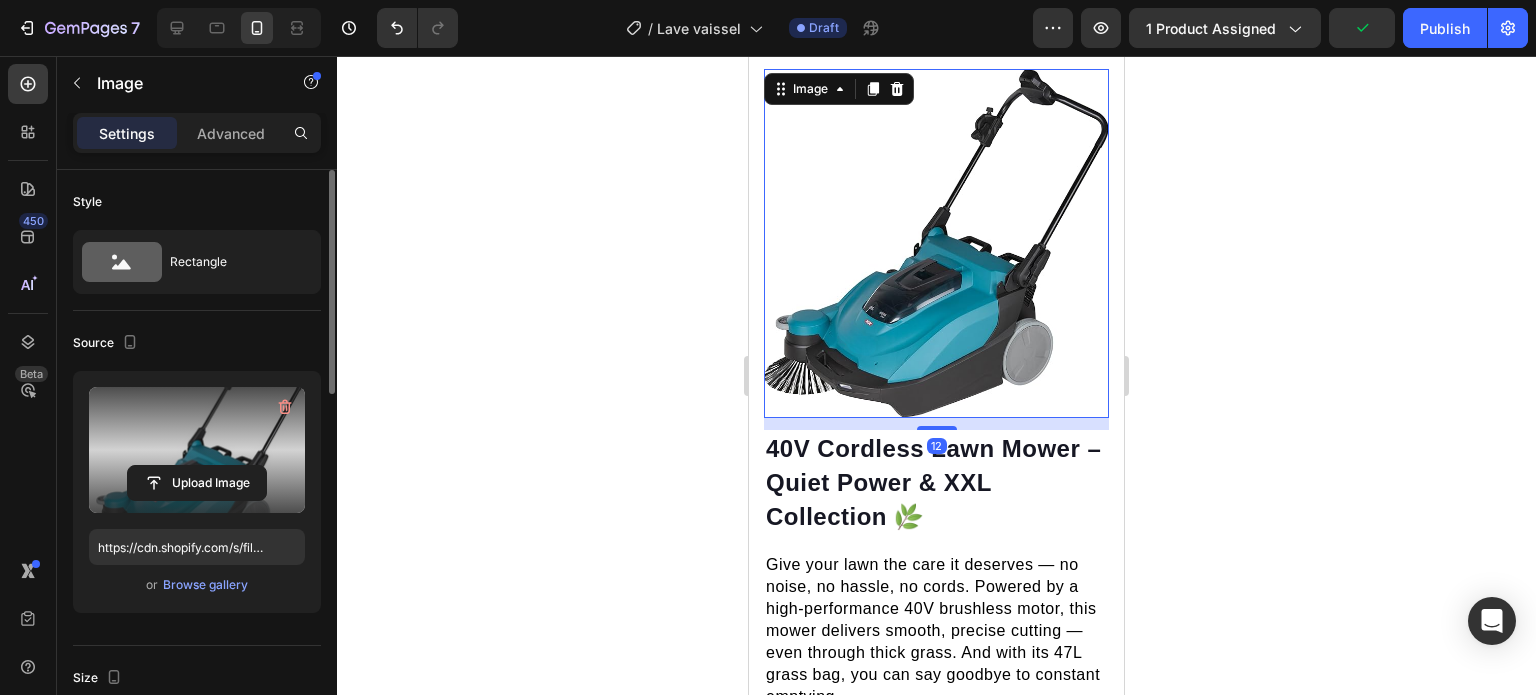 click 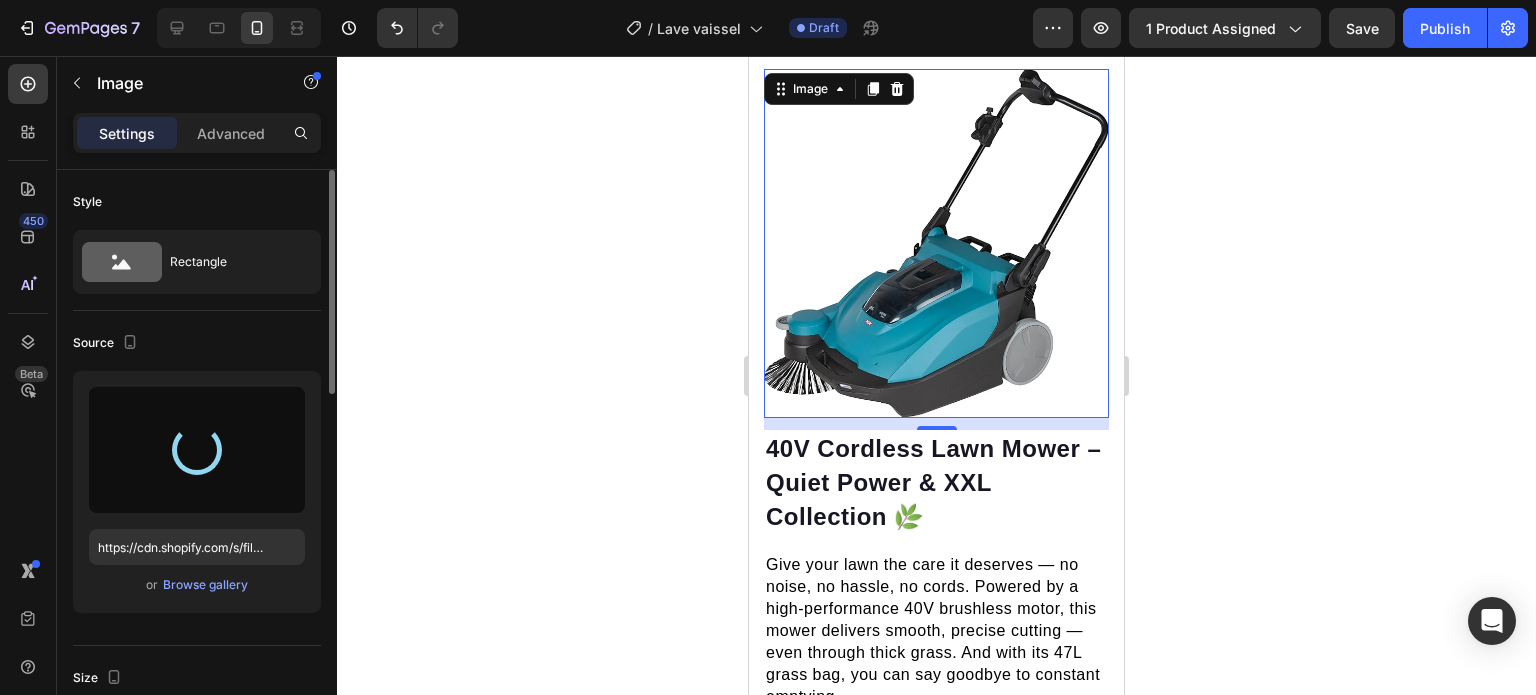 type on "https://cdn.shopify.com/s/files/1/0953/0110/8057/files/gempages_577028851134104291-3e9343d4-c6d3-4468-a80e-d031fce48d2a.jpg" 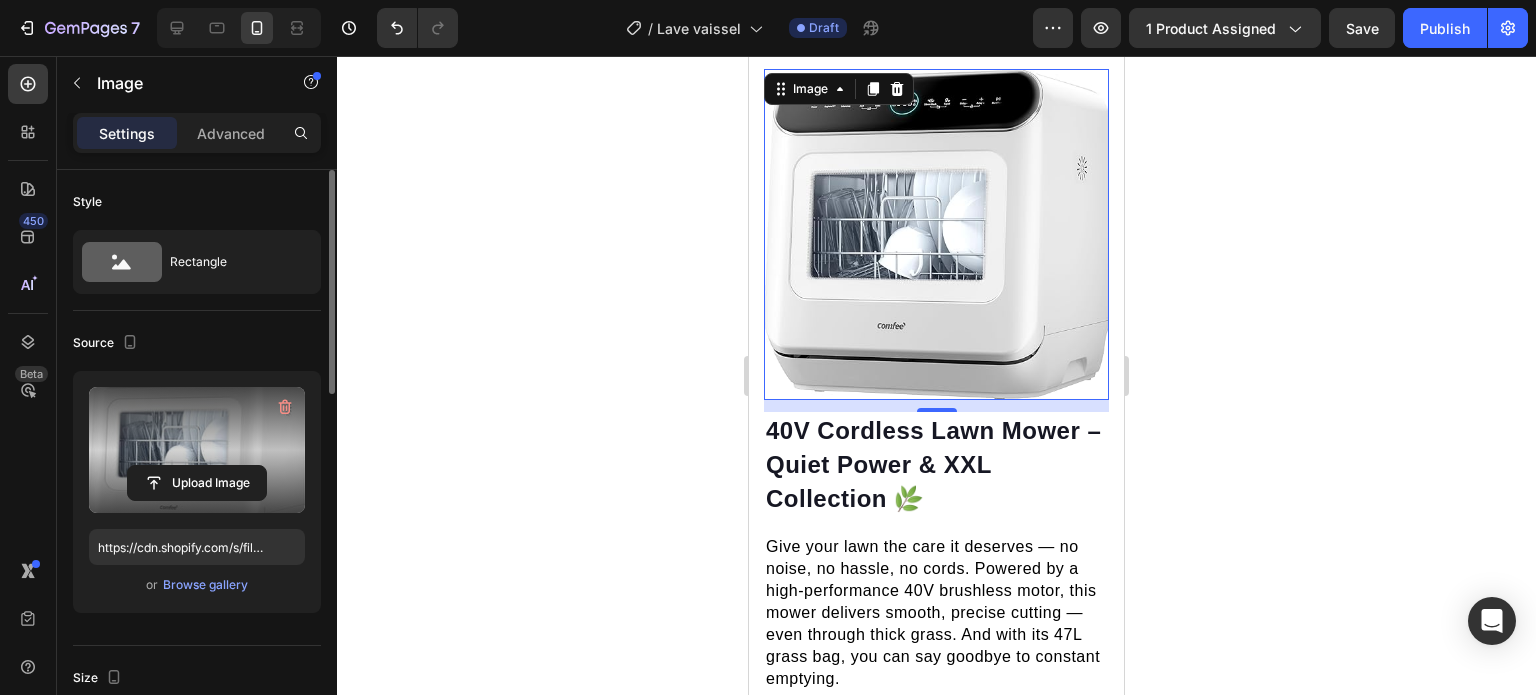 scroll, scrollTop: 1521, scrollLeft: 0, axis: vertical 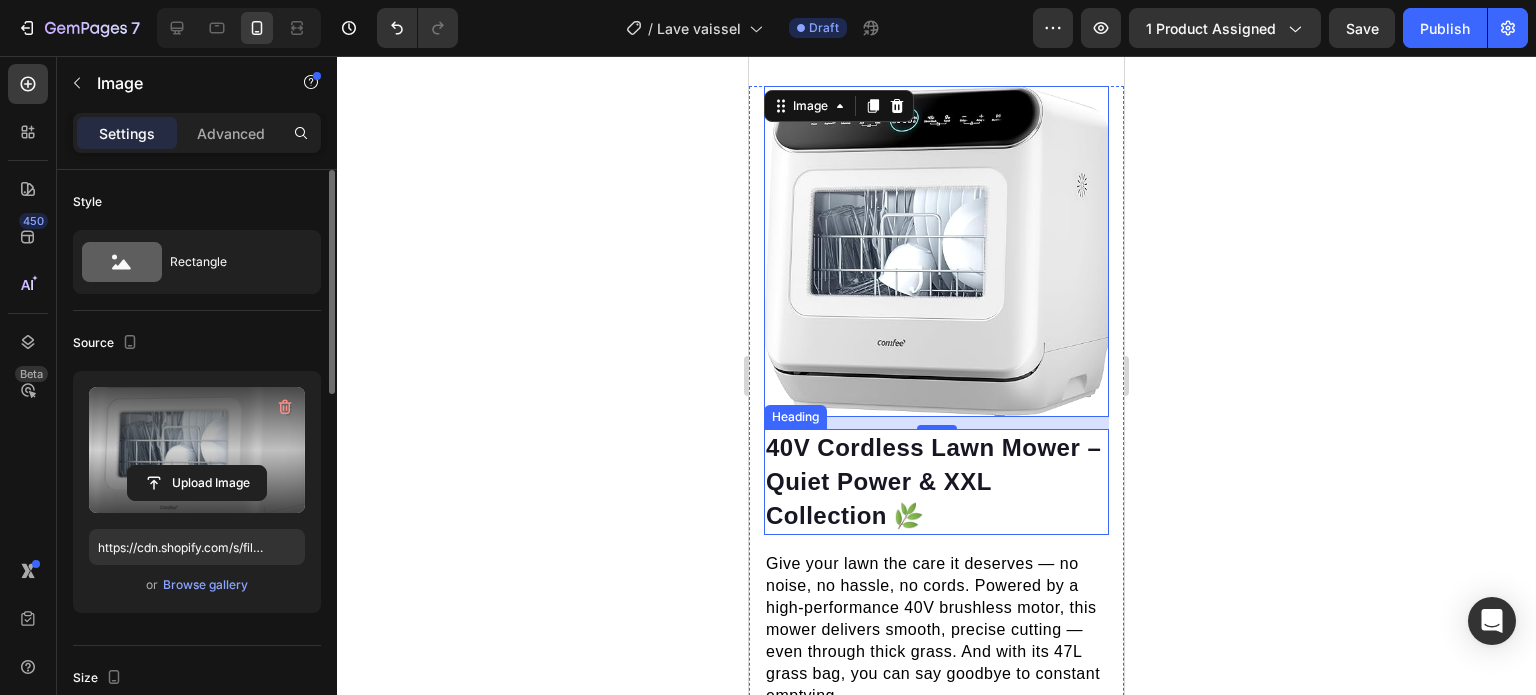 click on "40V Cordless Lawn Mower – Quiet Power & XXL Collection 🌿" at bounding box center [933, 481] 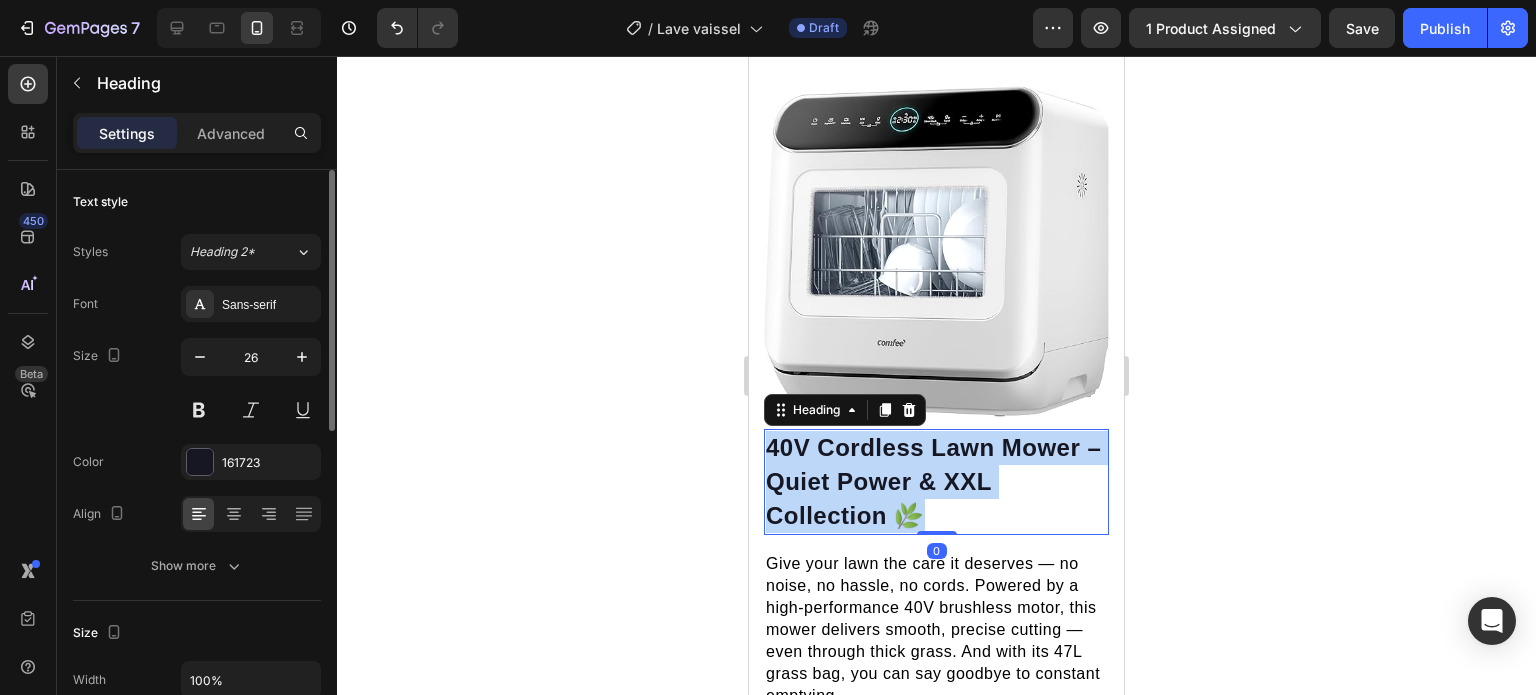 click on "40V Cordless Lawn Mower – Quiet Power & XXL Collection 🌿" at bounding box center [933, 481] 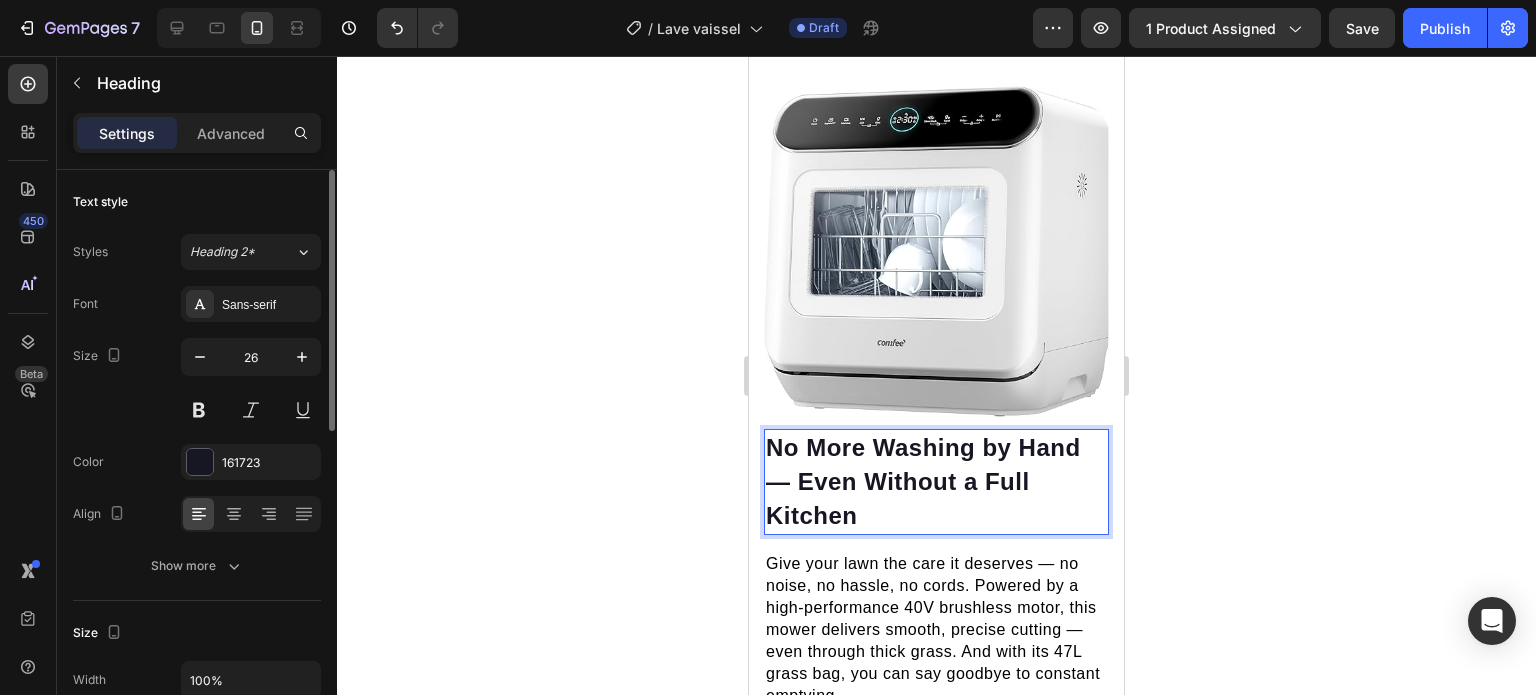 click 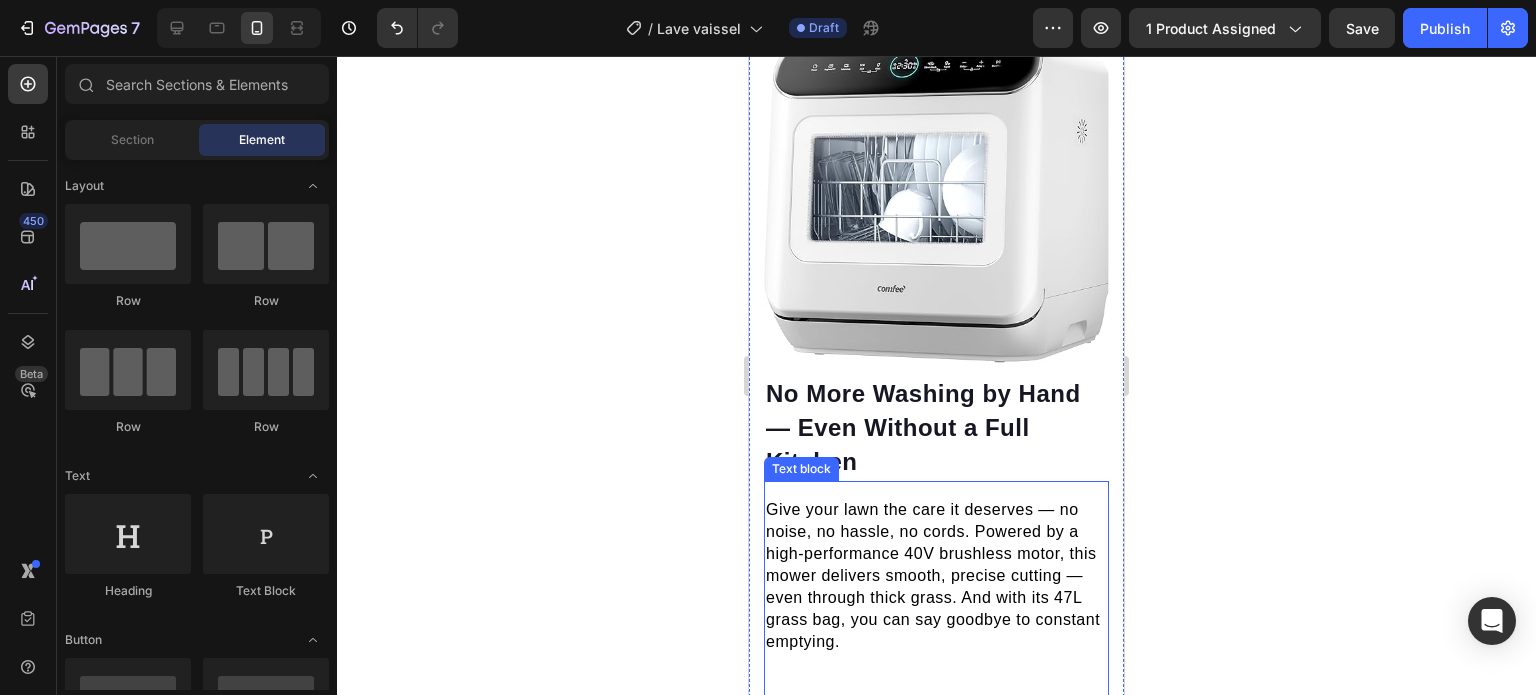scroll, scrollTop: 1607, scrollLeft: 0, axis: vertical 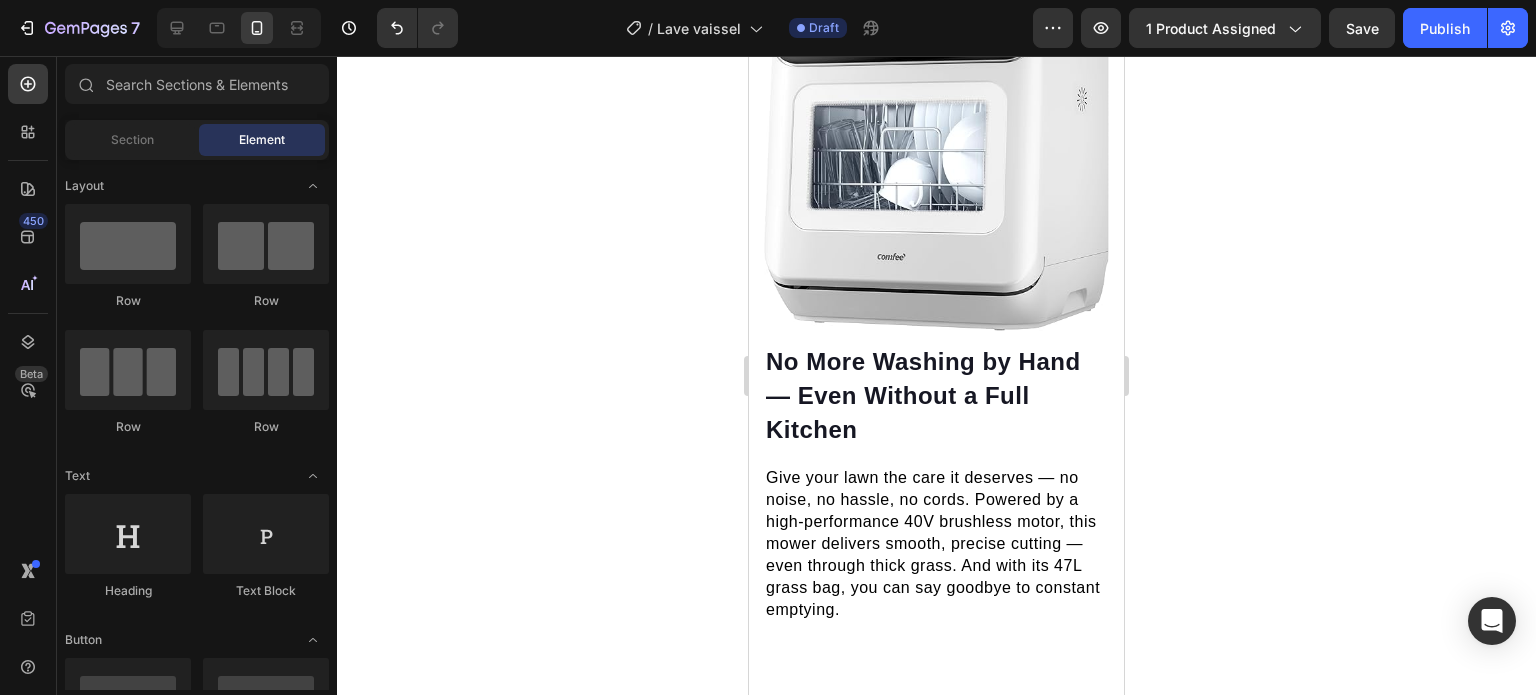 click on "Give your lawn the care it deserves — no noise, no hassle, no cords. Powered by a high-performance 40V brushless motor, this mower delivers smooth, precise cutting — even through thick grass. And with its 47L grass bag, you can say goodbye to constant emptying." at bounding box center (933, 543) 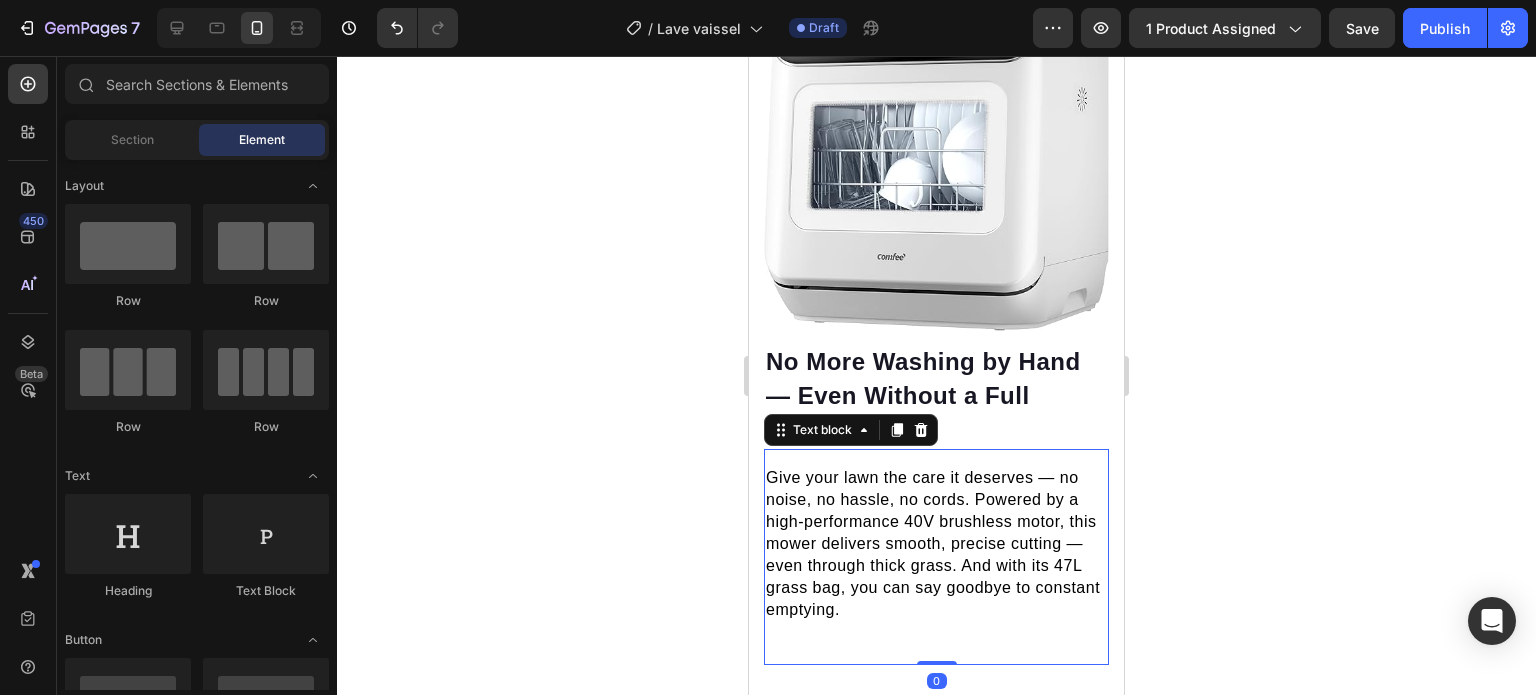 click on "Give your lawn the care it deserves — no noise, no hassle, no cords. Powered by a high-performance 40V brushless motor, this mower delivers smooth, precise cutting — even through thick grass. And with its 47L grass bag, you can say goodbye to constant emptying." at bounding box center (933, 543) 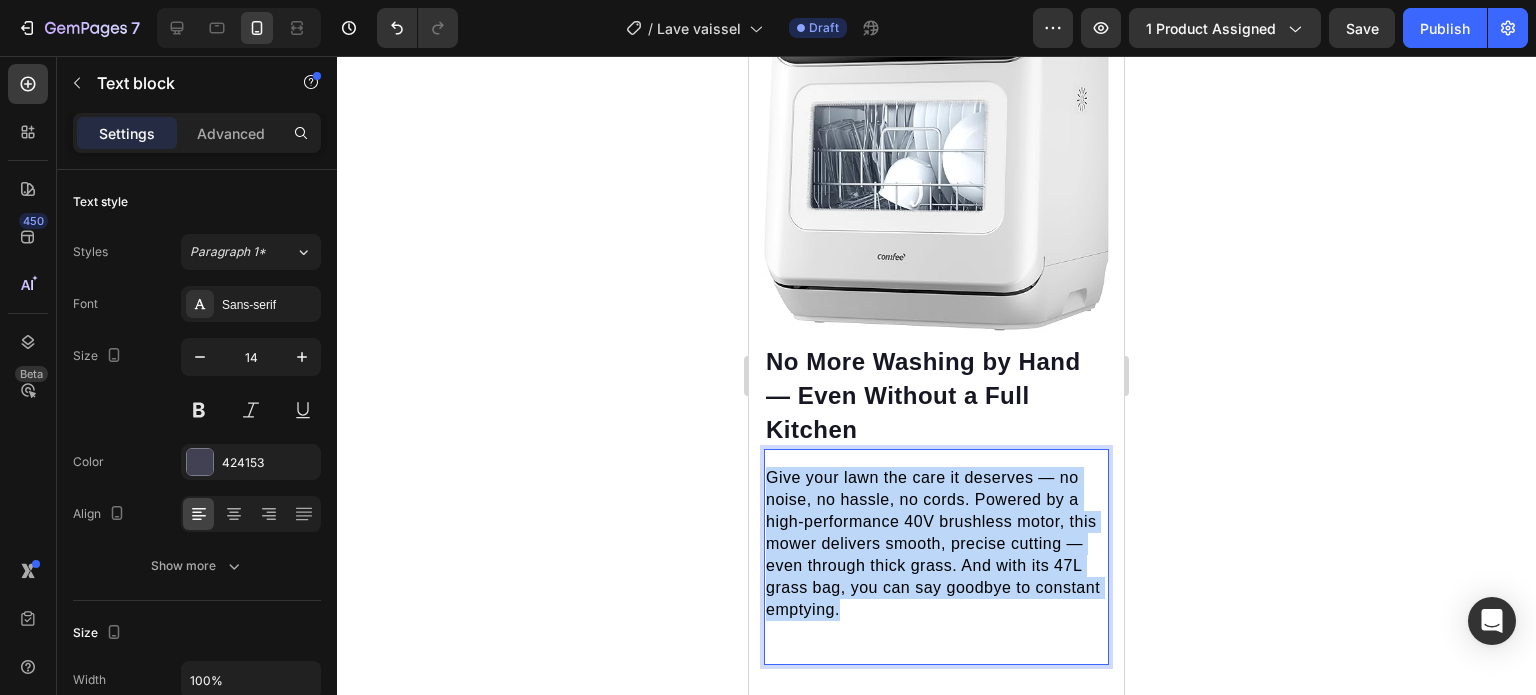 click on "Give your lawn the care it deserves — no noise, no hassle, no cords. Powered by a high-performance 40V brushless motor, this mower delivers smooth, precise cutting — even through thick grass. And with its 47L grass bag, you can say goodbye to constant emptying." at bounding box center (933, 543) 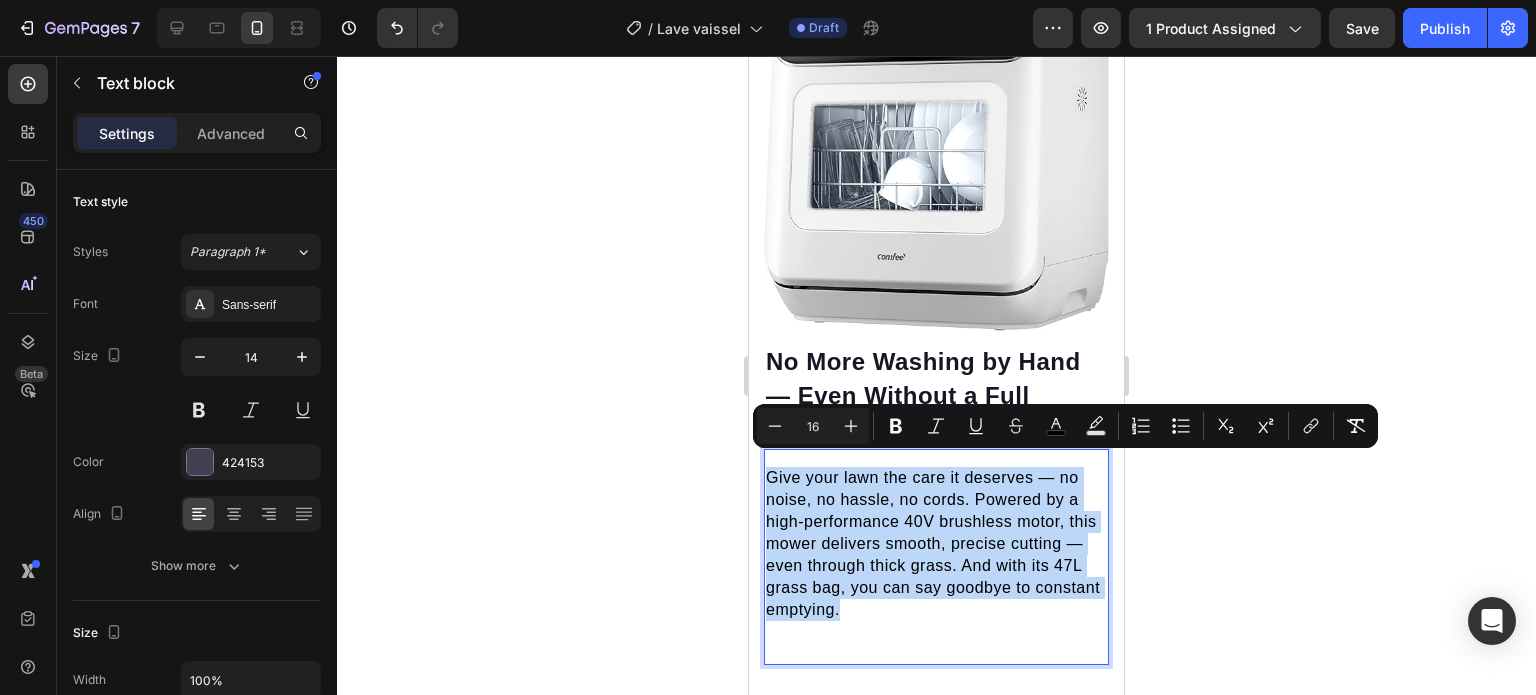 type on "14" 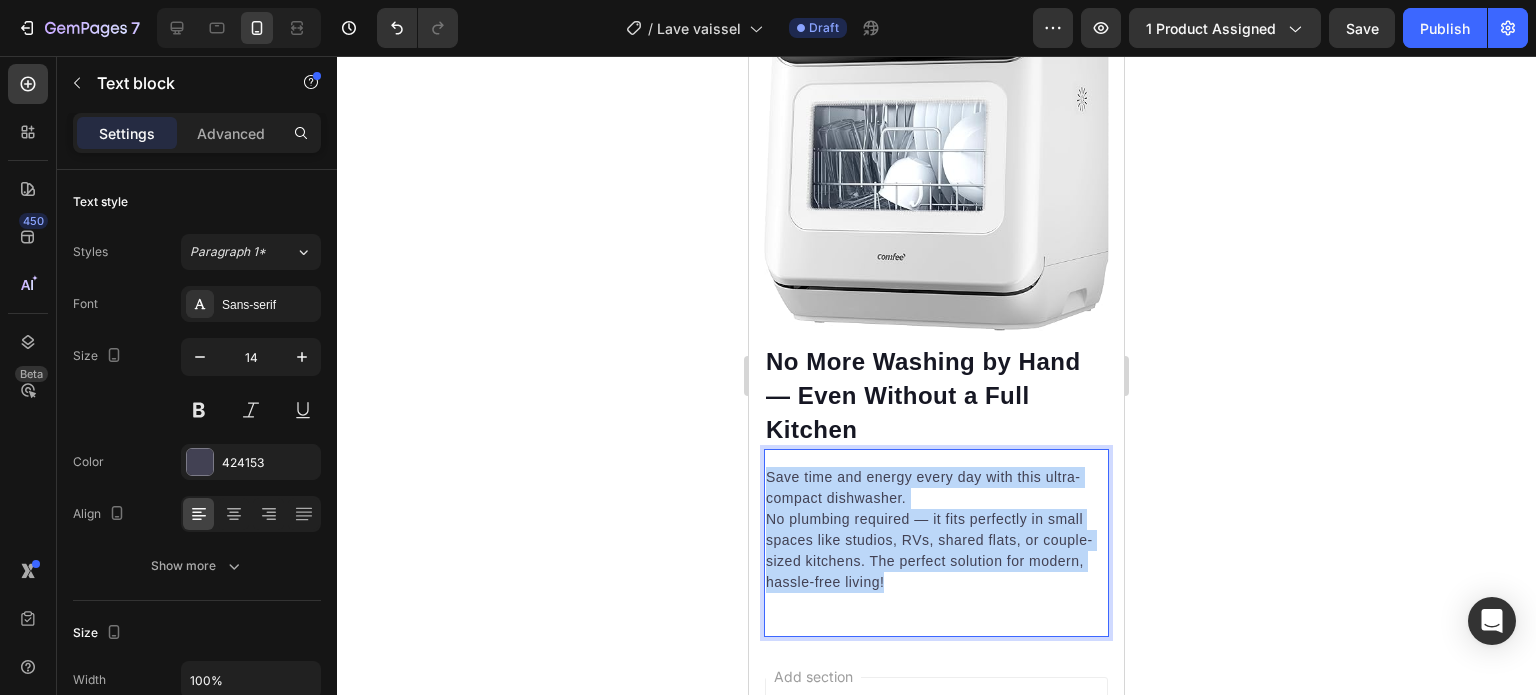 drag, startPoint x: 968, startPoint y: 573, endPoint x: 744, endPoint y: 439, distance: 261.02106 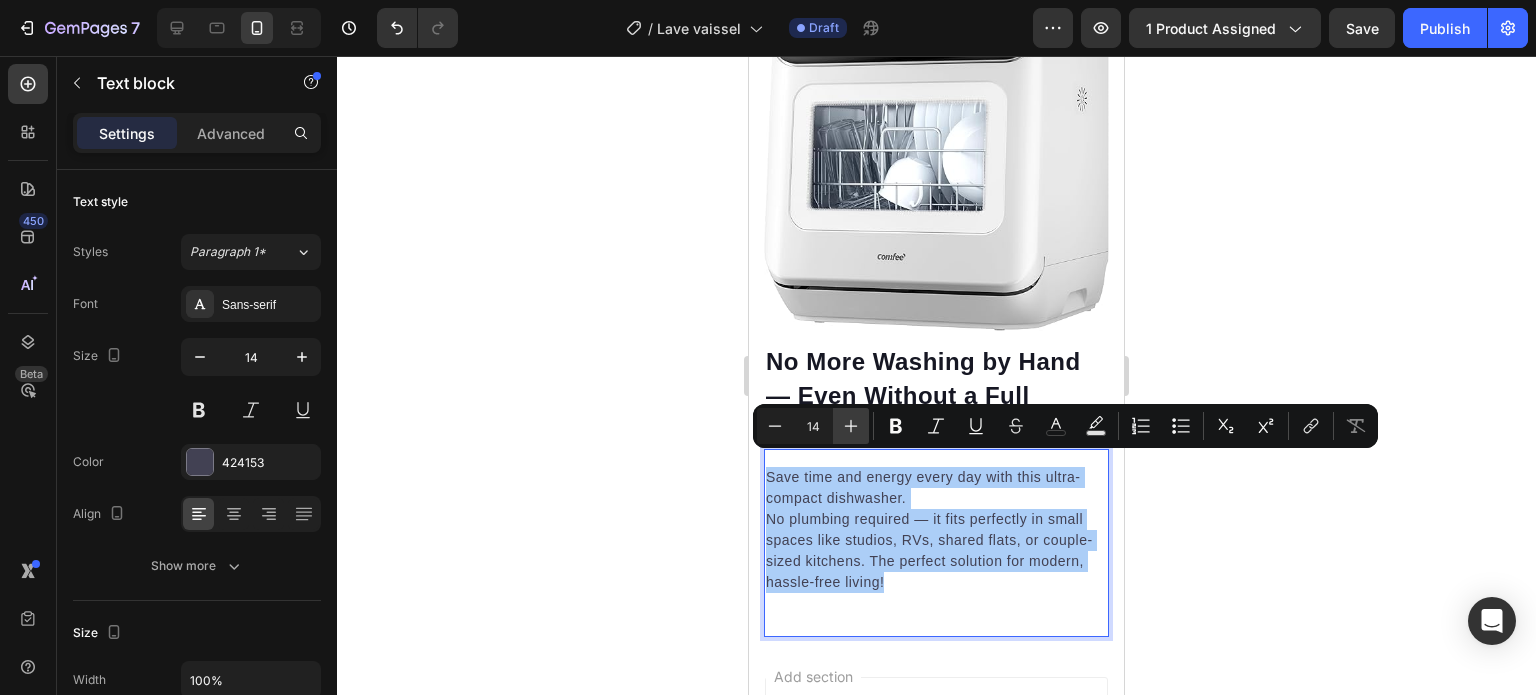 click 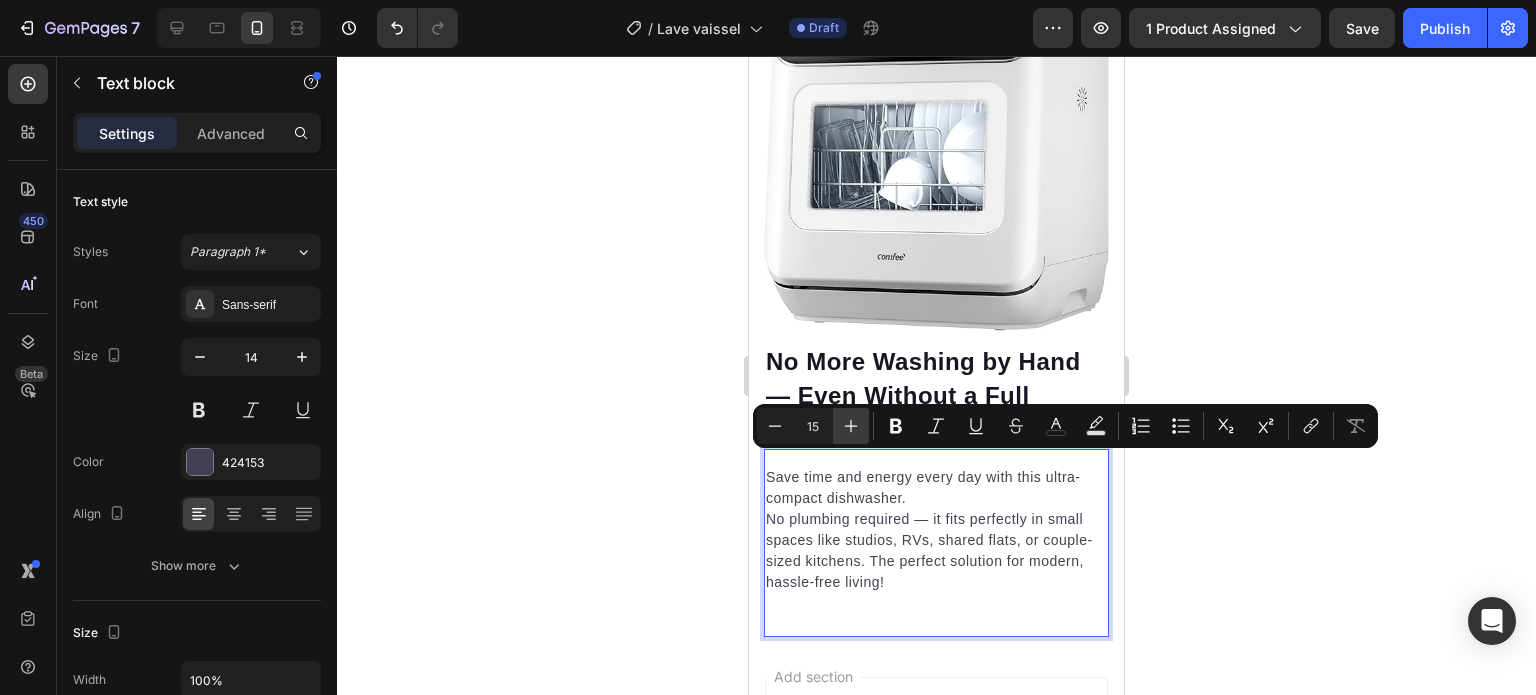 click 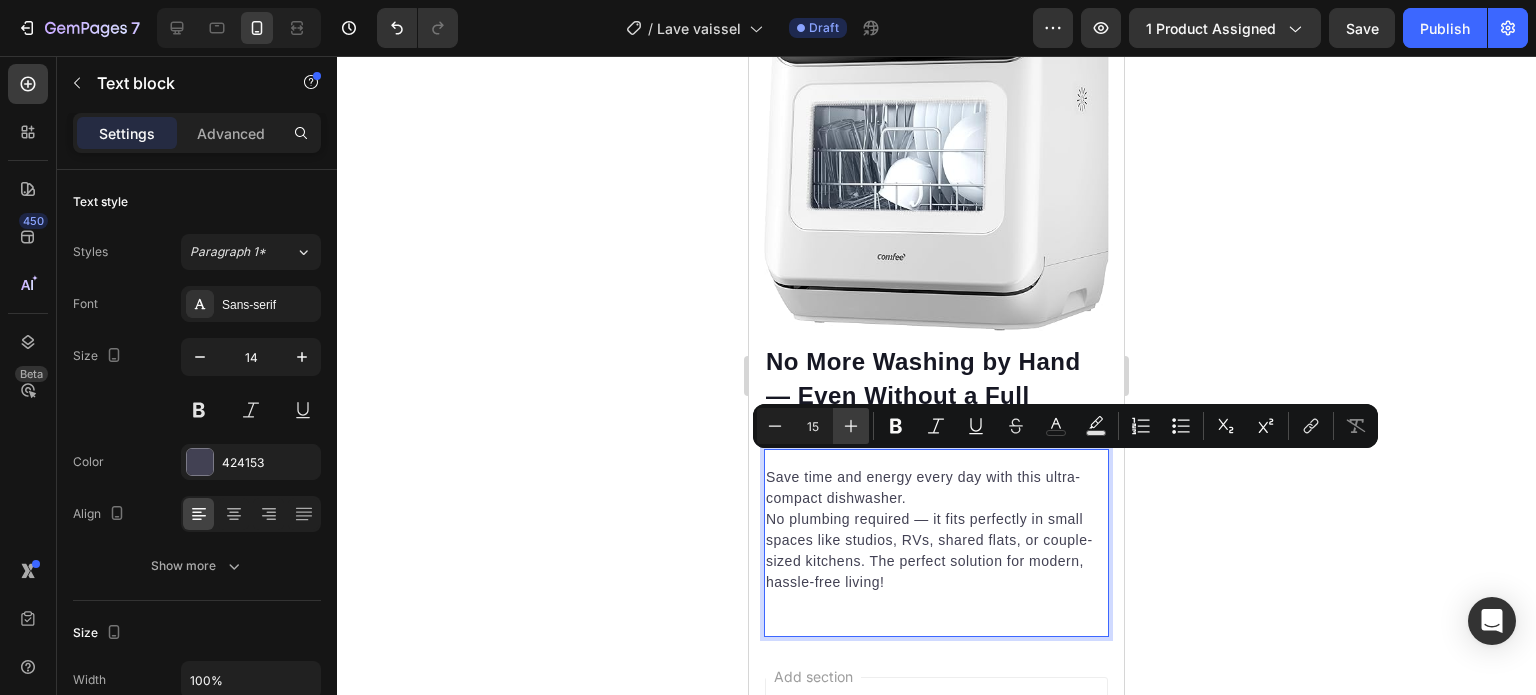 type on "16" 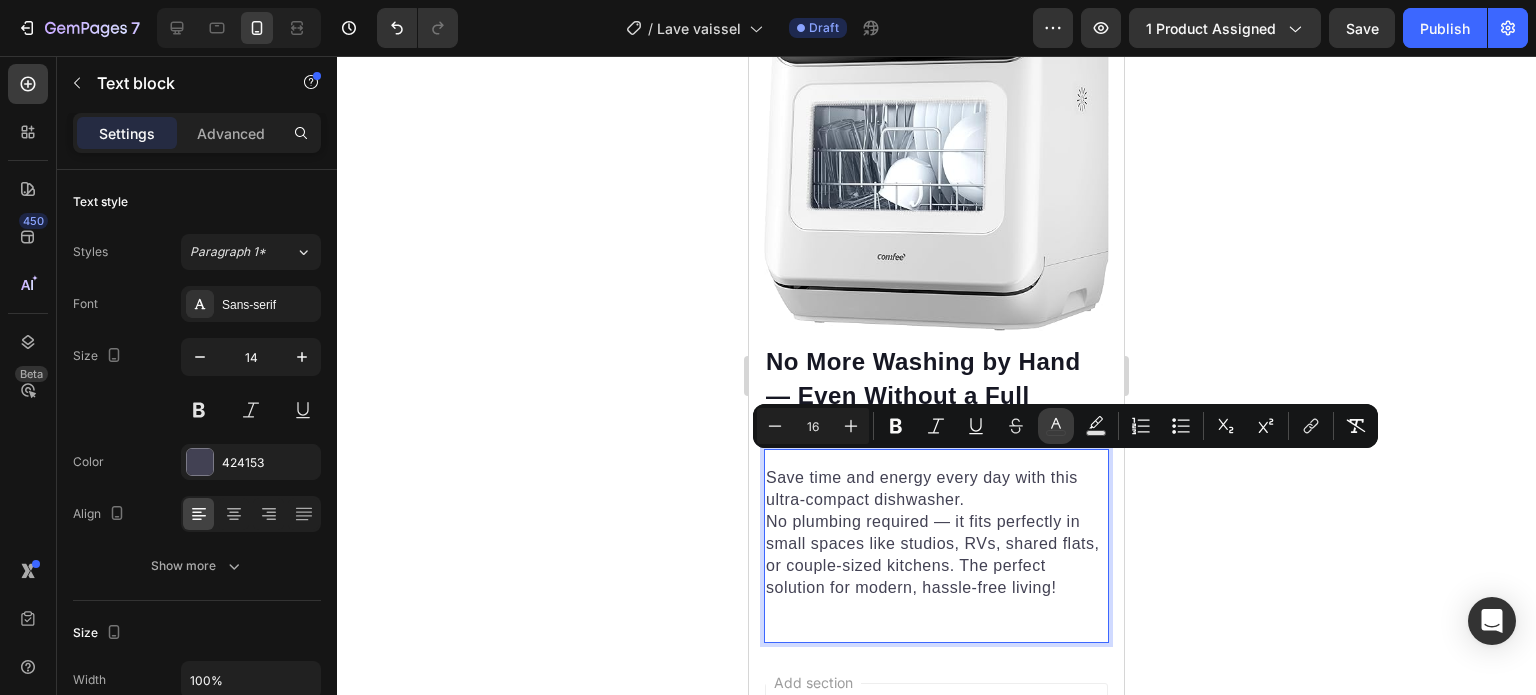 click 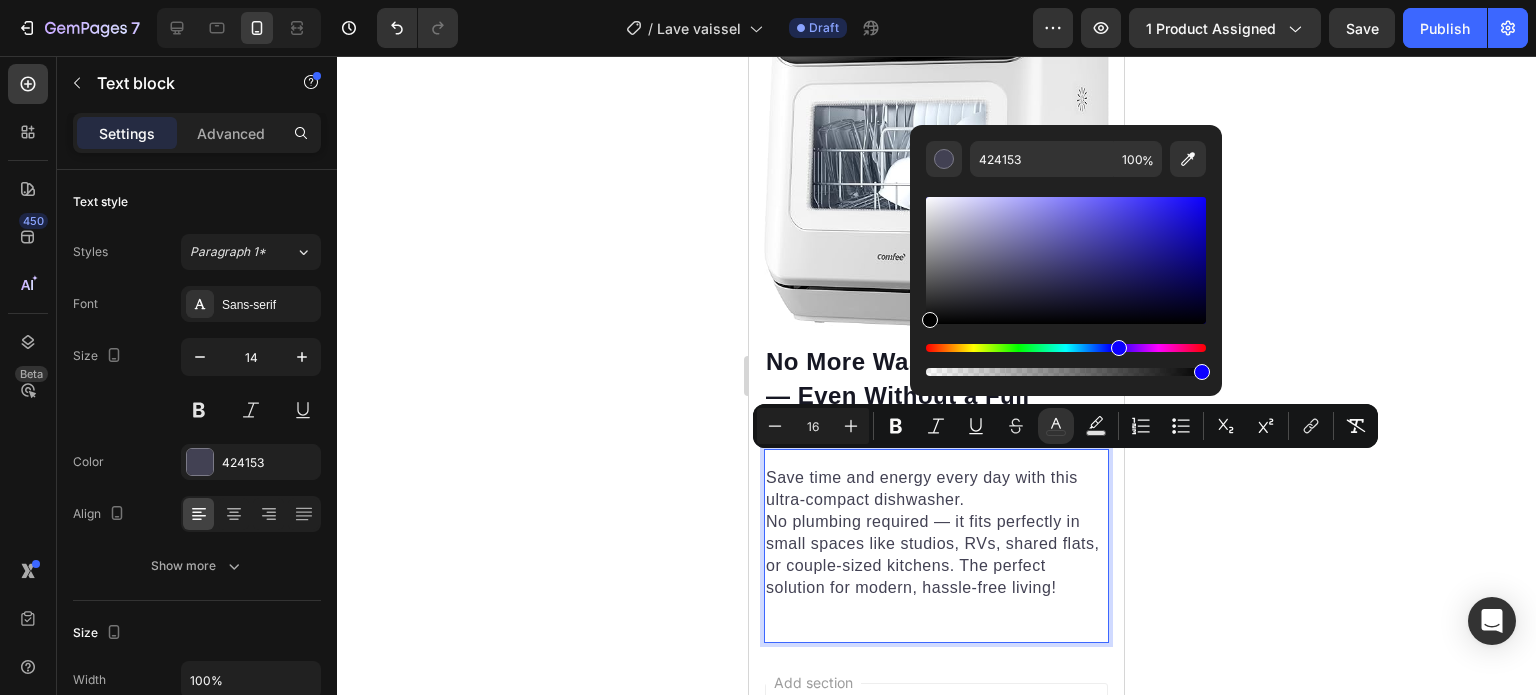 drag, startPoint x: 1742, startPoint y: 328, endPoint x: 762, endPoint y: 462, distance: 989.1188 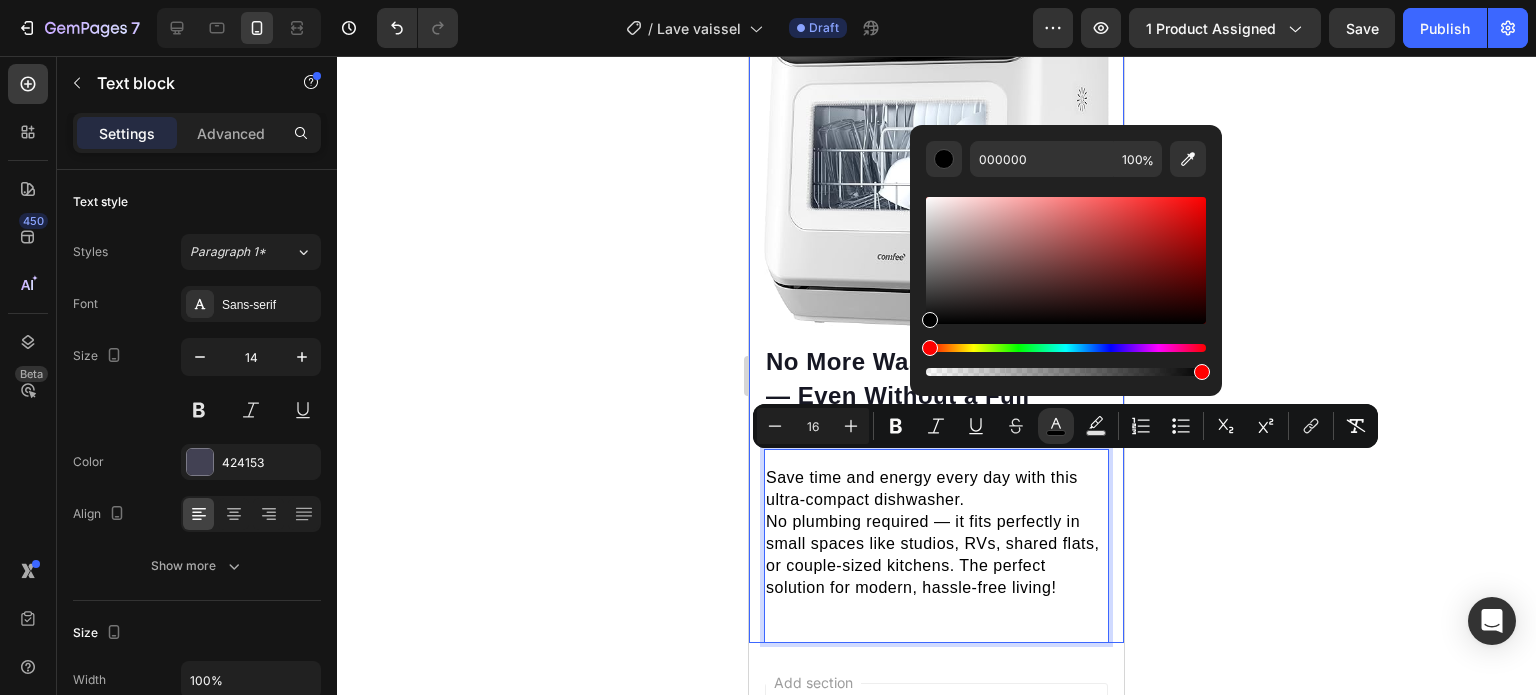 click 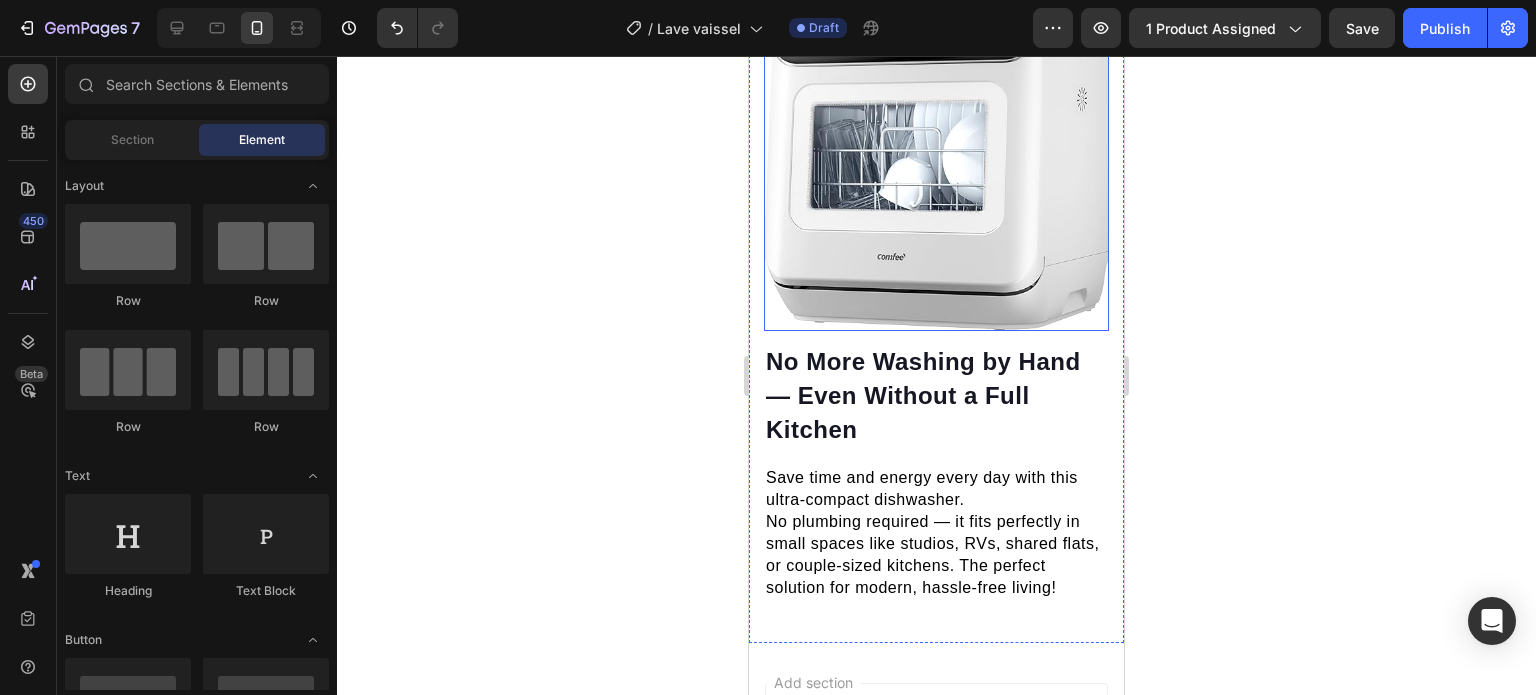 click at bounding box center [936, 166] 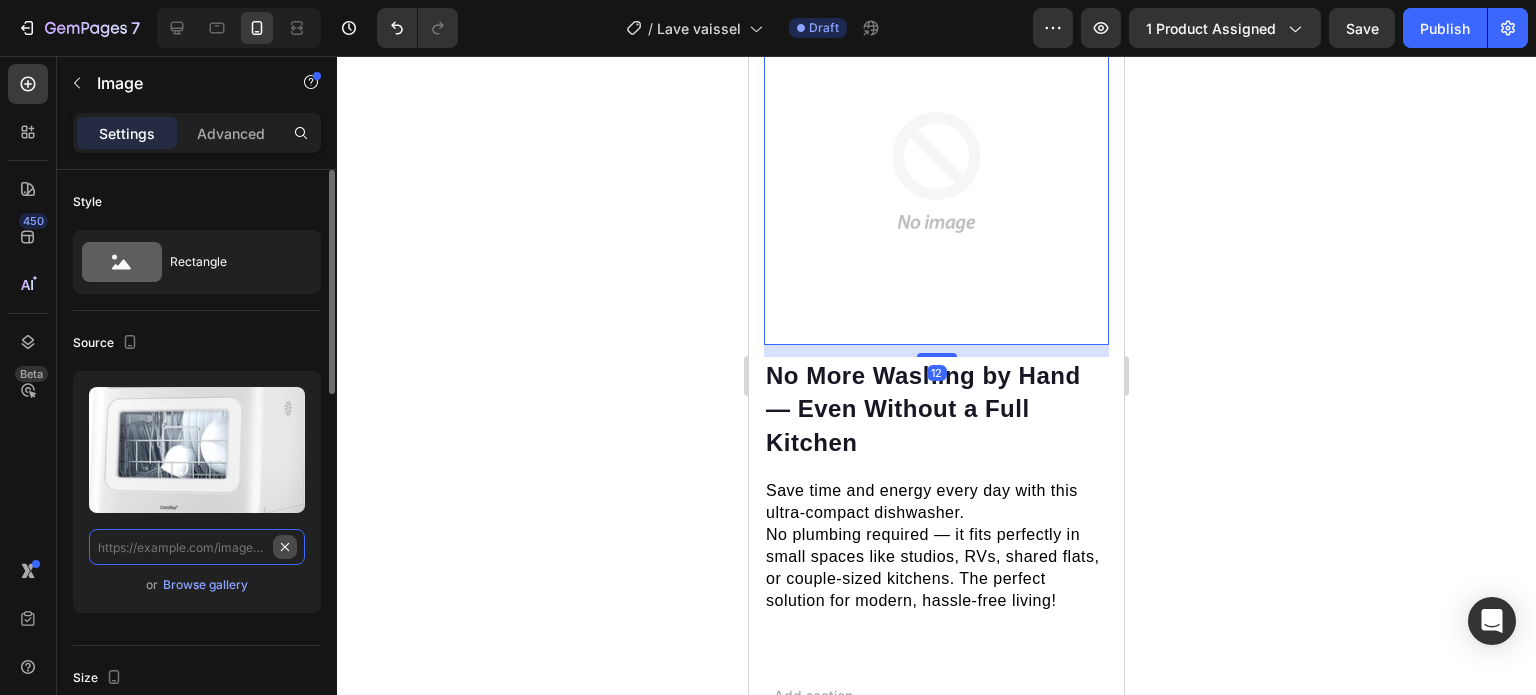scroll, scrollTop: 1620, scrollLeft: 0, axis: vertical 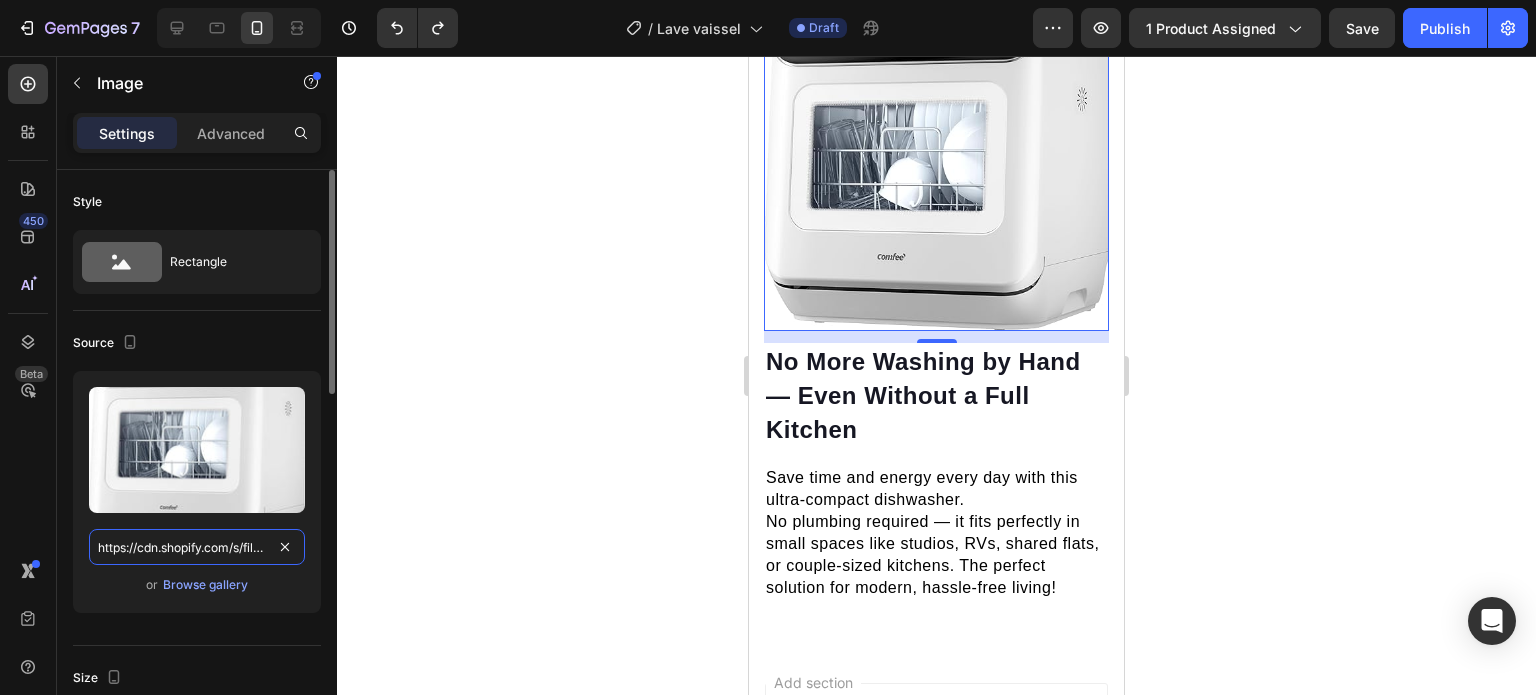click on "https://cdn.shopify.com/s/files/1/0953/0110/8057/files/gempages_577028851134104291-3e9343d4-c6d3-4468-a80e-d031fce48d2a.jpg" at bounding box center (197, 547) 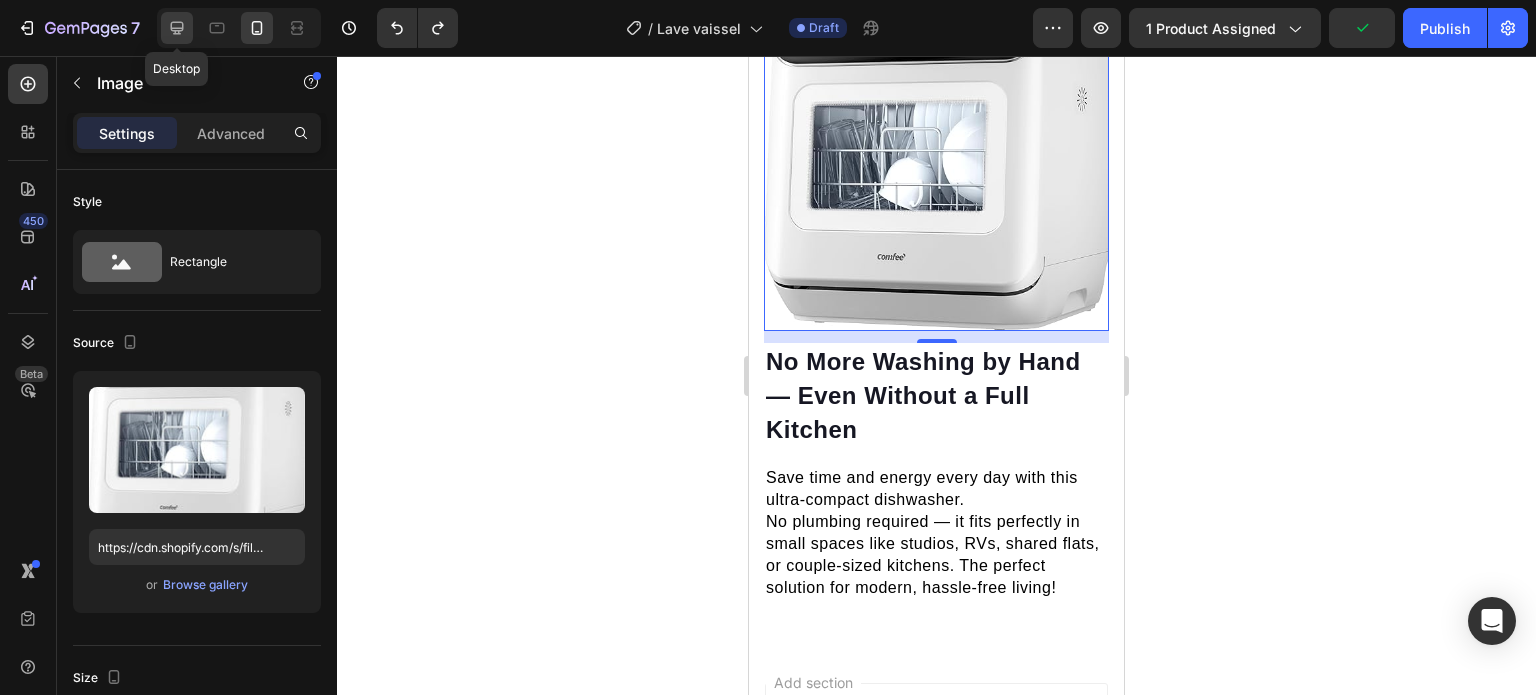 click 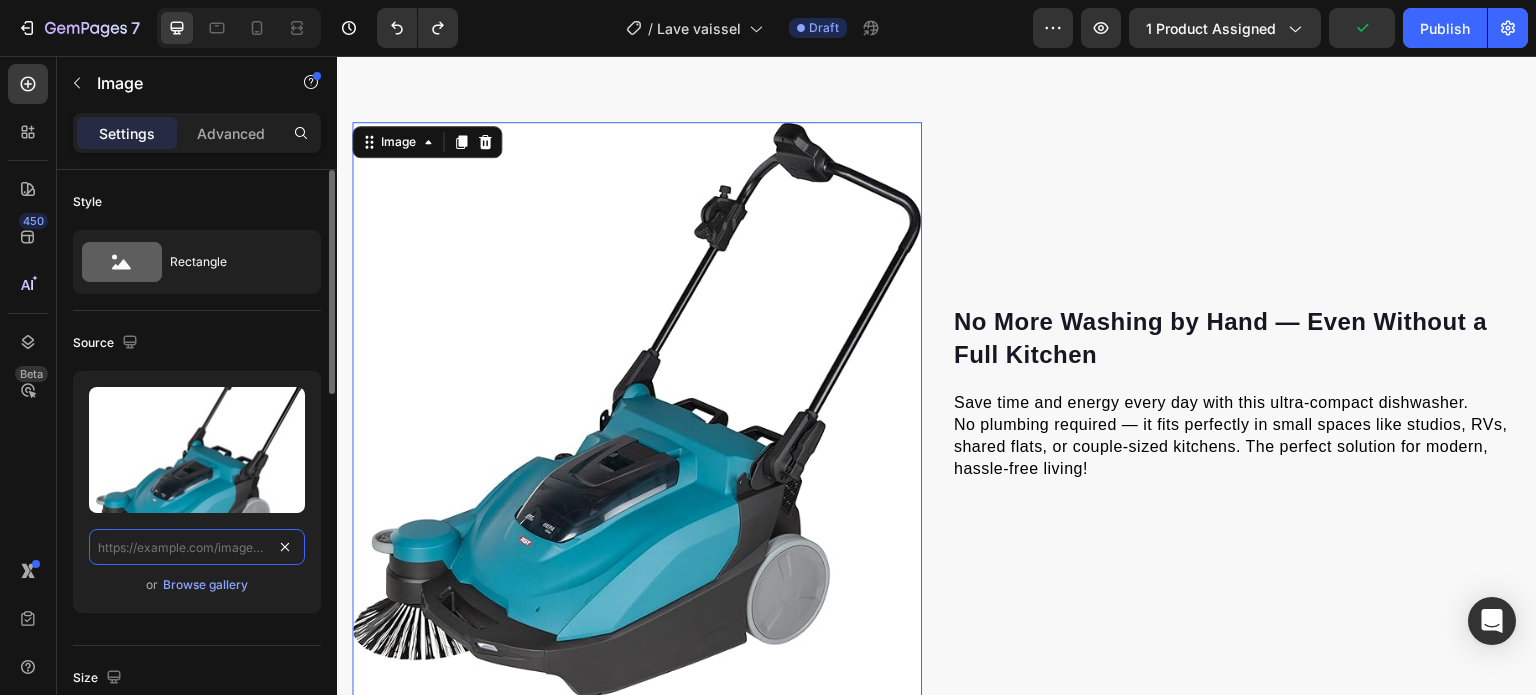 scroll, scrollTop: 1500, scrollLeft: 0, axis: vertical 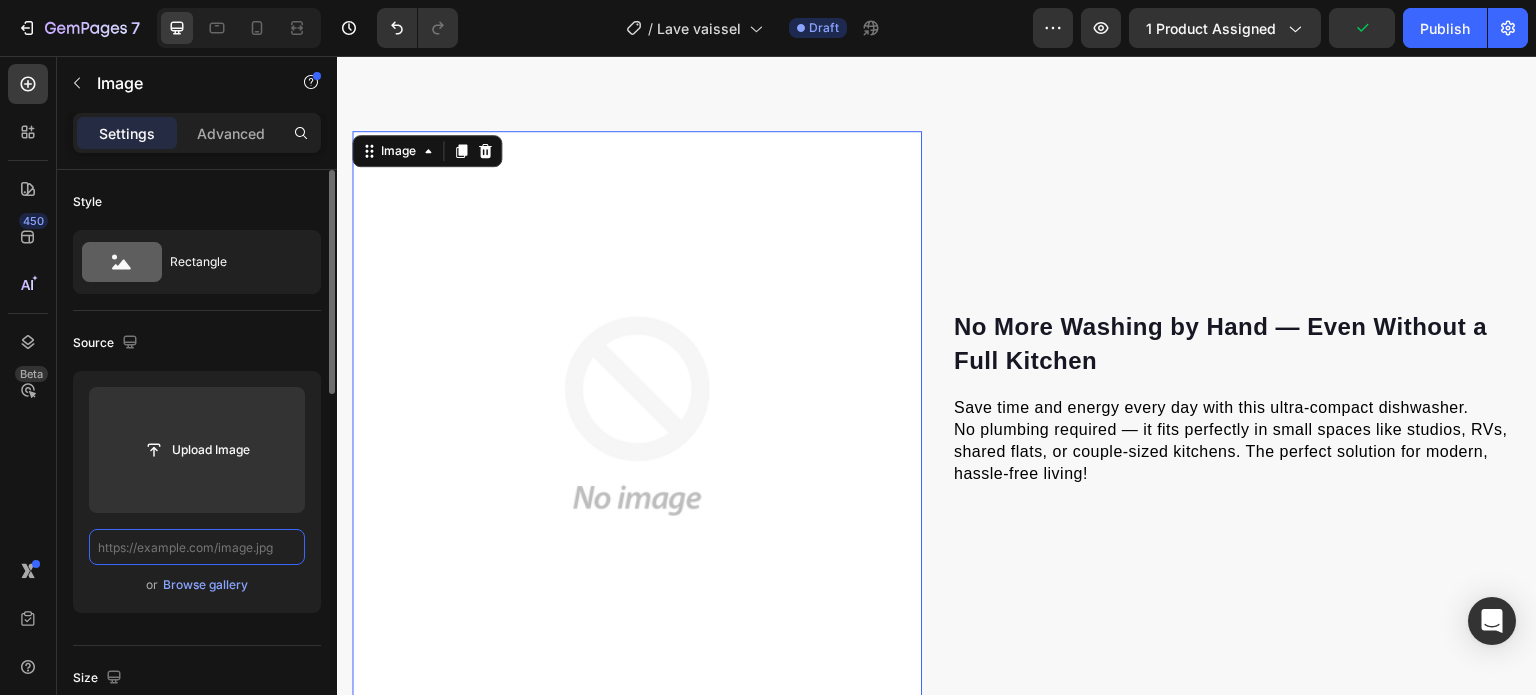 paste on "https://cdn.shopify.com/s/files/1/0953/0110/8057/files/gempages_577028851134104291-3e9343d4-c6d3-4468-a80e-d031fce48d2a.jpg" 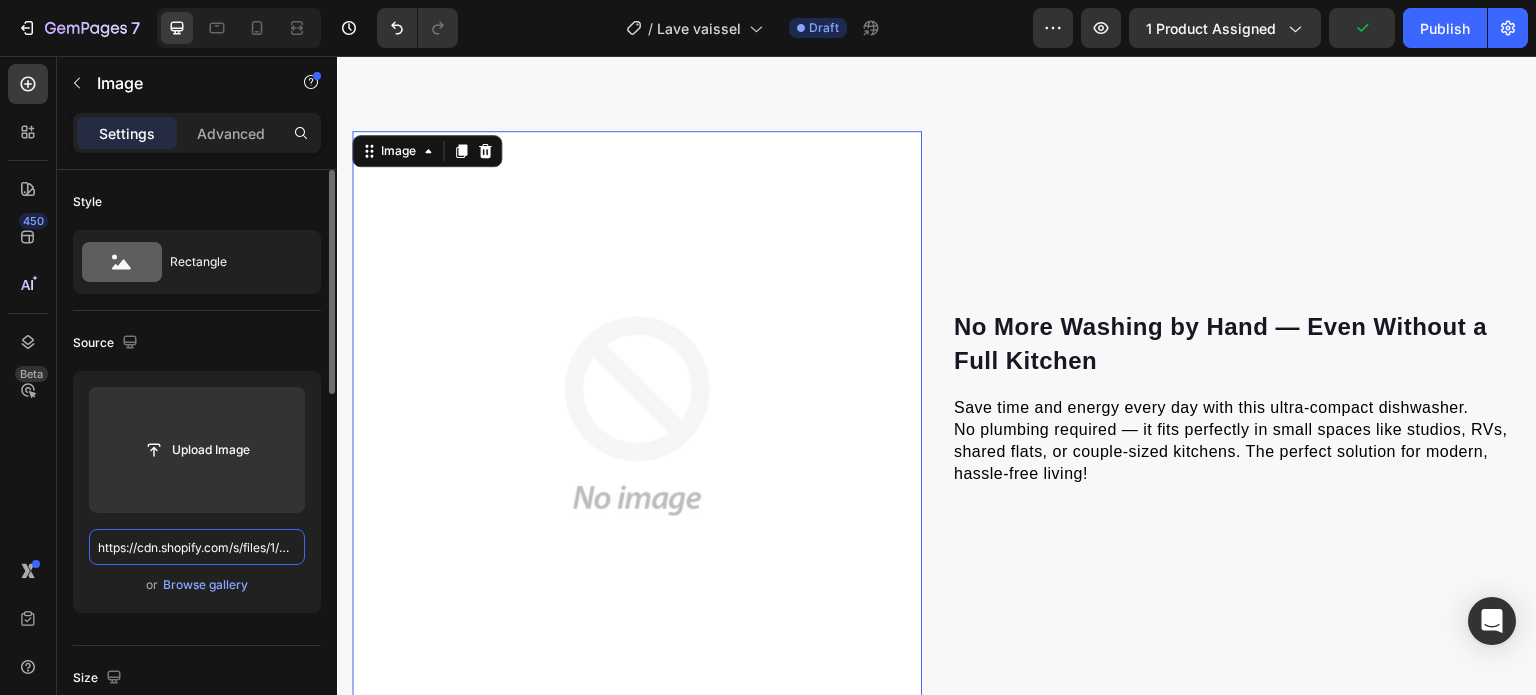 scroll, scrollTop: 0, scrollLeft: 609, axis: horizontal 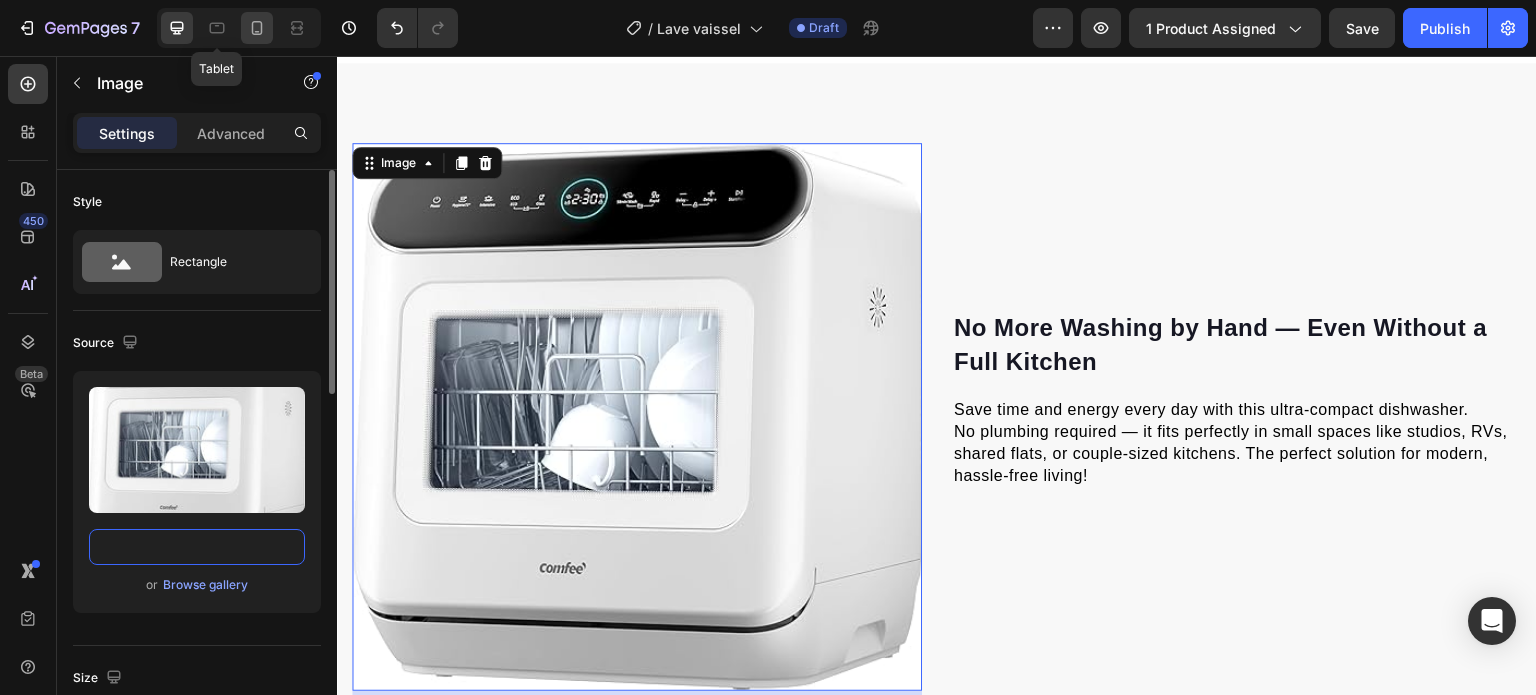 type on "https://cdn.shopify.com/s/files/1/0953/0110/8057/files/gempages_577028851134104291-3e9343d4-c6d3-4468-a80e-d031fce48d2a.jpg" 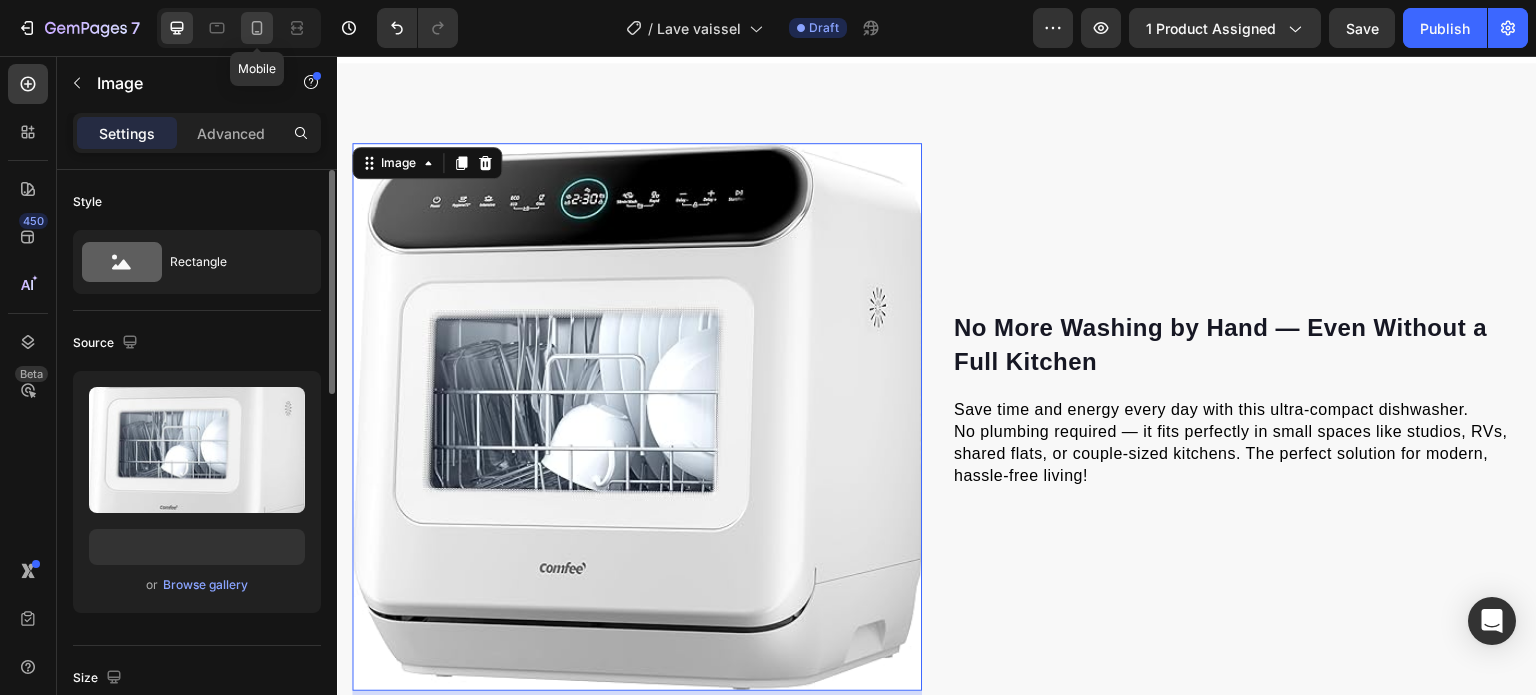 scroll, scrollTop: 0, scrollLeft: 0, axis: both 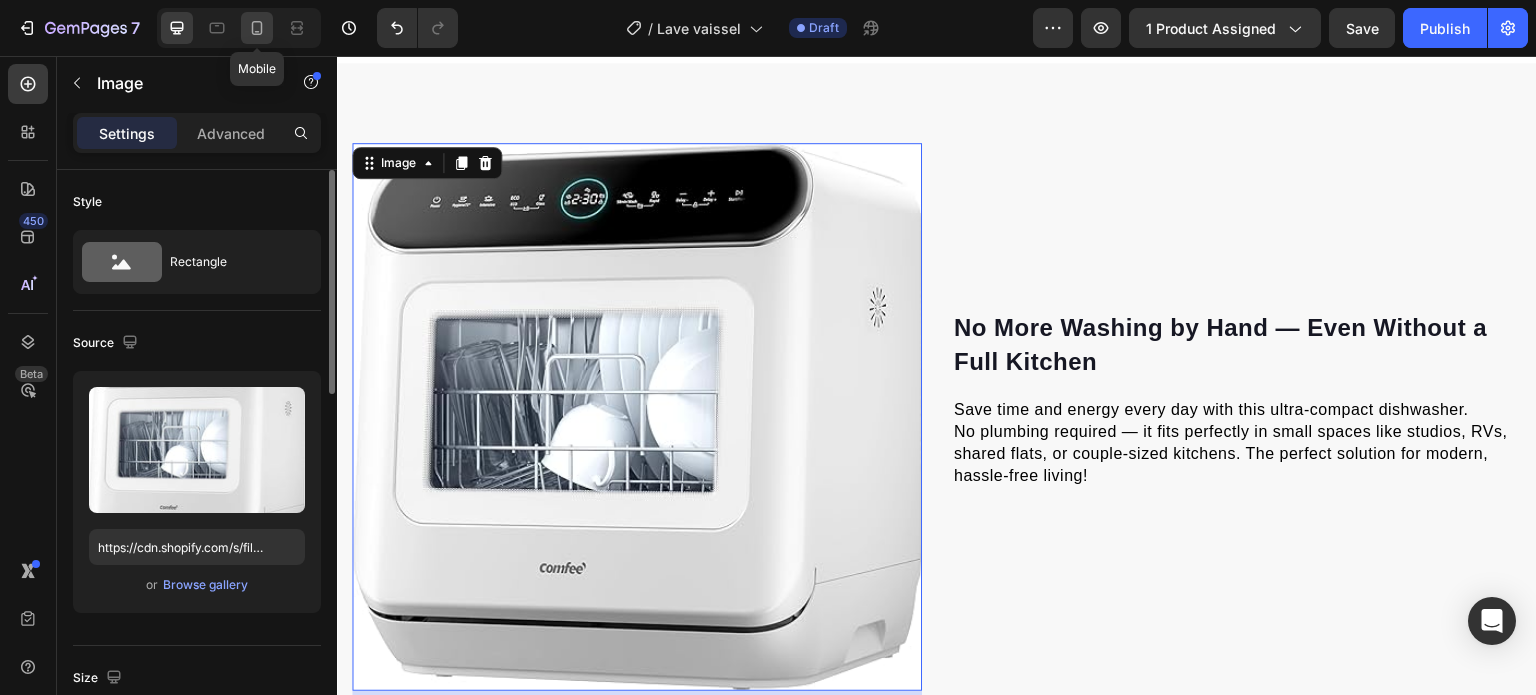 click 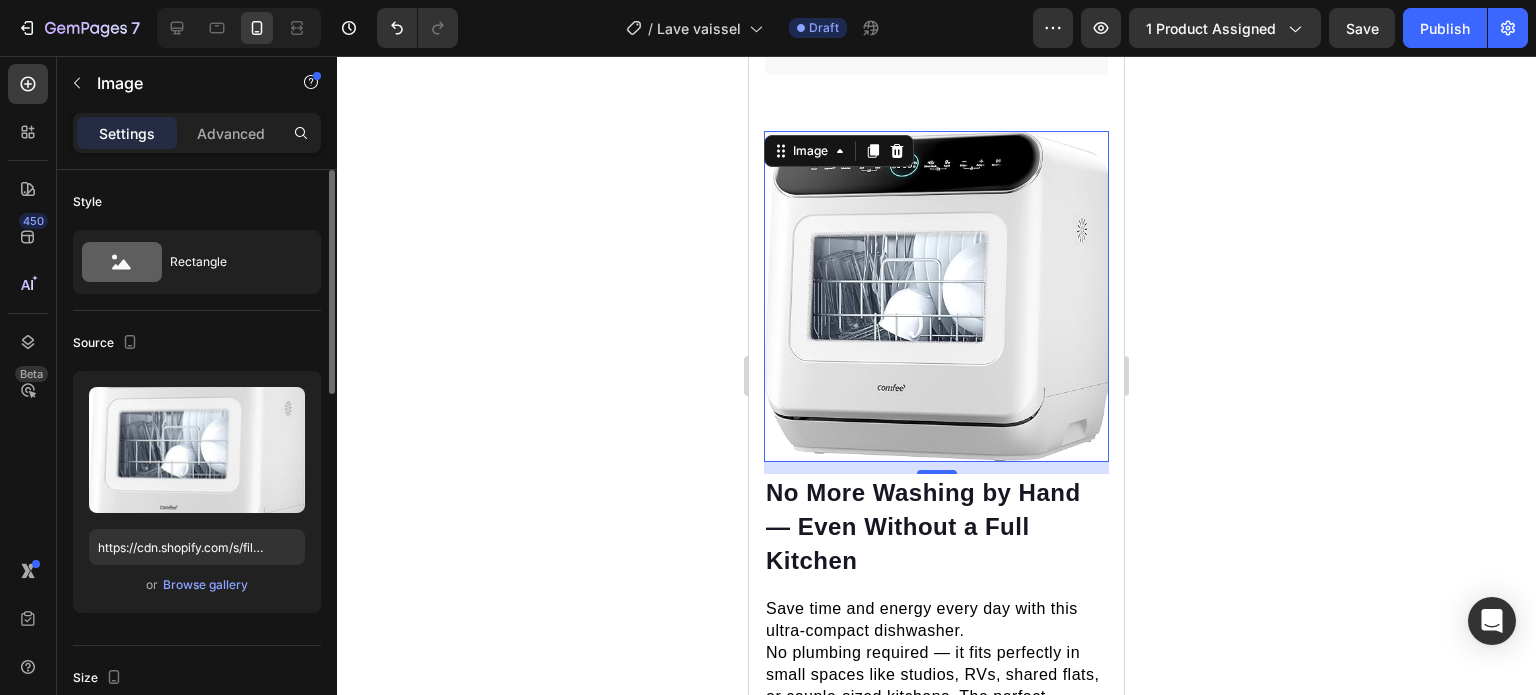 scroll, scrollTop: 1498, scrollLeft: 0, axis: vertical 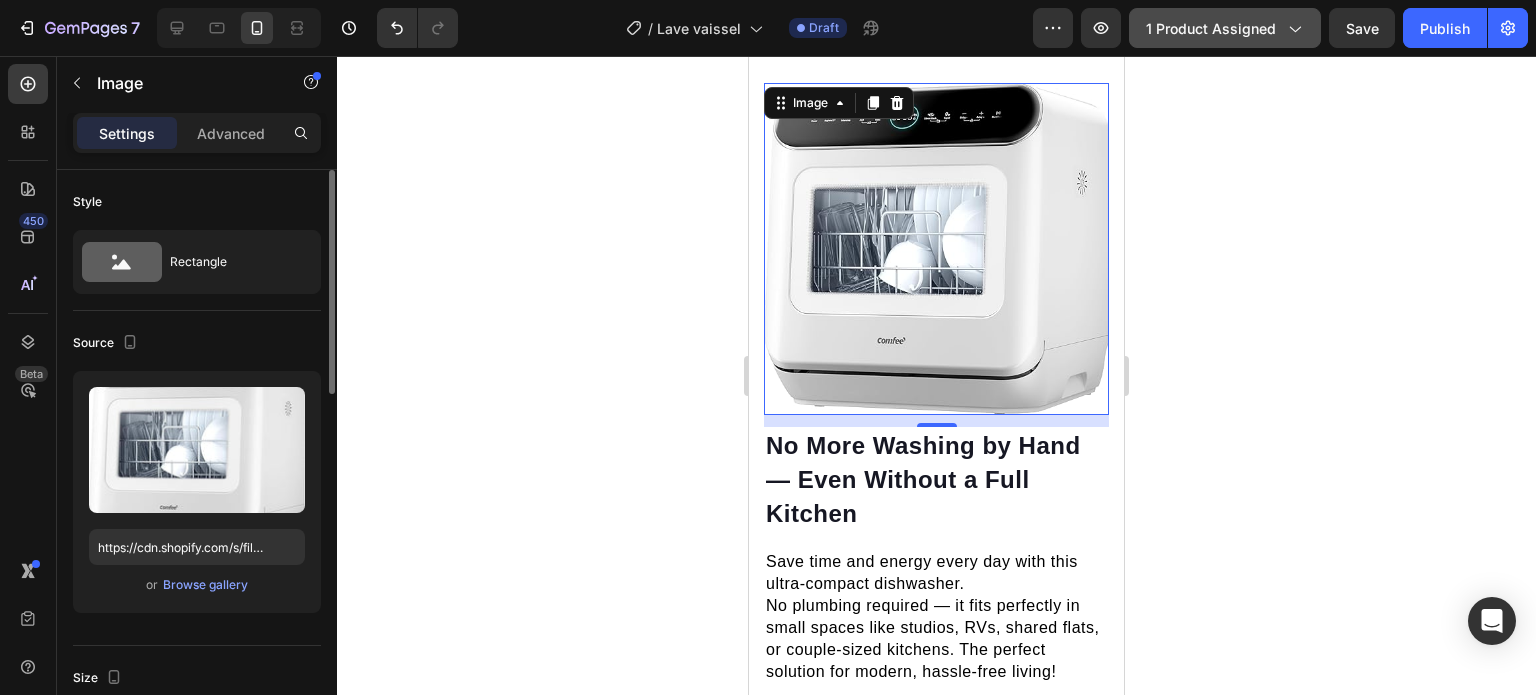 click on "1 product assigned" 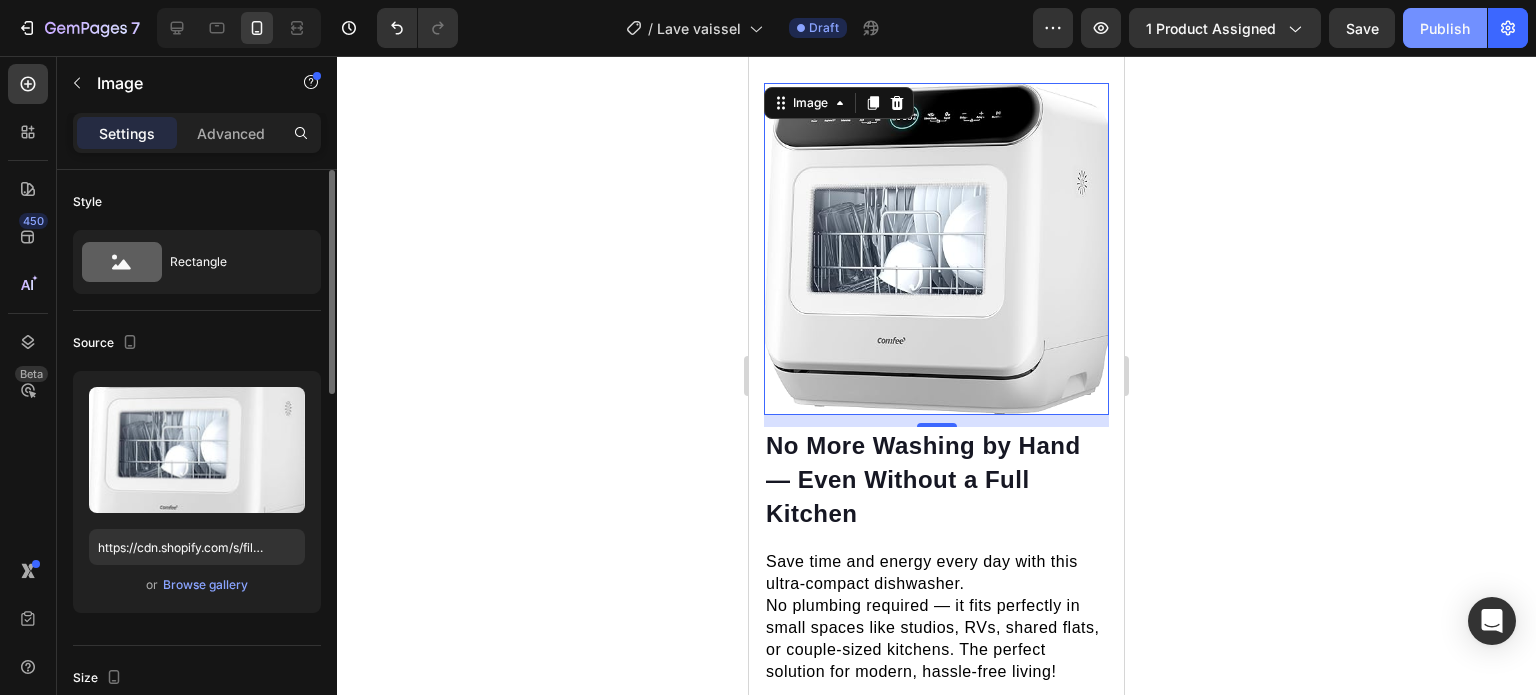 click on "Publish" 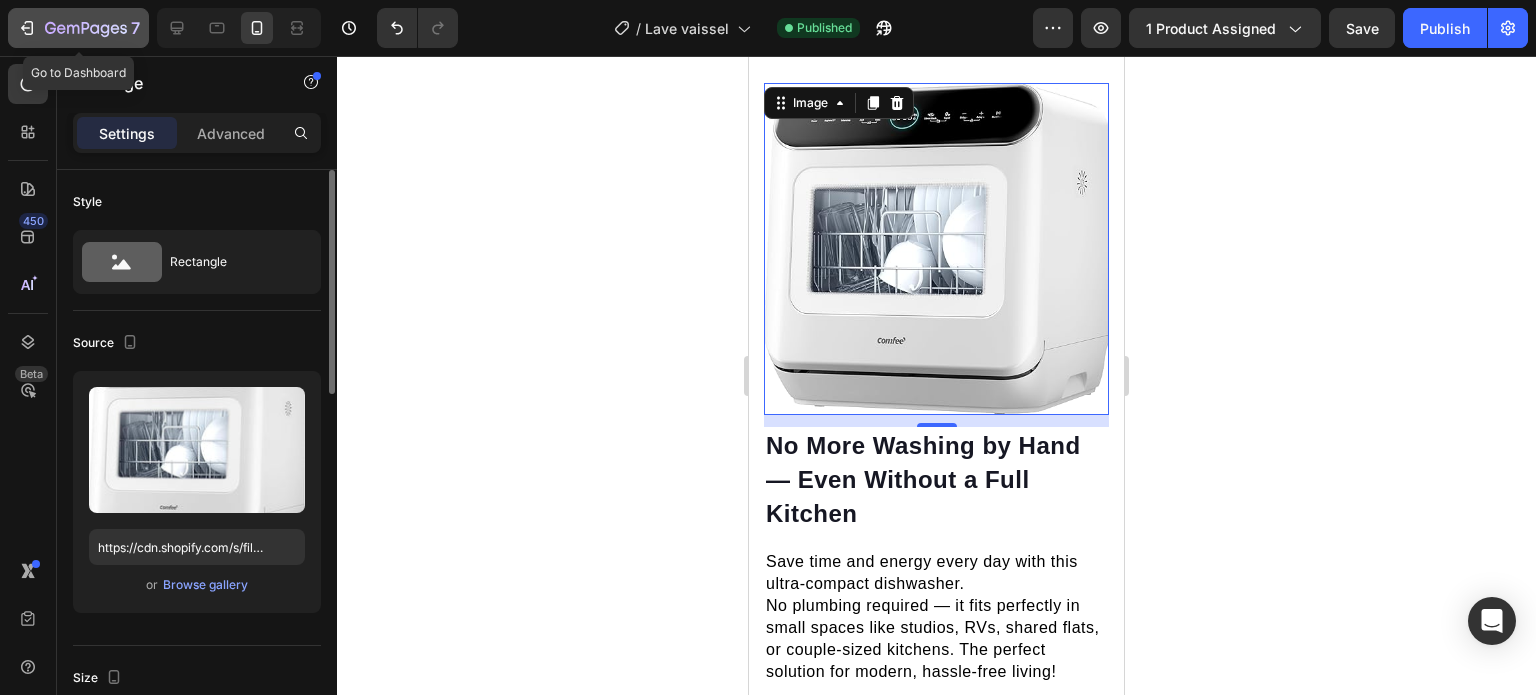 click 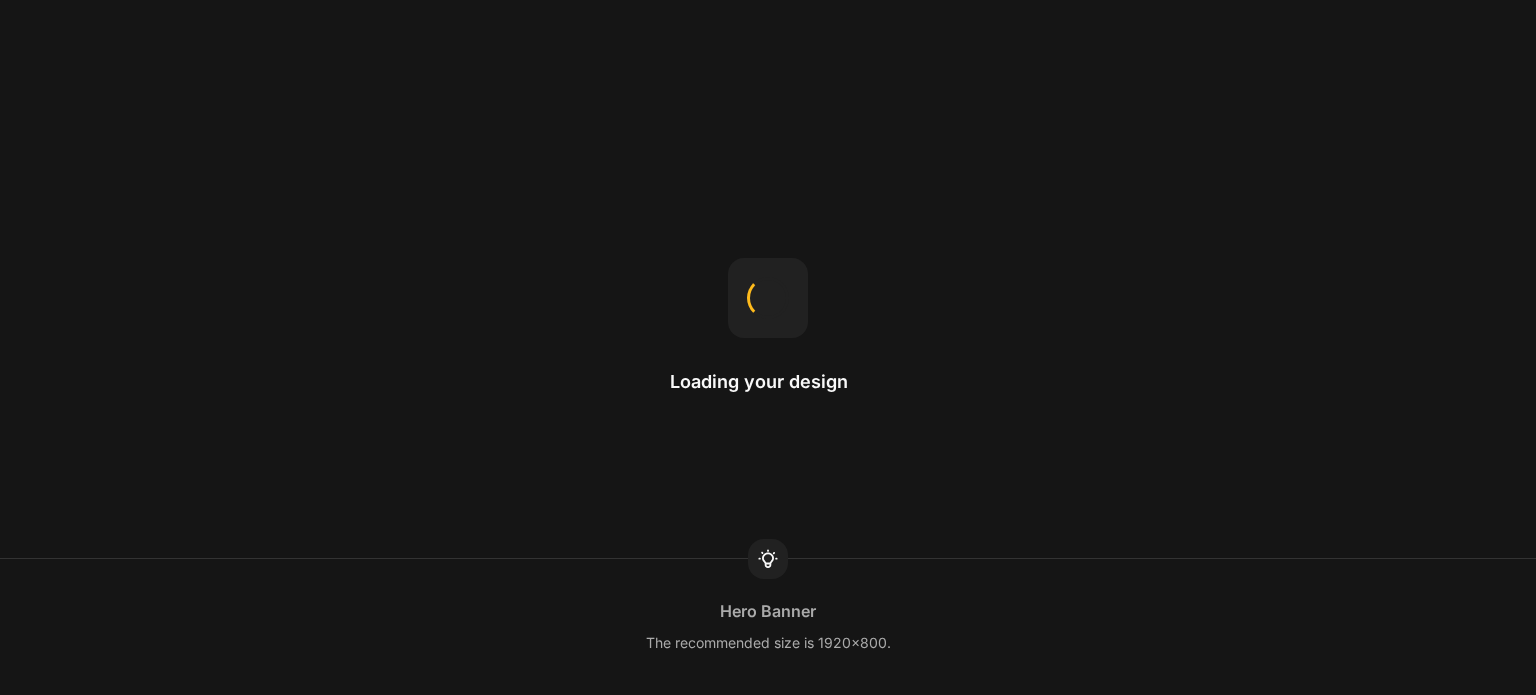 scroll, scrollTop: 0, scrollLeft: 0, axis: both 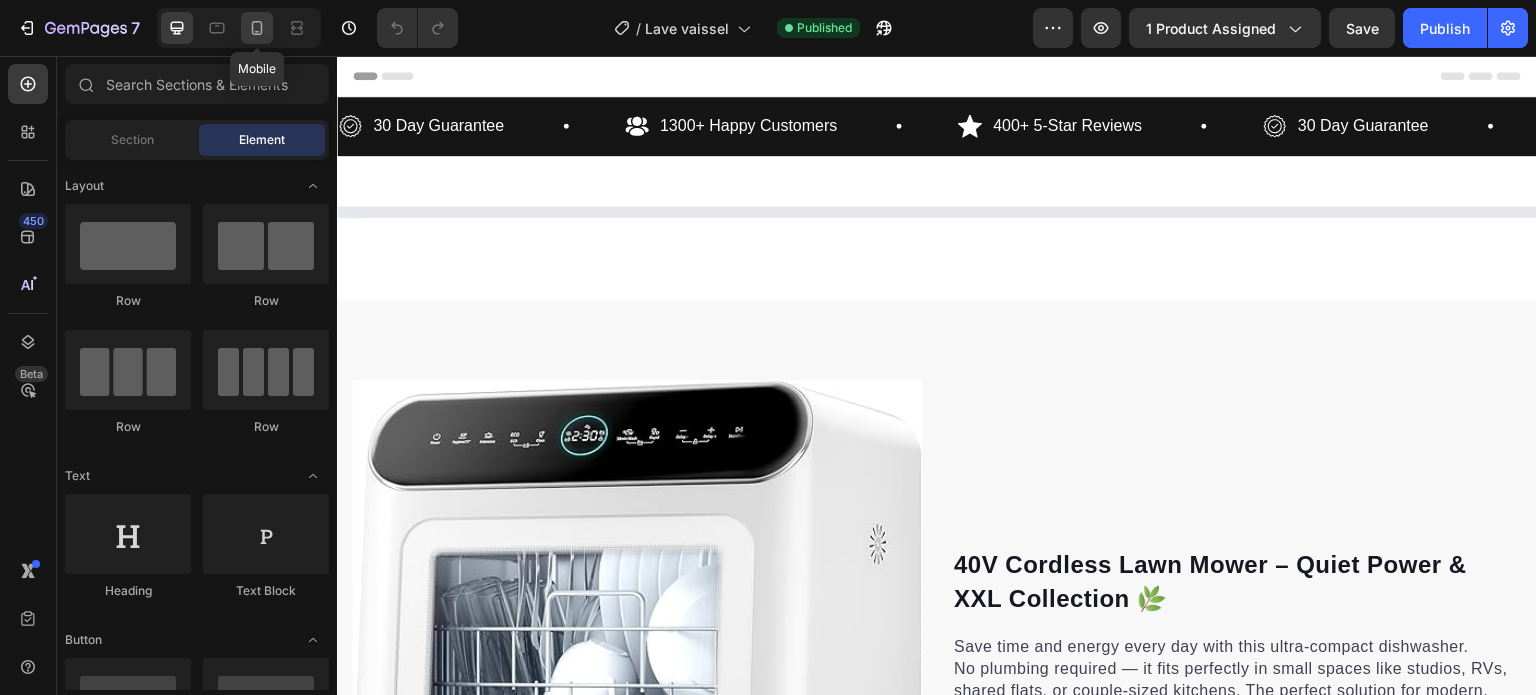 click 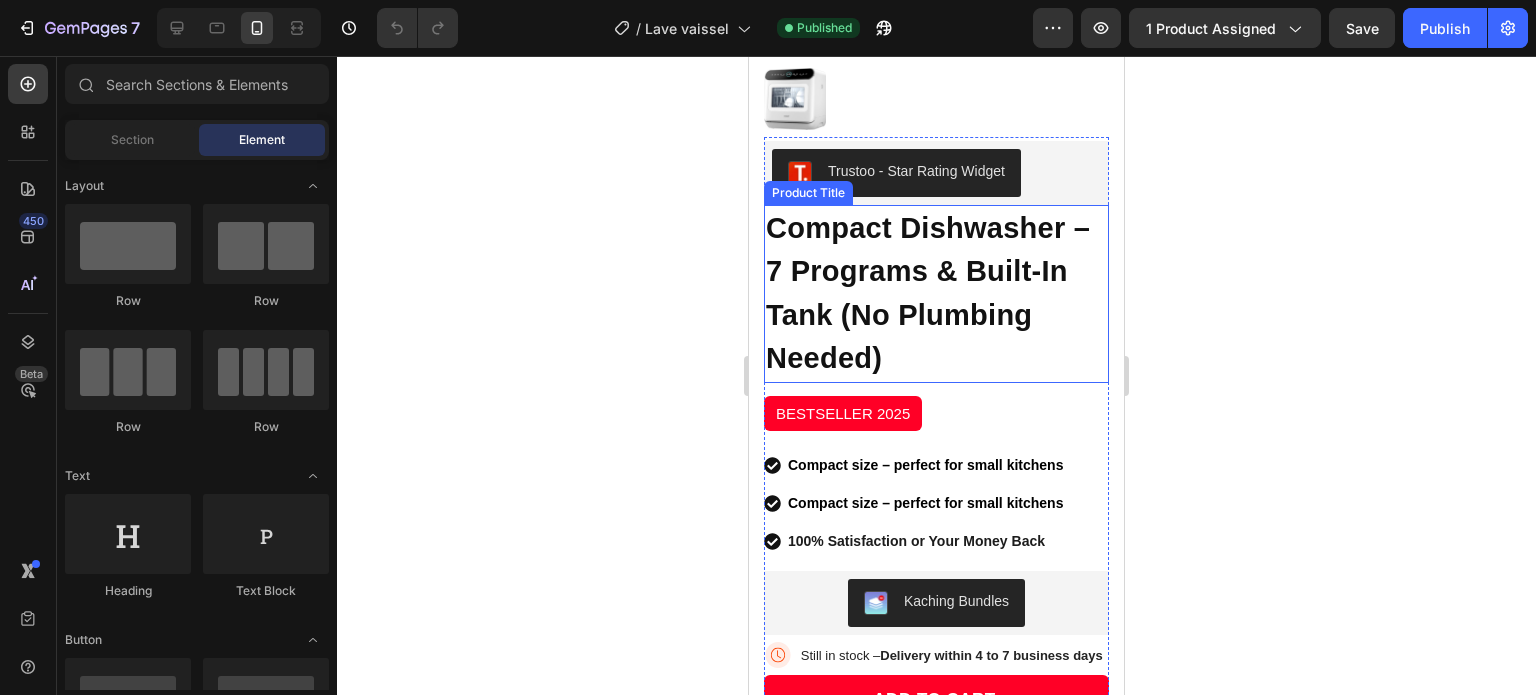 scroll, scrollTop: 475, scrollLeft: 0, axis: vertical 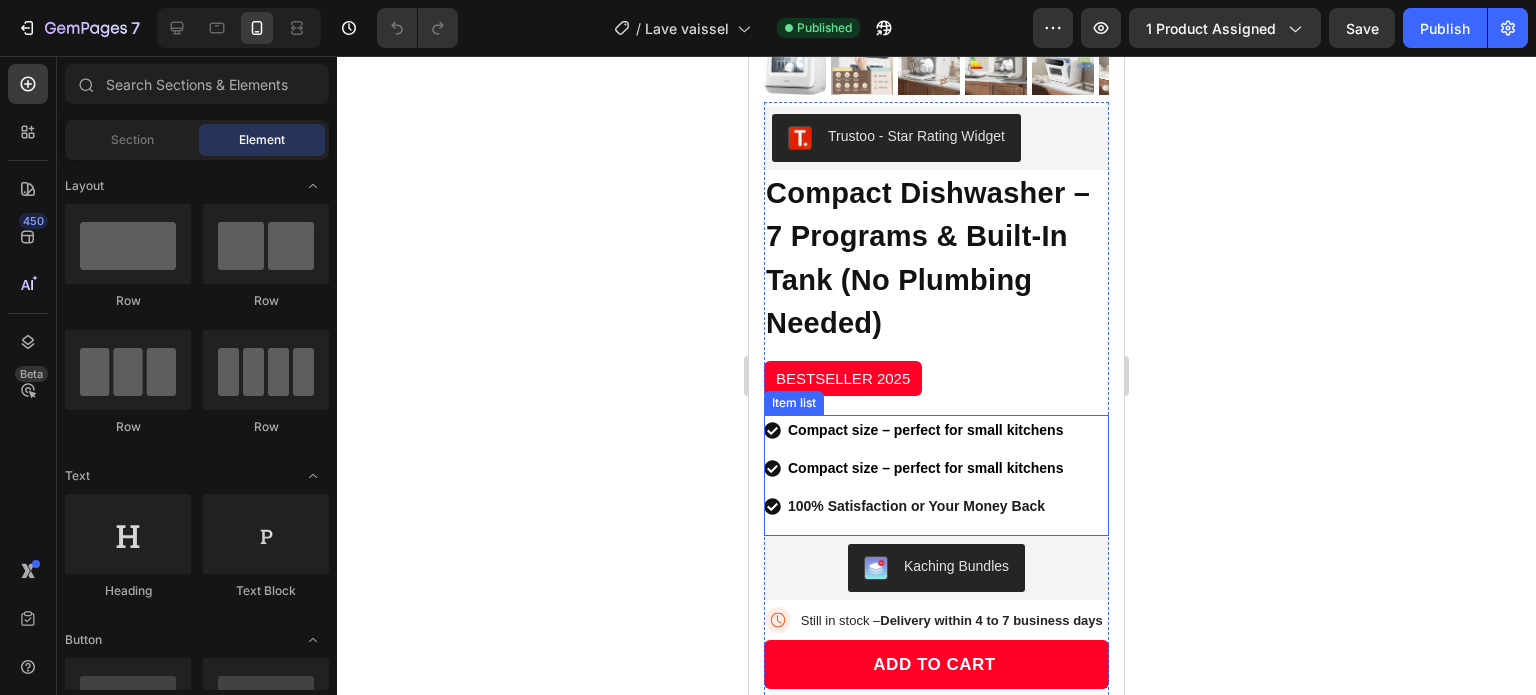 click on "Compact size – perfect for small kitchens" at bounding box center (925, 468) 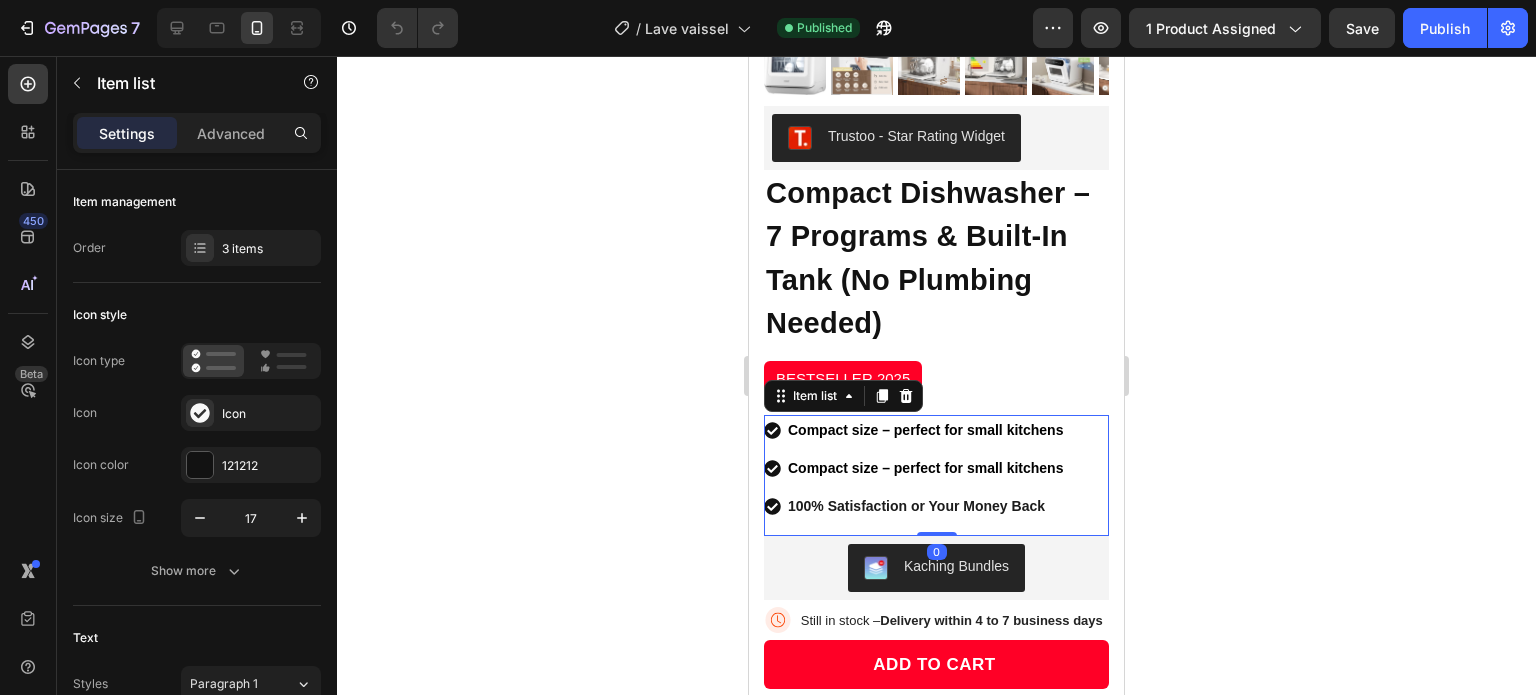 click on "Compact size – perfect for small kitchens" at bounding box center (925, 468) 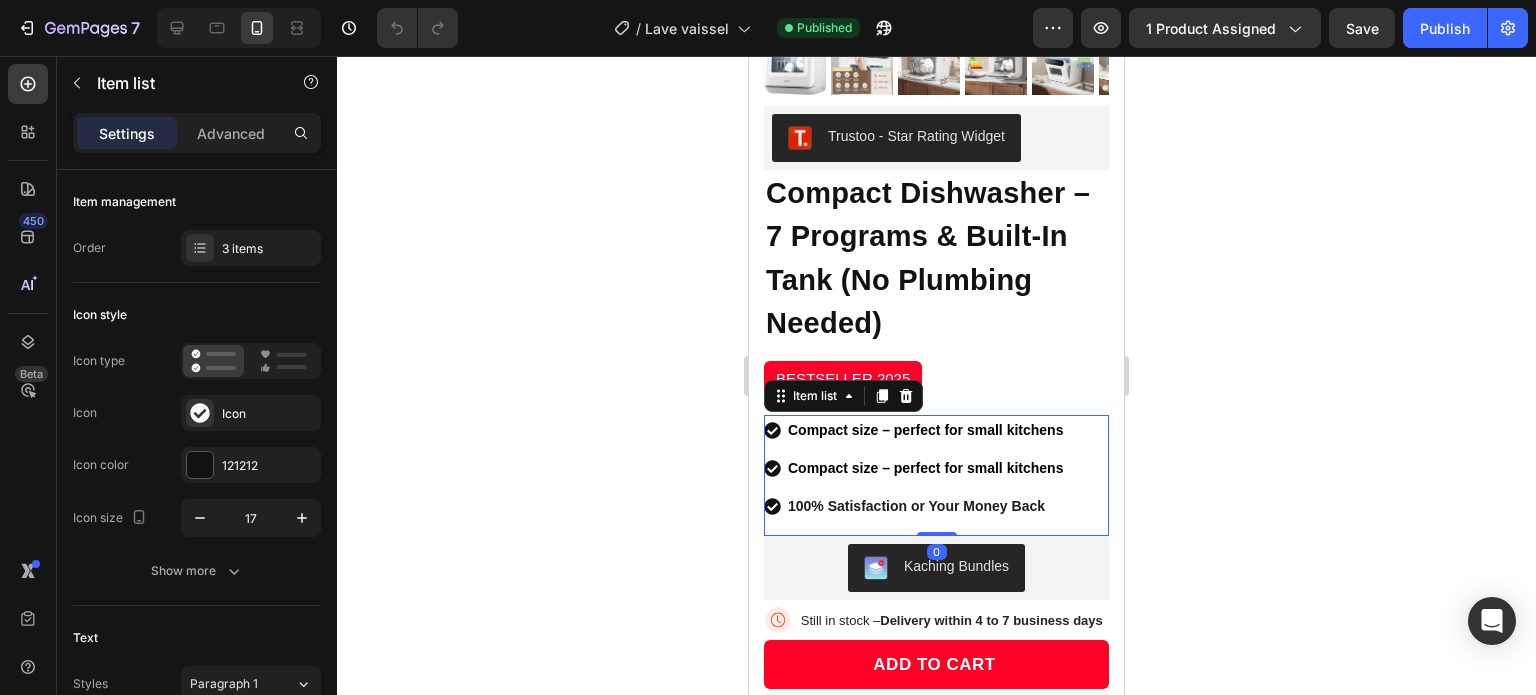 click on "Compact size – perfect for small kitchens" at bounding box center (925, 468) 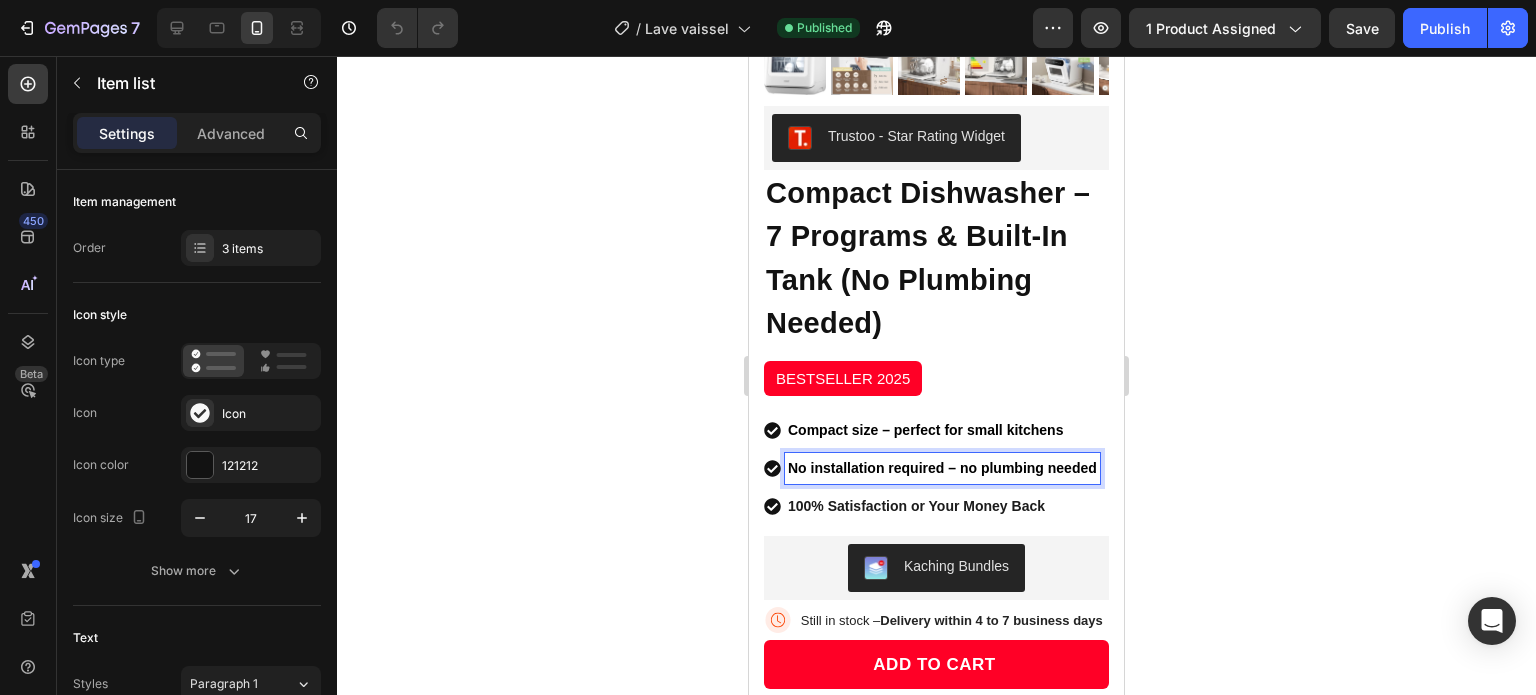 click 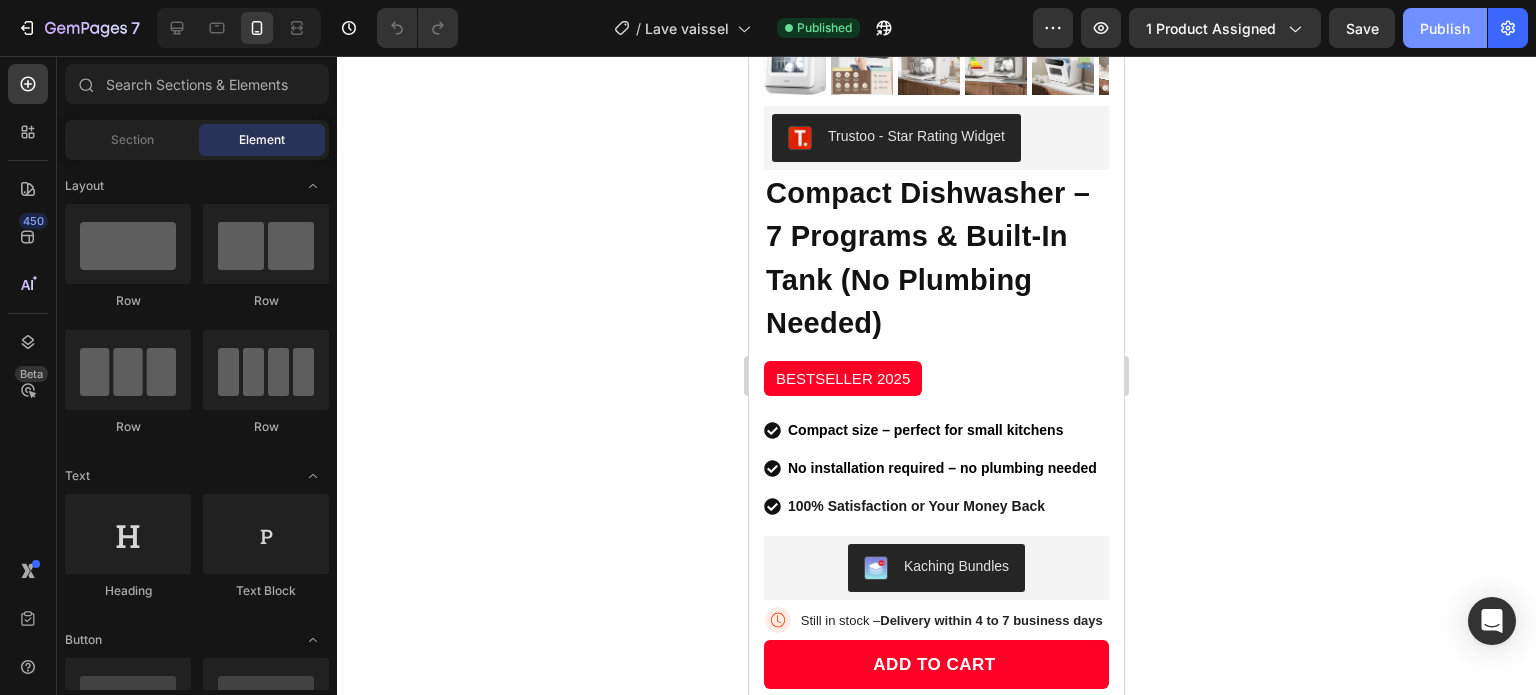 click on "Publish" at bounding box center [1445, 28] 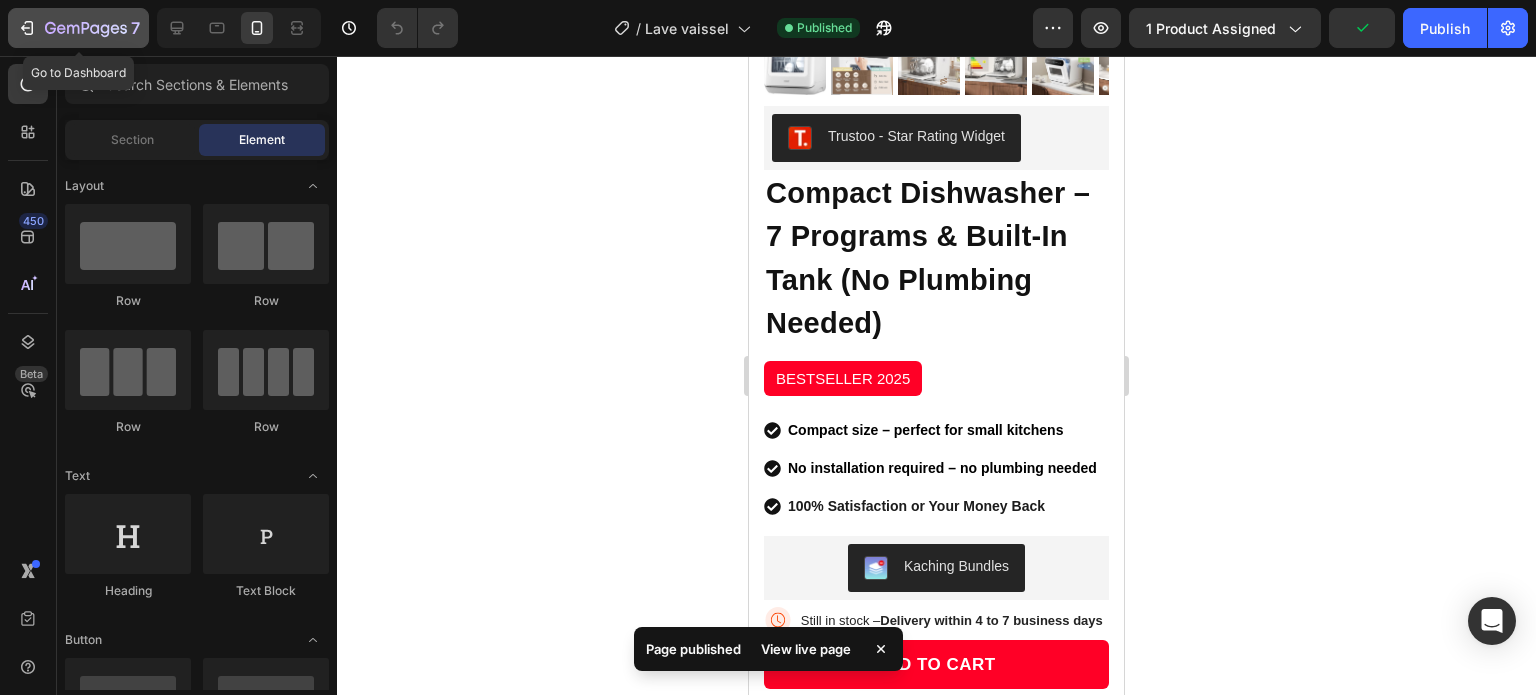 click on "7" 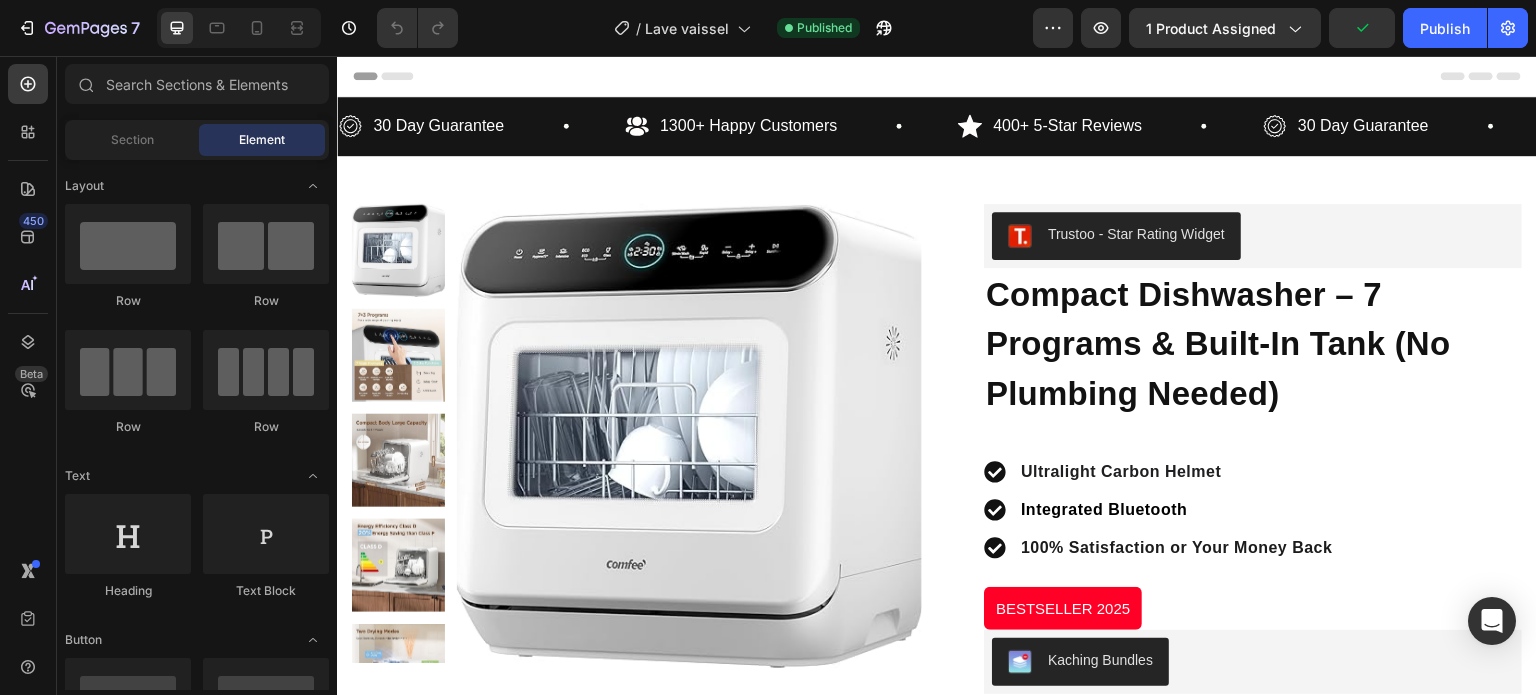 scroll, scrollTop: 0, scrollLeft: 0, axis: both 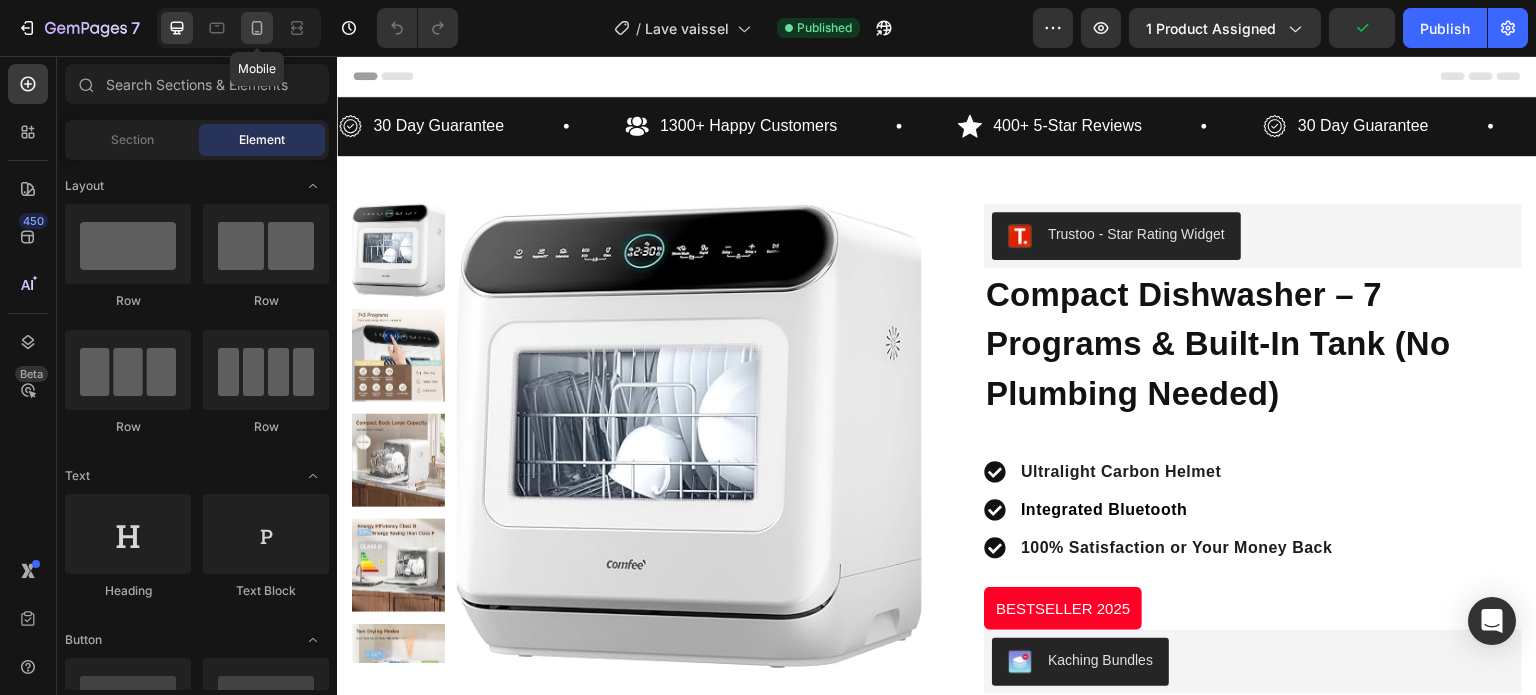 click 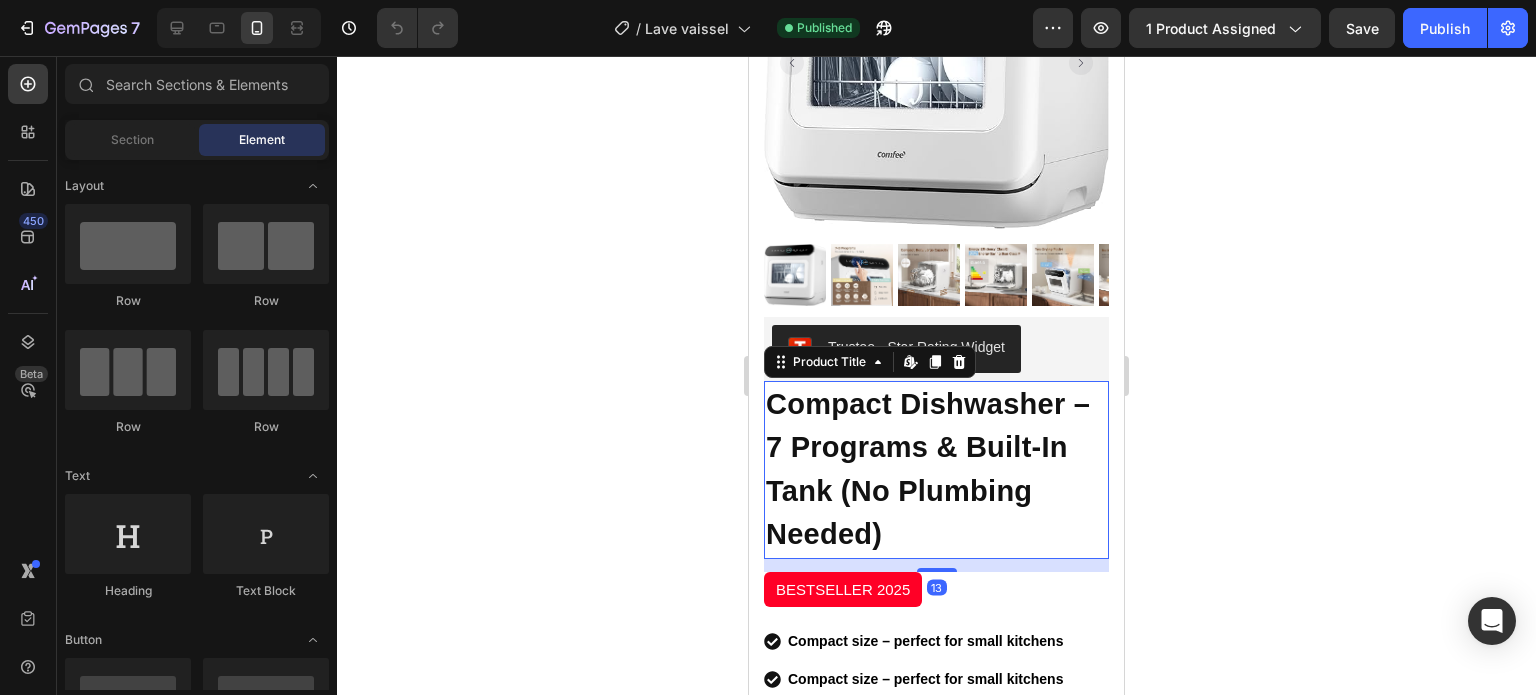 click on "Compact Dishwasher – 7 Programs & Built-In Tank (No Plumbing Needed)" at bounding box center (936, 470) 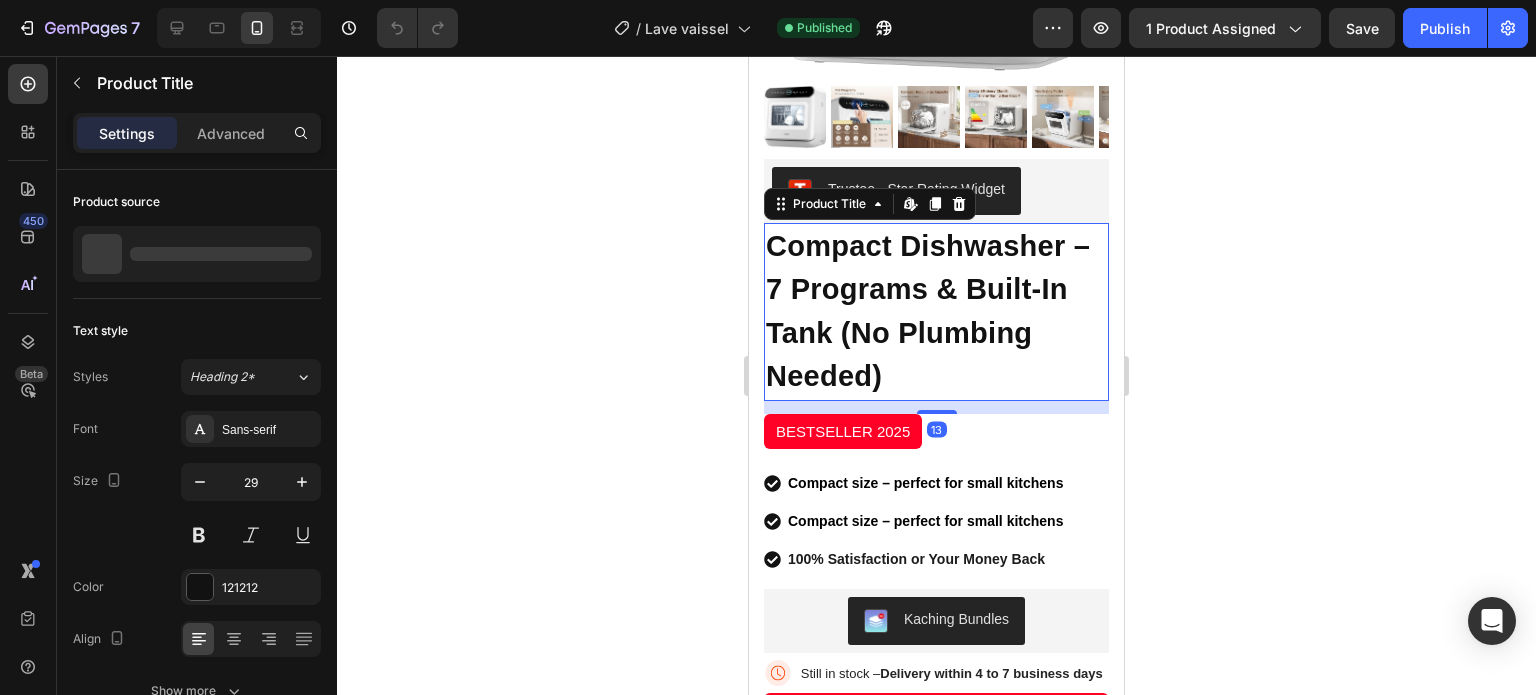 scroll, scrollTop: 436, scrollLeft: 0, axis: vertical 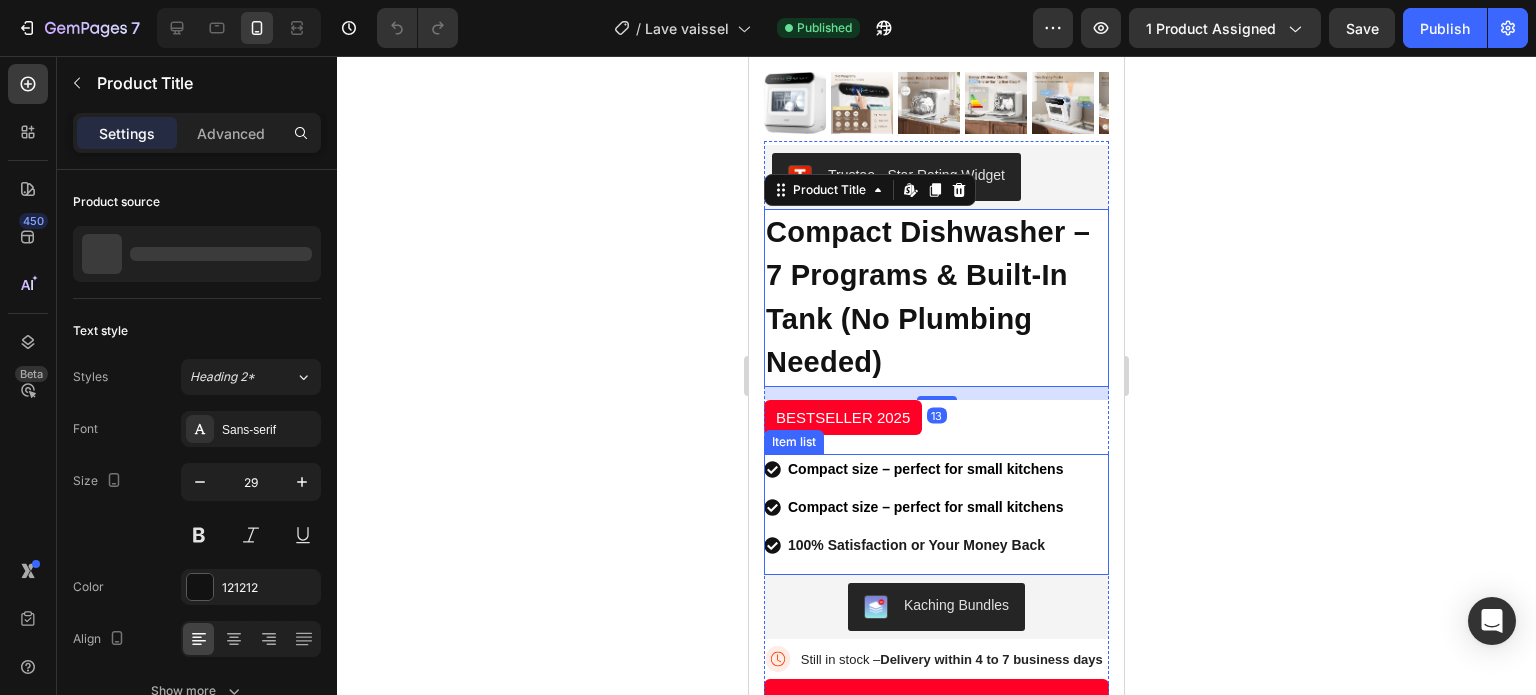 click on "Compact size – perfect for small kitchens" at bounding box center (925, 507) 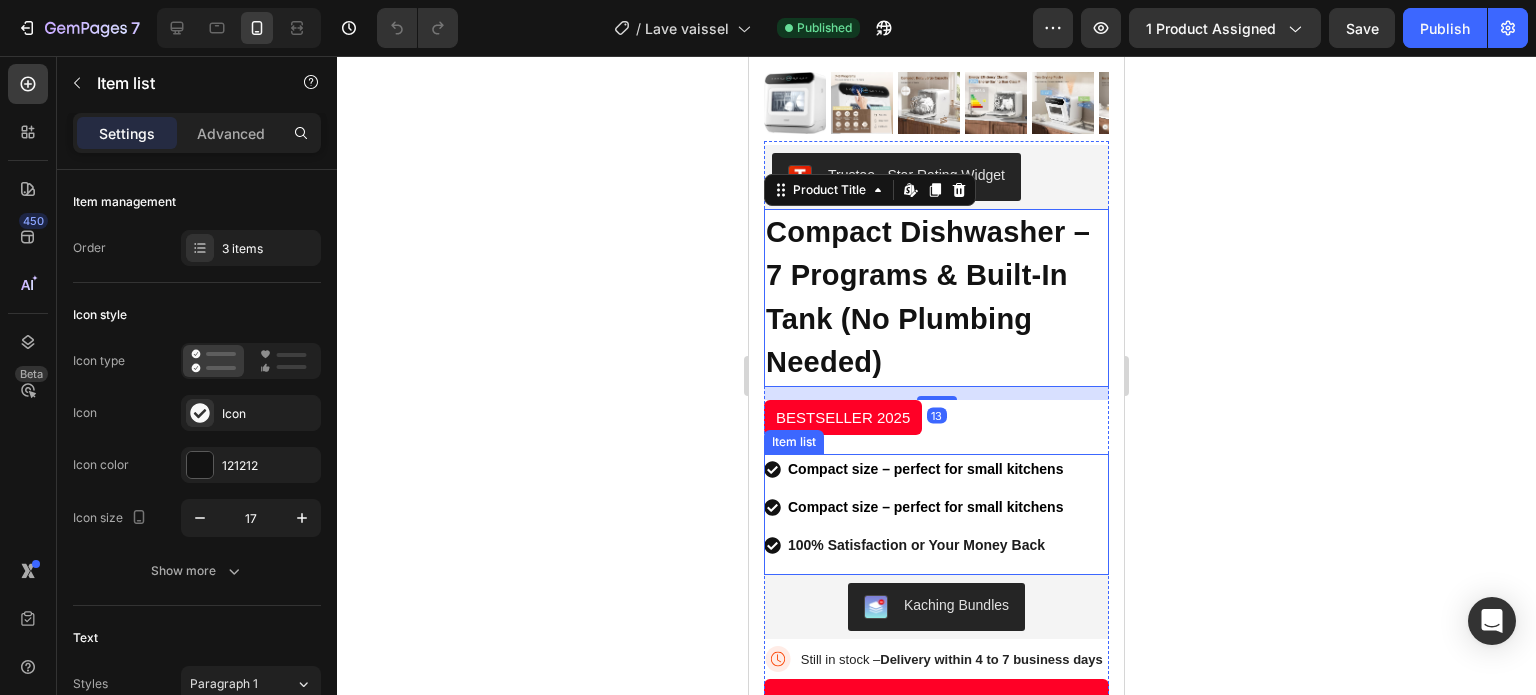 click on "Compact size – perfect for small kitchens" at bounding box center (925, 507) 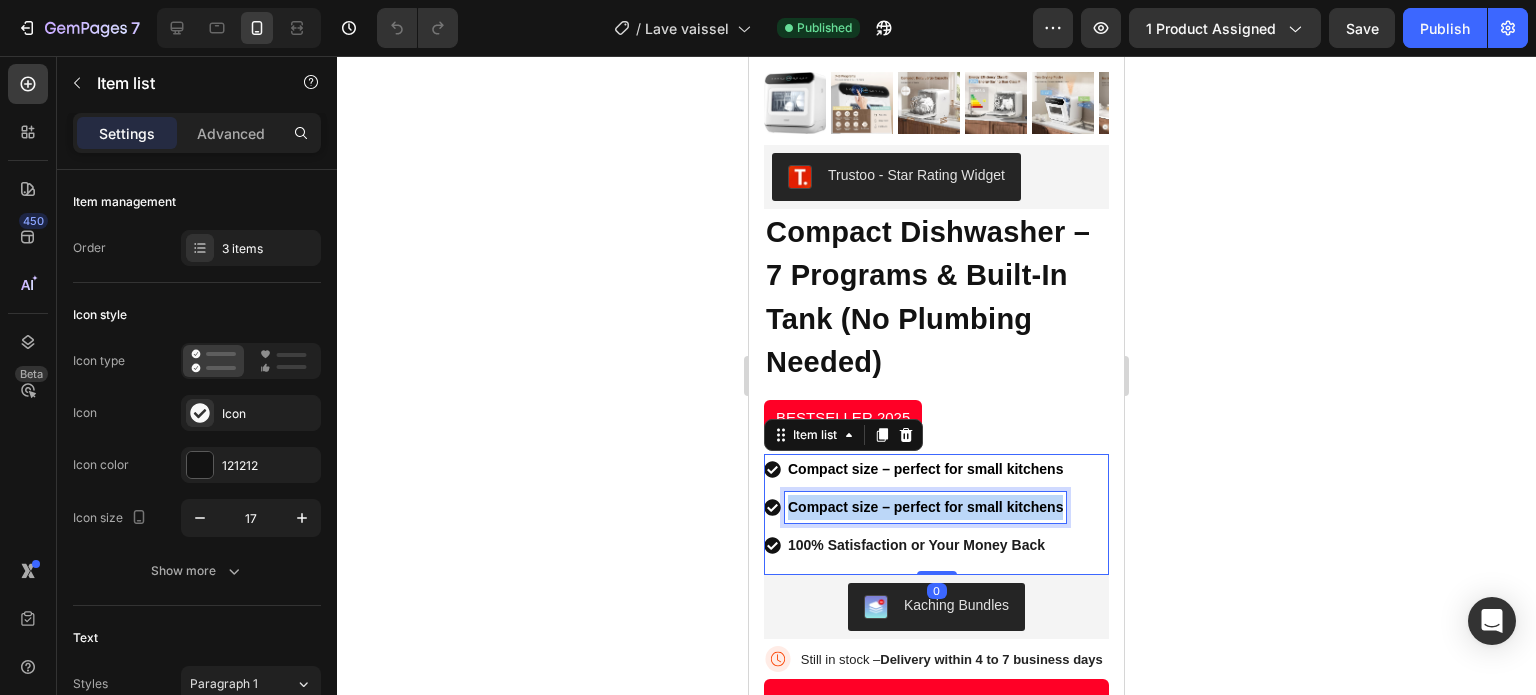 click on "Compact size – perfect for small kitchens" at bounding box center (925, 507) 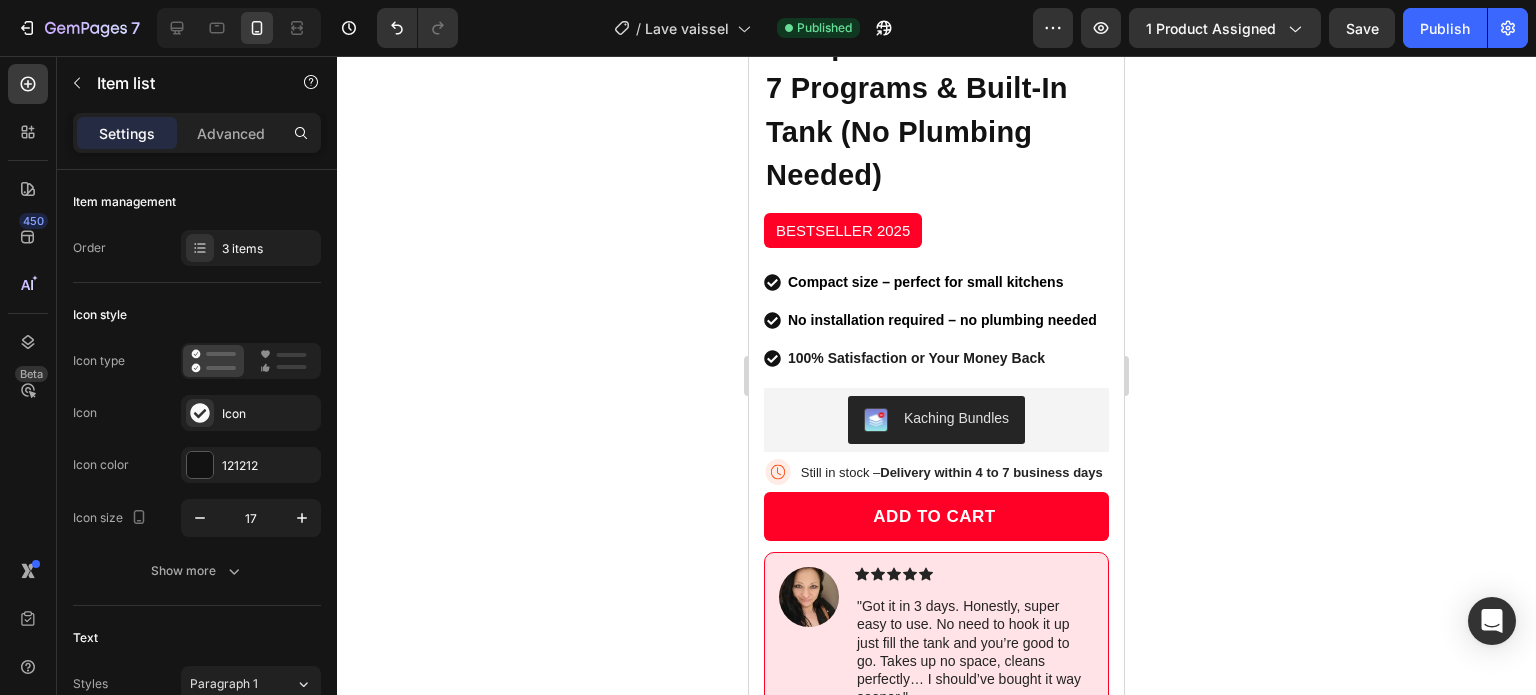 scroll, scrollTop: 612, scrollLeft: 0, axis: vertical 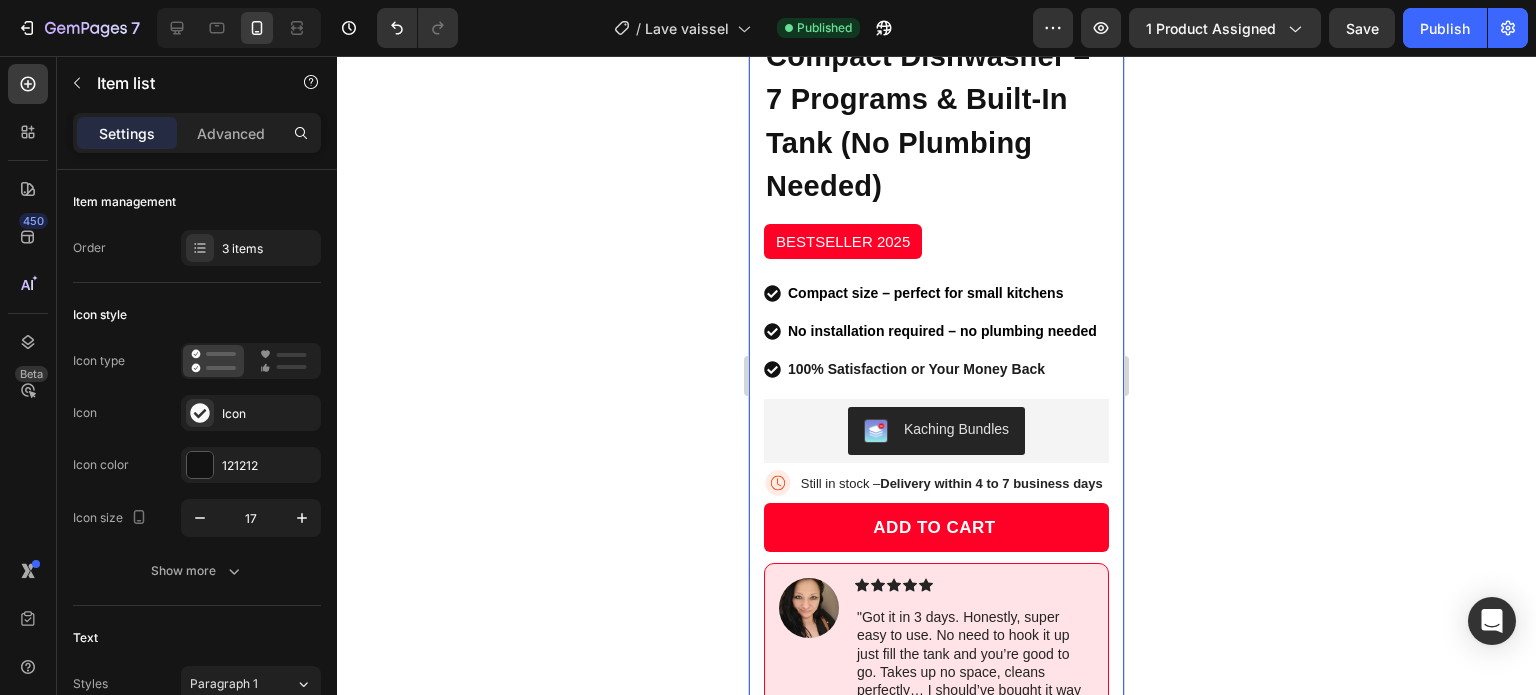 click 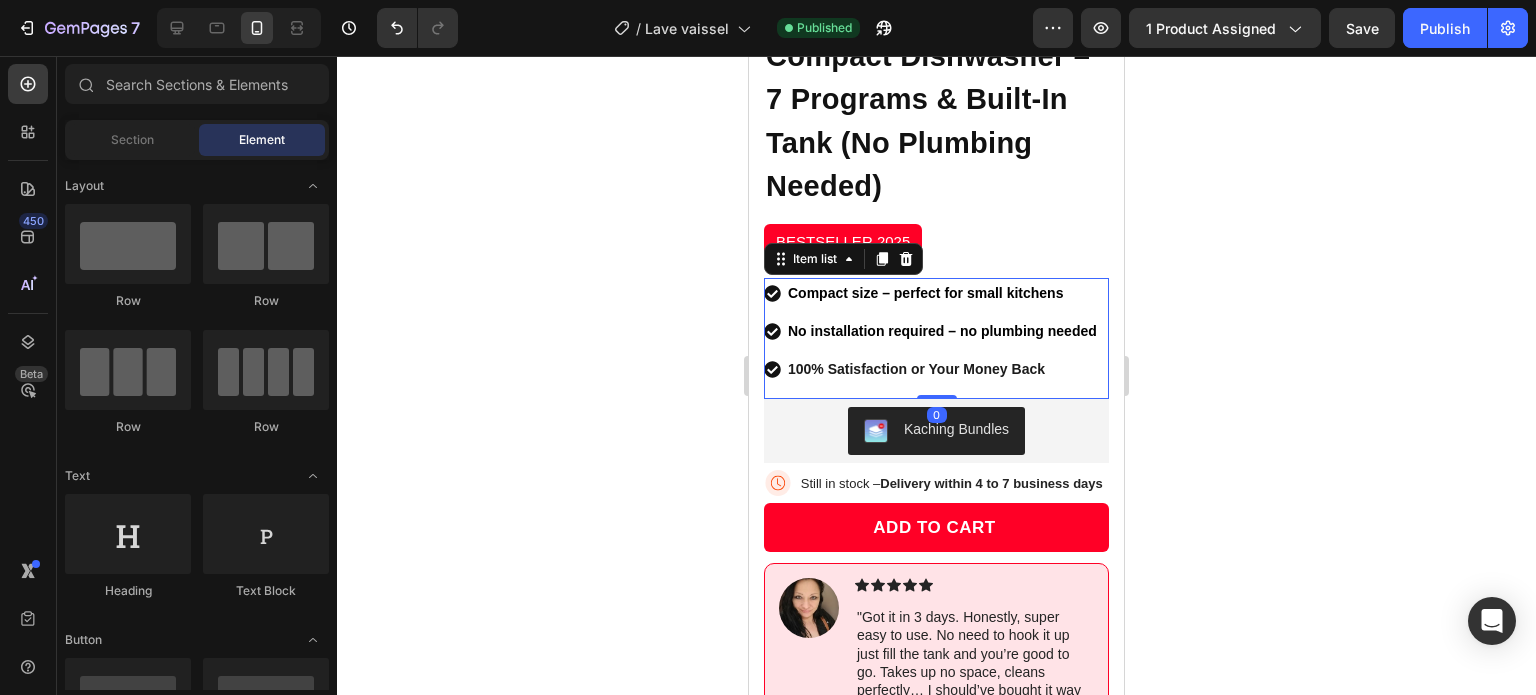 click on "No installation required – no plumbing needed" at bounding box center (942, 331) 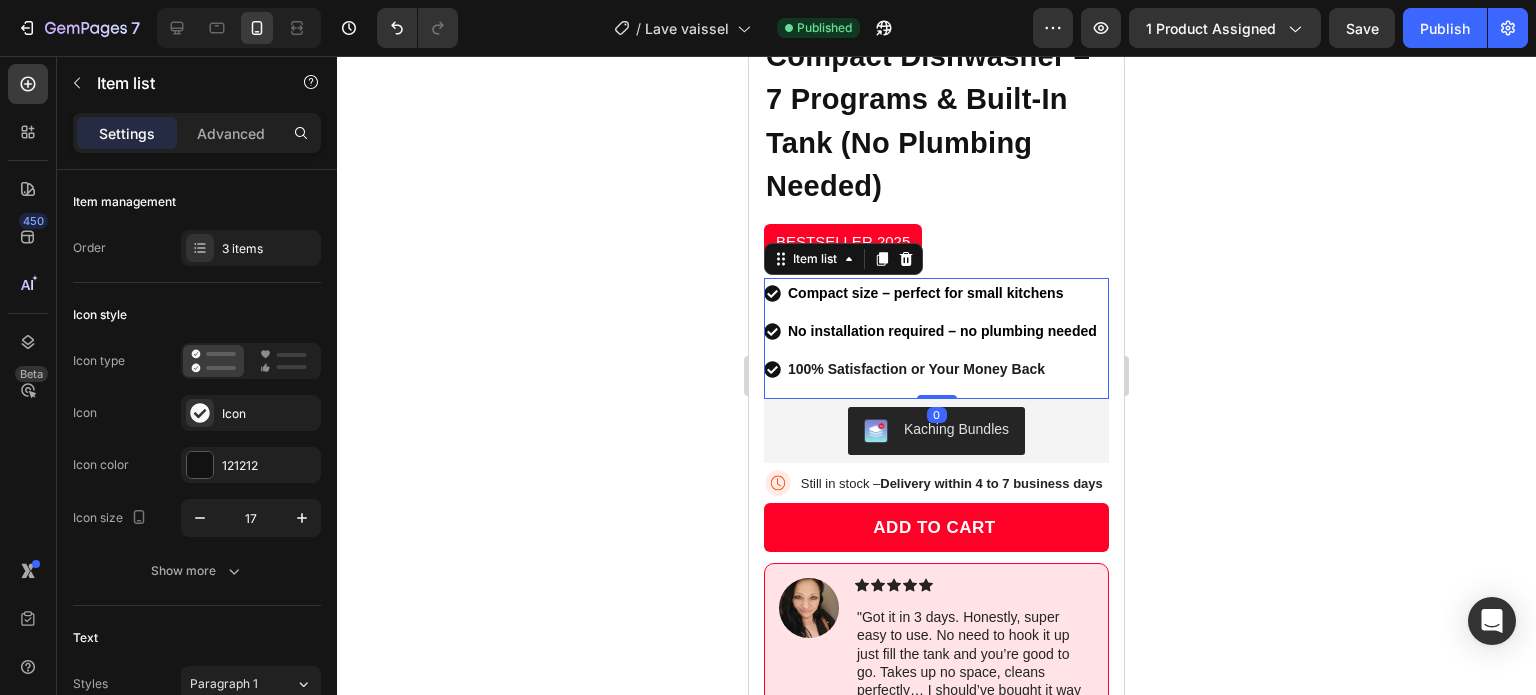 click on "No installation required – no plumbing needed" at bounding box center (942, 331) 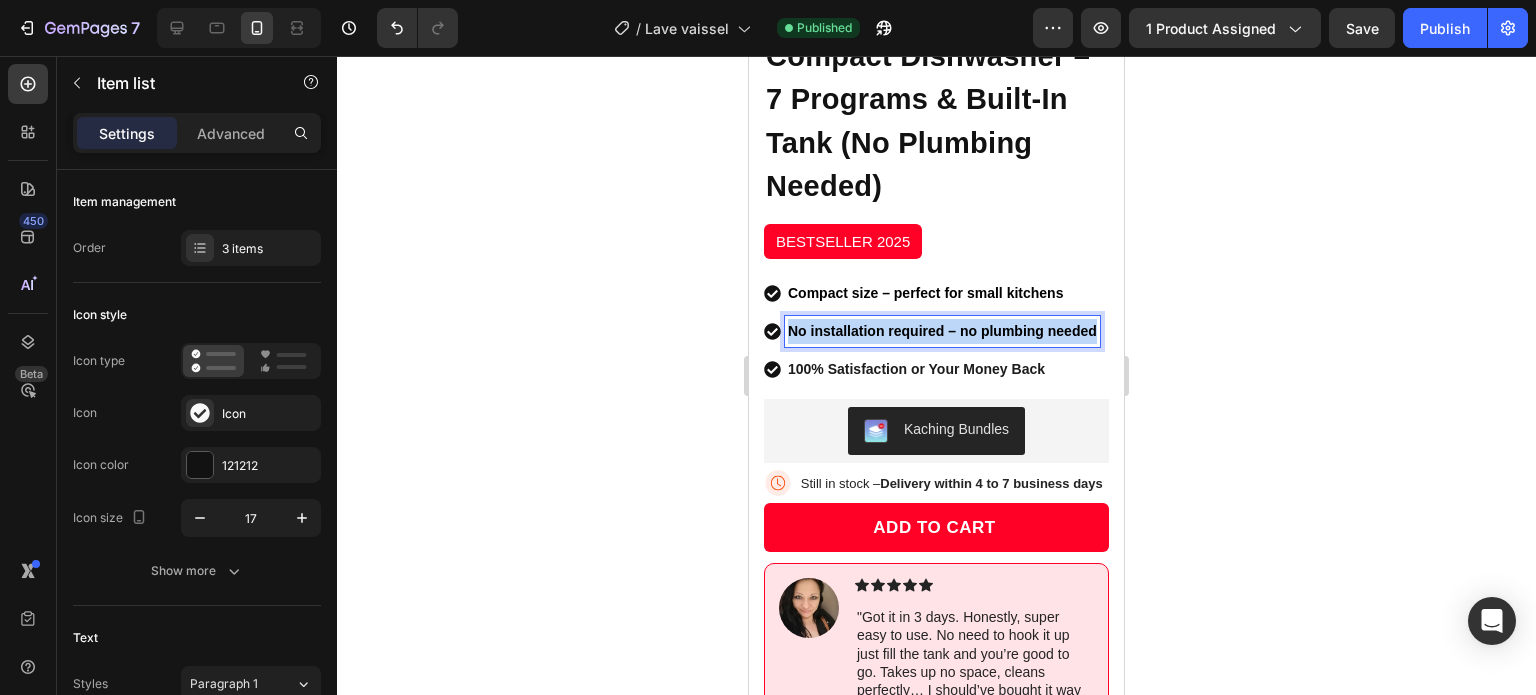 click on "No installation required – no plumbing needed" at bounding box center [942, 331] 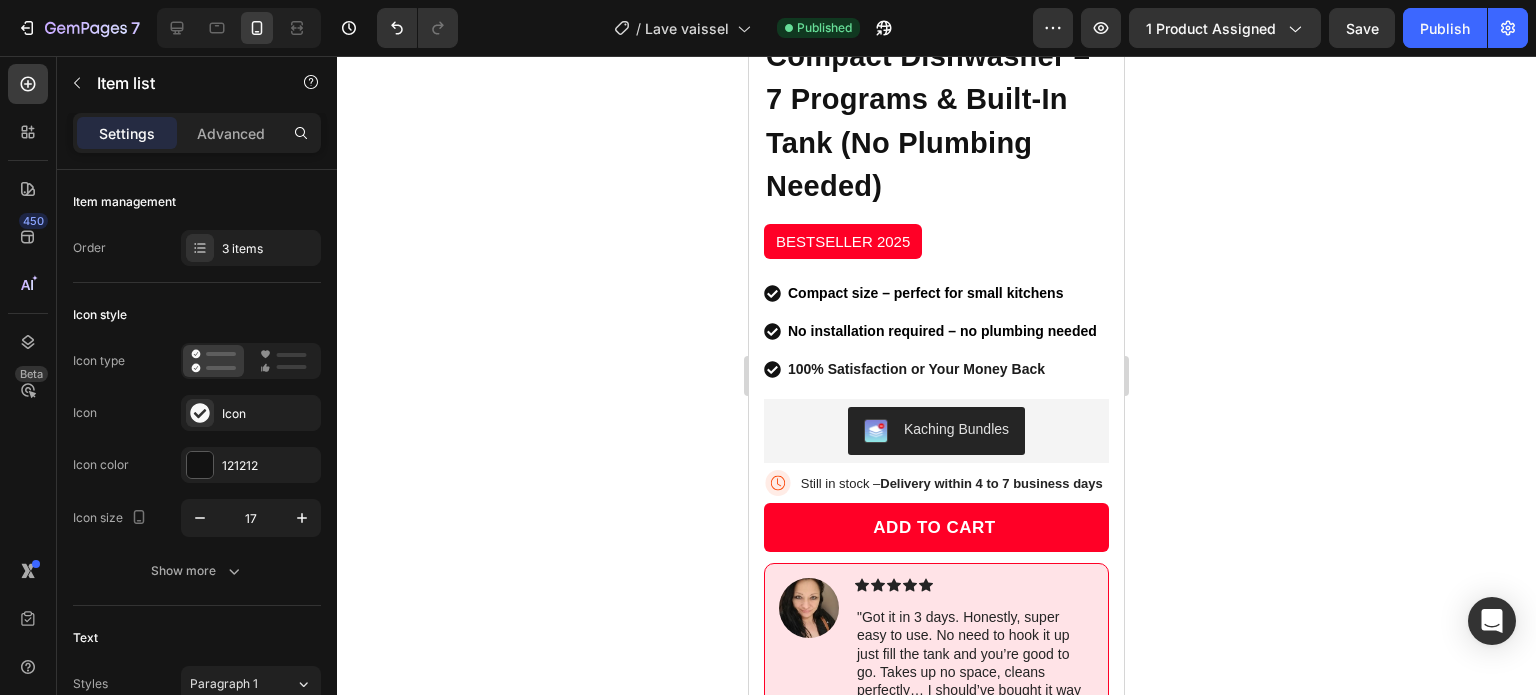 click 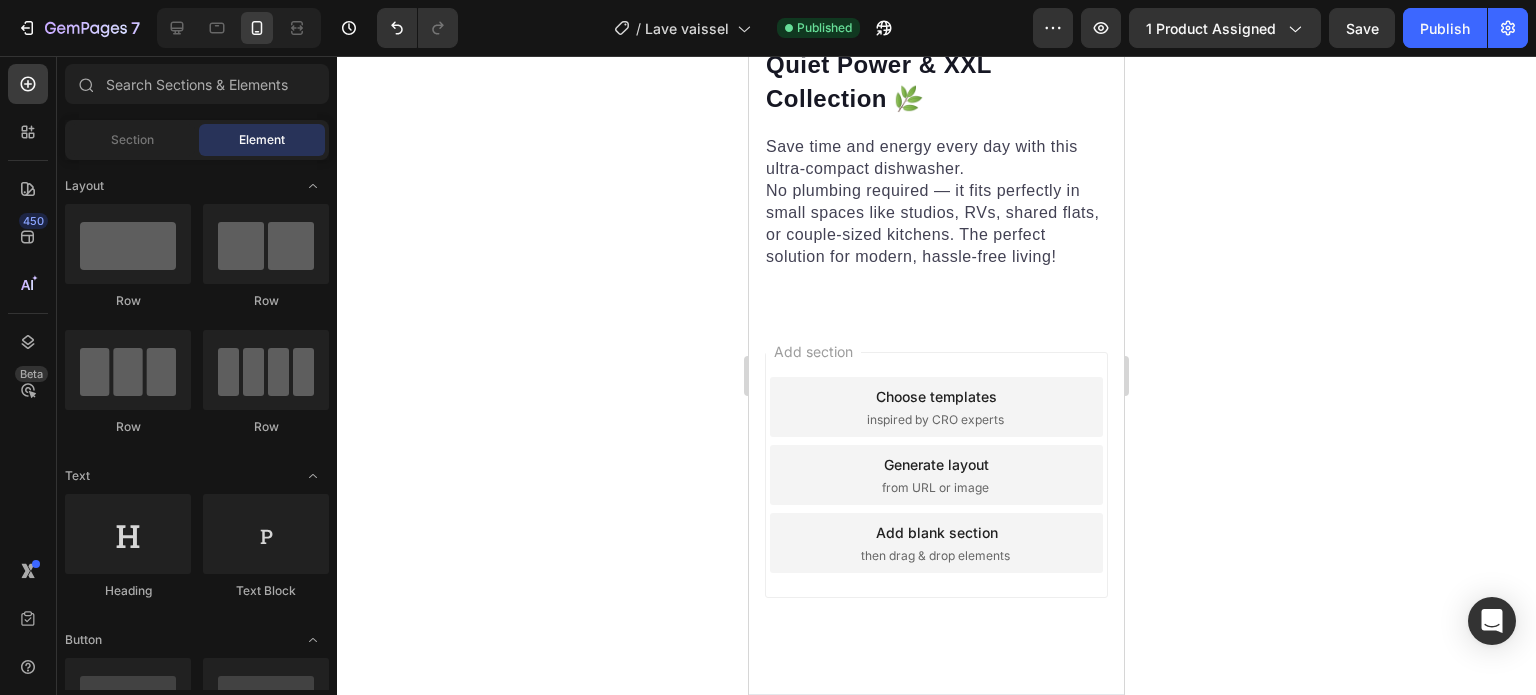 scroll, scrollTop: 1641, scrollLeft: 0, axis: vertical 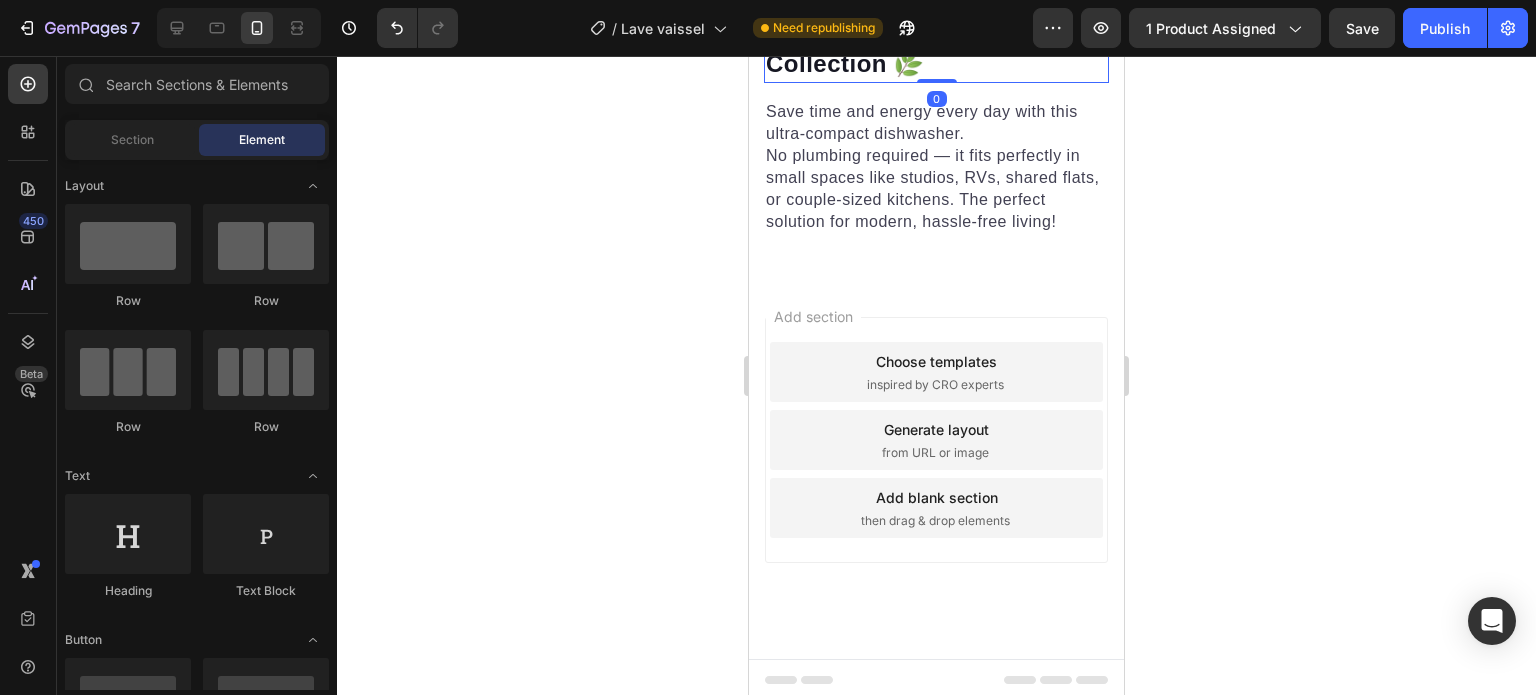 click on "40V Cordless Lawn Mower – Quiet Power & XXL Collection 🌿" at bounding box center (936, 30) 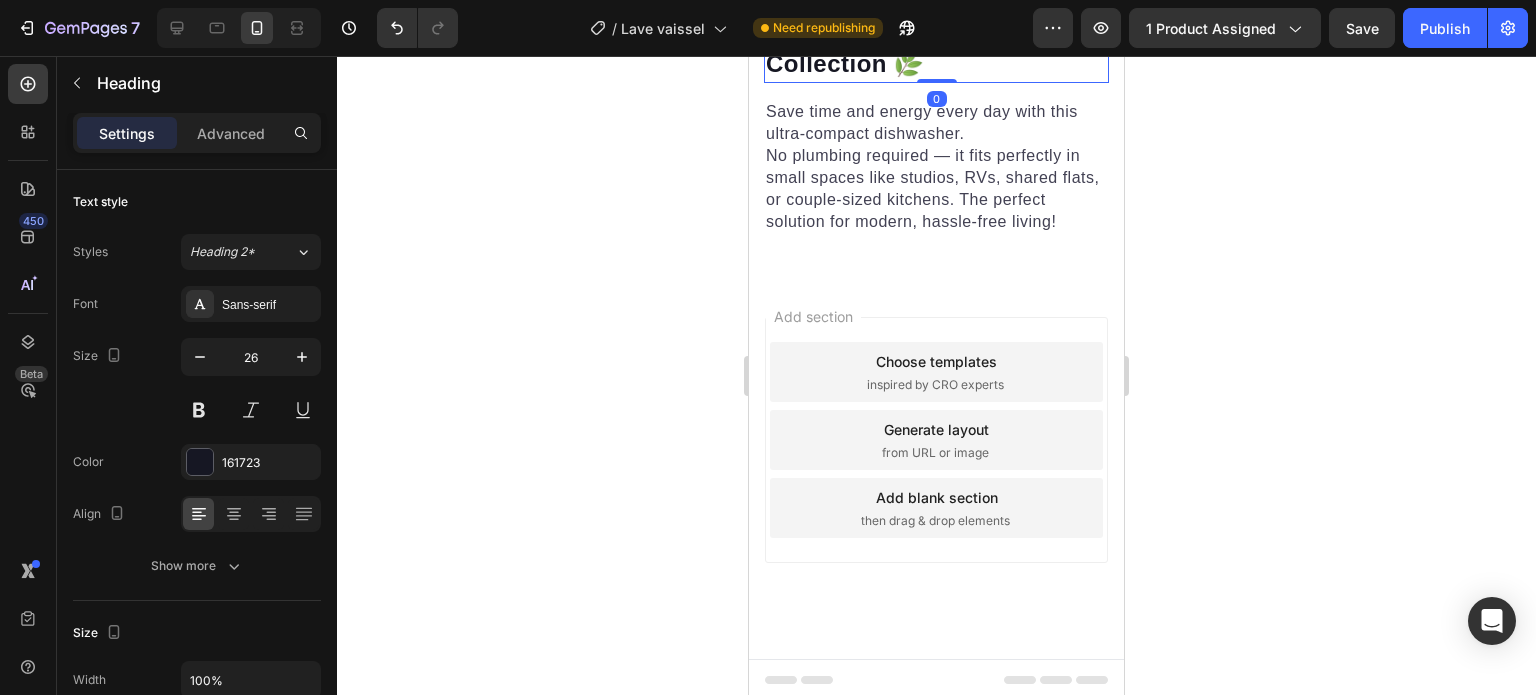 click on "40V Cordless Lawn Mower – Quiet Power & XXL Collection 🌿" at bounding box center [936, 30] 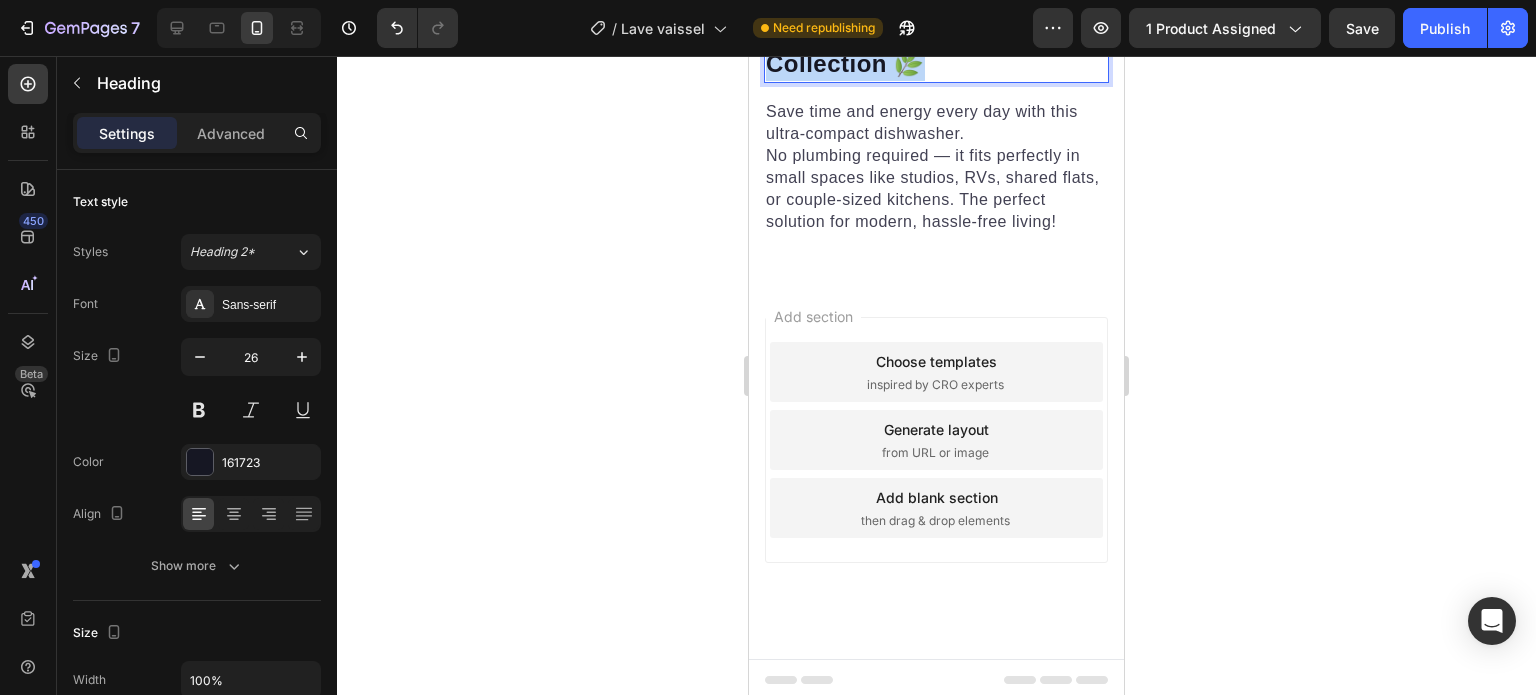click on "40V Cordless Lawn Mower – Quiet Power & XXL Collection 🌿" at bounding box center (936, 30) 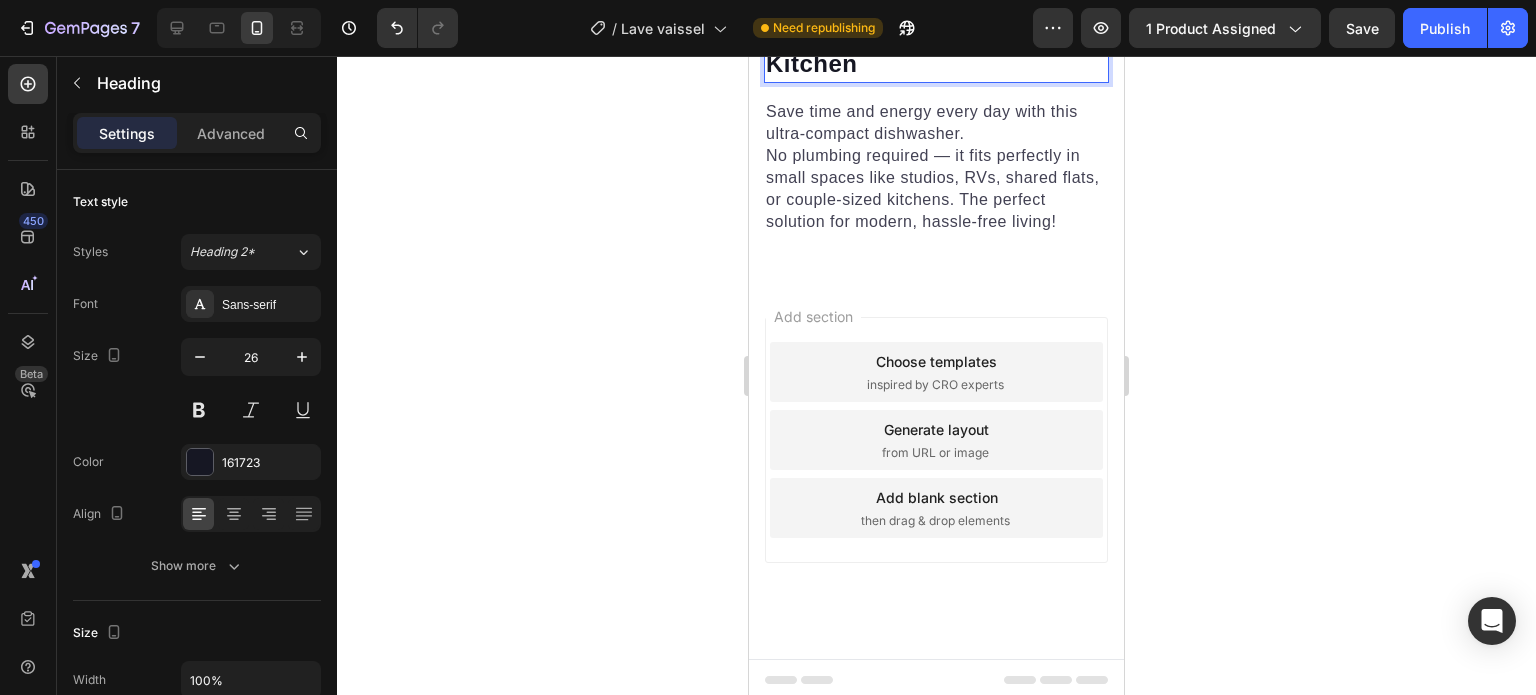 click 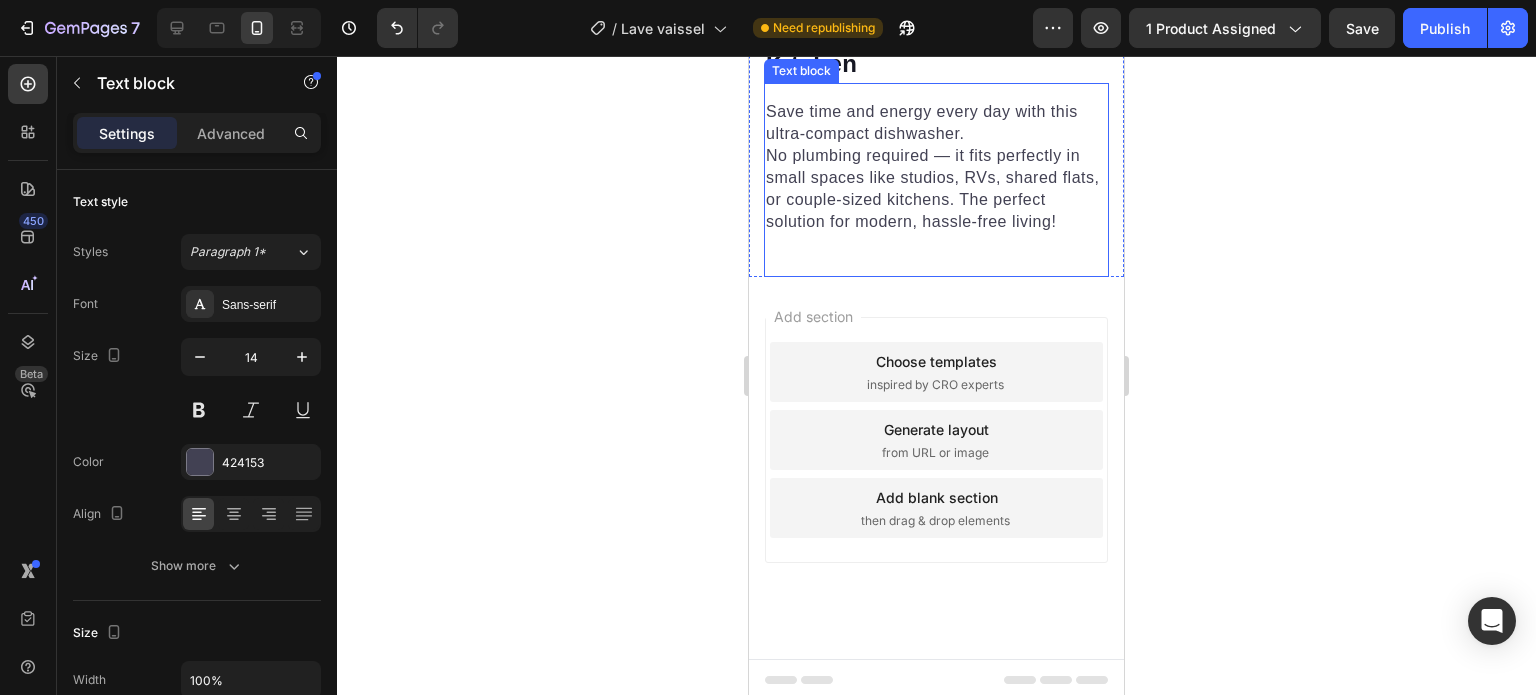 click on "No plumbing required — it fits perfectly in small spaces like studios, RVs, shared flats, or couple-sized kitchens. The perfect solution for modern, hassle-free living!" at bounding box center [932, 188] 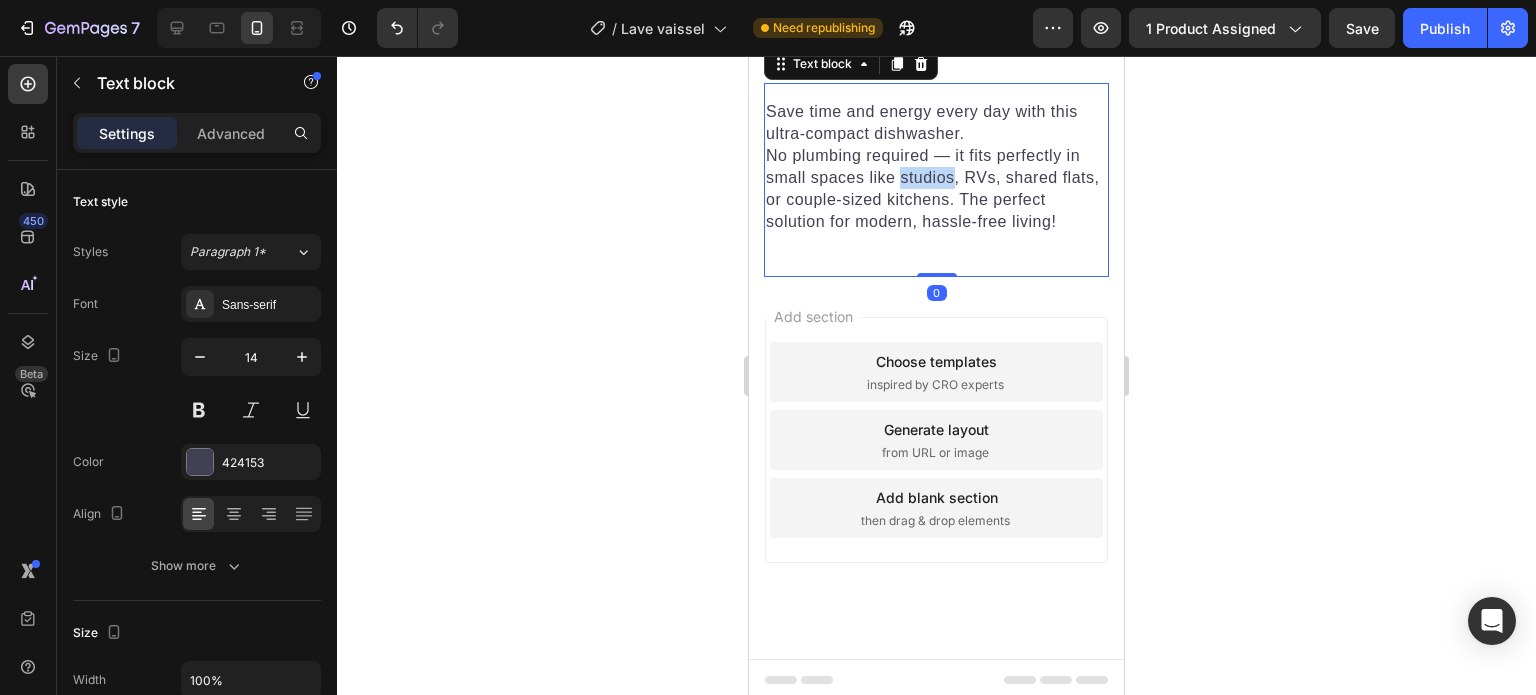 click on "No plumbing required — it fits perfectly in small spaces like studios, RVs, shared flats, or couple-sized kitchens. The perfect solution for modern, hassle-free living!" at bounding box center (932, 188) 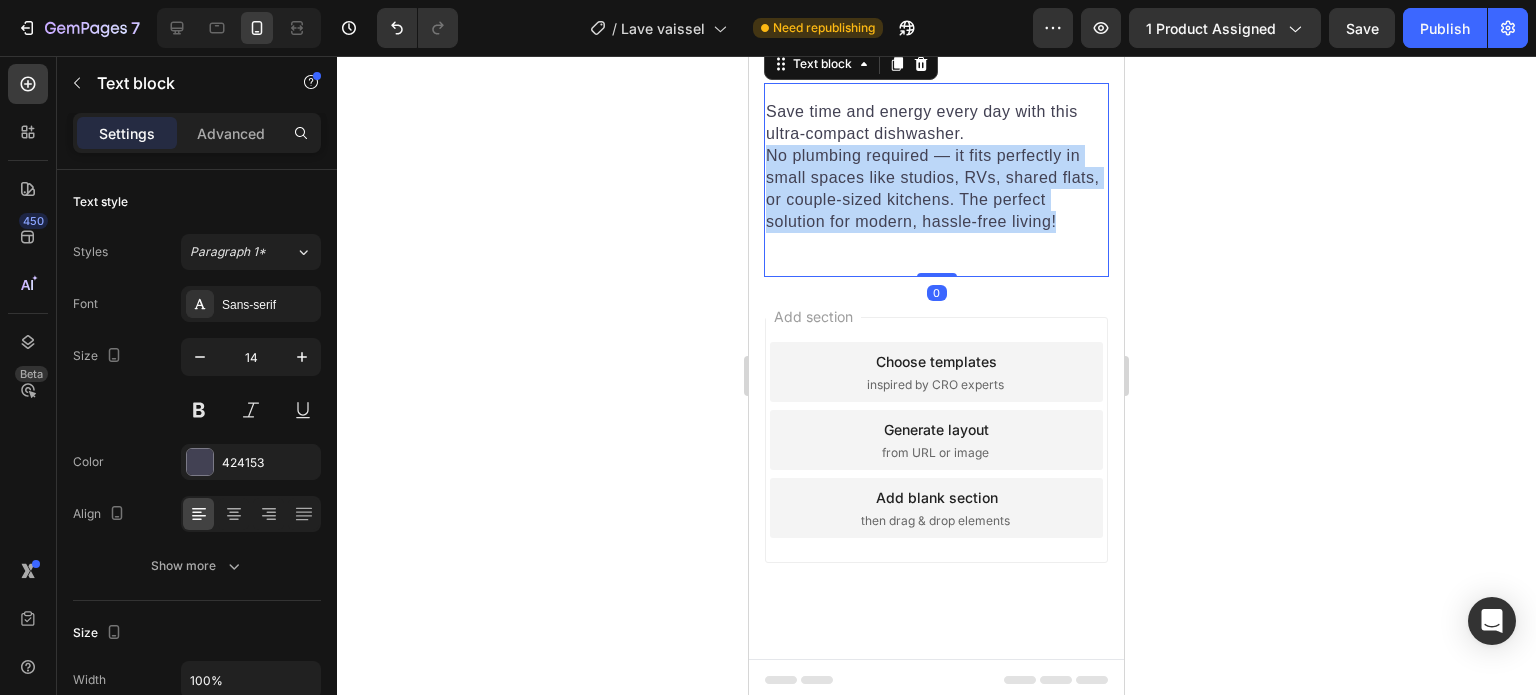 click on "No plumbing required — it fits perfectly in small spaces like studios, RVs, shared flats, or couple-sized kitchens. The perfect solution for modern, hassle-free living!" at bounding box center (932, 188) 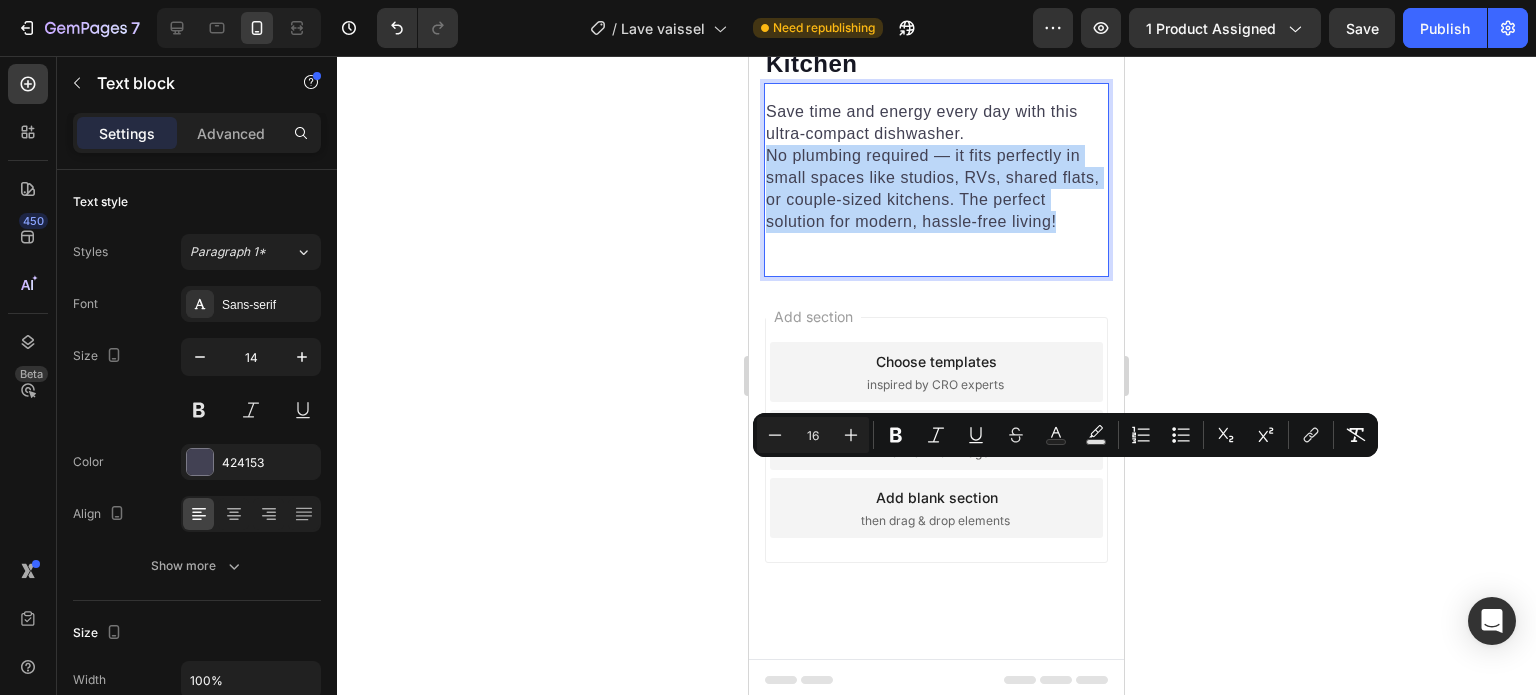 click on "No plumbing required — it fits perfectly in small spaces like studios, RVs, shared flats, or couple-sized kitchens. The perfect solution for modern, hassle-free living!" at bounding box center [932, 188] 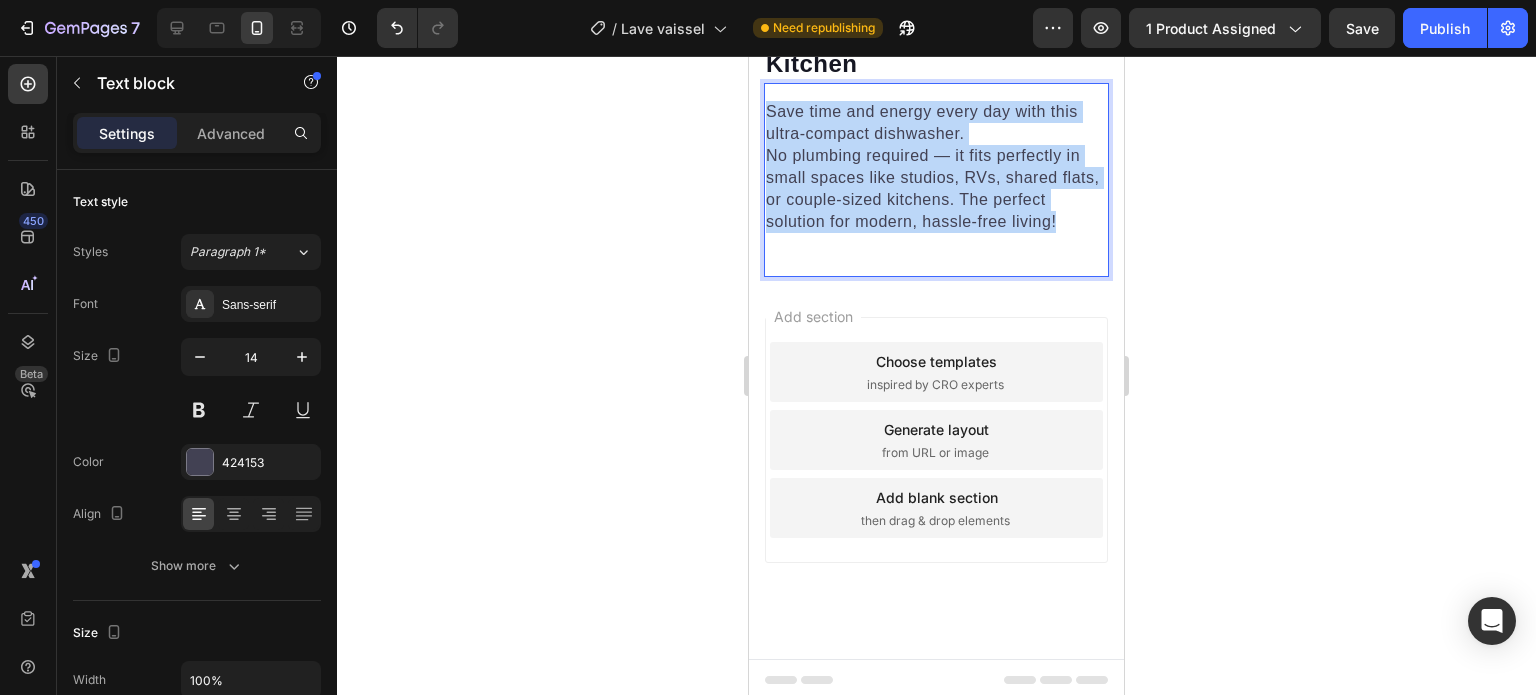 drag, startPoint x: 1058, startPoint y: 531, endPoint x: 764, endPoint y: 434, distance: 309.58844 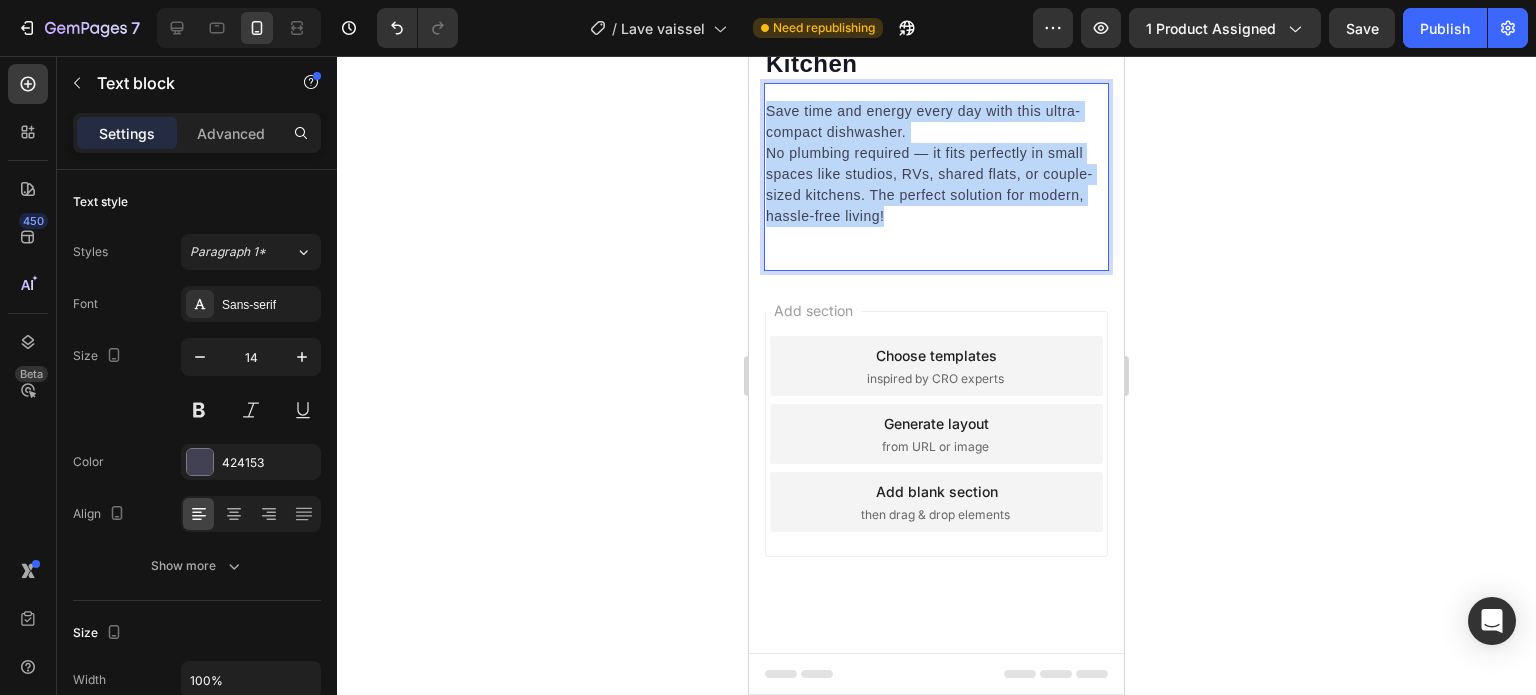 click on "⁠⁠⁠⁠⁠⁠⁠ No More Washing by Hand — Even Without a Full Kitchen Heading Save time and energy every day with this ultra-compact dishwasher. No plumbing required — it fits perfectly in small spaces like studios, RVs, shared flats, or couple-sized kitchens. The perfect solution for modern, hassle-free living! Text block   0 Image Image Row" at bounding box center (936, 118) 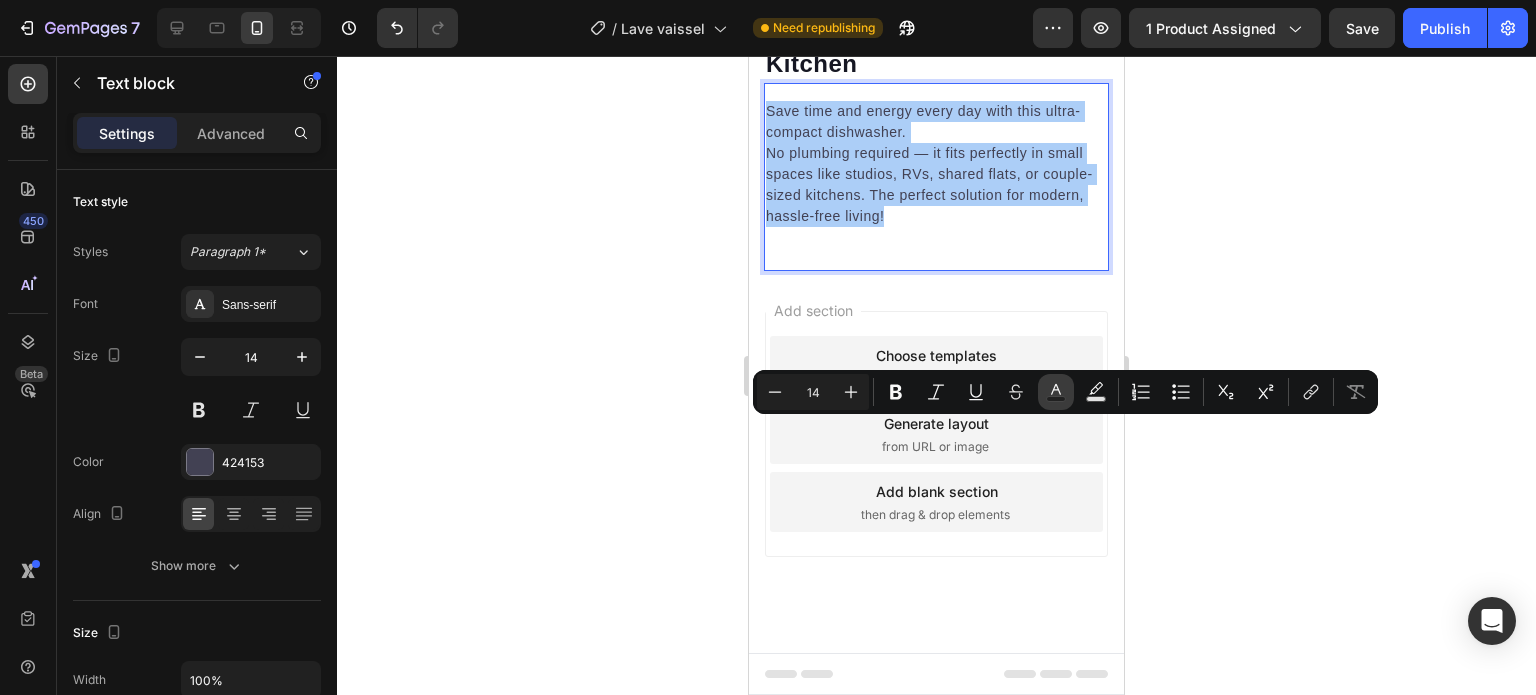 click 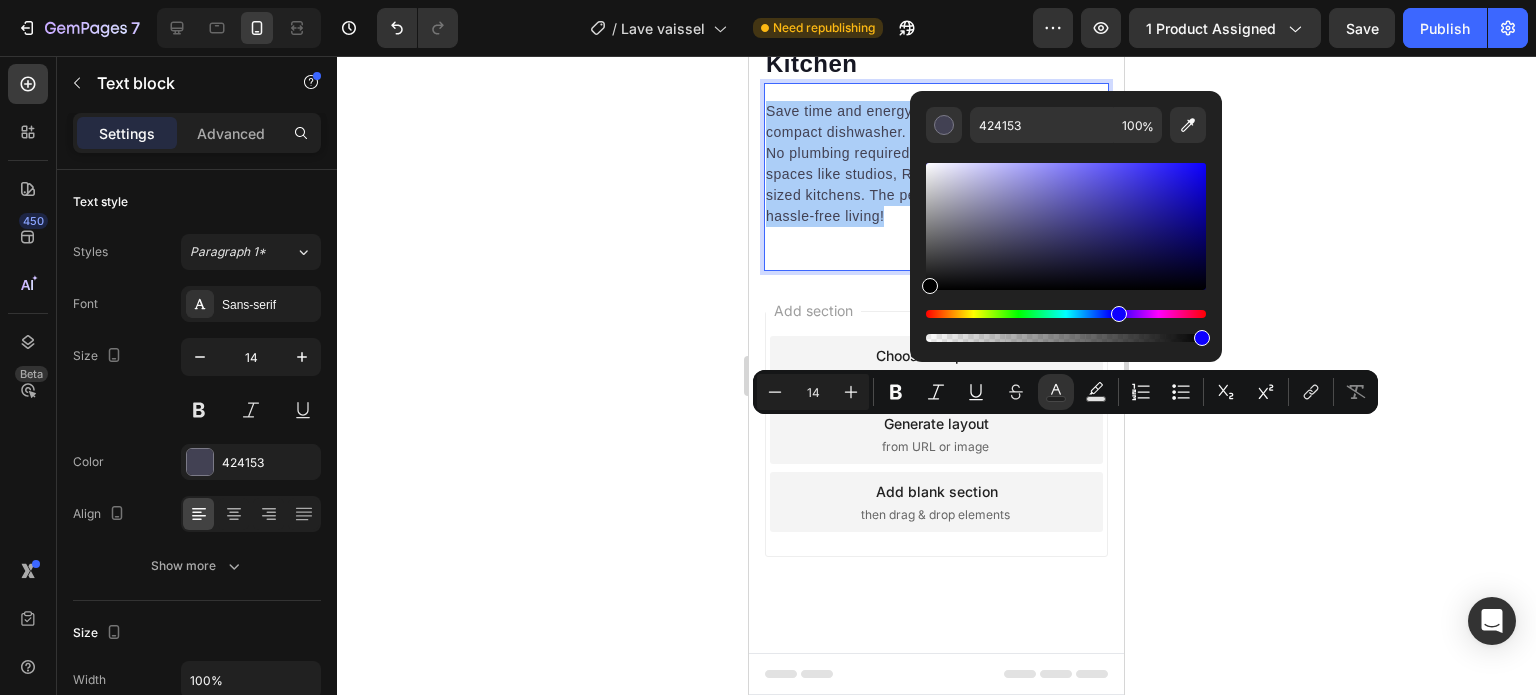 drag, startPoint x: 1725, startPoint y: 317, endPoint x: 864, endPoint y: 367, distance: 862.45056 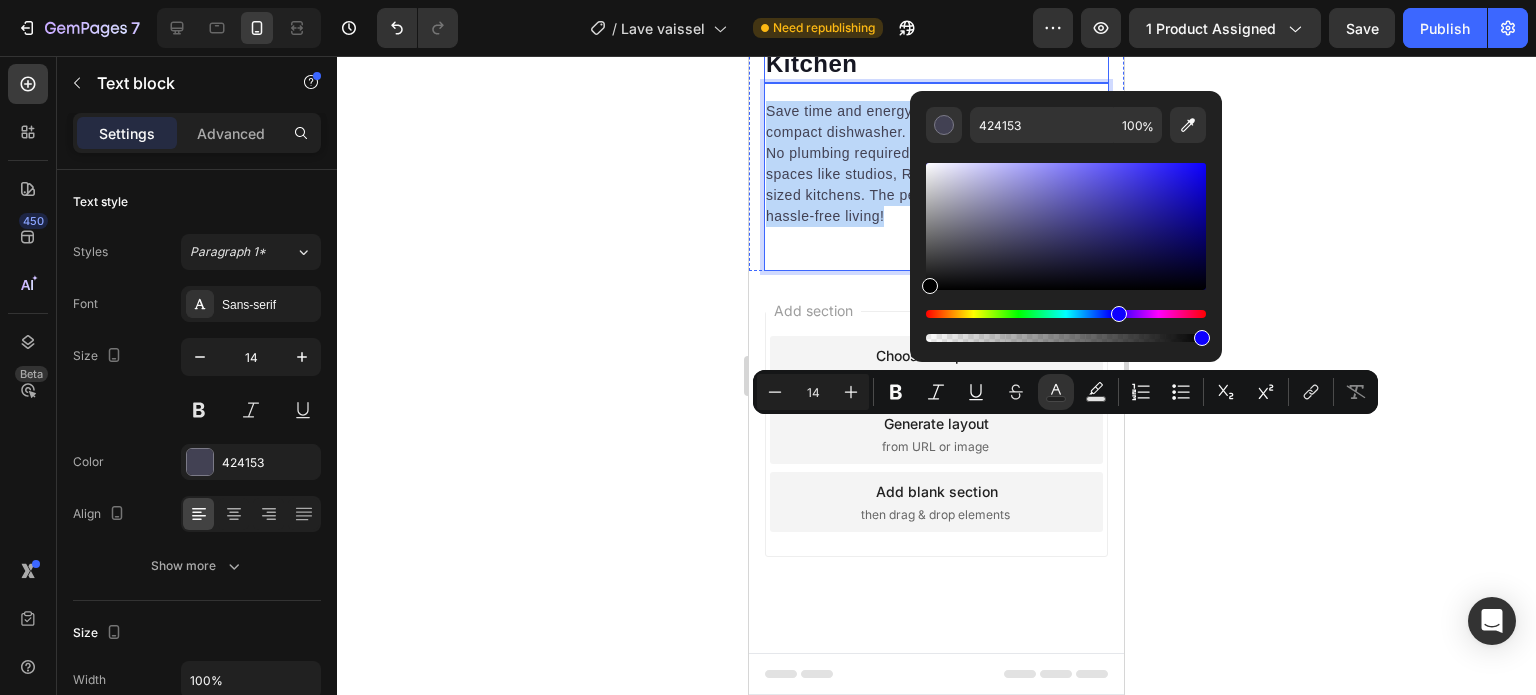 type on "000000" 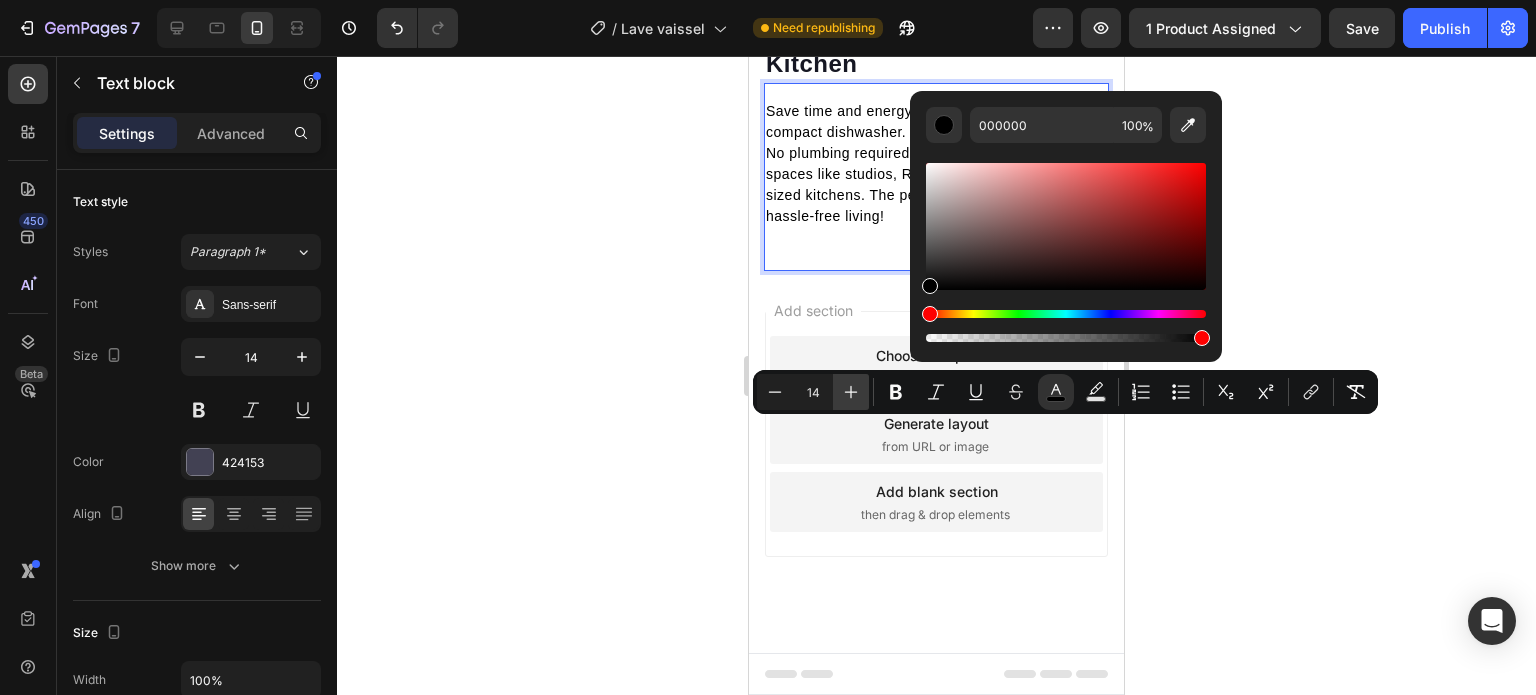 click 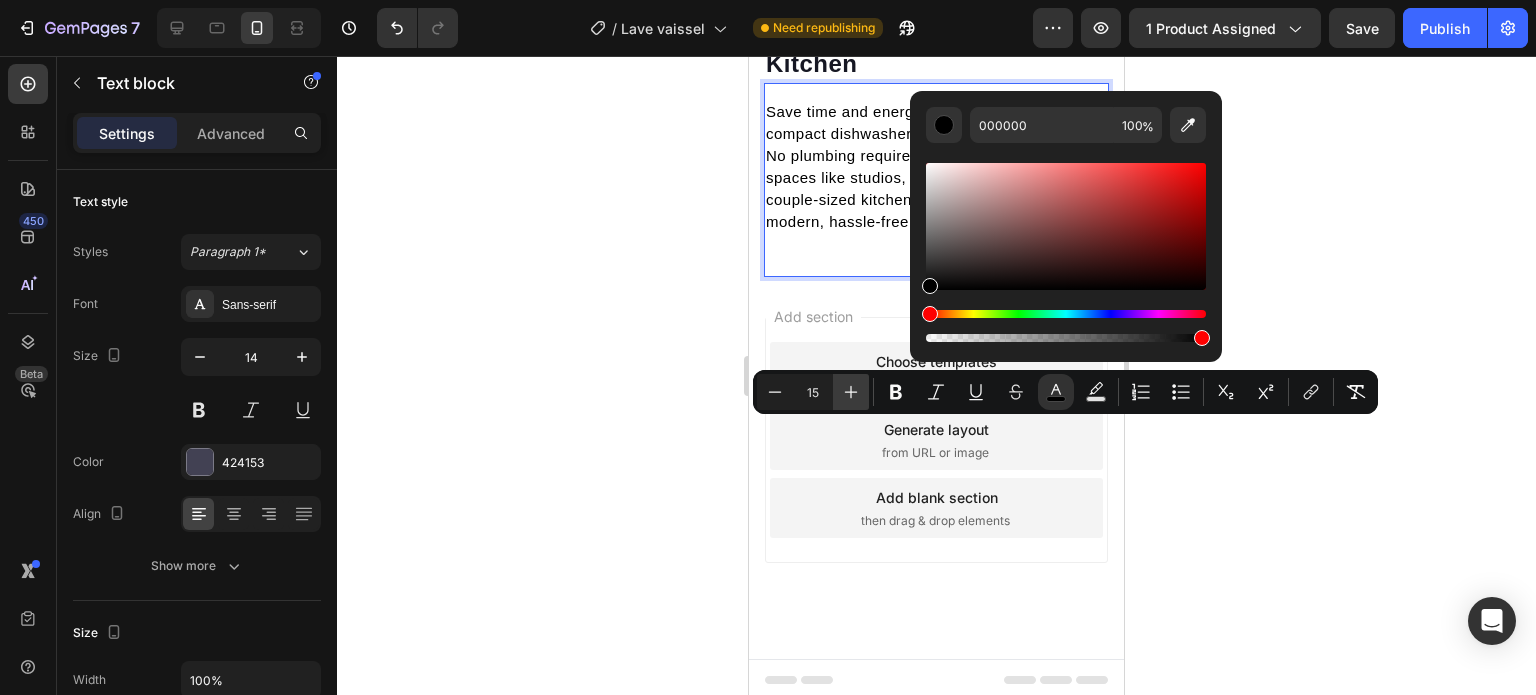 click 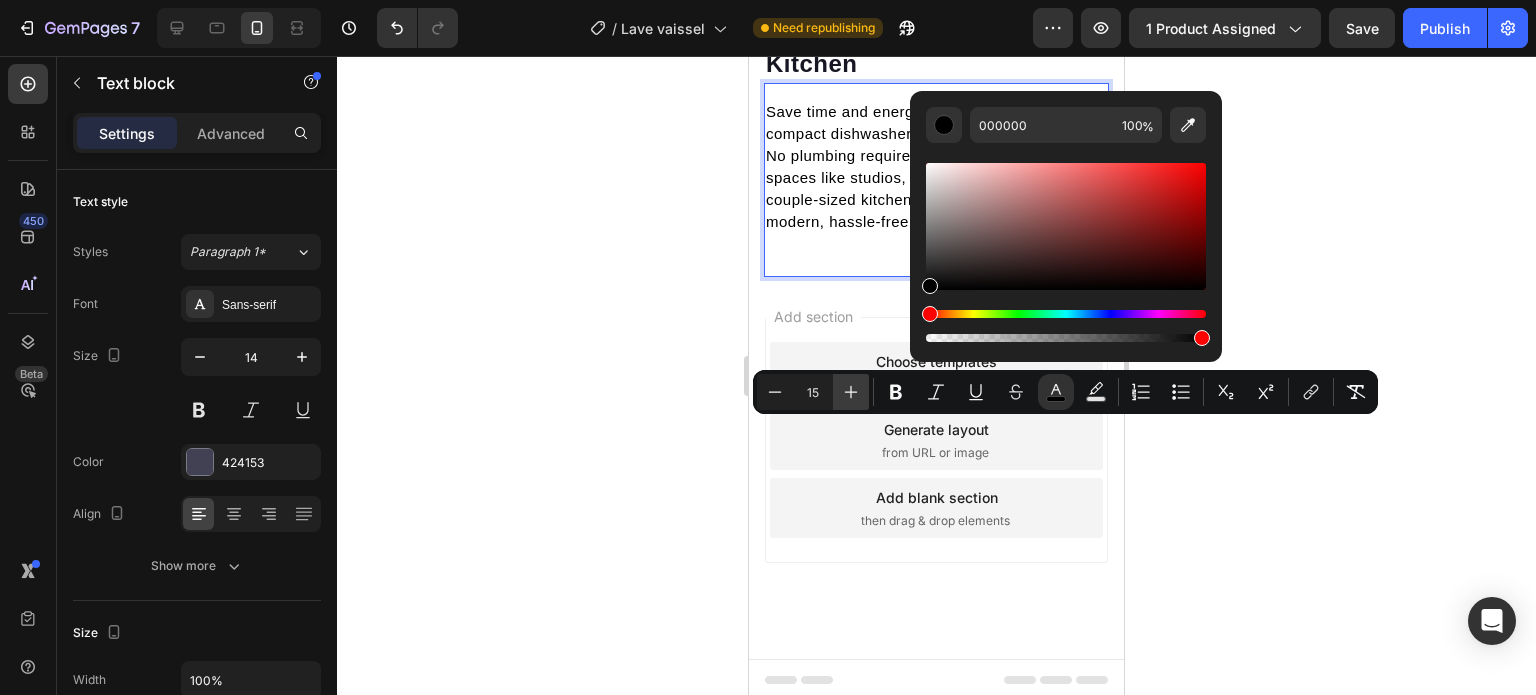type on "16" 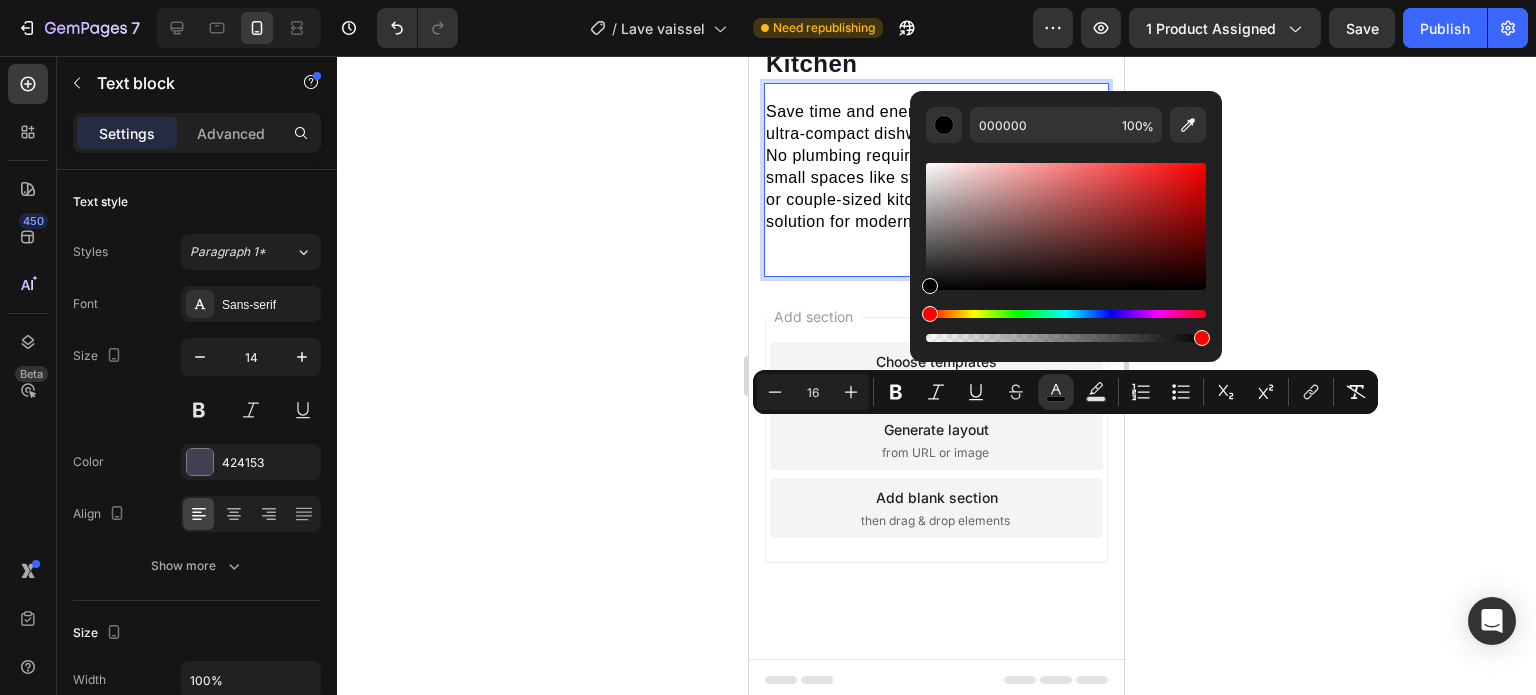 click 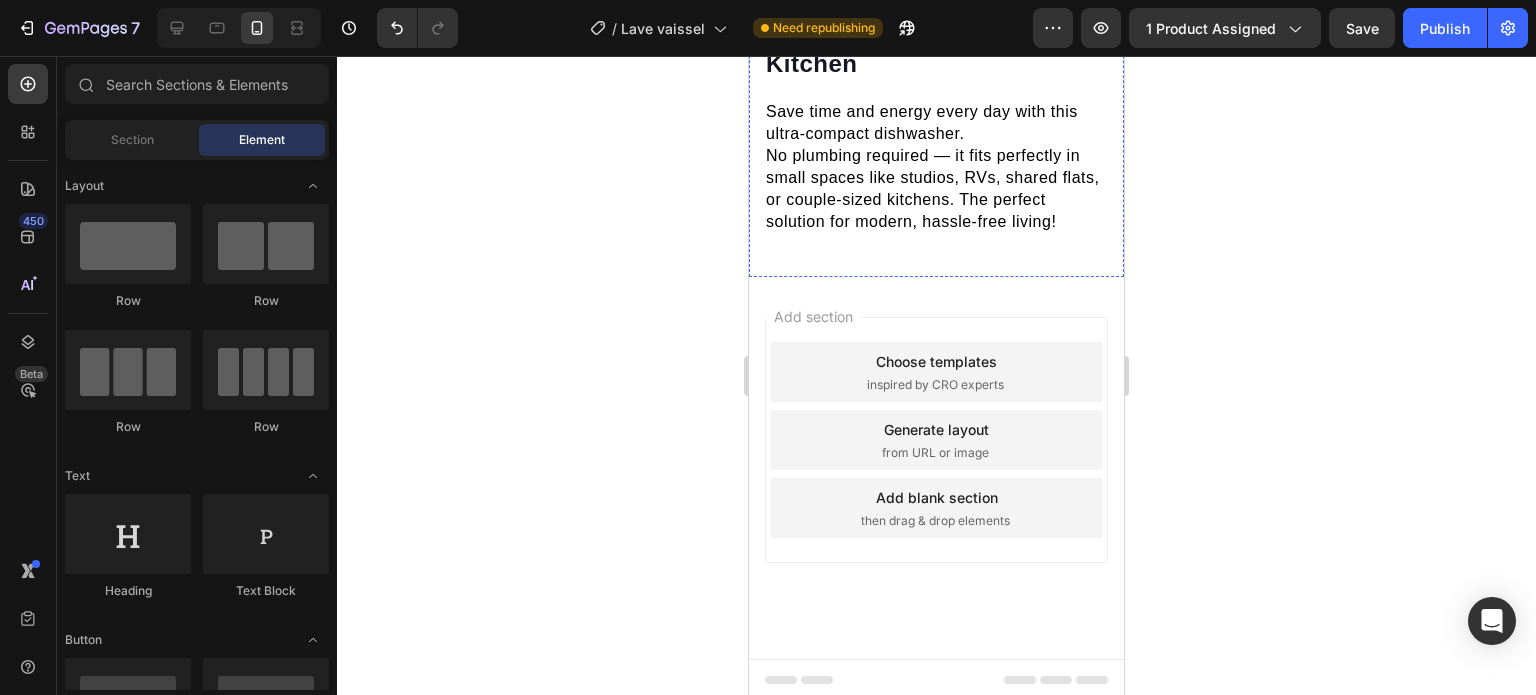 click at bounding box center [936, -34] 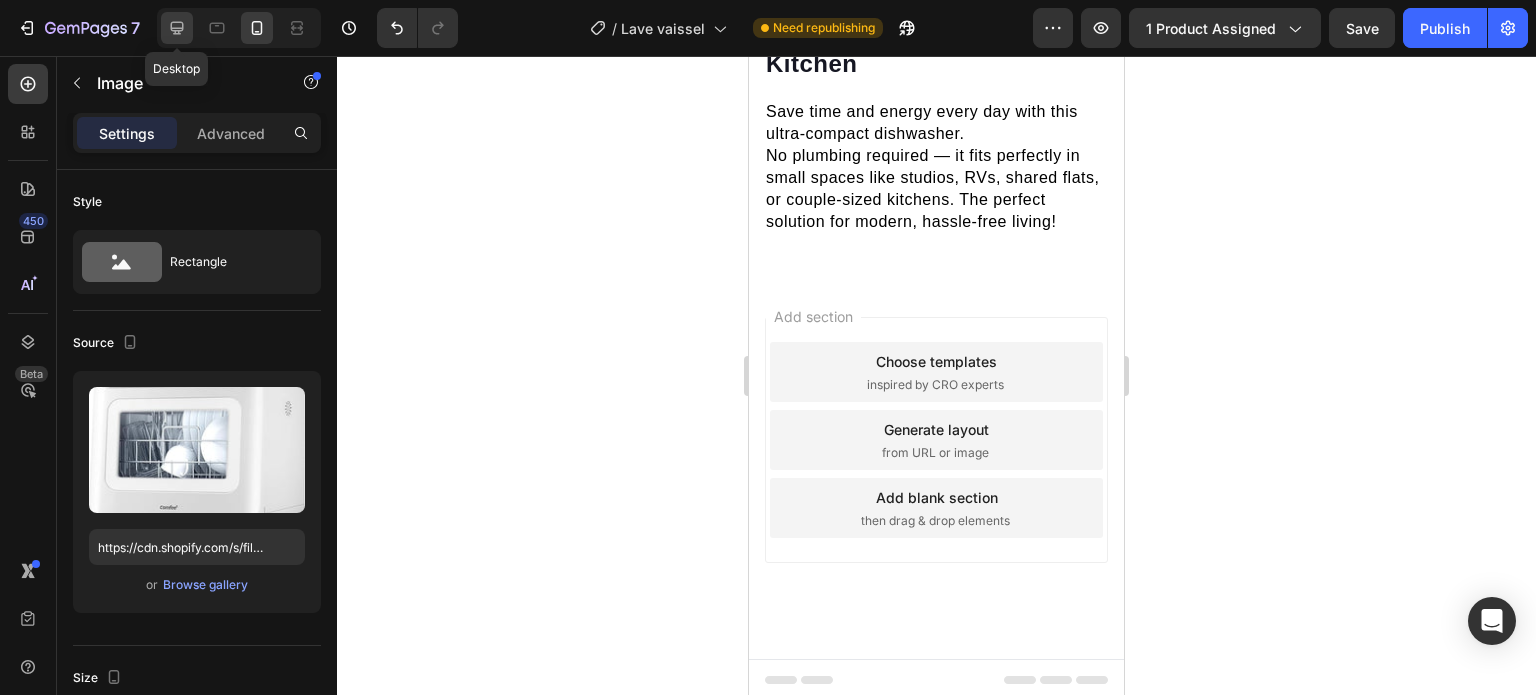 click 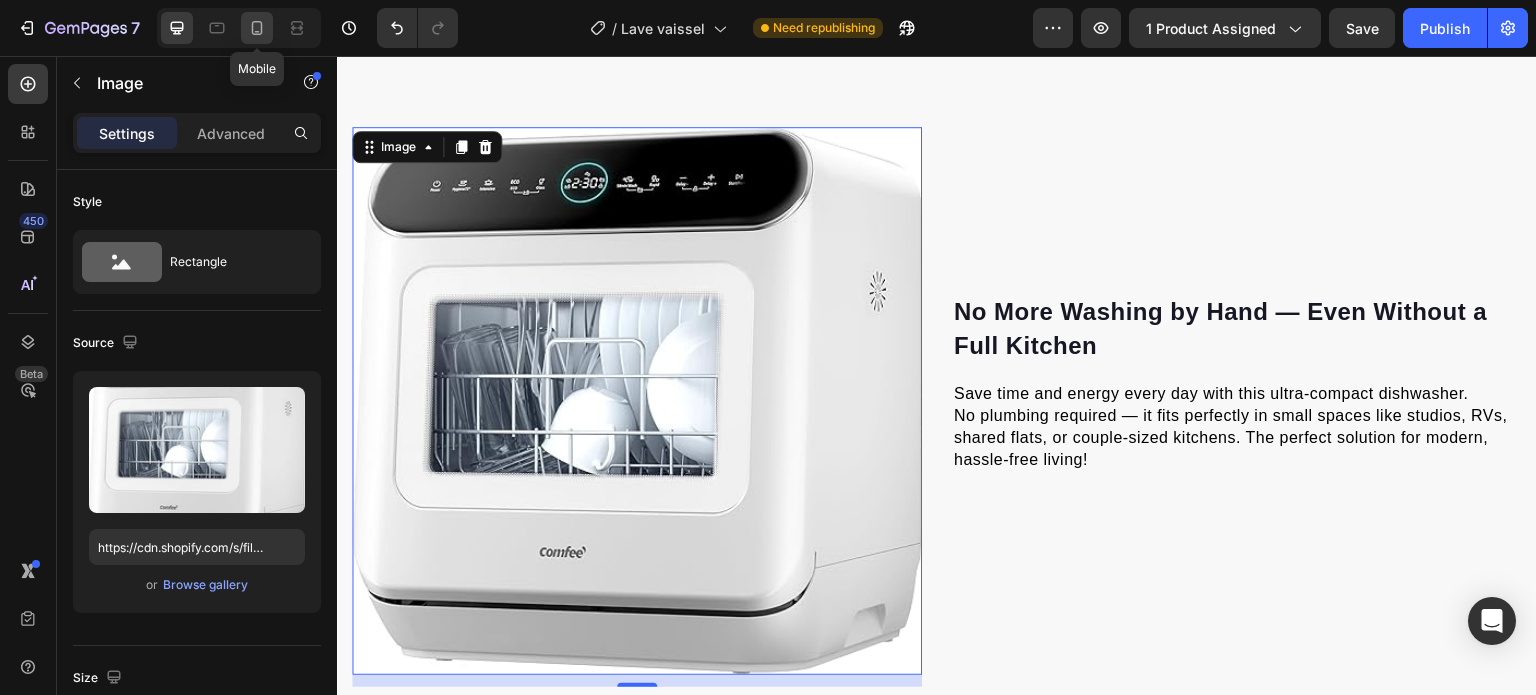 click 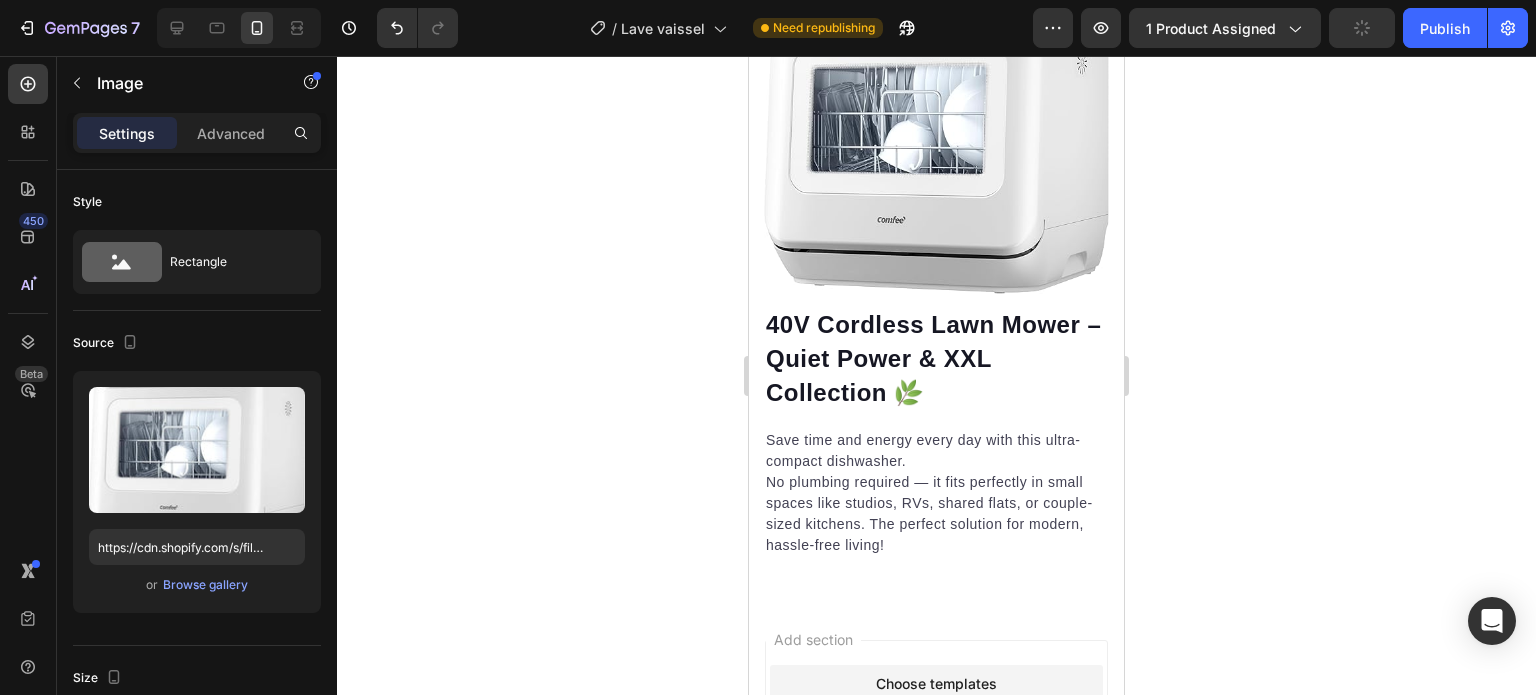 scroll, scrollTop: 1588, scrollLeft: 0, axis: vertical 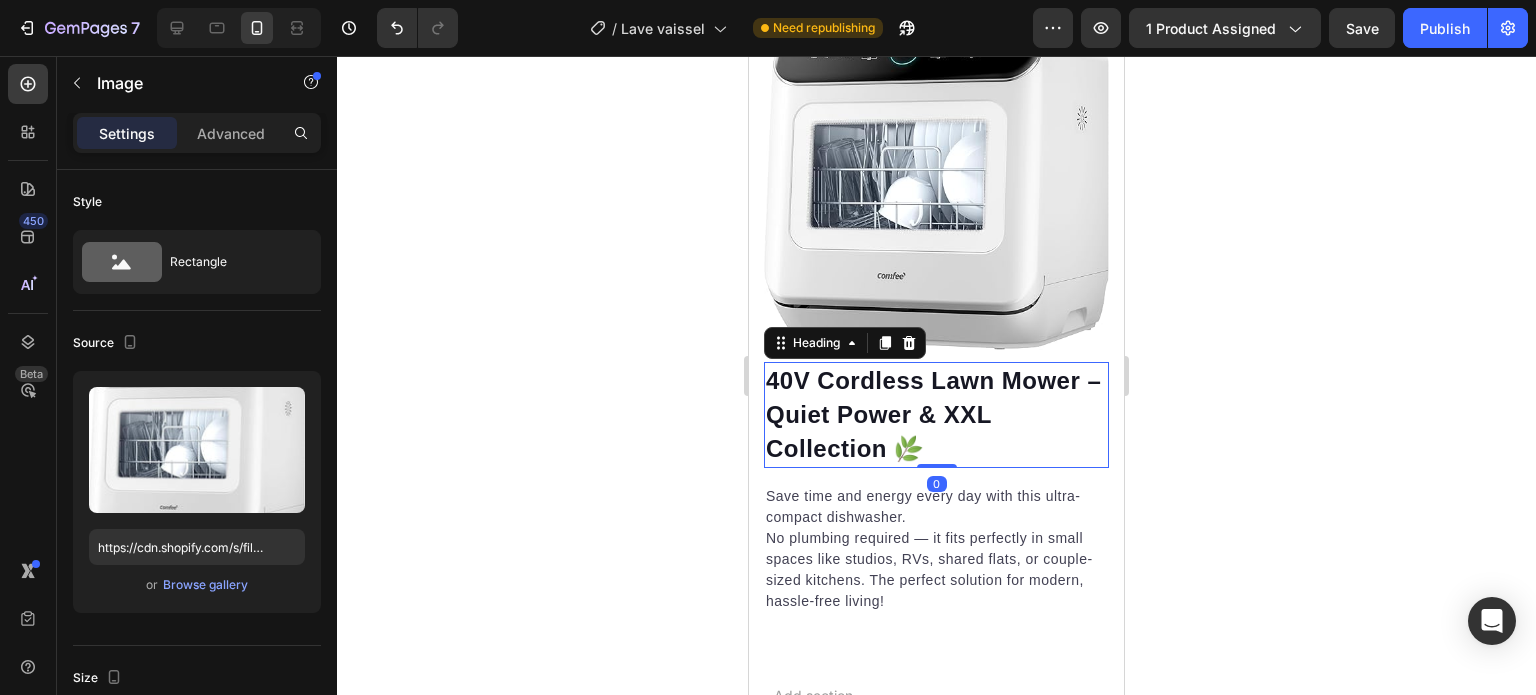 click on "40V Cordless Lawn Mower – Quiet Power & XXL Collection 🌿" at bounding box center (933, 414) 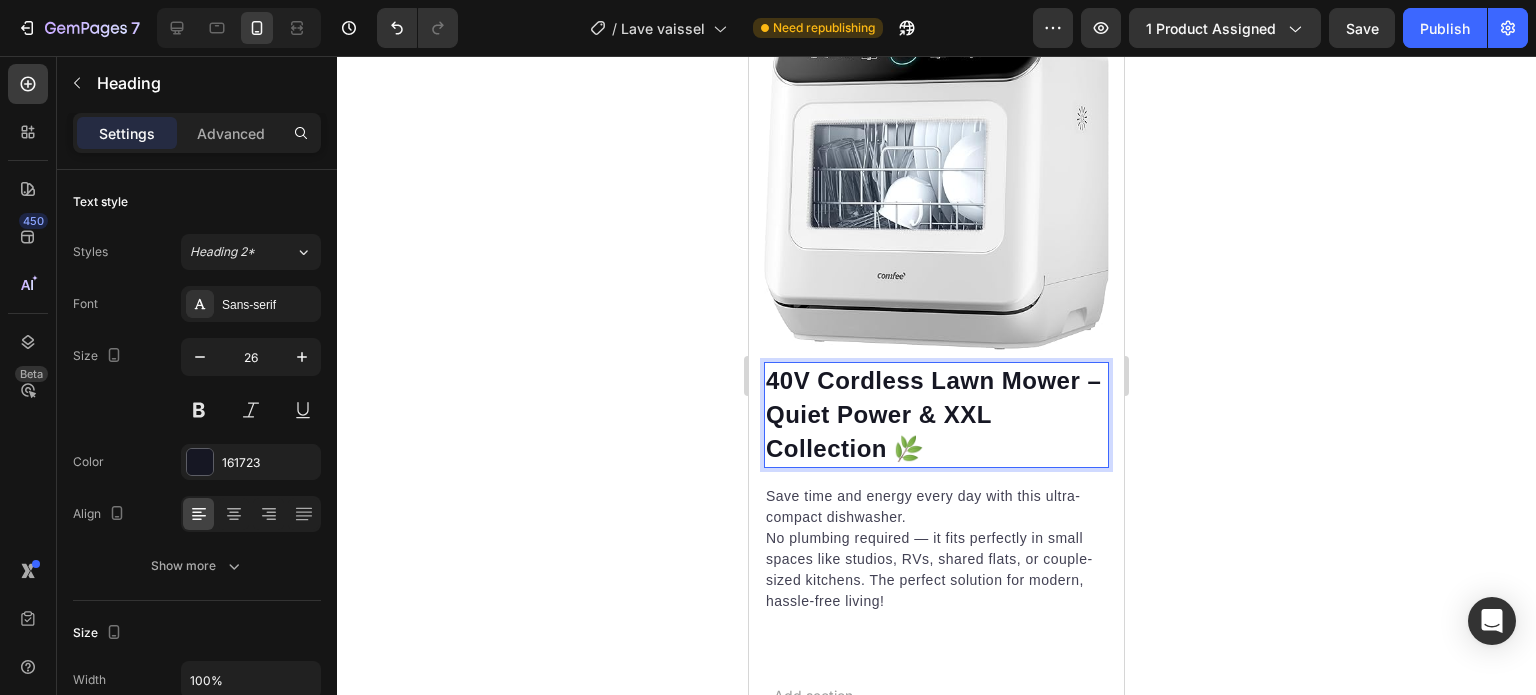 click on "40V Cordless Lawn Mower – Quiet Power & XXL Collection 🌿" at bounding box center (933, 414) 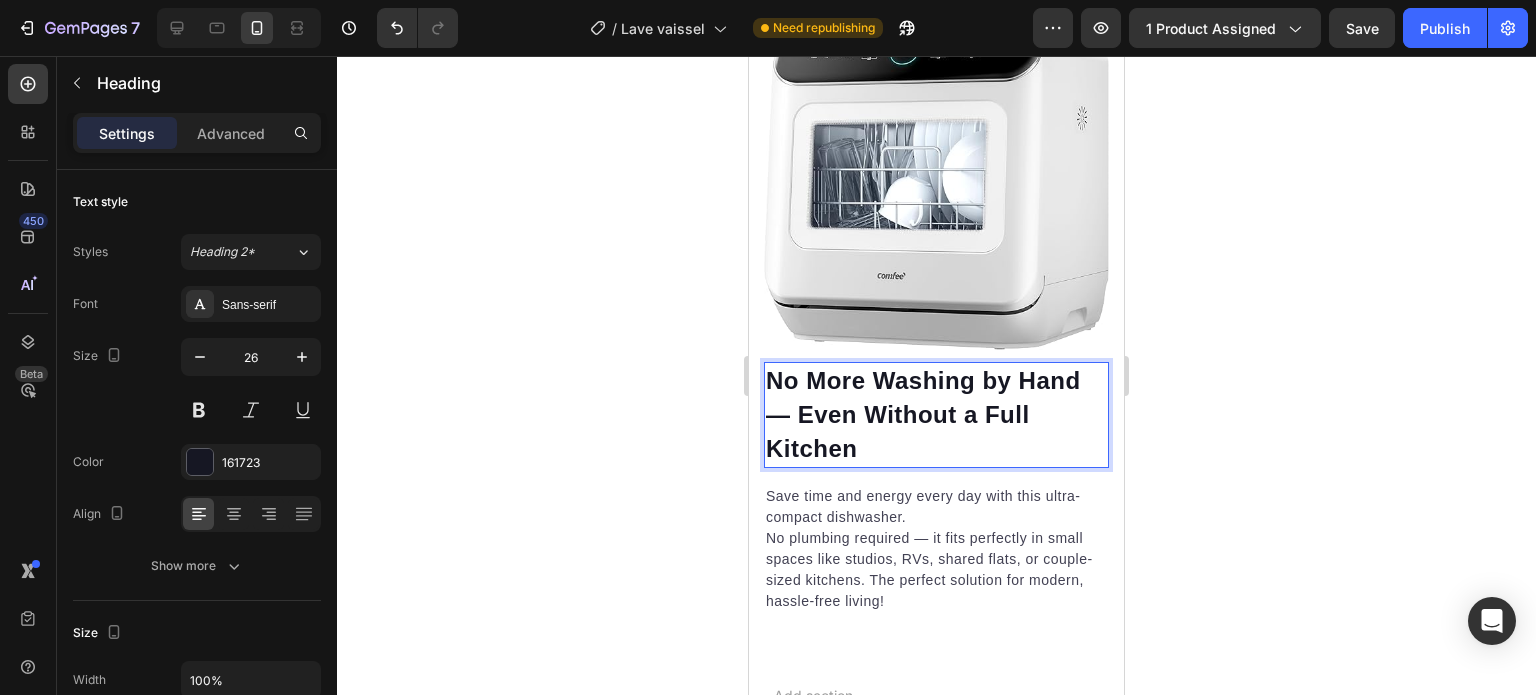 click 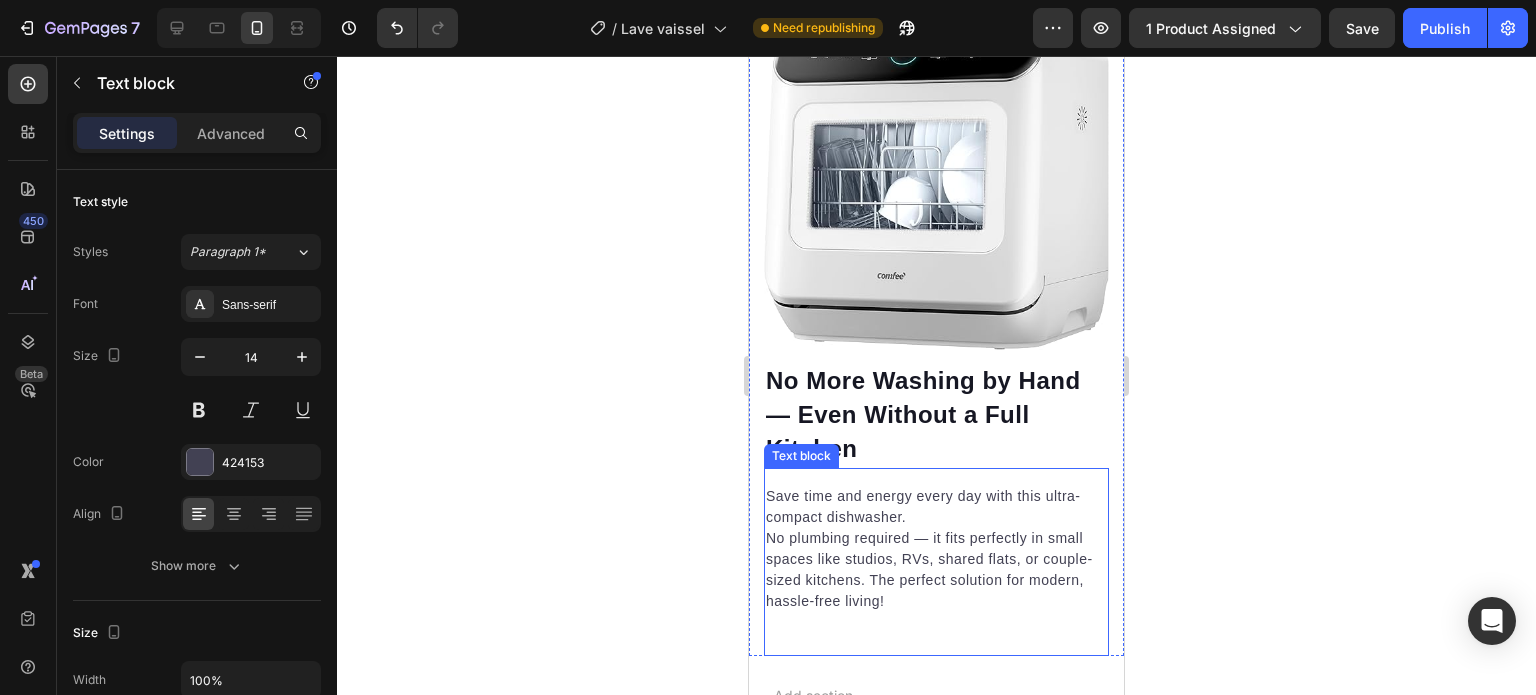click on "Save time and energy every day with this ultra-compact dishwasher. No plumbing required — it fits perfectly in small spaces like studios, RVs, shared flats, or couple-sized kitchens. The perfect solution for modern, hassle-free living!" at bounding box center [936, 549] 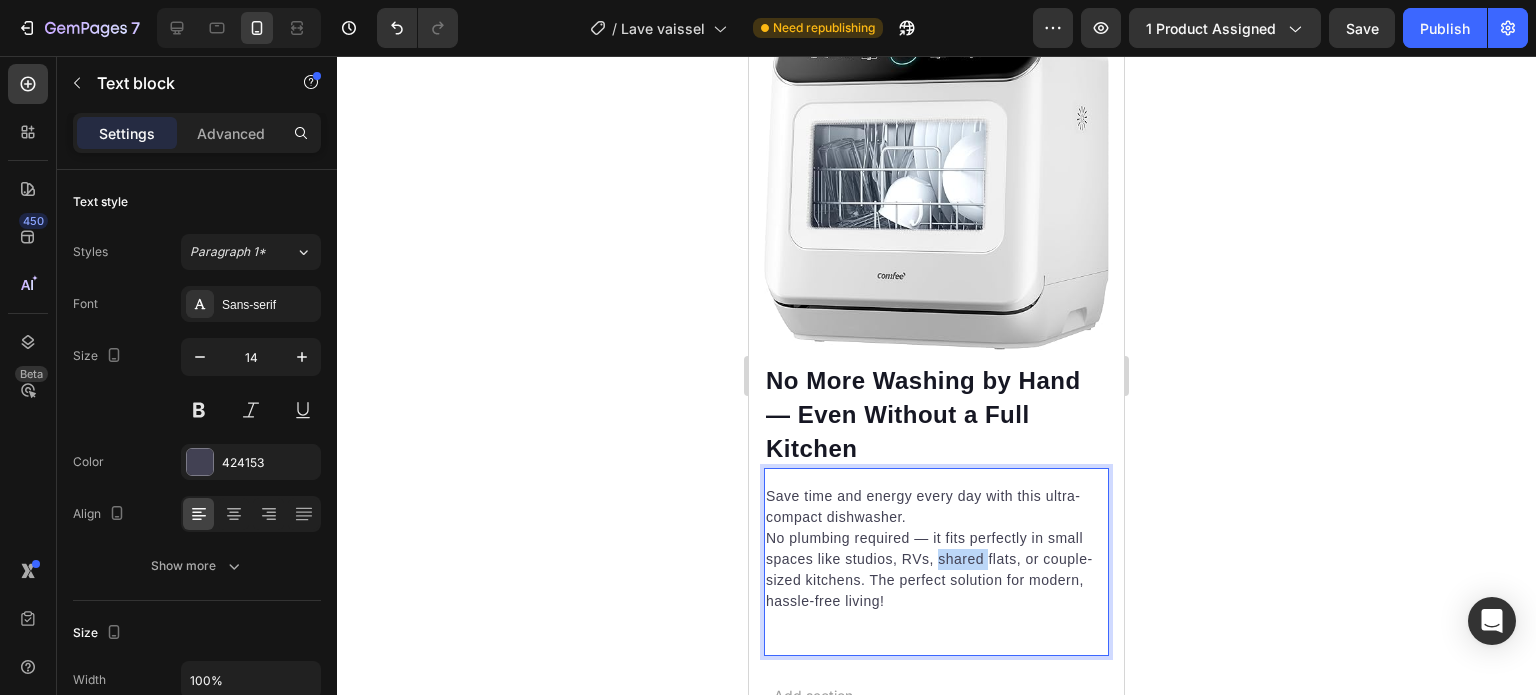 click on "Save time and energy every day with this ultra-compact dishwasher. No plumbing required — it fits perfectly in small spaces like studios, RVs, shared flats, or couple-sized kitchens. The perfect solution for modern, hassle-free living!" at bounding box center (936, 549) 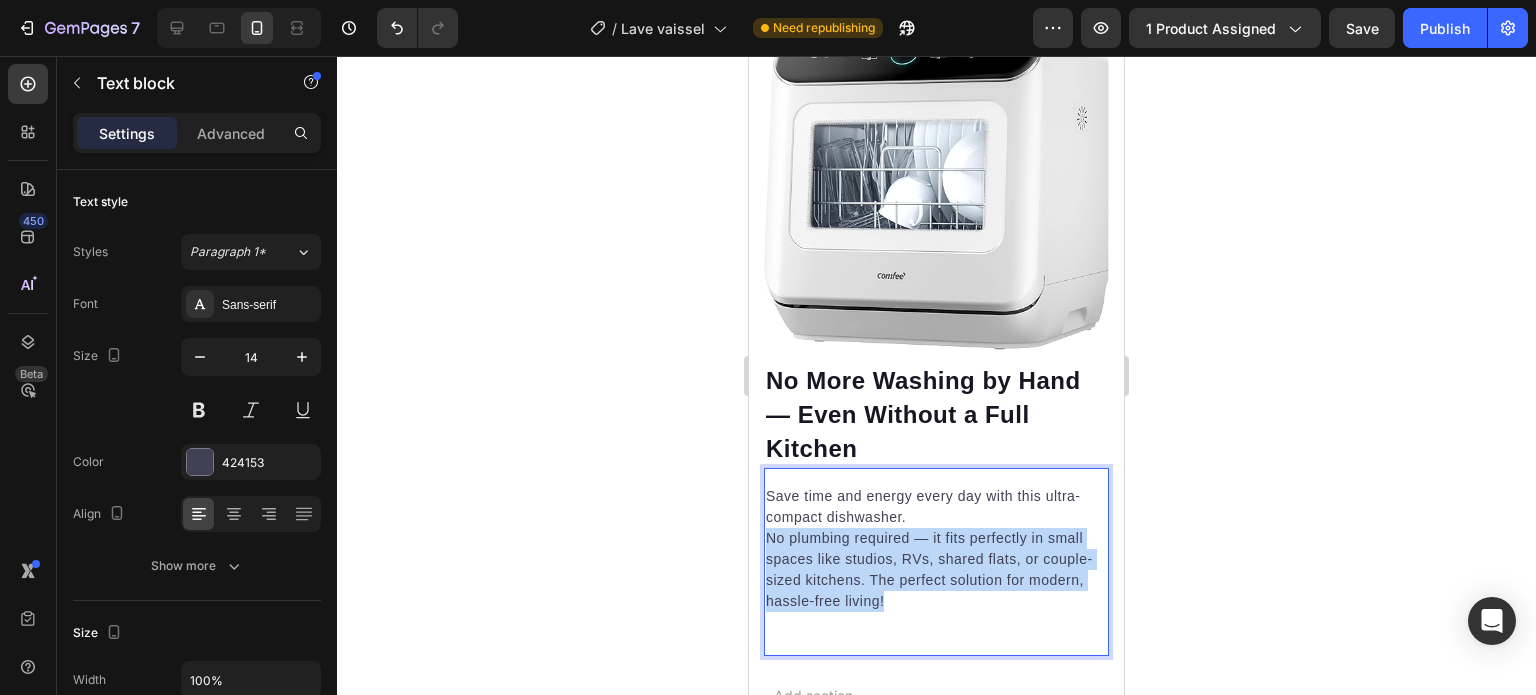 click on "Save time and energy every day with this ultra-compact dishwasher. No plumbing required — it fits perfectly in small spaces like studios, RVs, shared flats, or couple-sized kitchens. The perfect solution for modern, hassle-free living!" at bounding box center [936, 549] 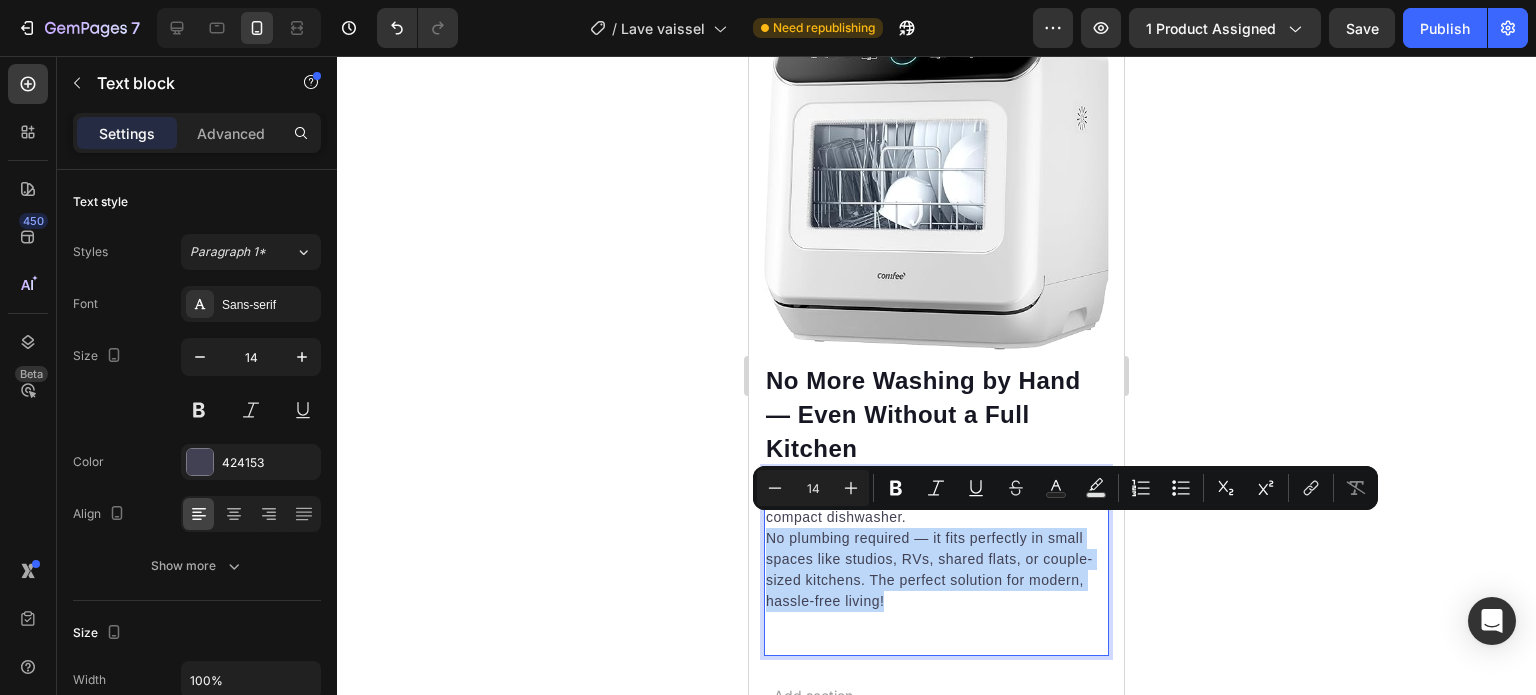 click on "Save time and energy every day with this ultra-compact dishwasher. No plumbing required — it fits perfectly in small spaces like studios, RVs, shared flats, or couple-sized kitchens. The perfect solution for modern, hassle-free living!" at bounding box center [936, 549] 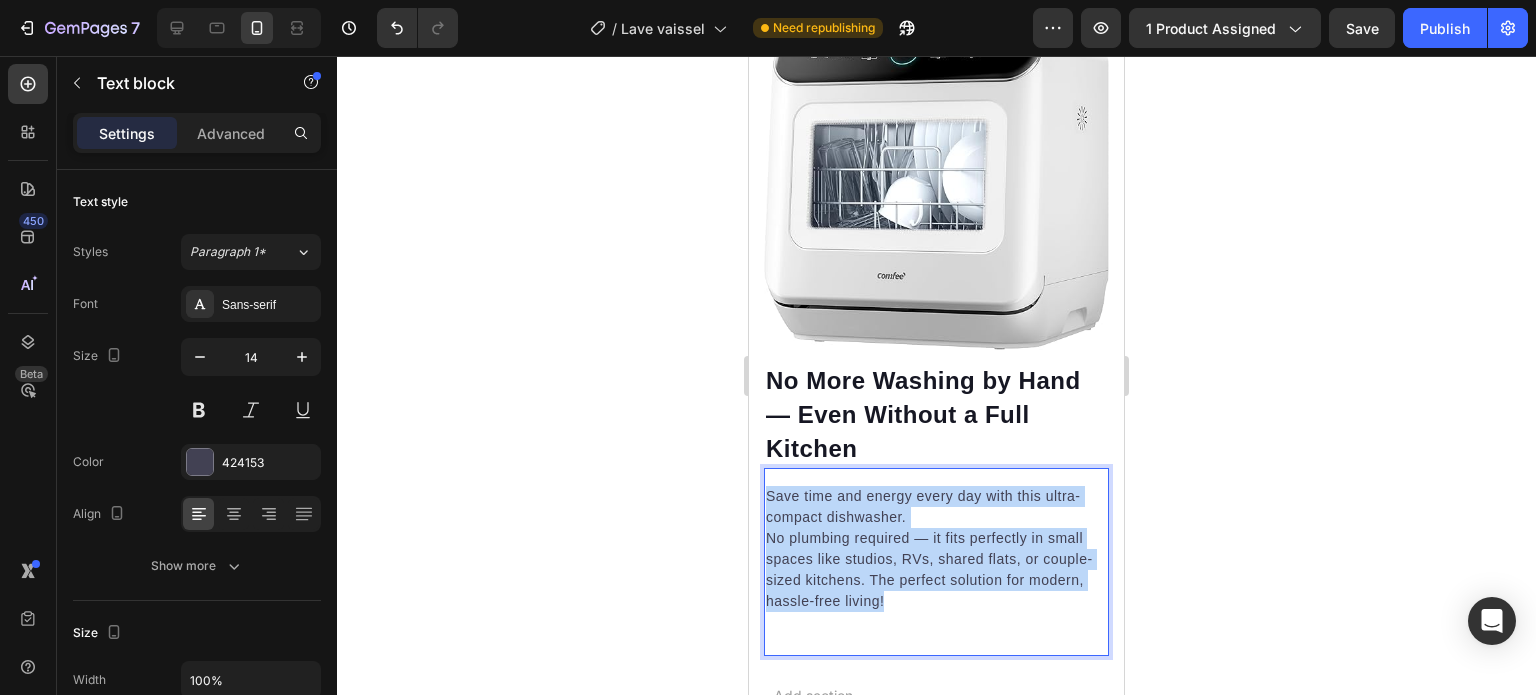 drag, startPoint x: 981, startPoint y: 584, endPoint x: 767, endPoint y: 485, distance: 235.79016 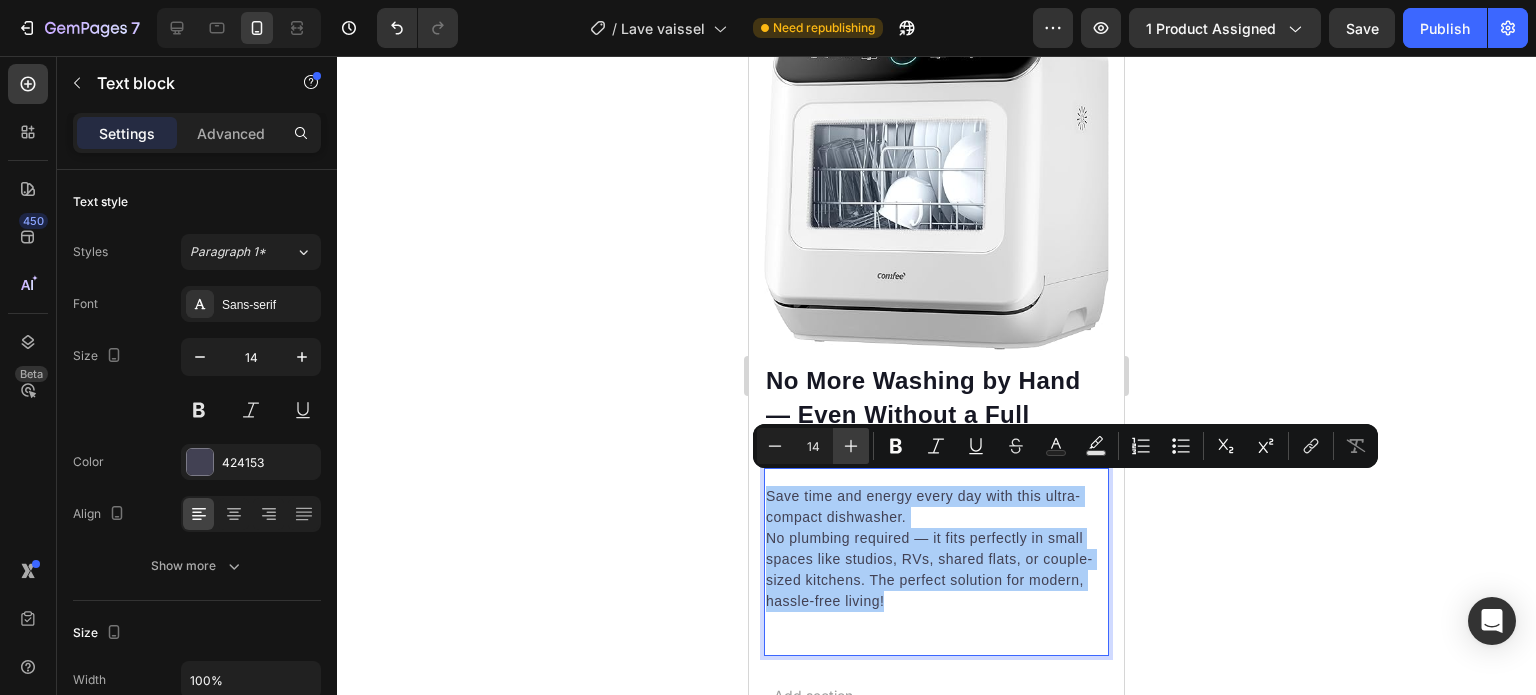 click on "Plus" at bounding box center (851, 446) 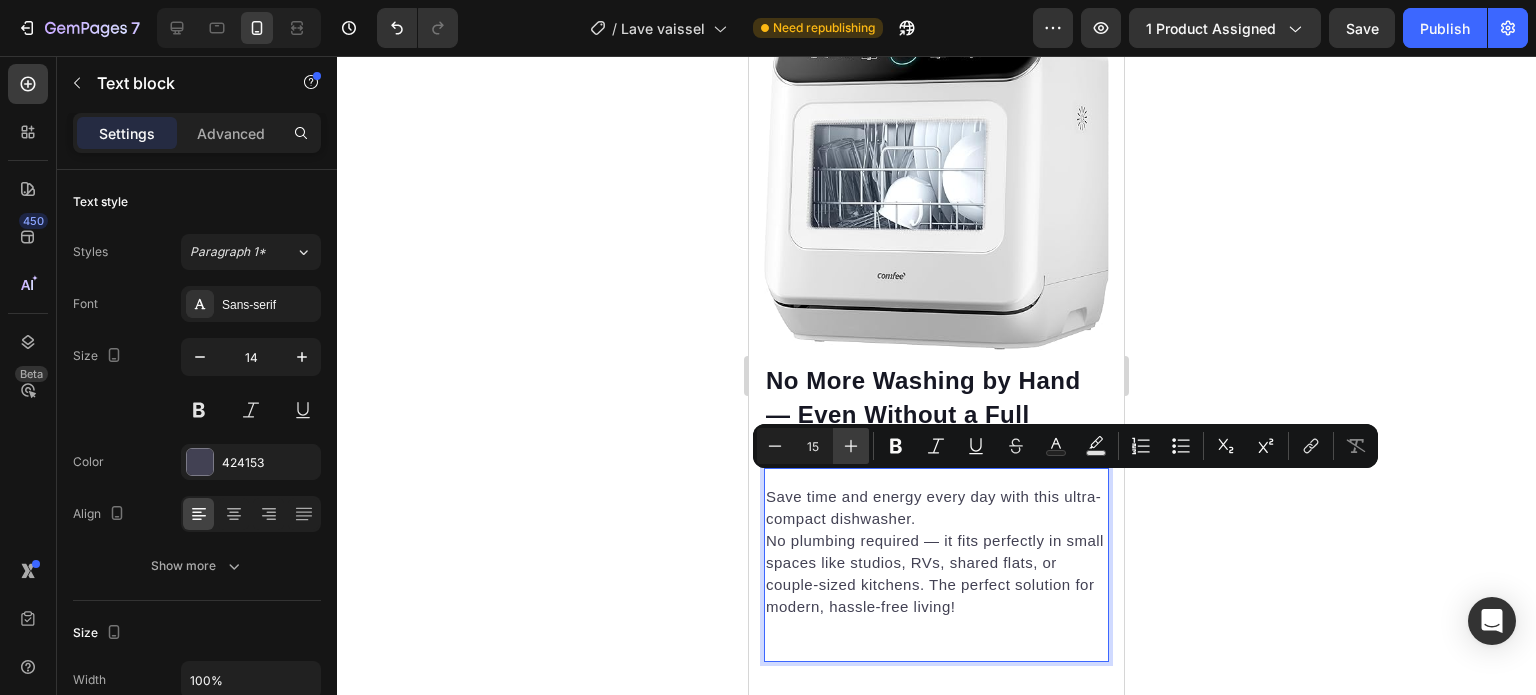 click on "Plus" at bounding box center (851, 446) 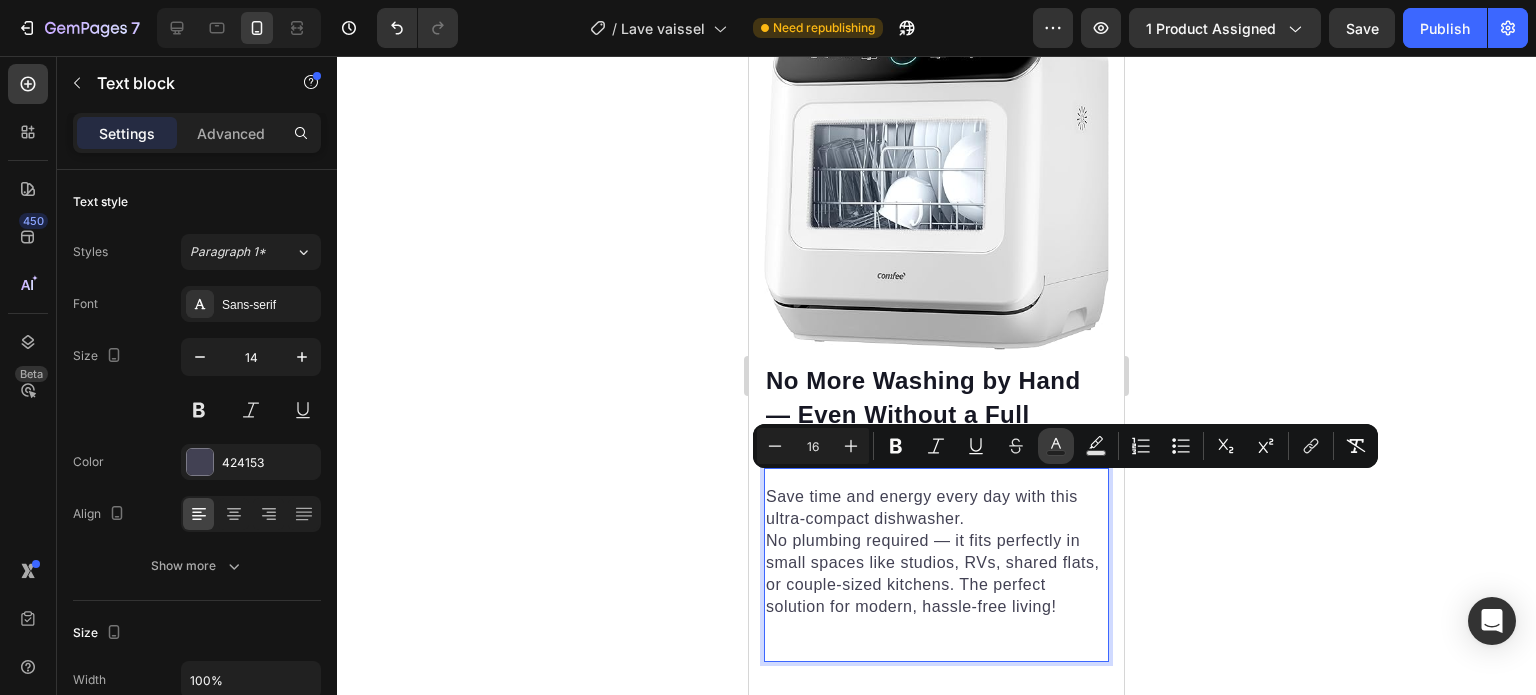 click 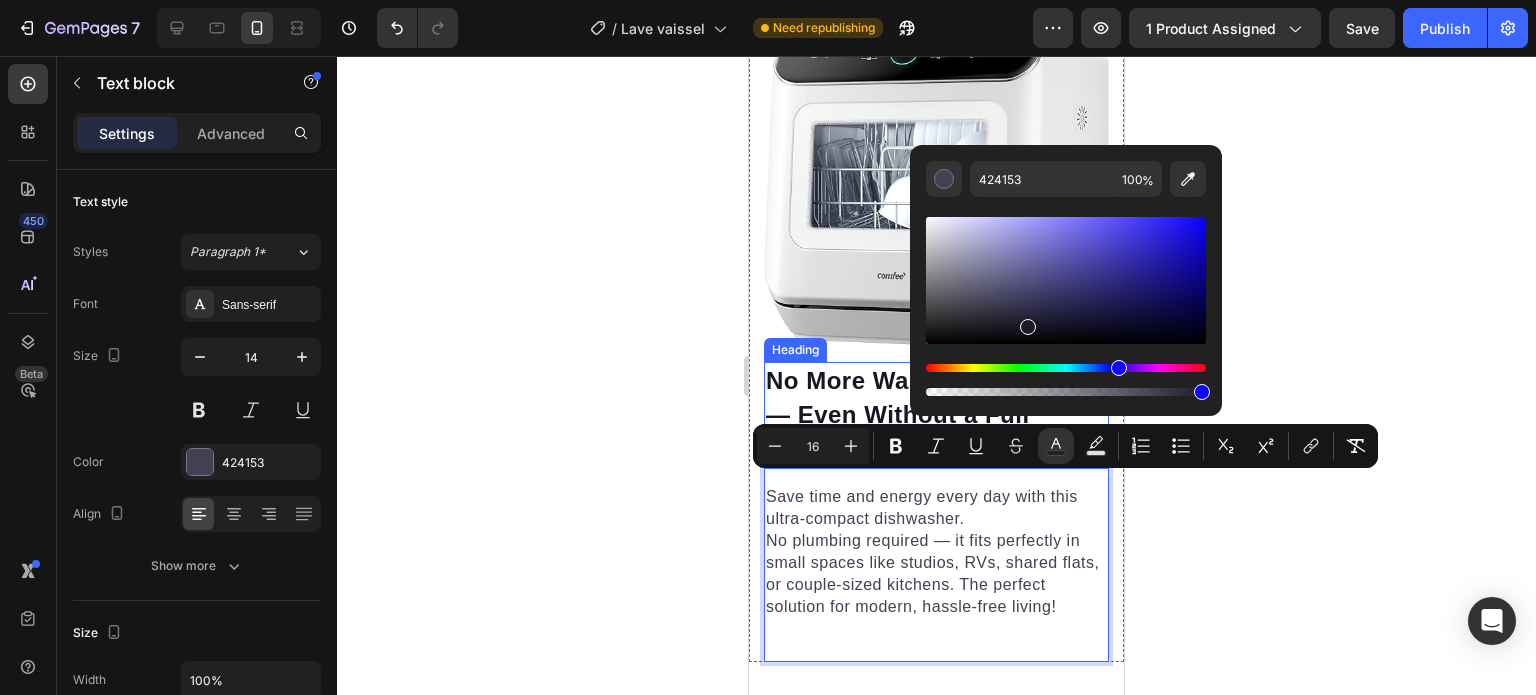 drag, startPoint x: 1774, startPoint y: 379, endPoint x: 799, endPoint y: 418, distance: 975.77966 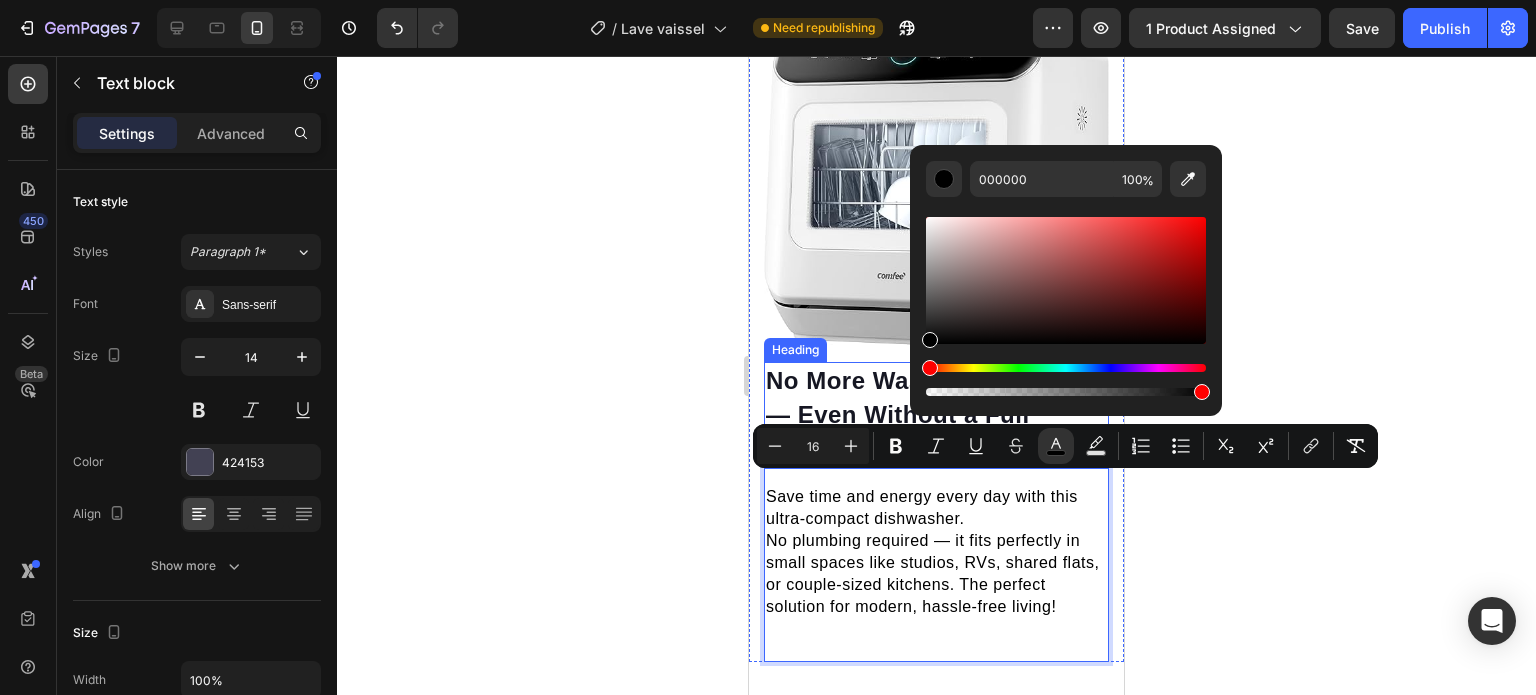 drag, startPoint x: 605, startPoint y: 450, endPoint x: 33, endPoint y: 365, distance: 578.28107 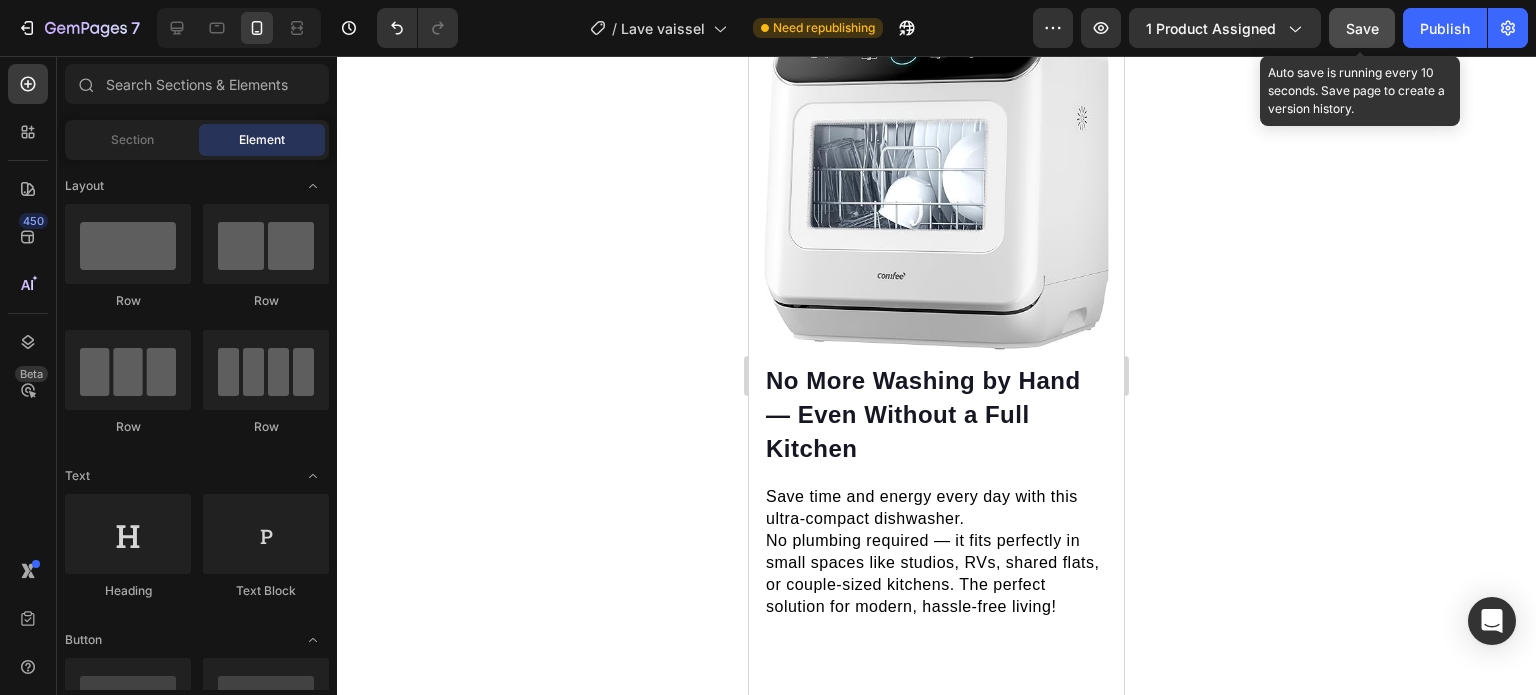 click on "Save" at bounding box center [1362, 28] 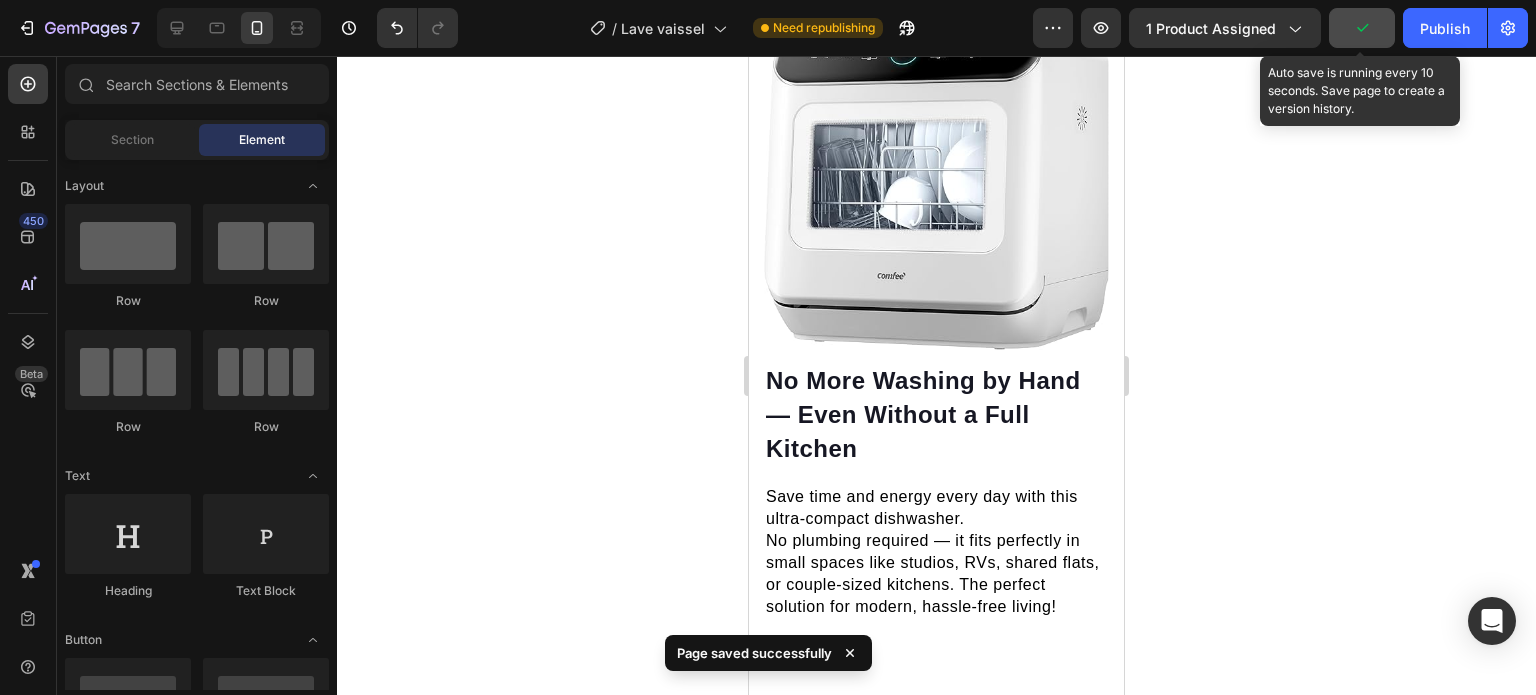 click 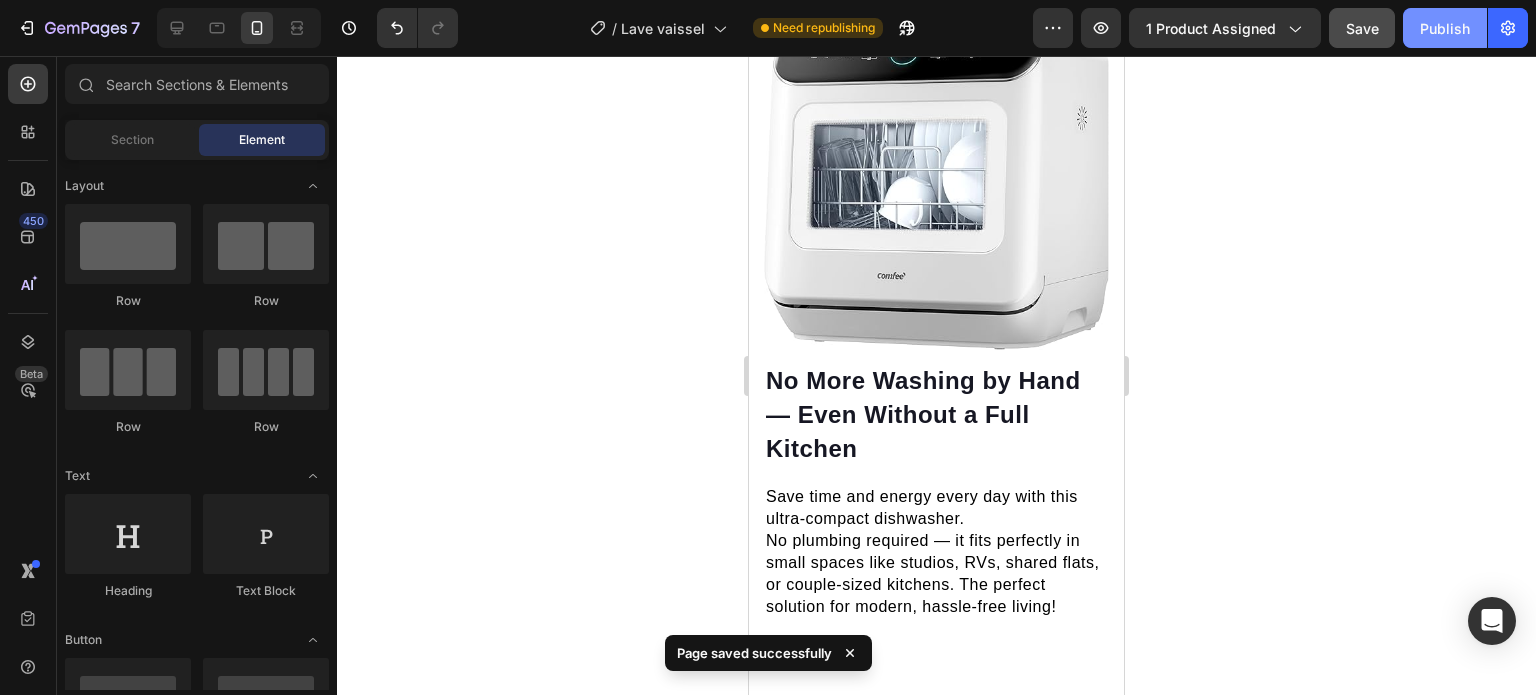 click on "Publish" at bounding box center [1445, 28] 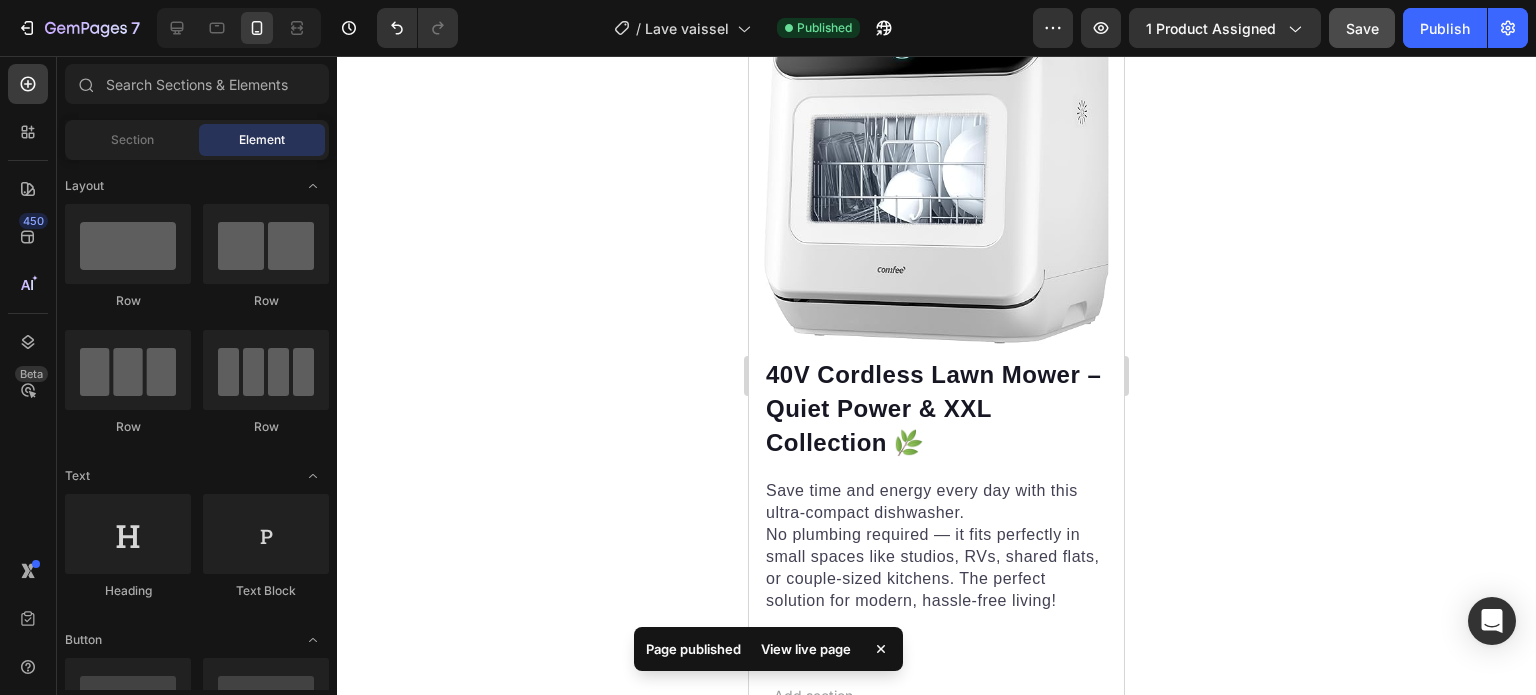 scroll, scrollTop: 1627, scrollLeft: 0, axis: vertical 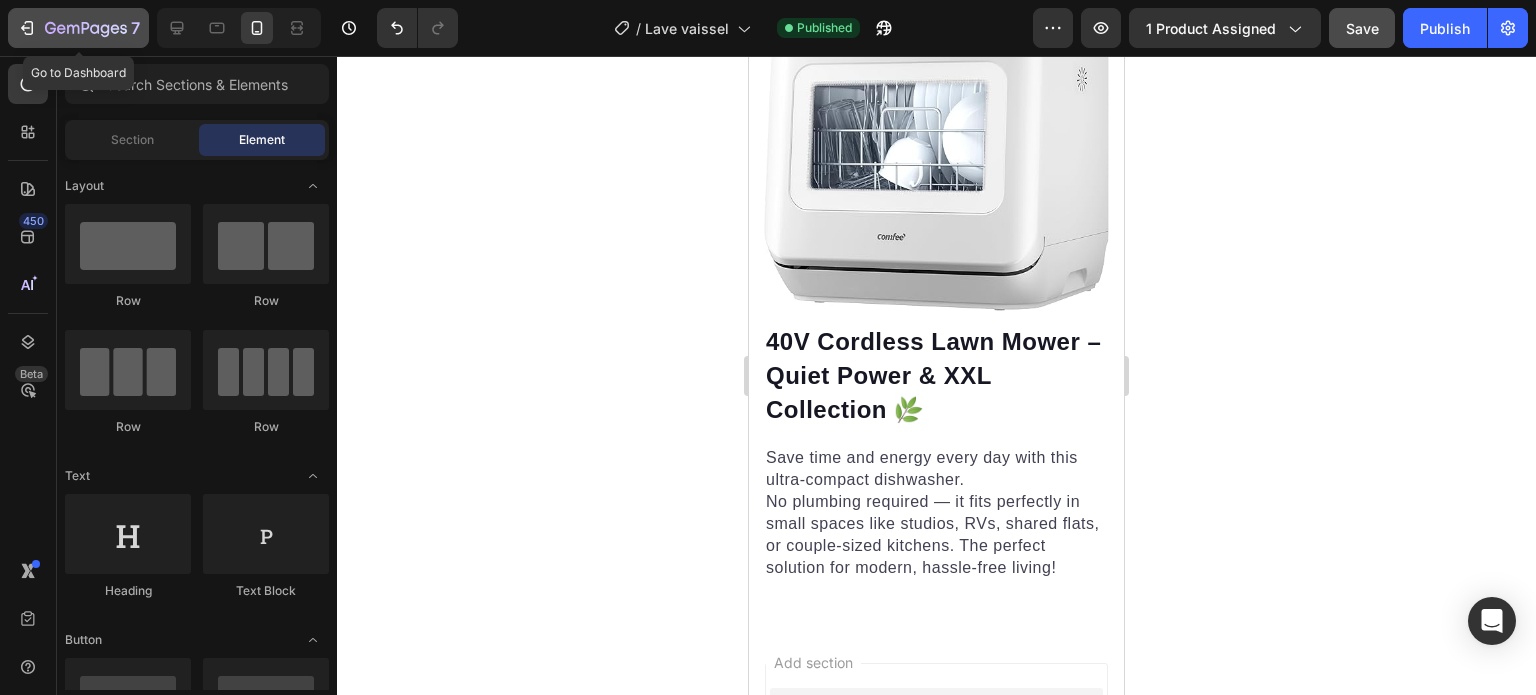 click 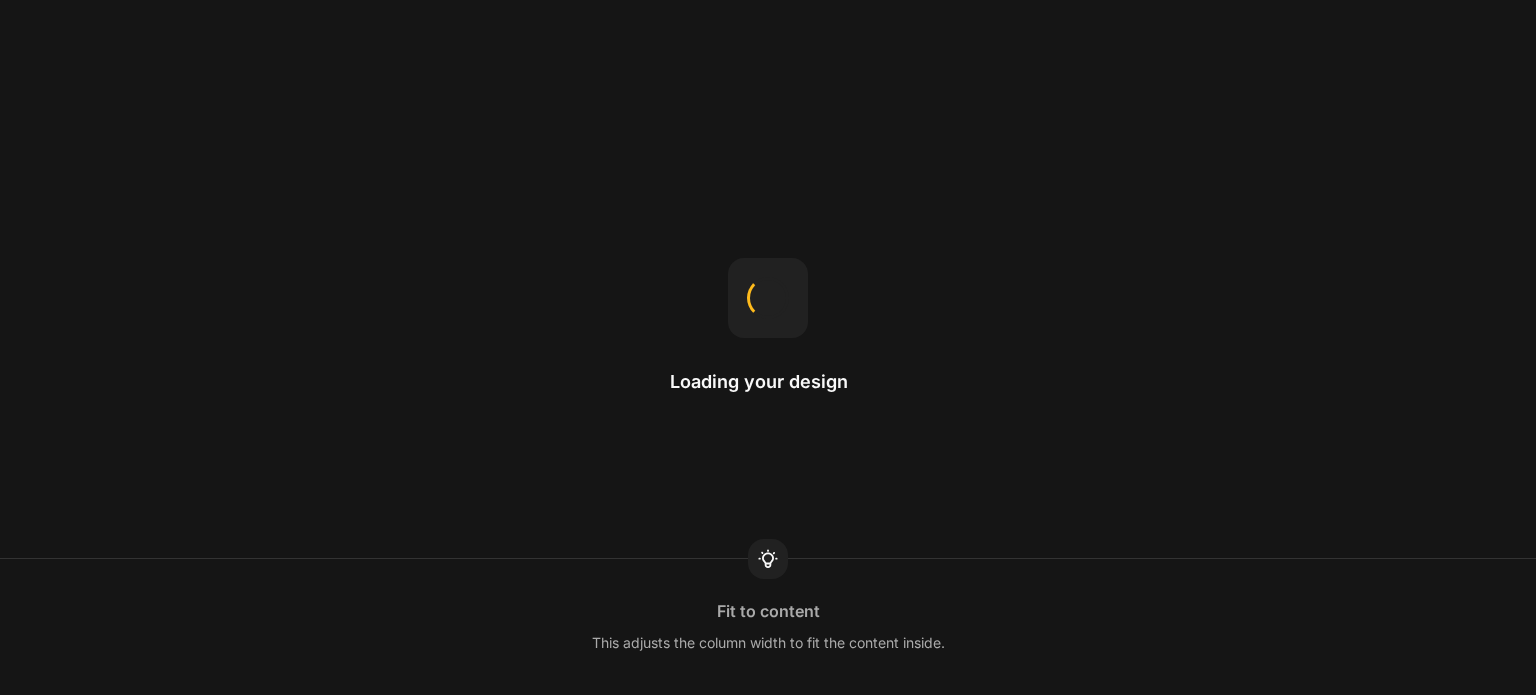 scroll, scrollTop: 0, scrollLeft: 0, axis: both 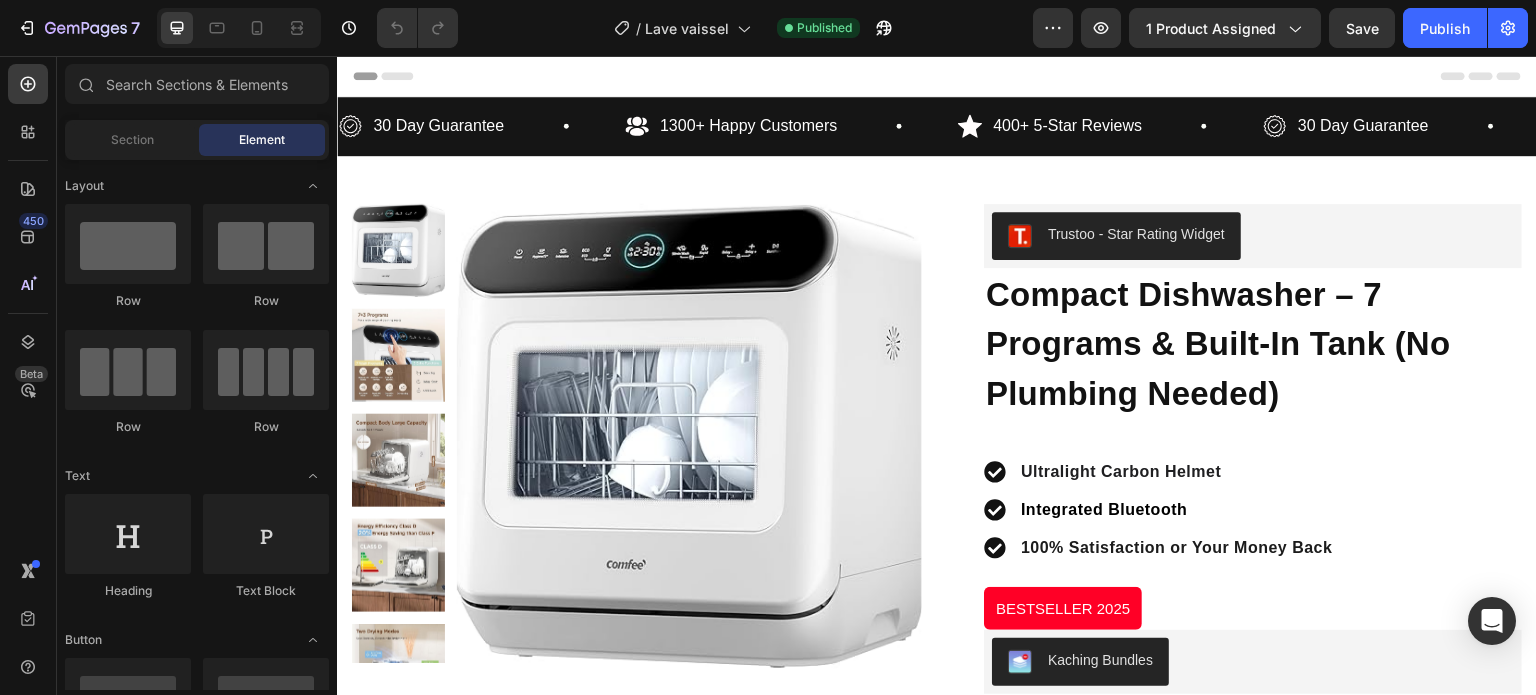 click at bounding box center (239, 28) 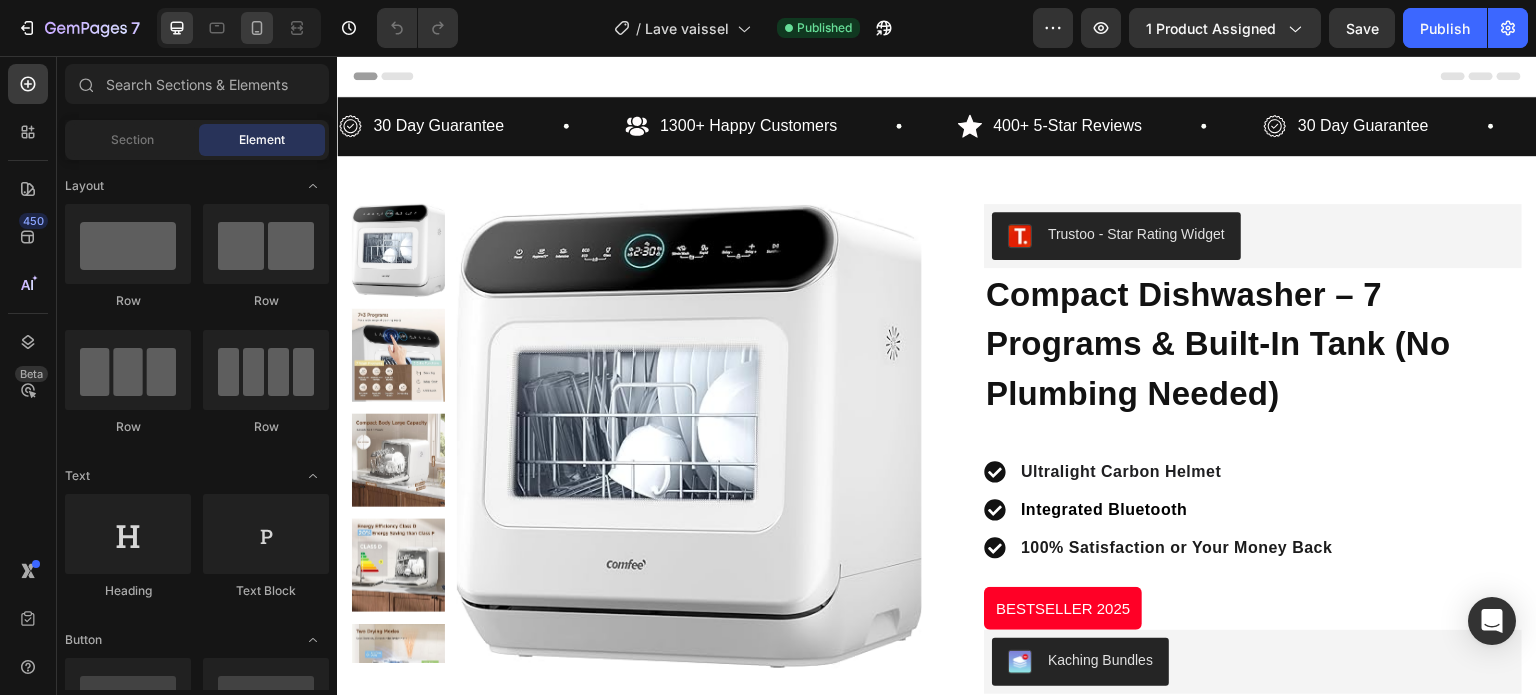 click 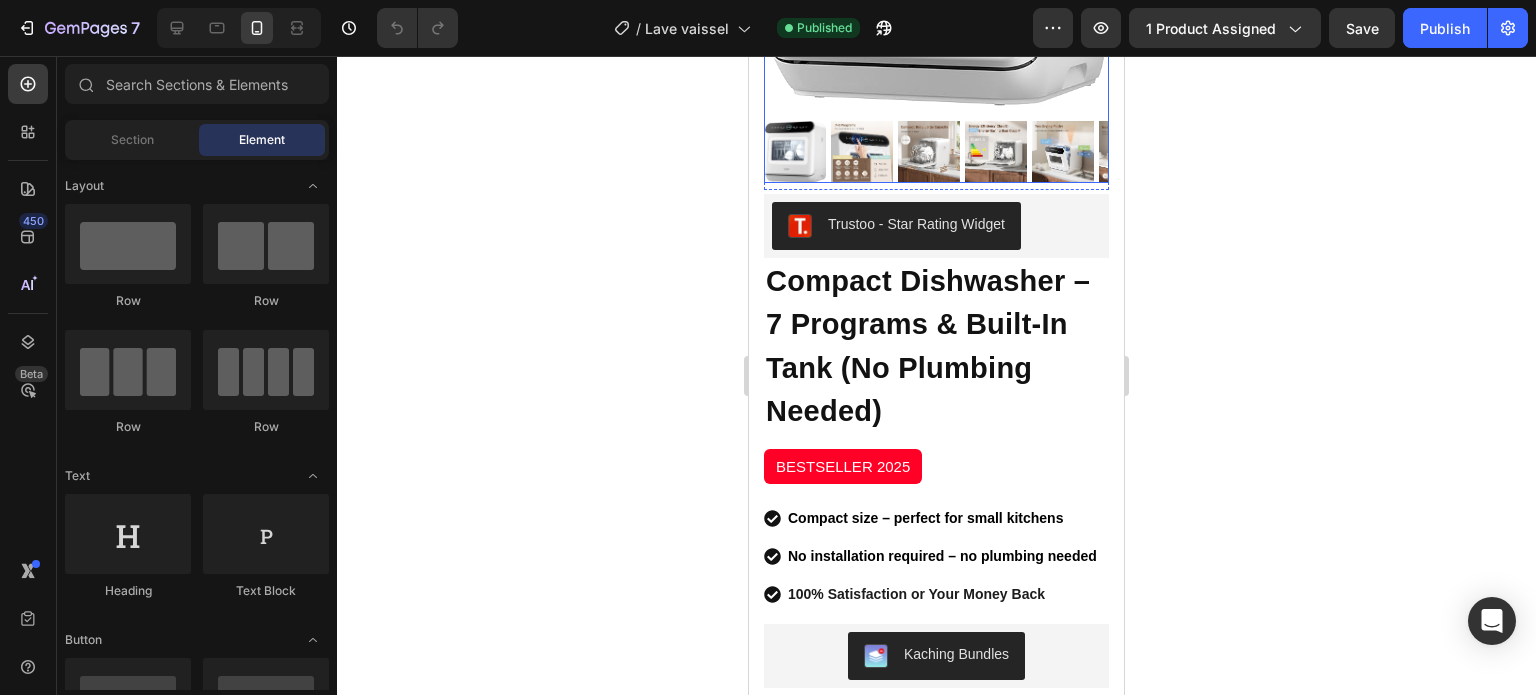 scroll, scrollTop: 444, scrollLeft: 0, axis: vertical 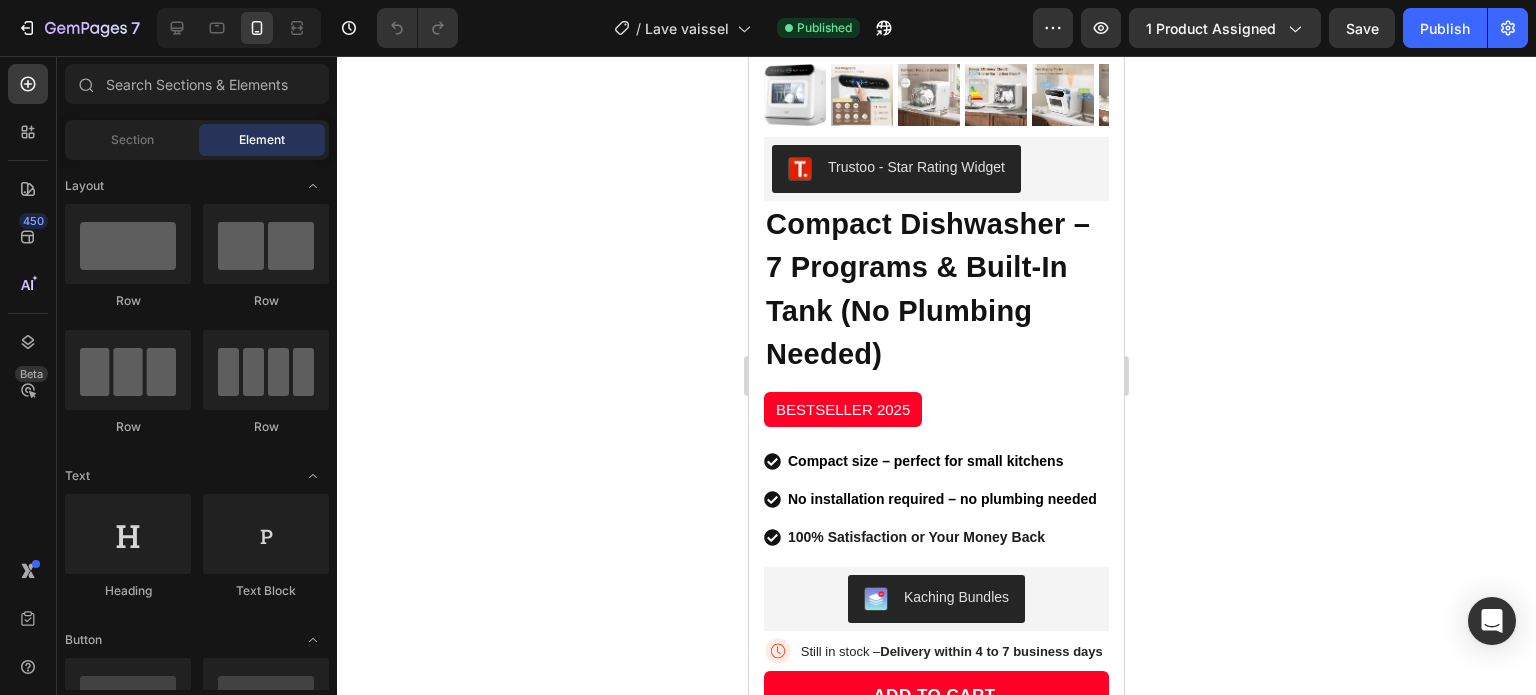 click 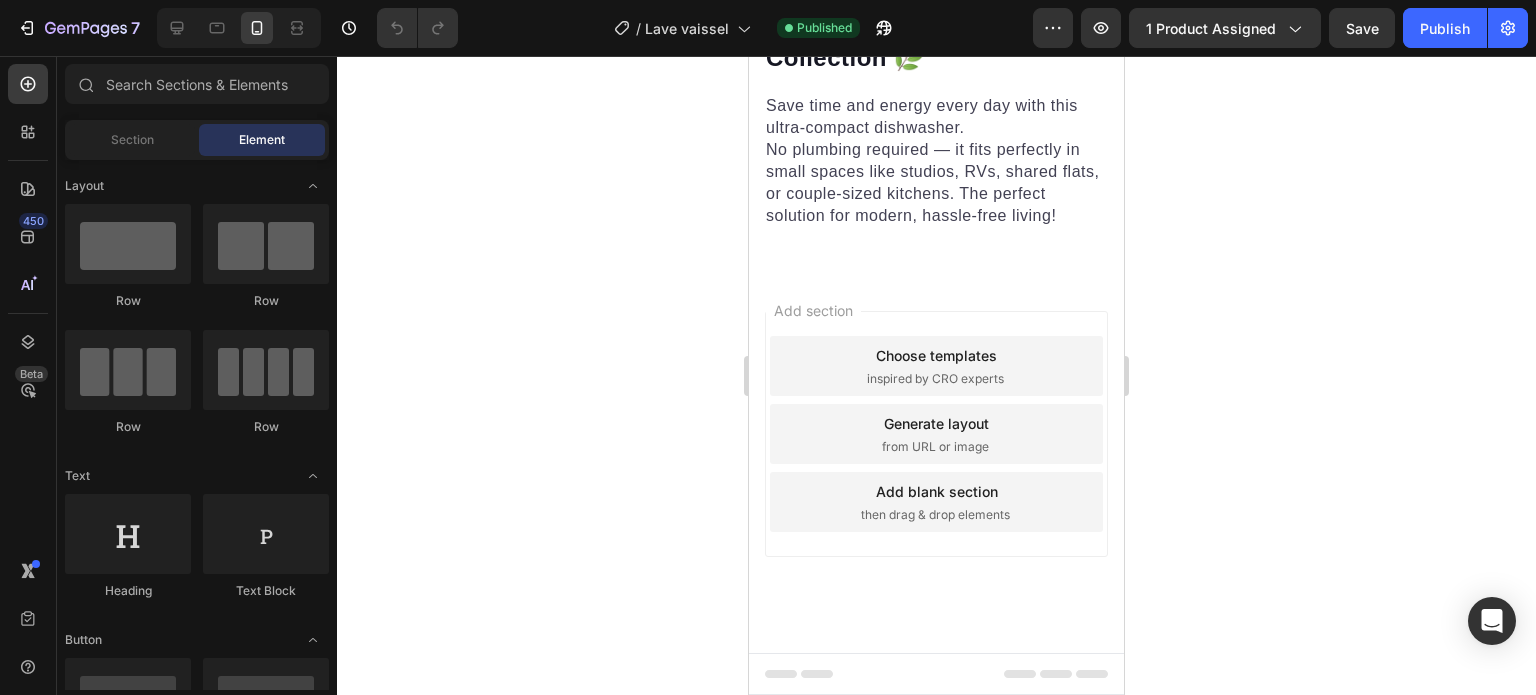 scroll, scrollTop: 1760, scrollLeft: 0, axis: vertical 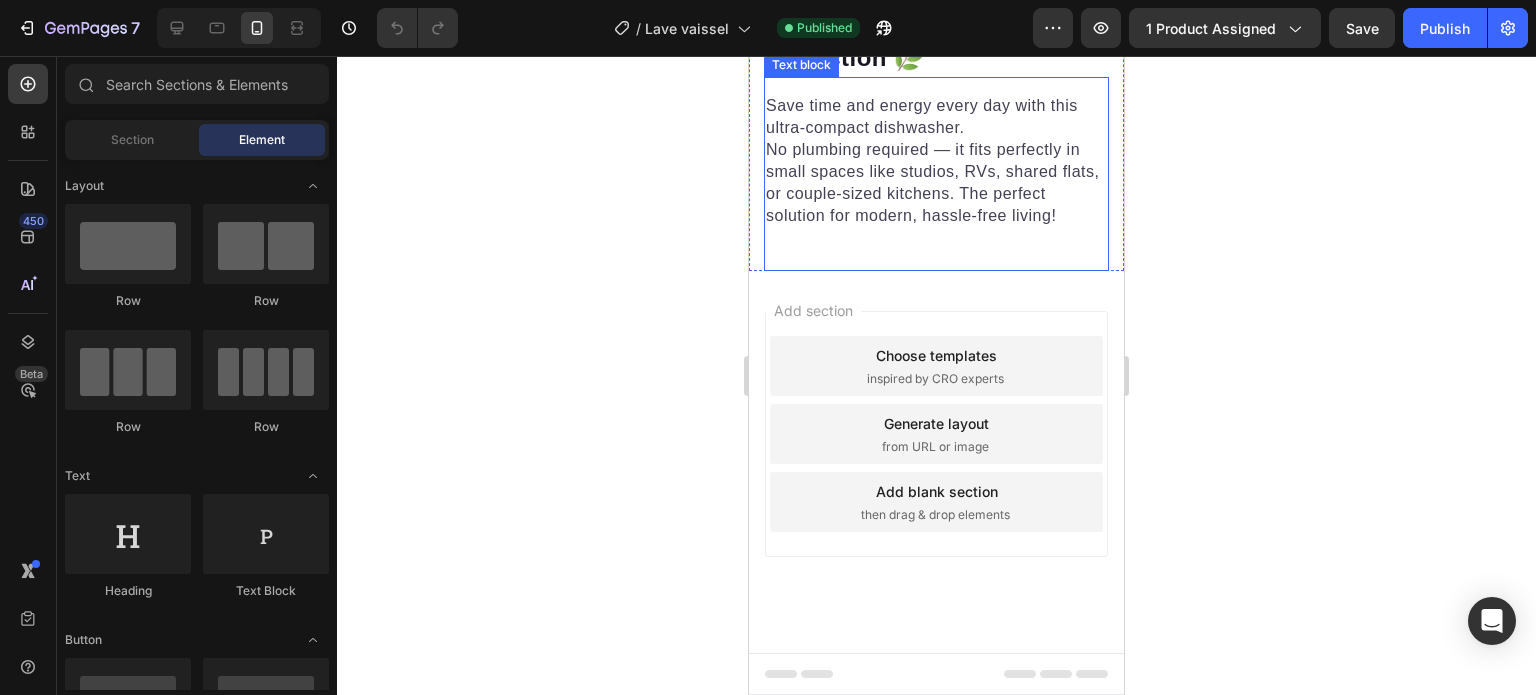 click on "No plumbing required — it fits perfectly in small spaces like studios, RVs, shared flats, or couple-sized kitchens. The perfect solution for modern, hassle-free living!" at bounding box center [932, 182] 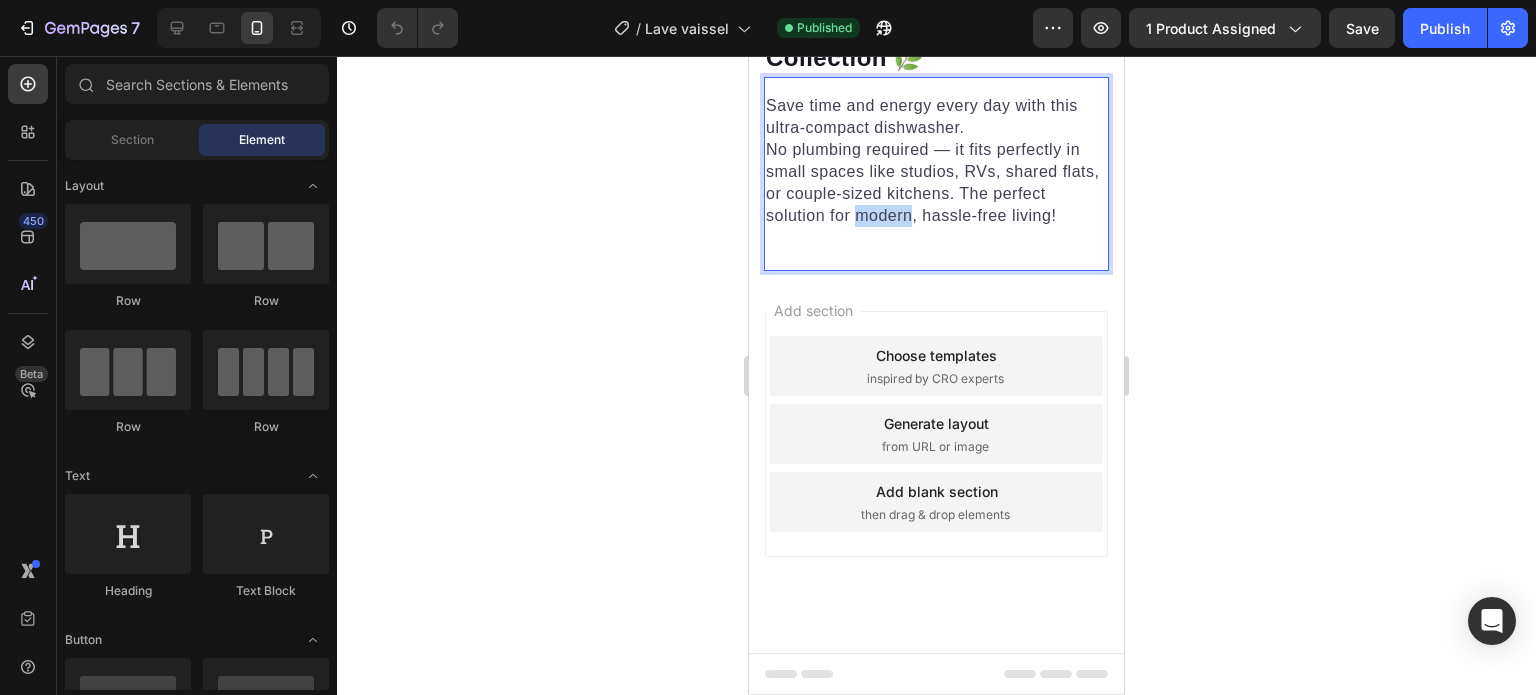 click on "No plumbing required — it fits perfectly in small spaces like studios, RVs, shared flats, or couple-sized kitchens. The perfect solution for modern, hassle-free living!" at bounding box center [932, 182] 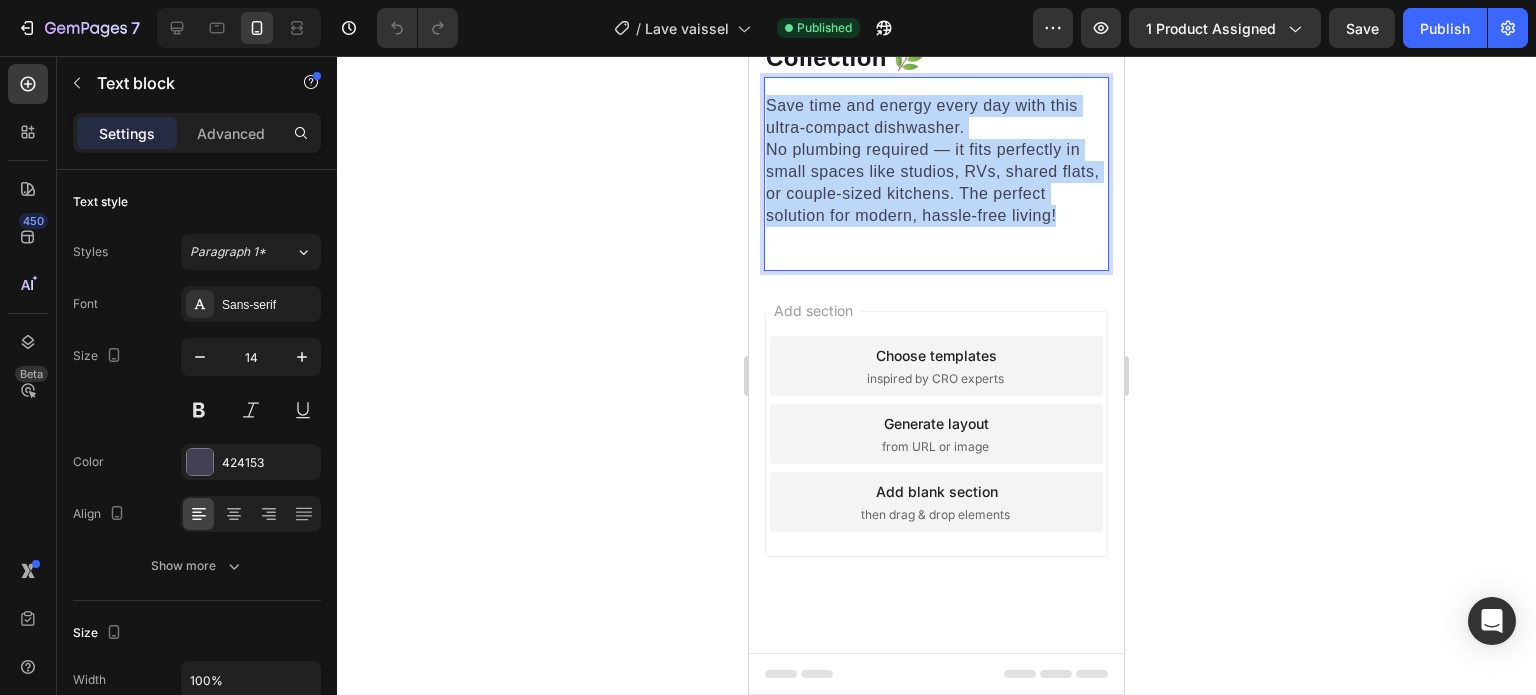 drag, startPoint x: 1058, startPoint y: 418, endPoint x: 753, endPoint y: 303, distance: 325.9601 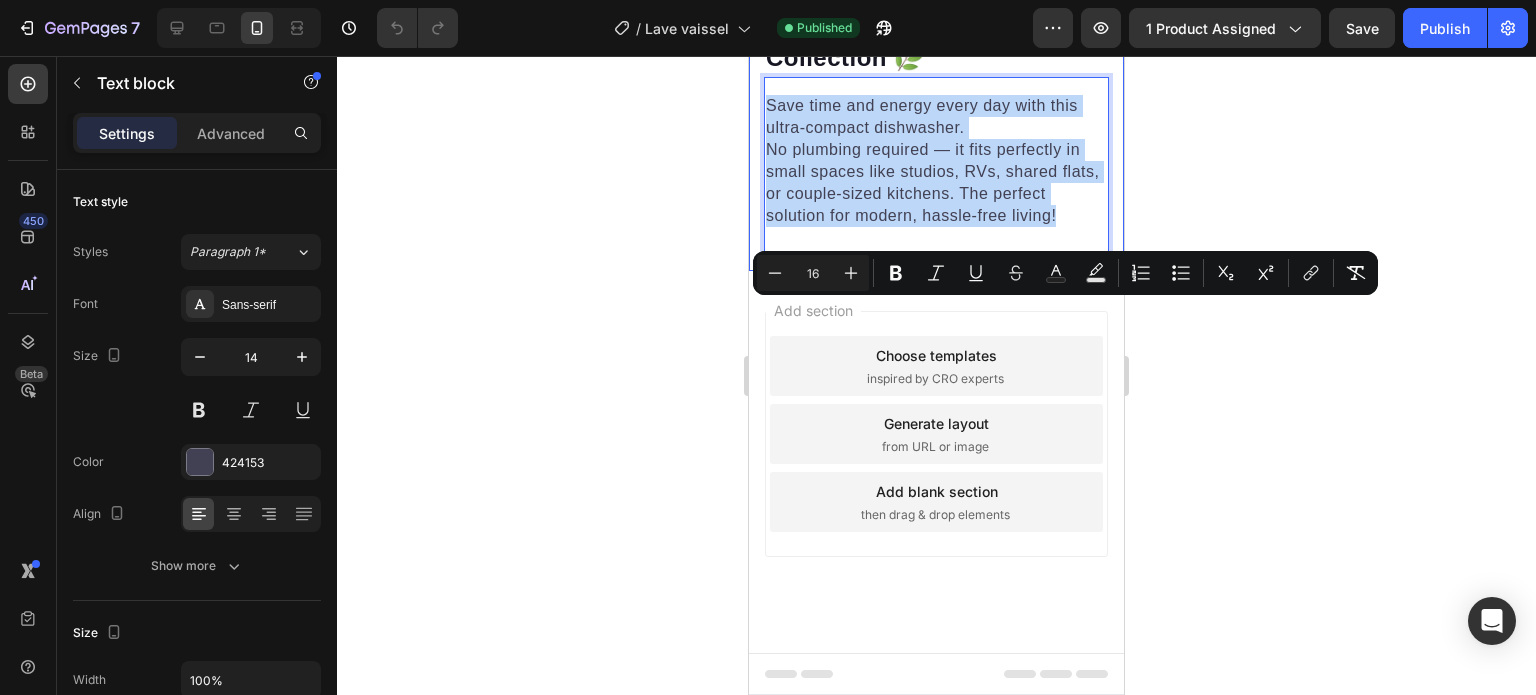 type on "14" 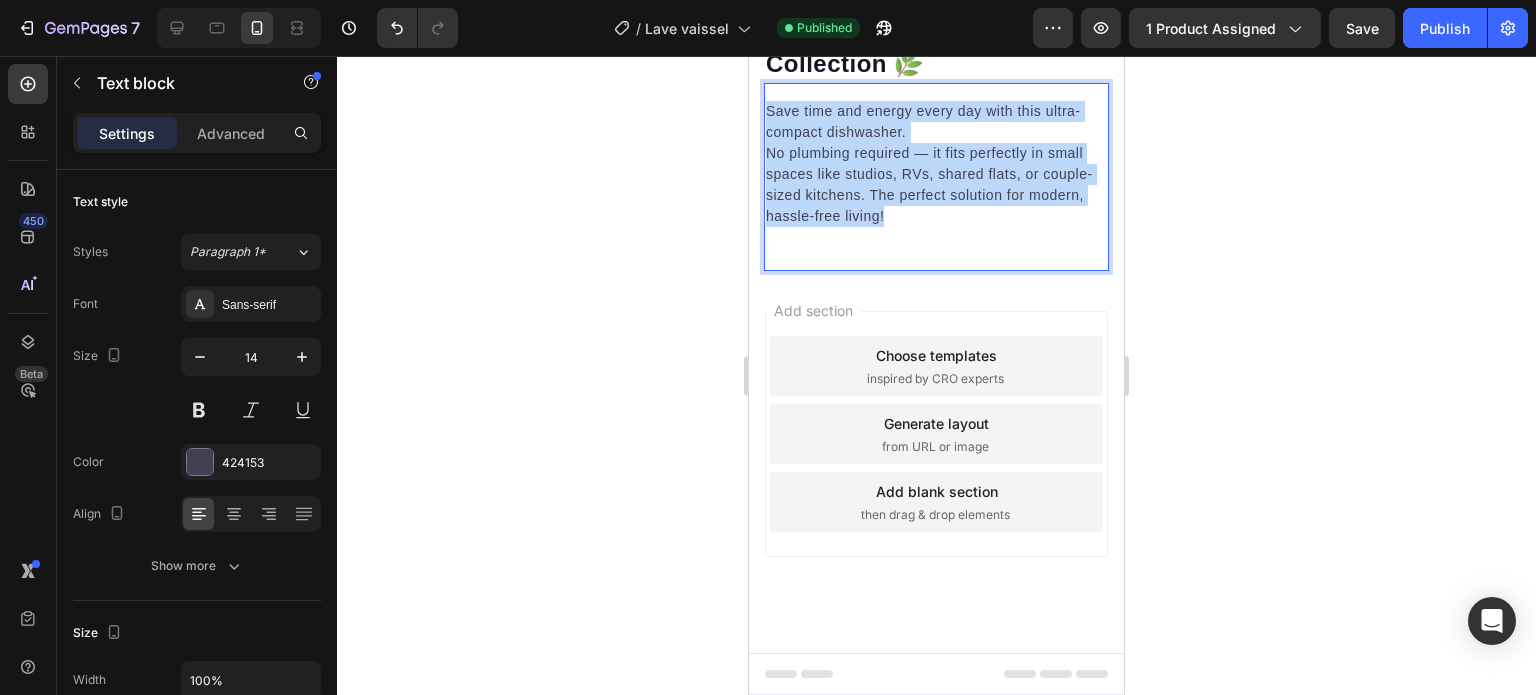 drag, startPoint x: 964, startPoint y: 411, endPoint x: 758, endPoint y: 294, distance: 236.90715 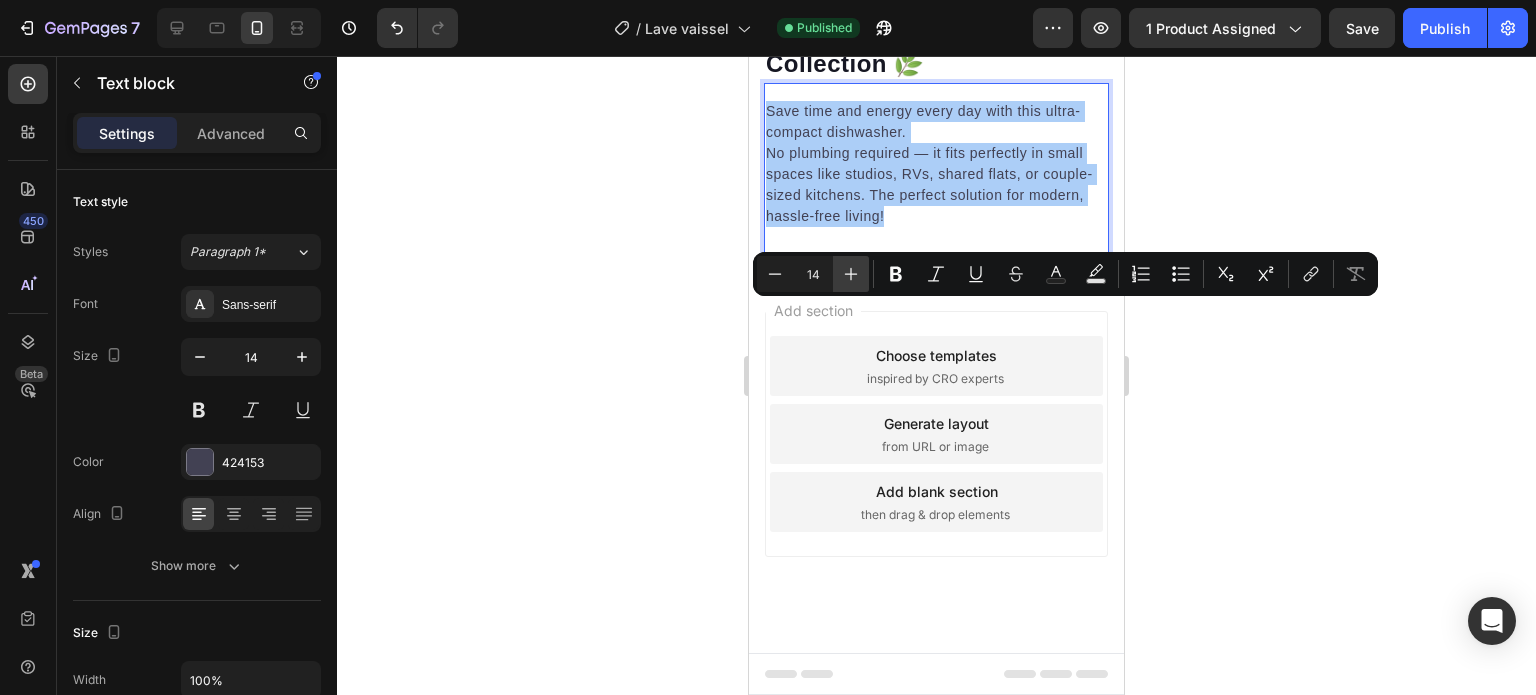 click 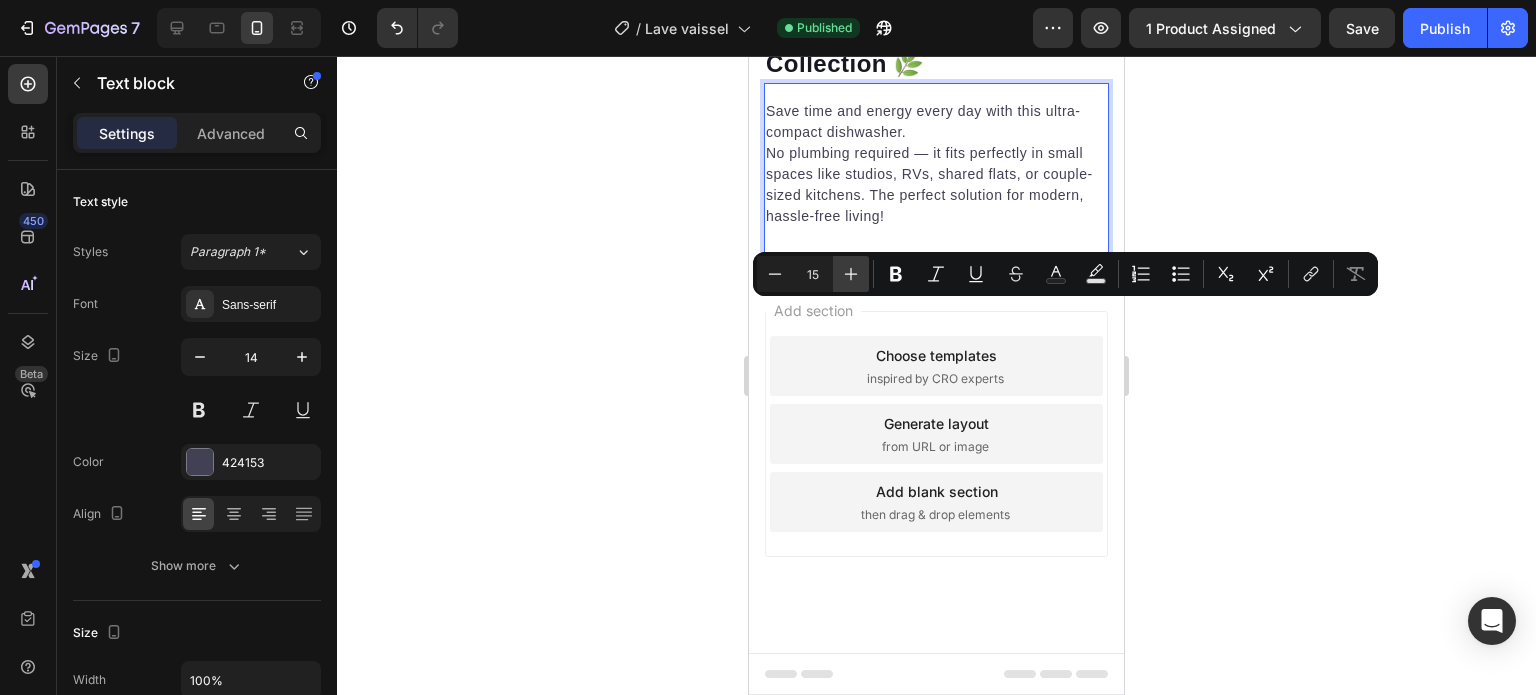 click 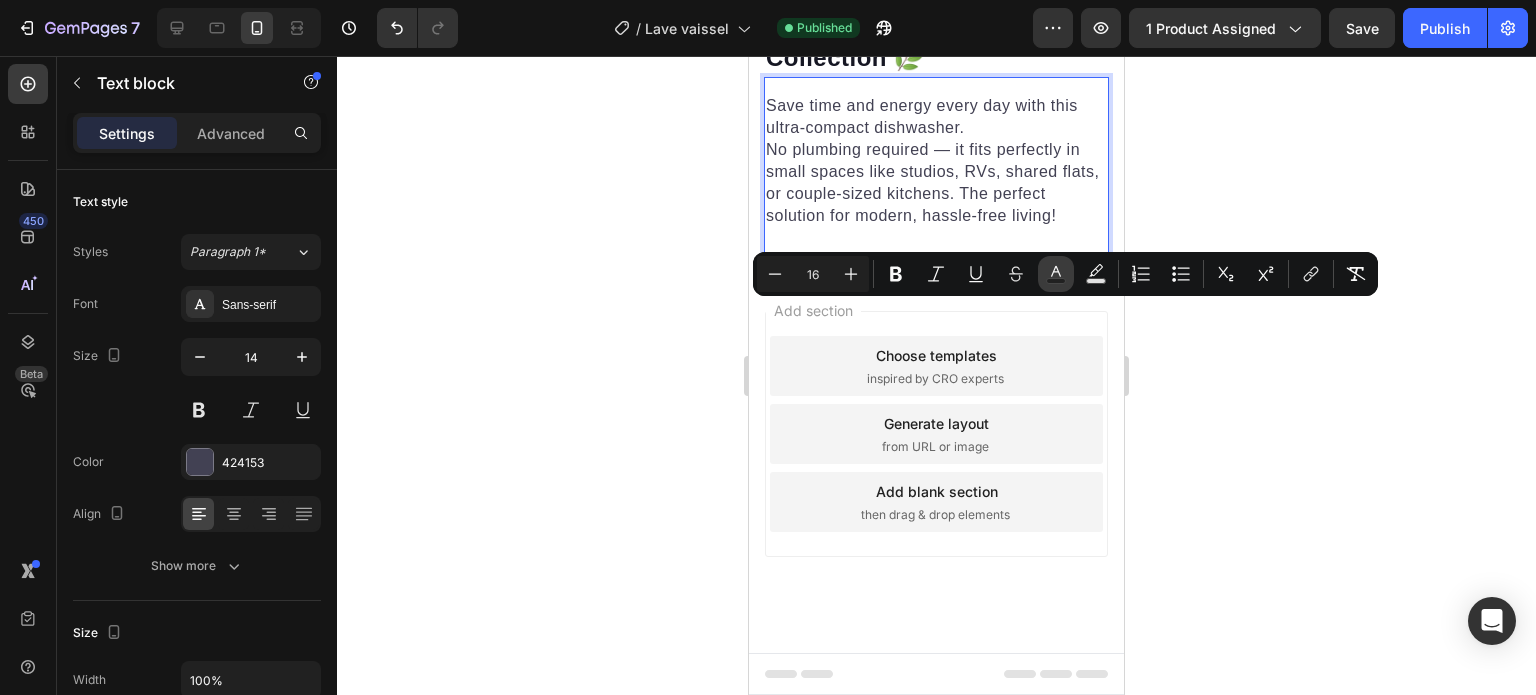 click 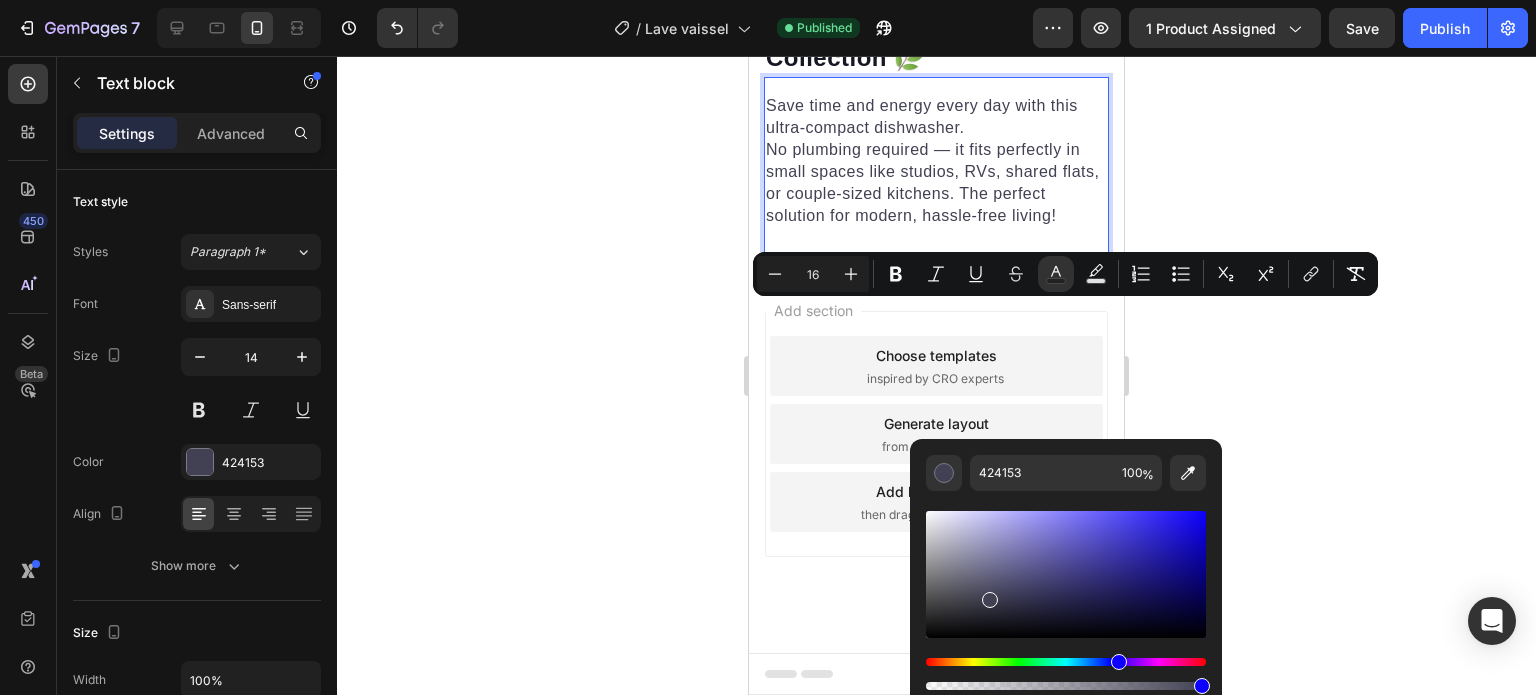 drag, startPoint x: 1000, startPoint y: 579, endPoint x: 788, endPoint y: 742, distance: 267.41916 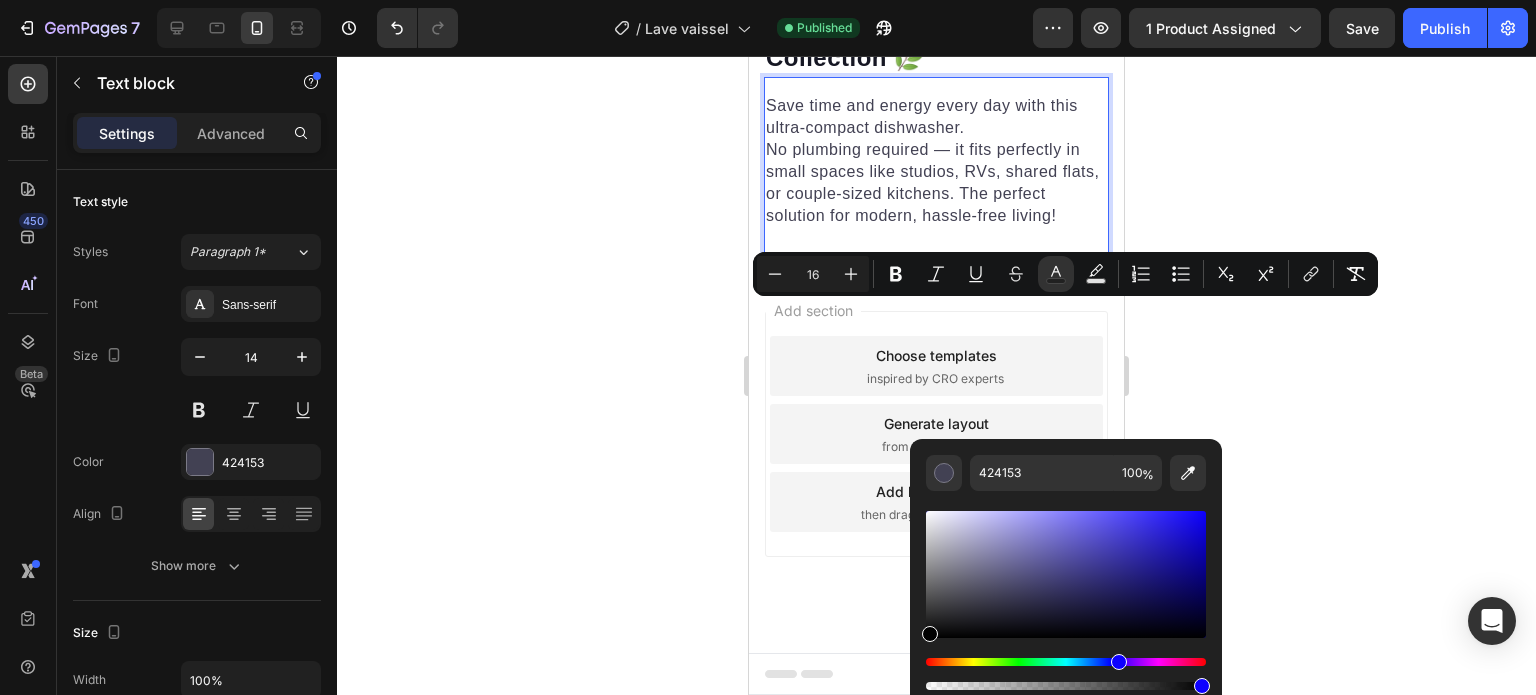 type on "000000" 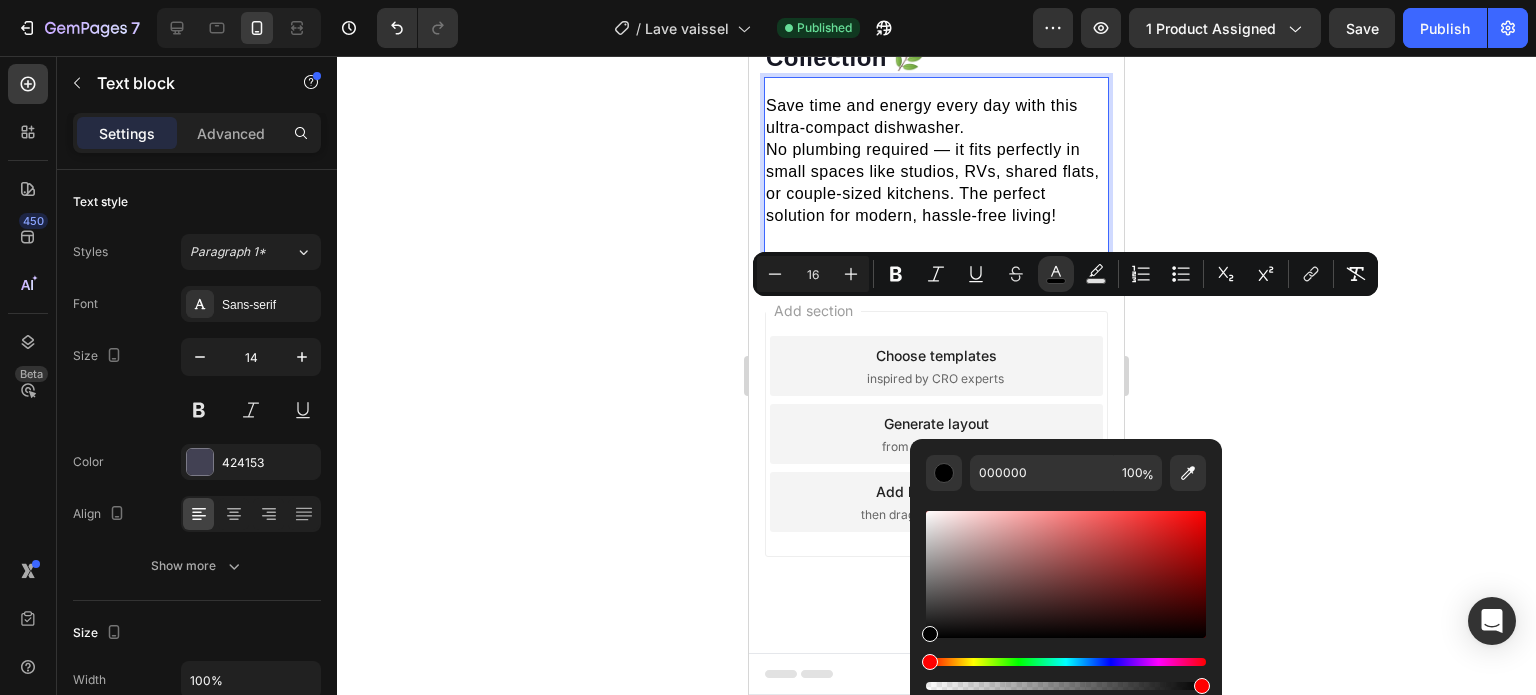 click 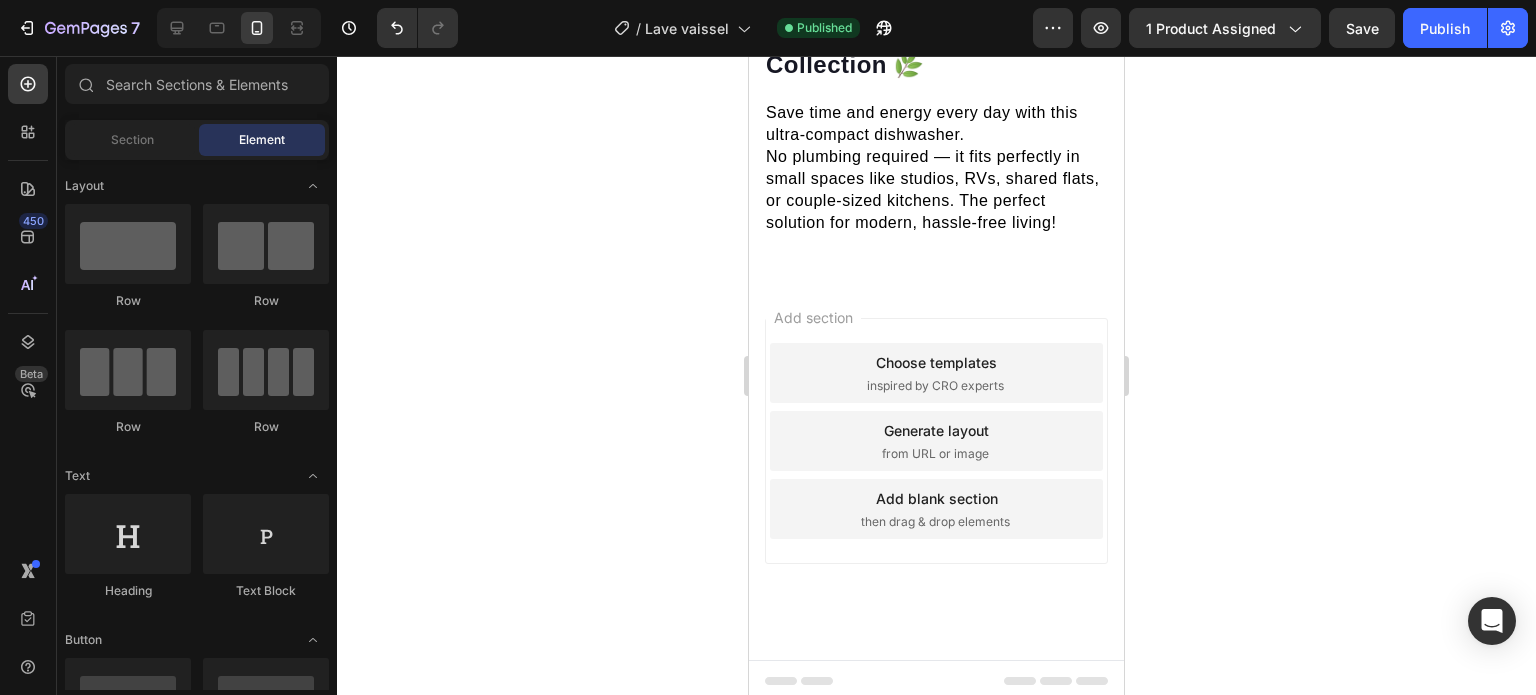 scroll, scrollTop: 1596, scrollLeft: 0, axis: vertical 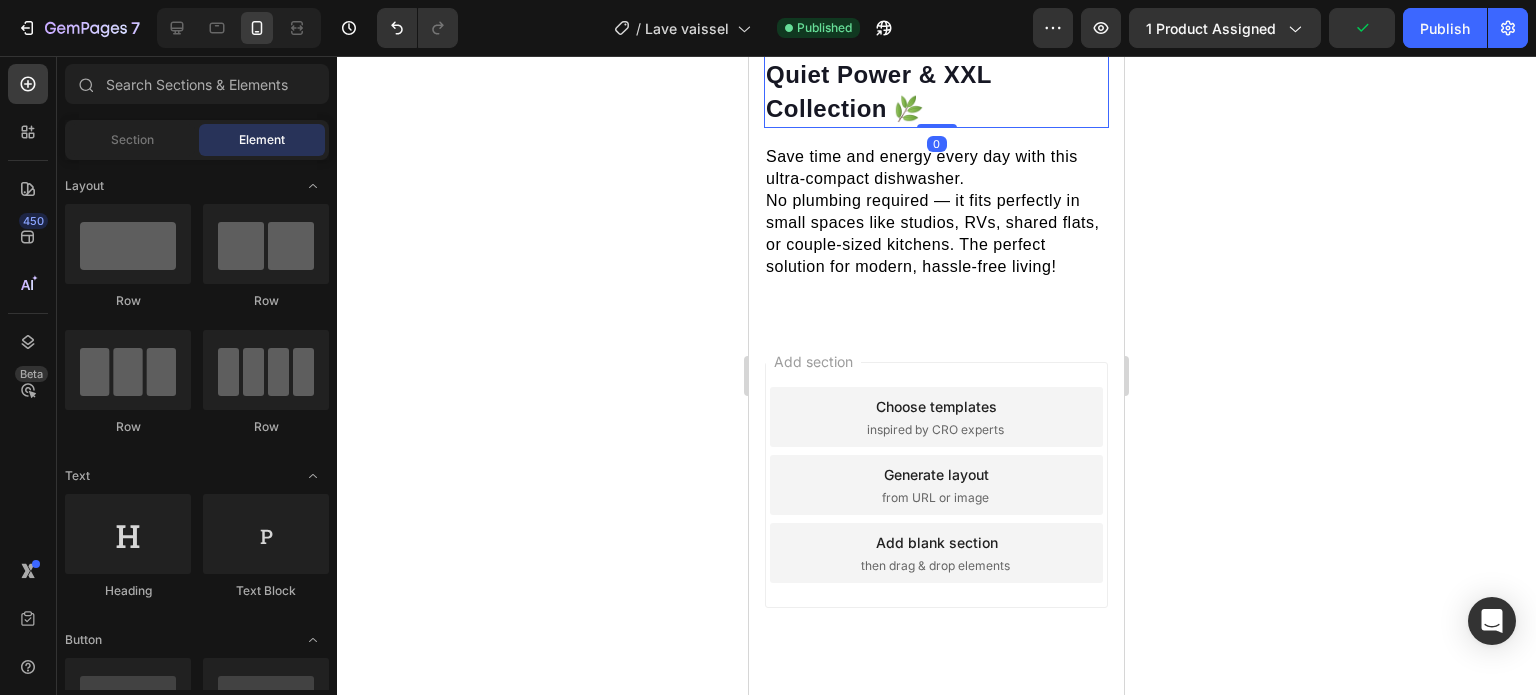 click on "40V Cordless Lawn Mower – Quiet Power & XXL Collection 🌿" at bounding box center [936, 75] 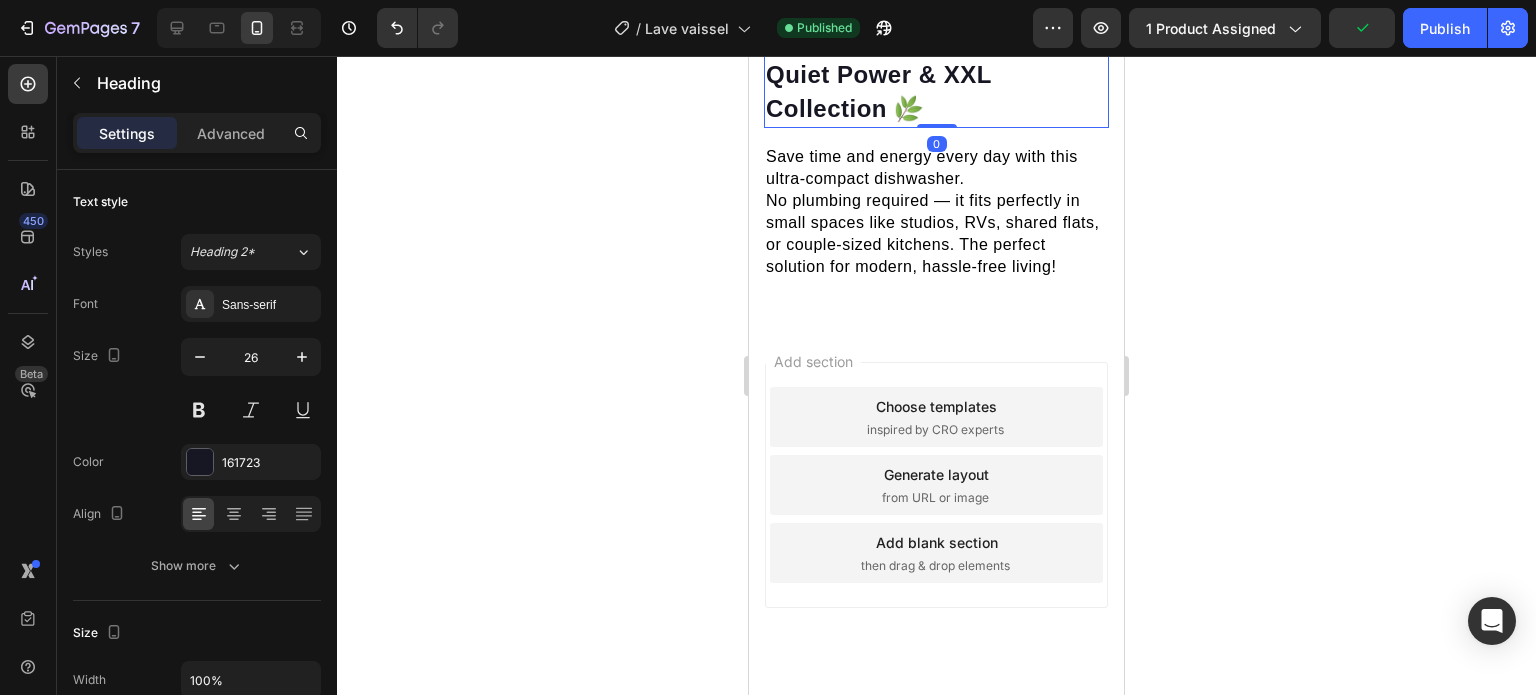 click on "40V Cordless Lawn Mower – Quiet Power & XXL Collection 🌿" at bounding box center [936, 75] 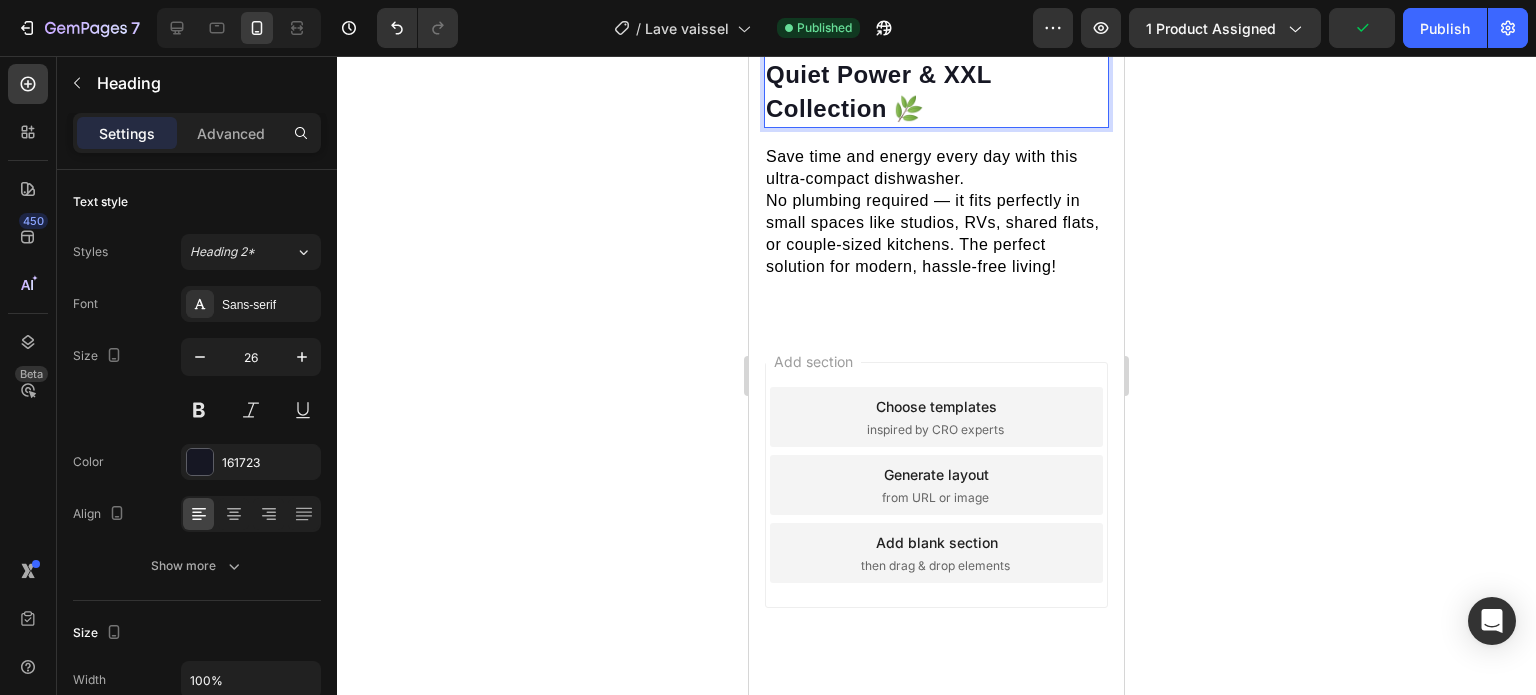 click on "40V Cordless Lawn Mower – Quiet Power & XXL Collection 🌿" at bounding box center [936, 75] 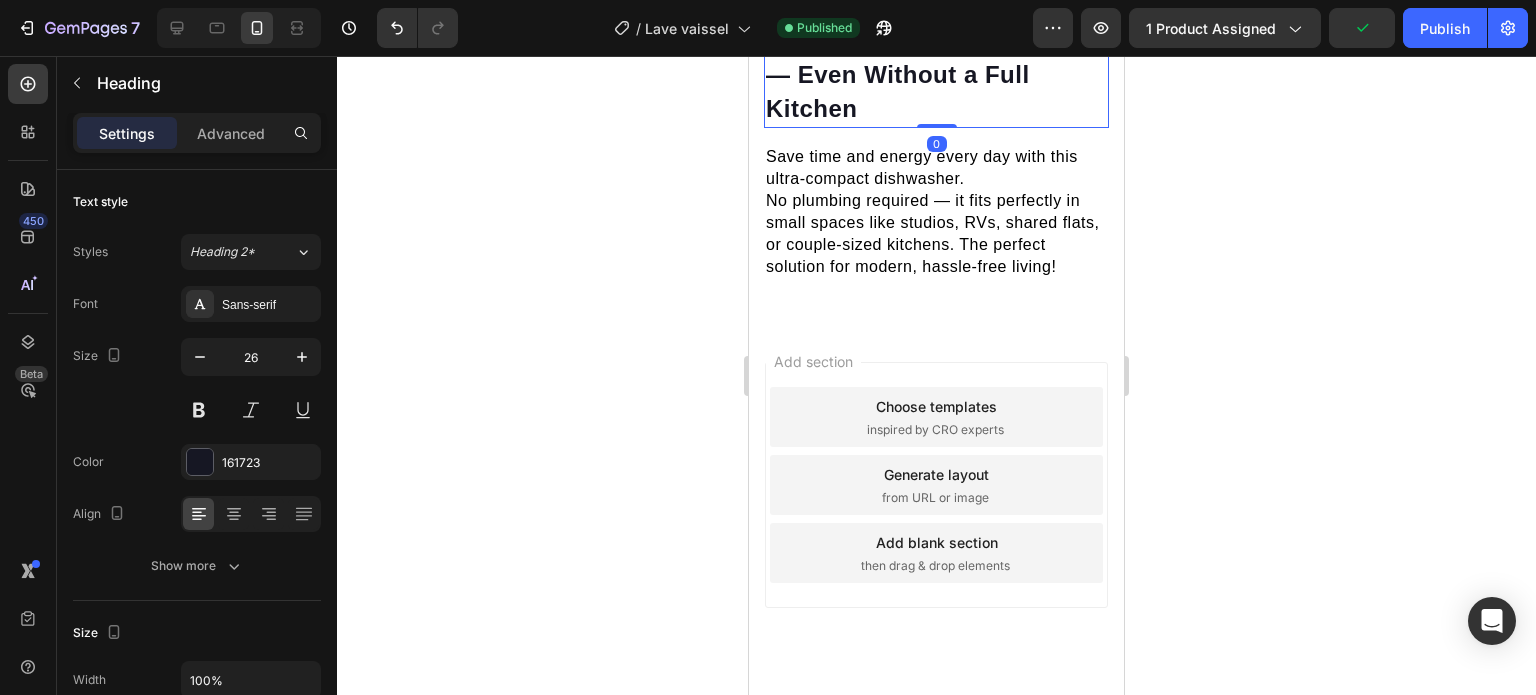 click 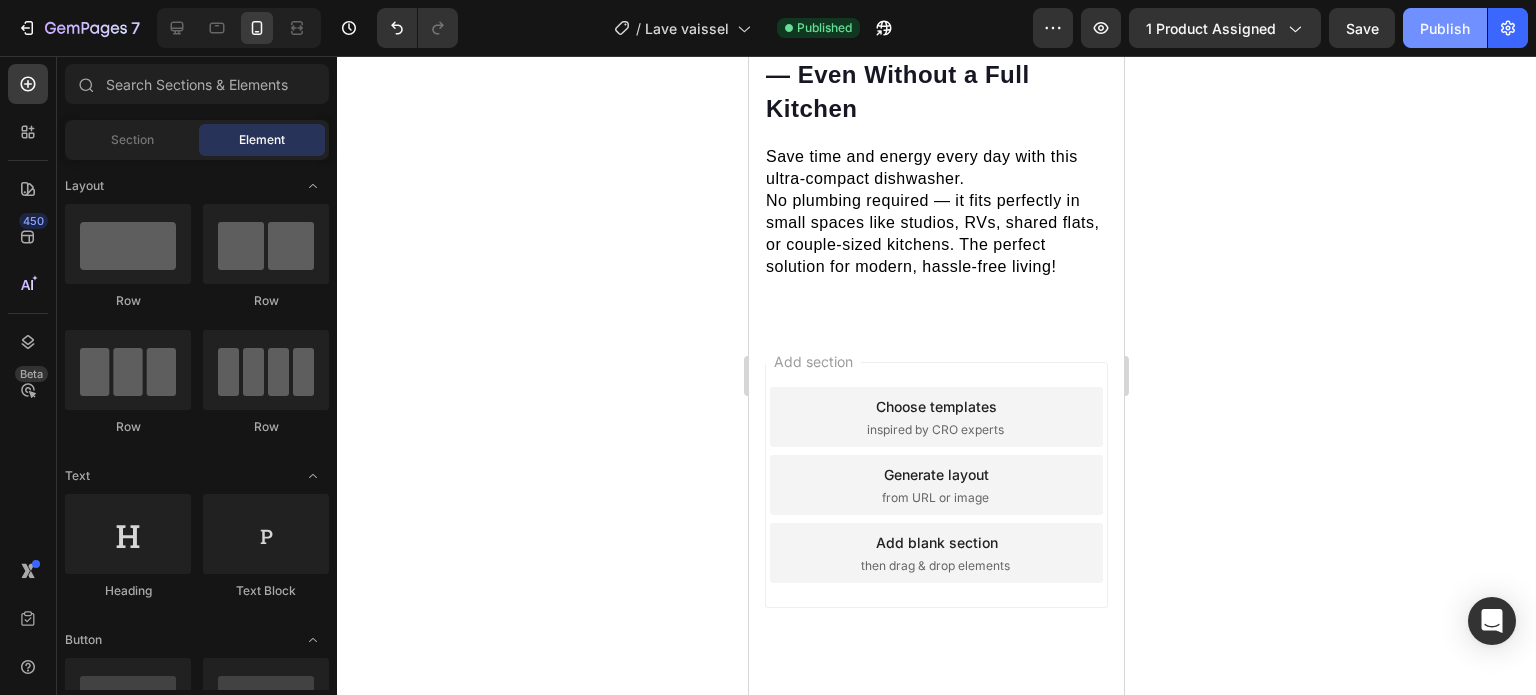 click on "Publish" at bounding box center [1445, 28] 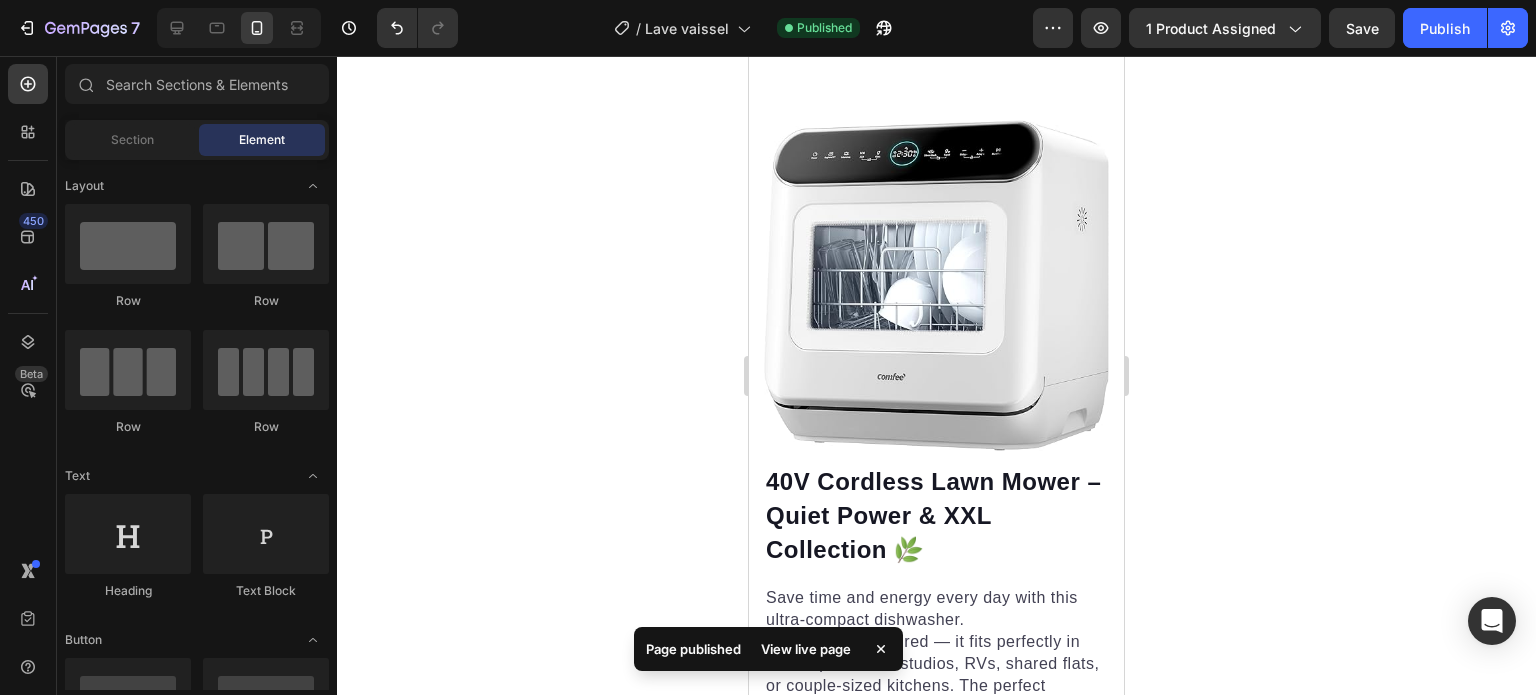 scroll, scrollTop: 1569, scrollLeft: 0, axis: vertical 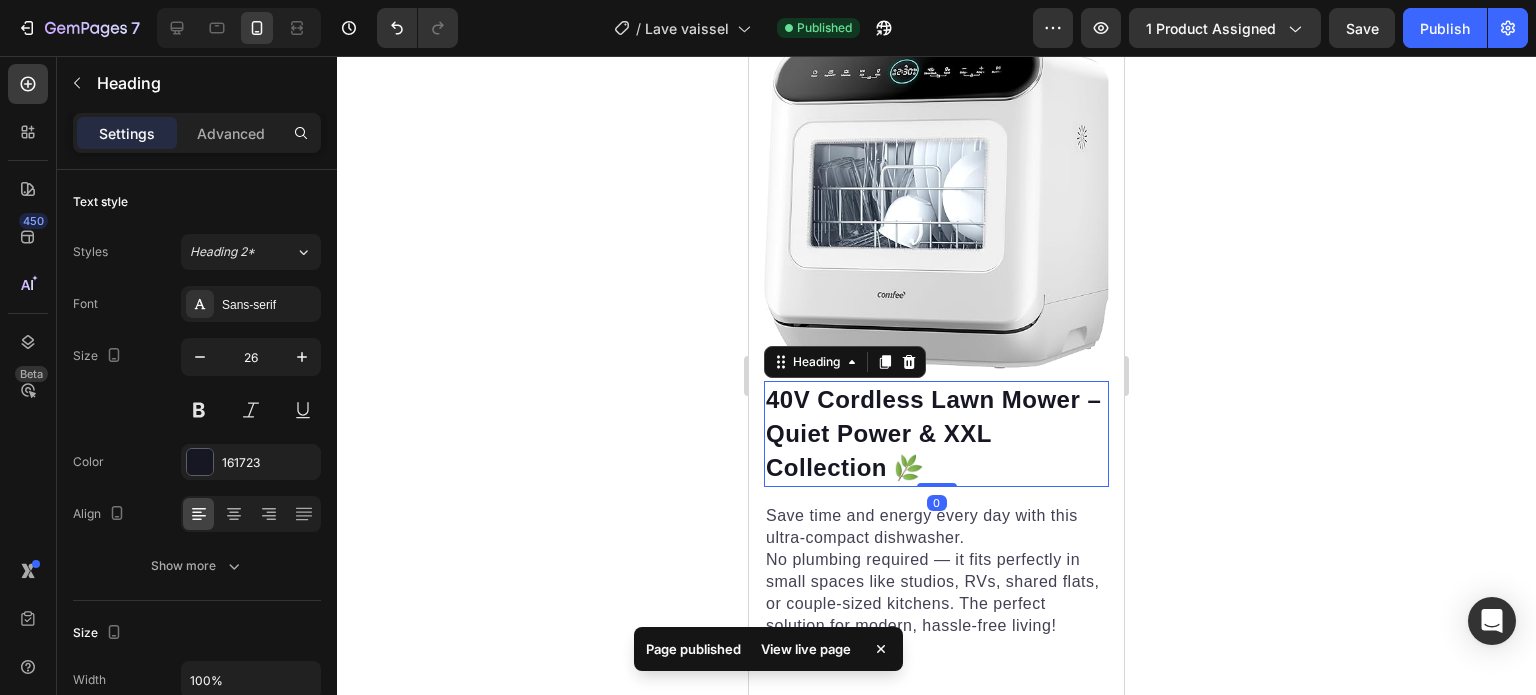 click on "40V Cordless Lawn Mower – Quiet Power & XXL Collection 🌿" at bounding box center [933, 433] 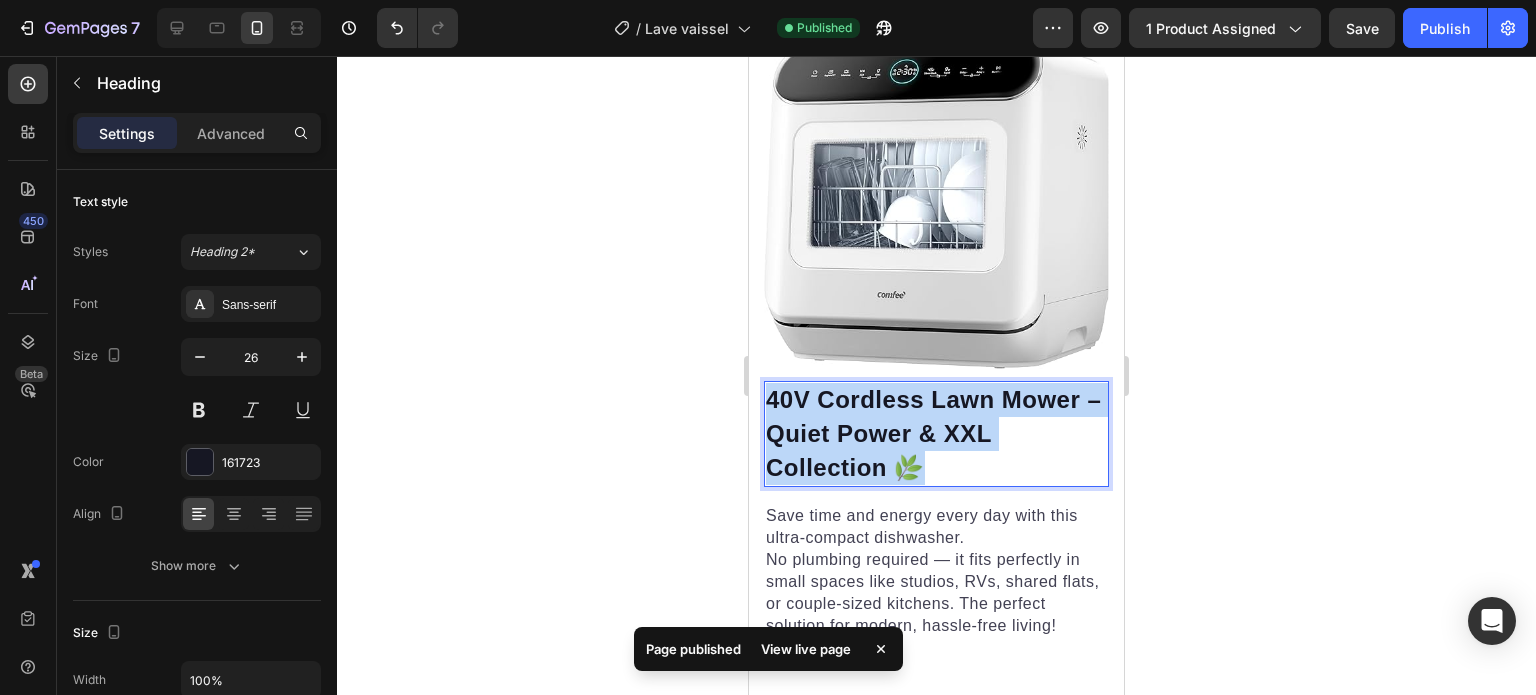 click on "40V Cordless Lawn Mower – Quiet Power & XXL Collection 🌿" at bounding box center [933, 433] 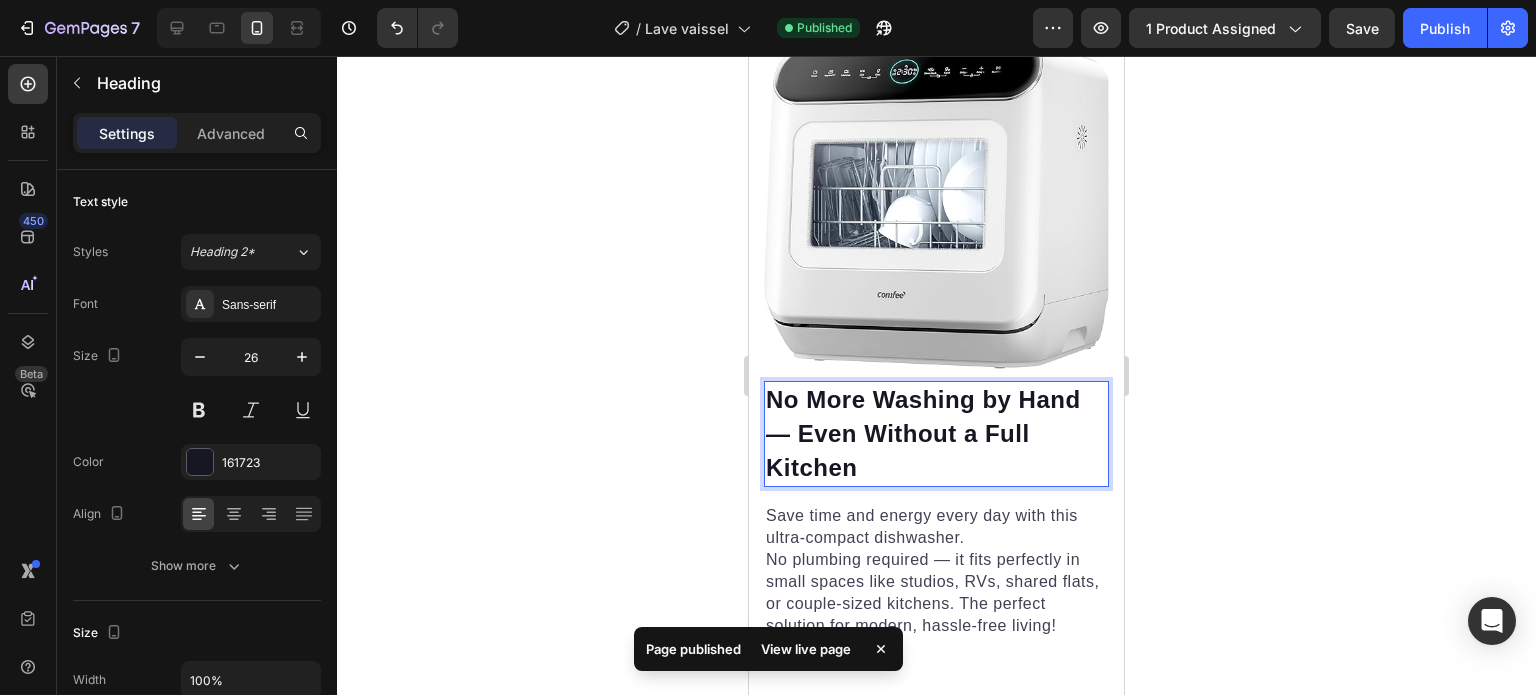 click 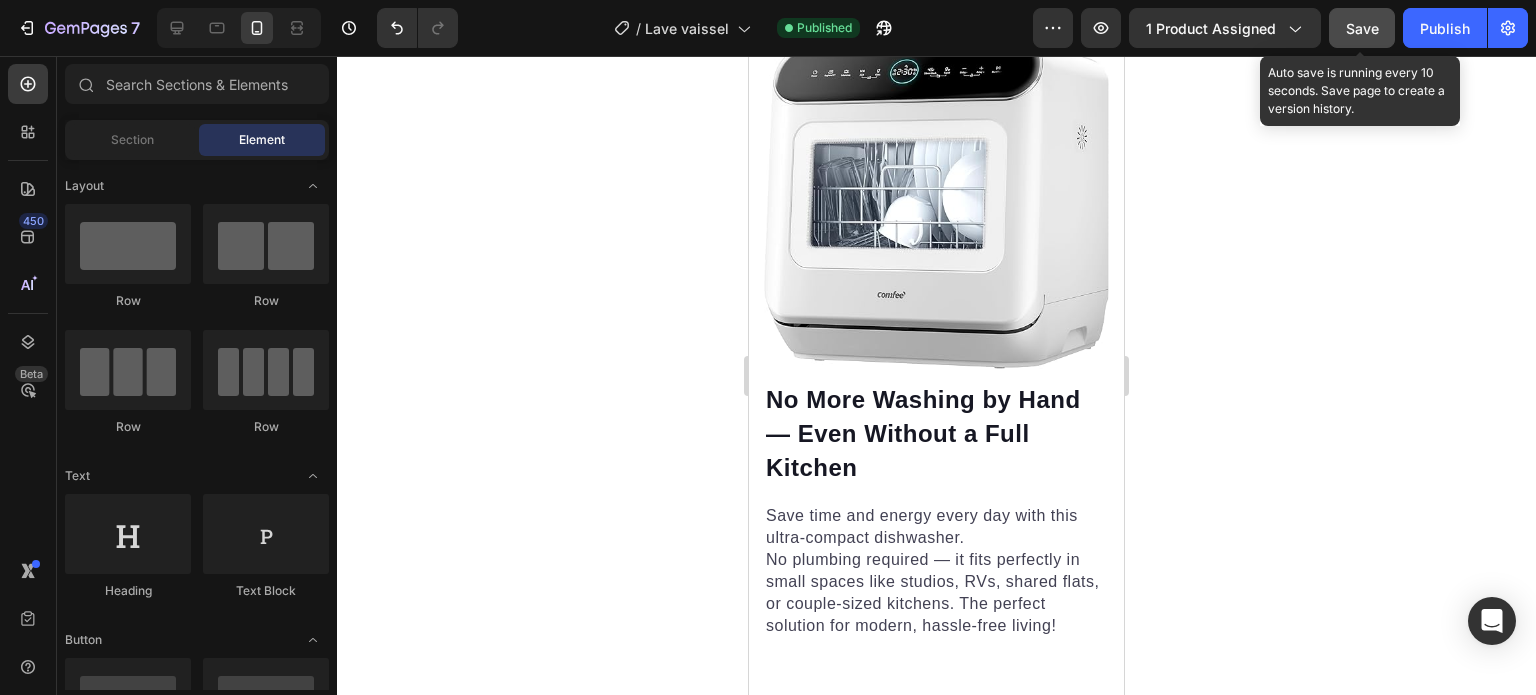 click on "Save" 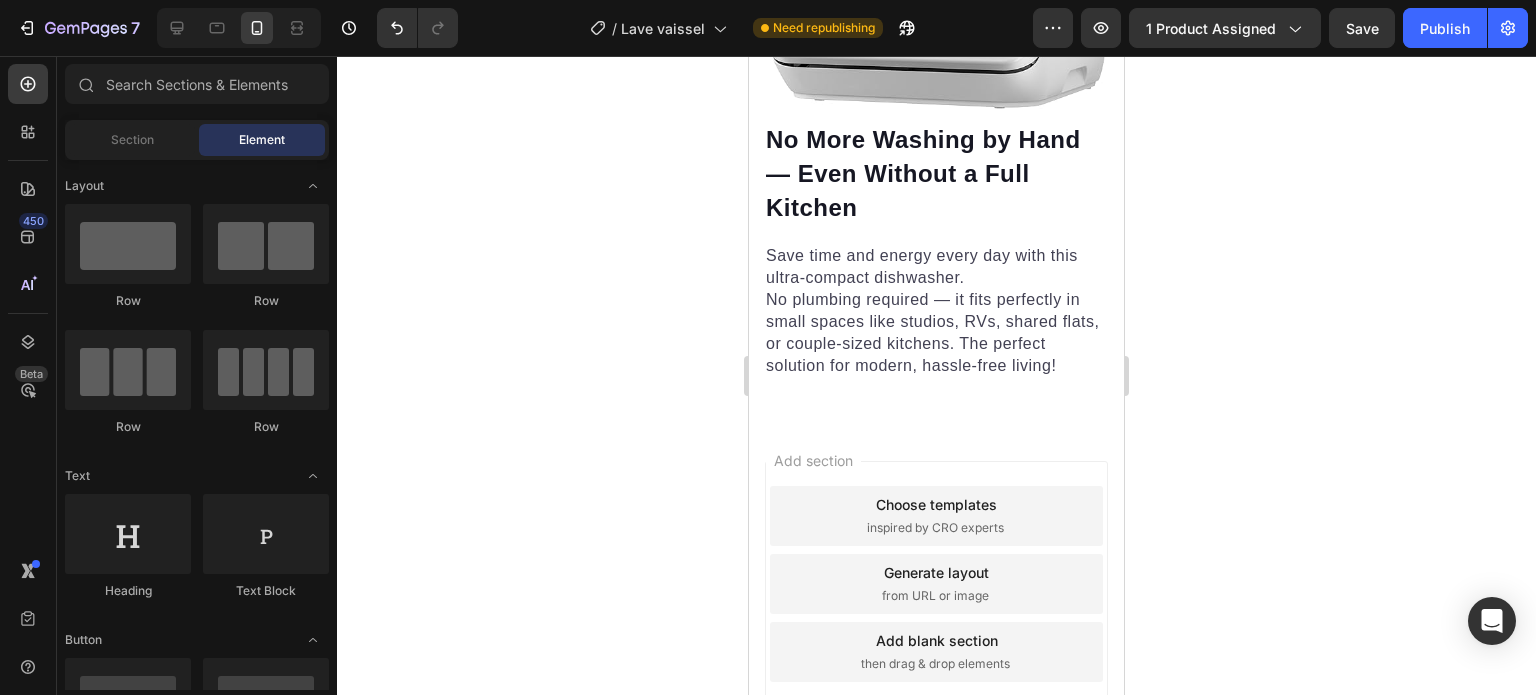 scroll, scrollTop: 1837, scrollLeft: 0, axis: vertical 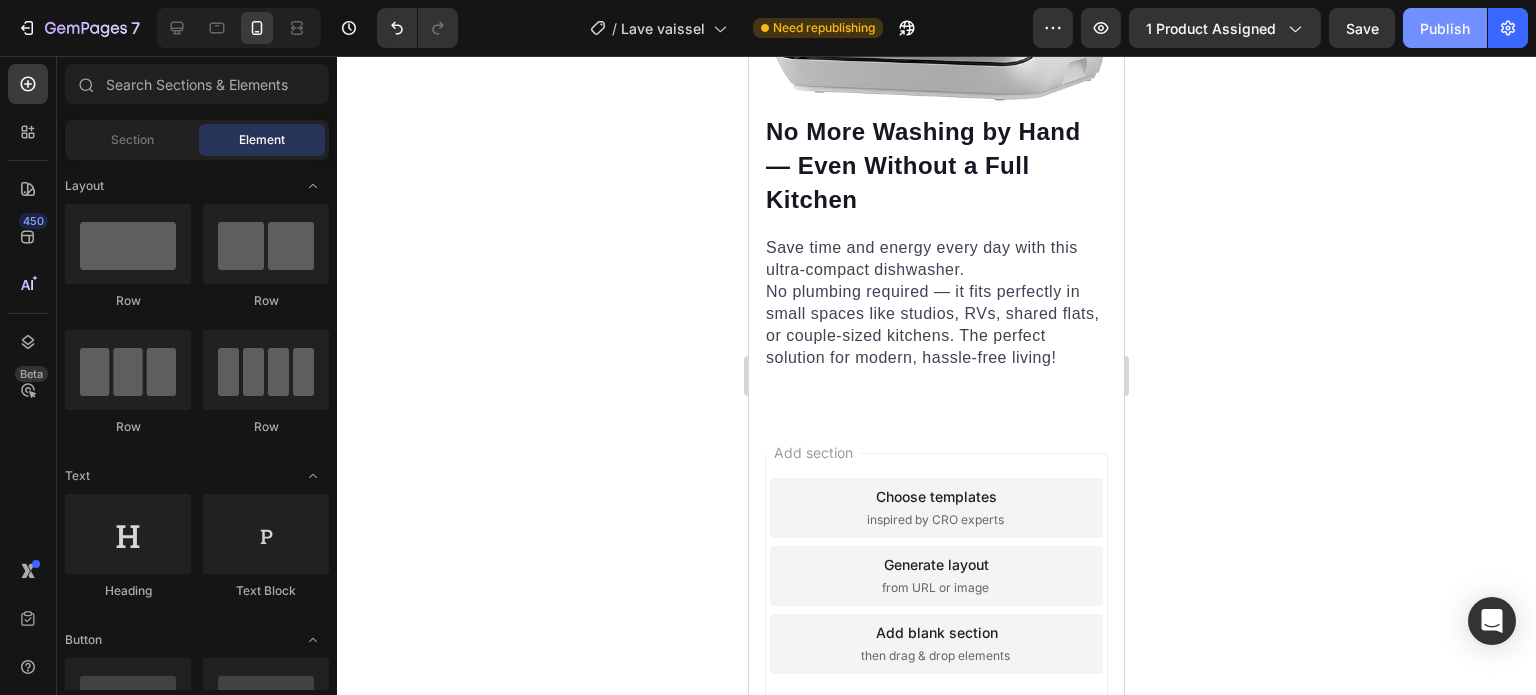 click on "Publish" at bounding box center (1445, 28) 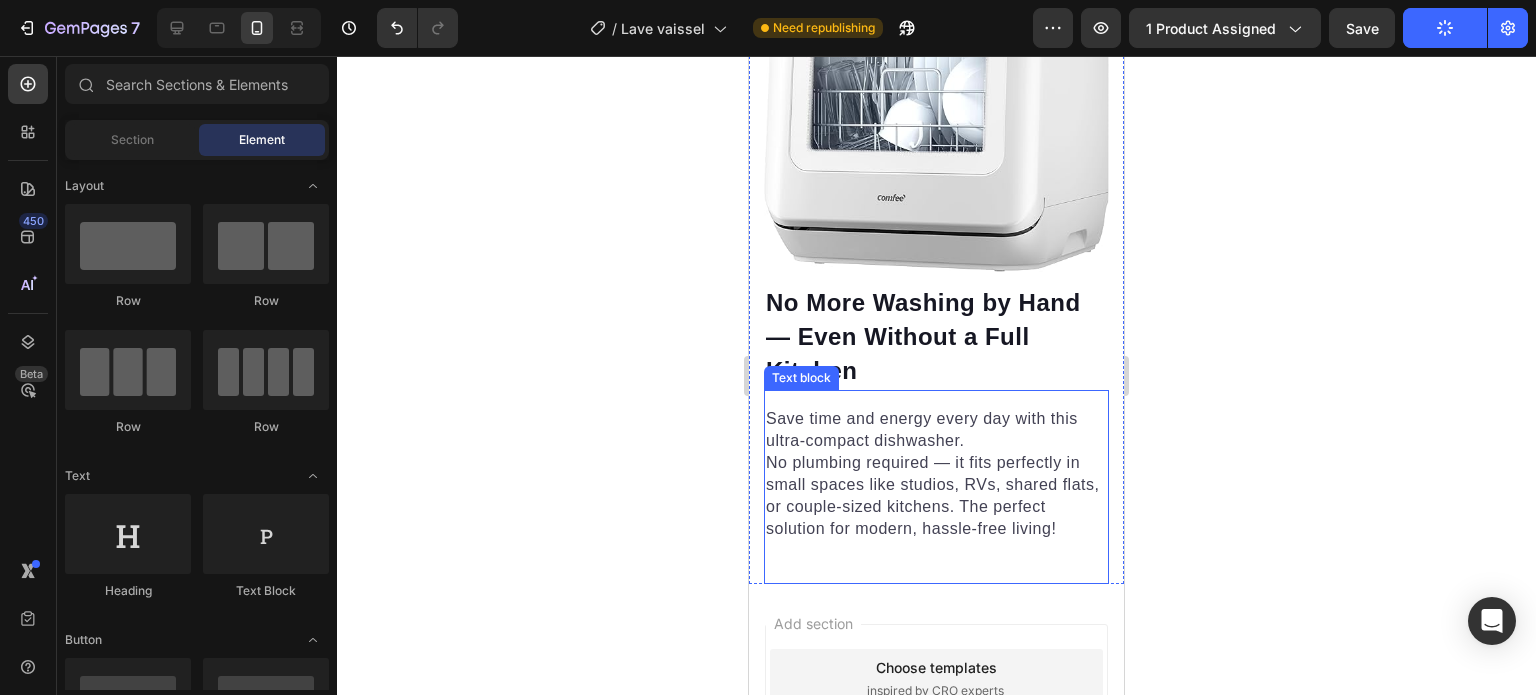 scroll, scrollTop: 1658, scrollLeft: 0, axis: vertical 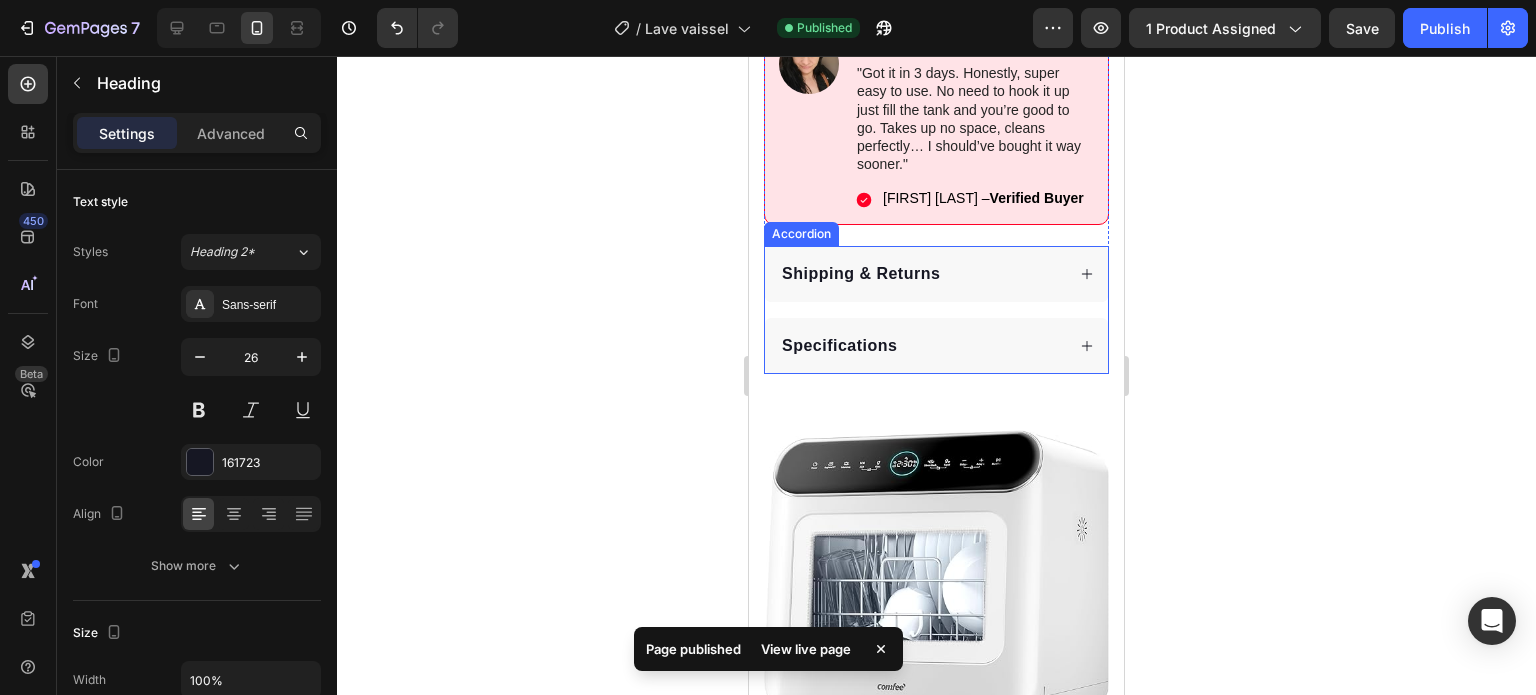 click on "Specifications" at bounding box center [921, 346] 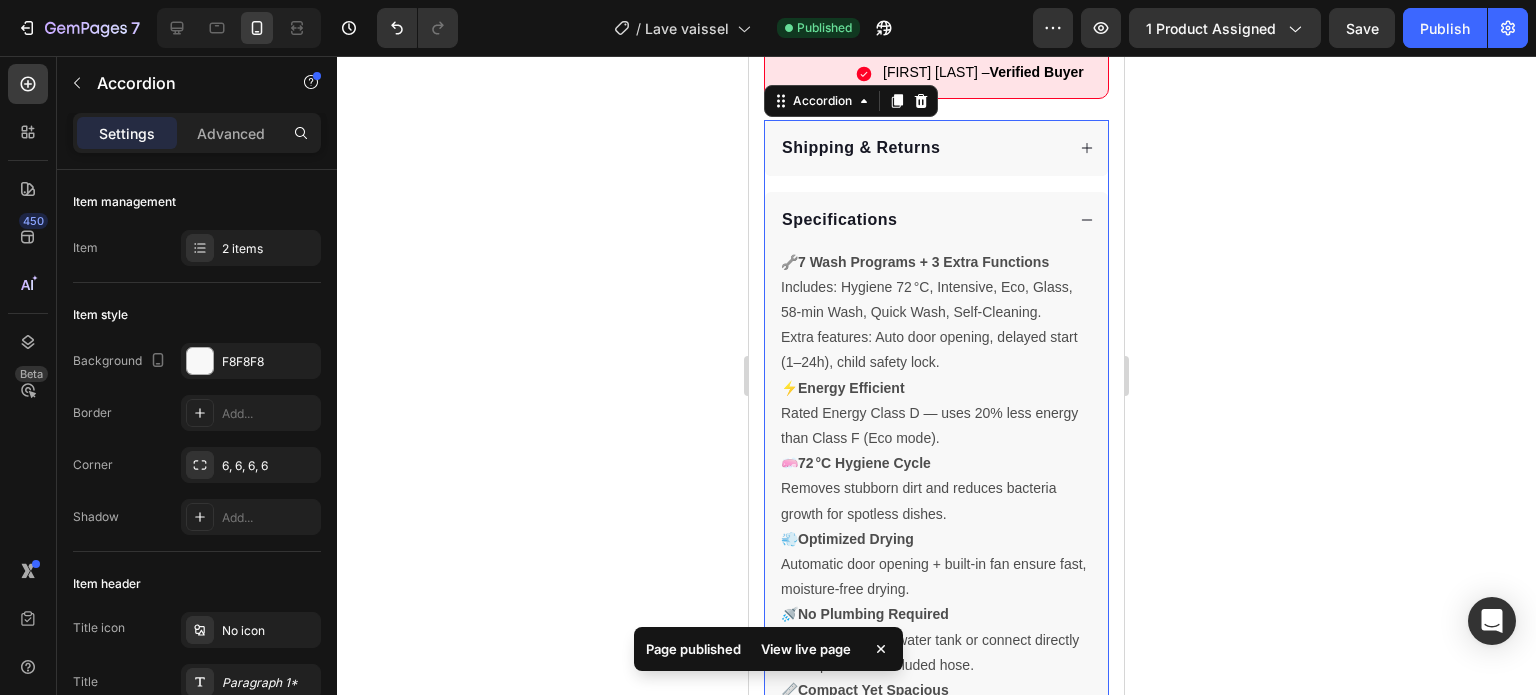 scroll, scrollTop: 1363, scrollLeft: 0, axis: vertical 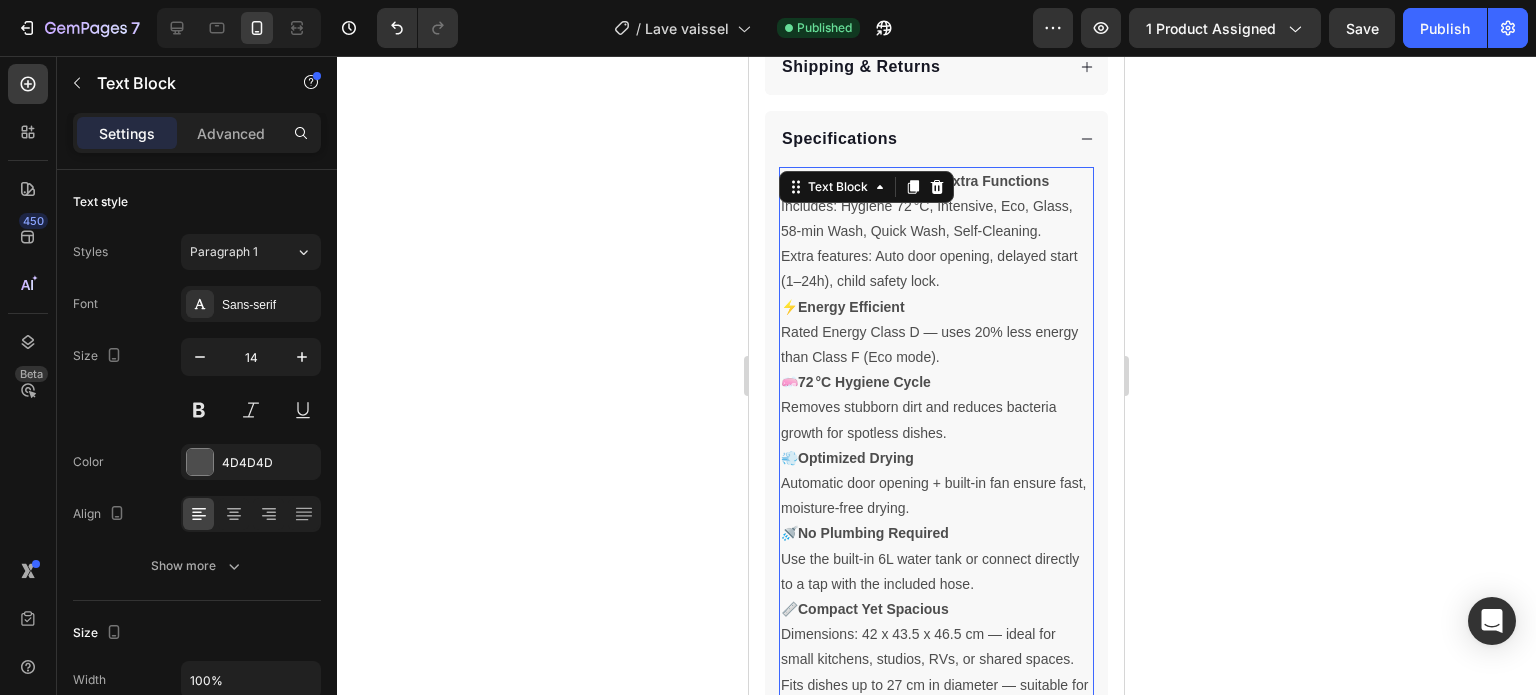 click on "🧼  72 °C Hygiene Cycle Removes stubborn dirt and reduces bacteria growth for spotless dishes." at bounding box center (936, 408) 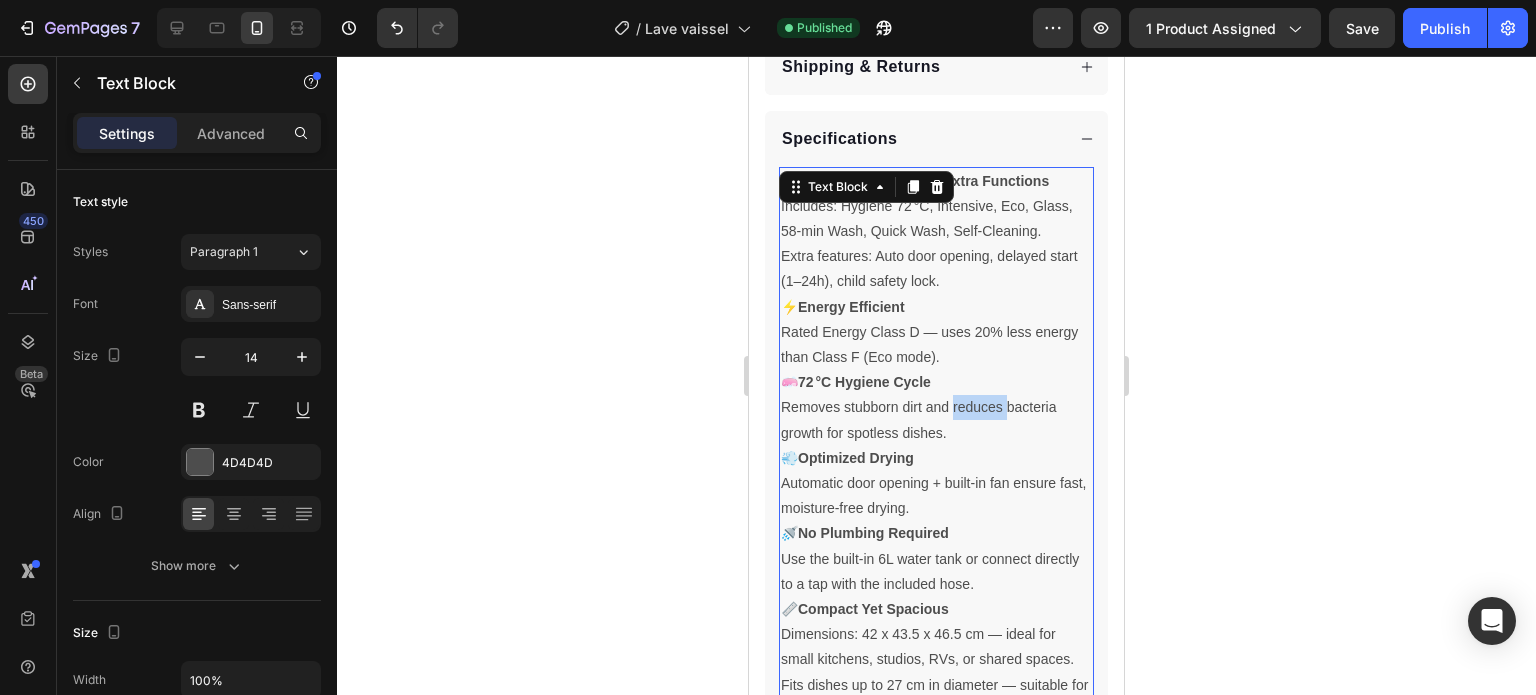click on "🧼  72 °C Hygiene Cycle Removes stubborn dirt and reduces bacteria growth for spotless dishes." at bounding box center [936, 408] 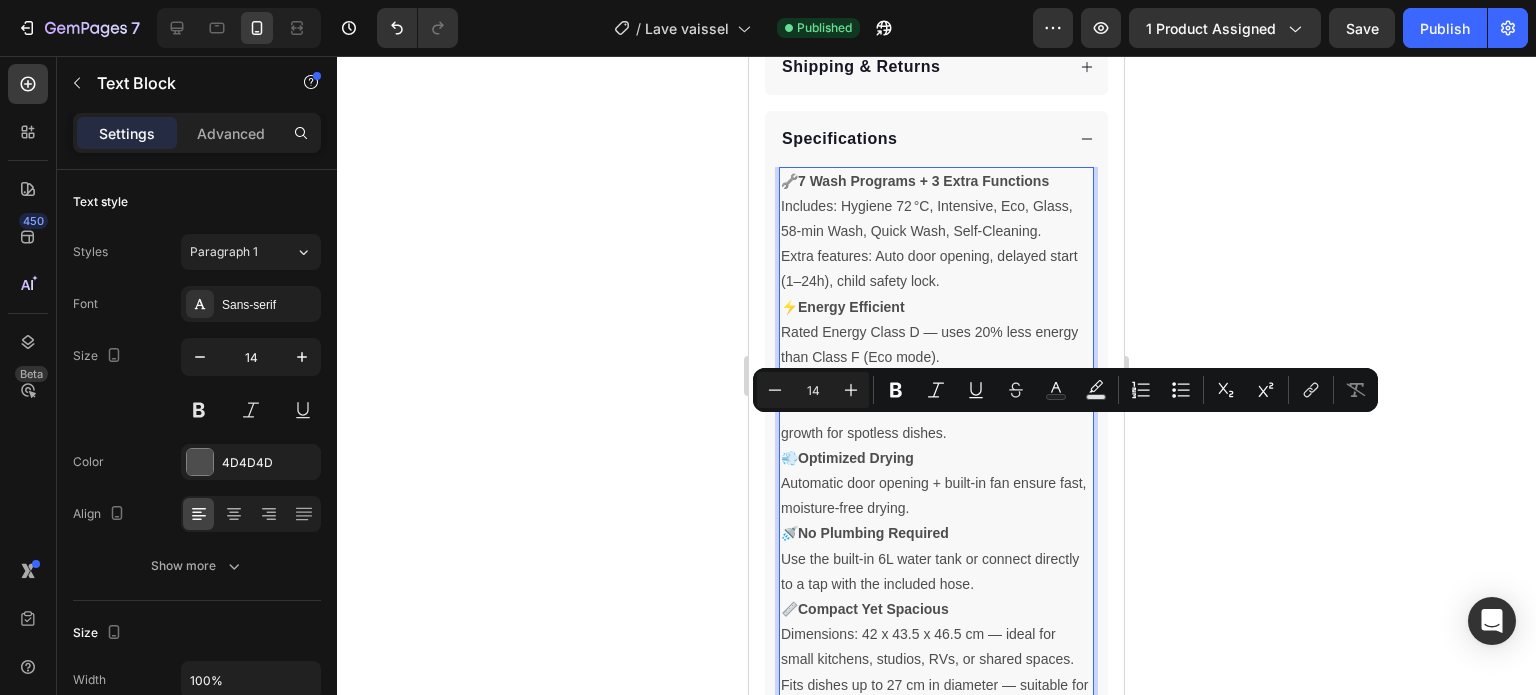 click on "🧼  72 °C Hygiene Cycle Removes stubborn dirt and reduces bacteria growth for spotless dishes." at bounding box center (936, 408) 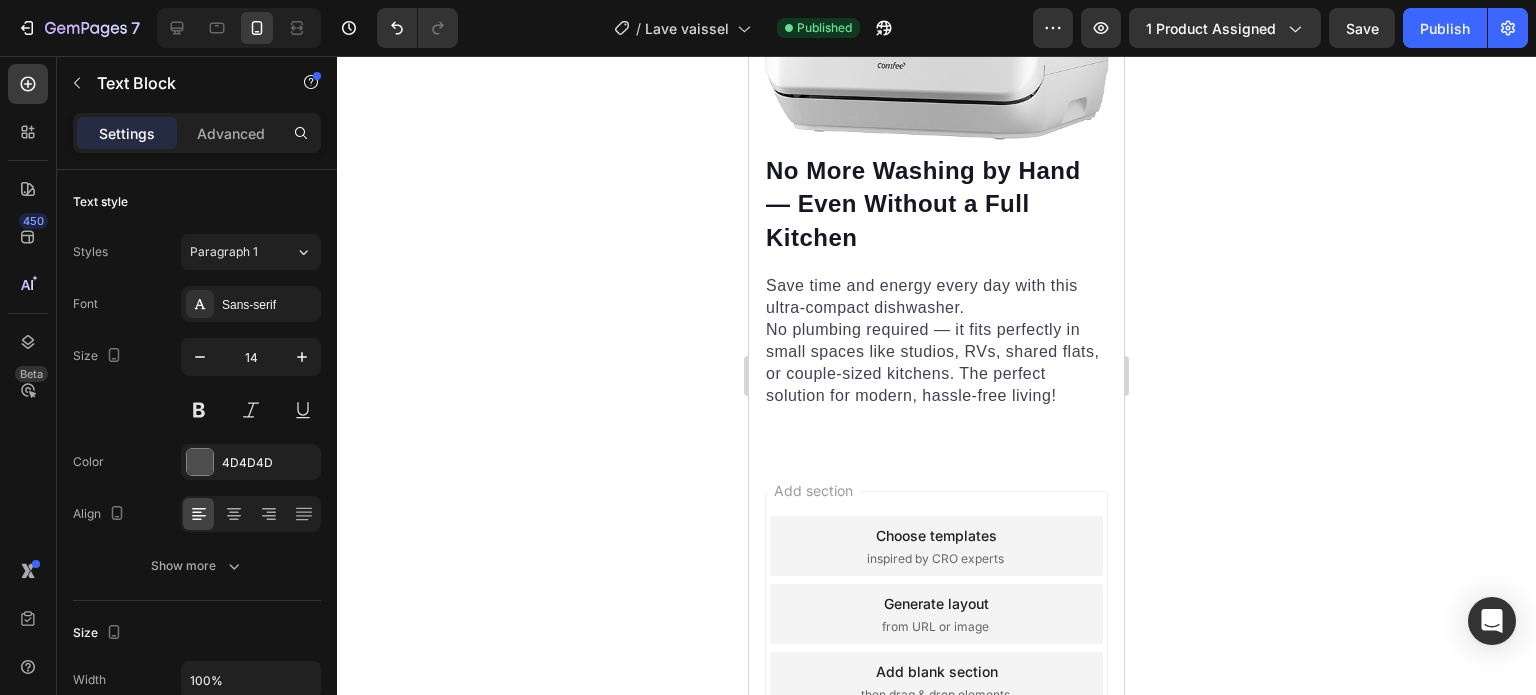 drag, startPoint x: 784, startPoint y: 203, endPoint x: 1083, endPoint y: 585, distance: 485.1031 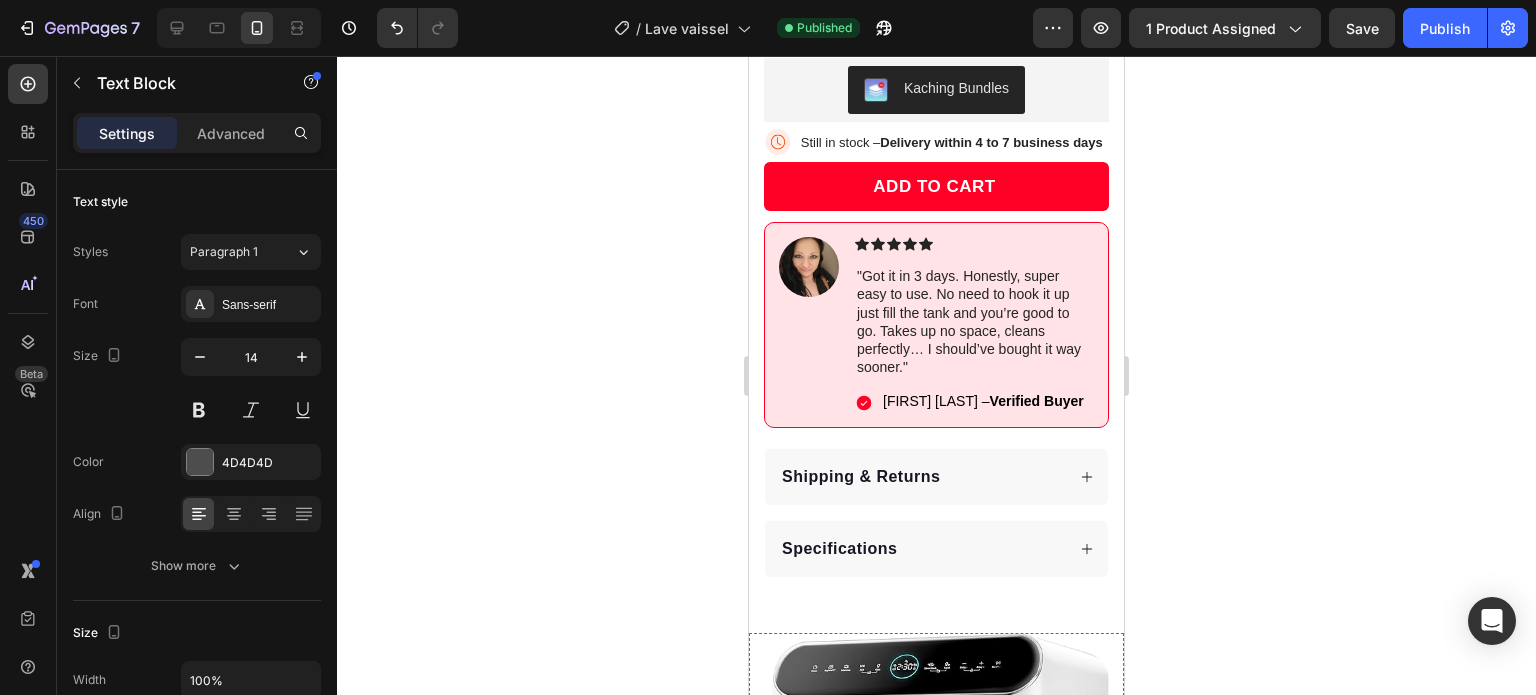 scroll, scrollTop: 966, scrollLeft: 0, axis: vertical 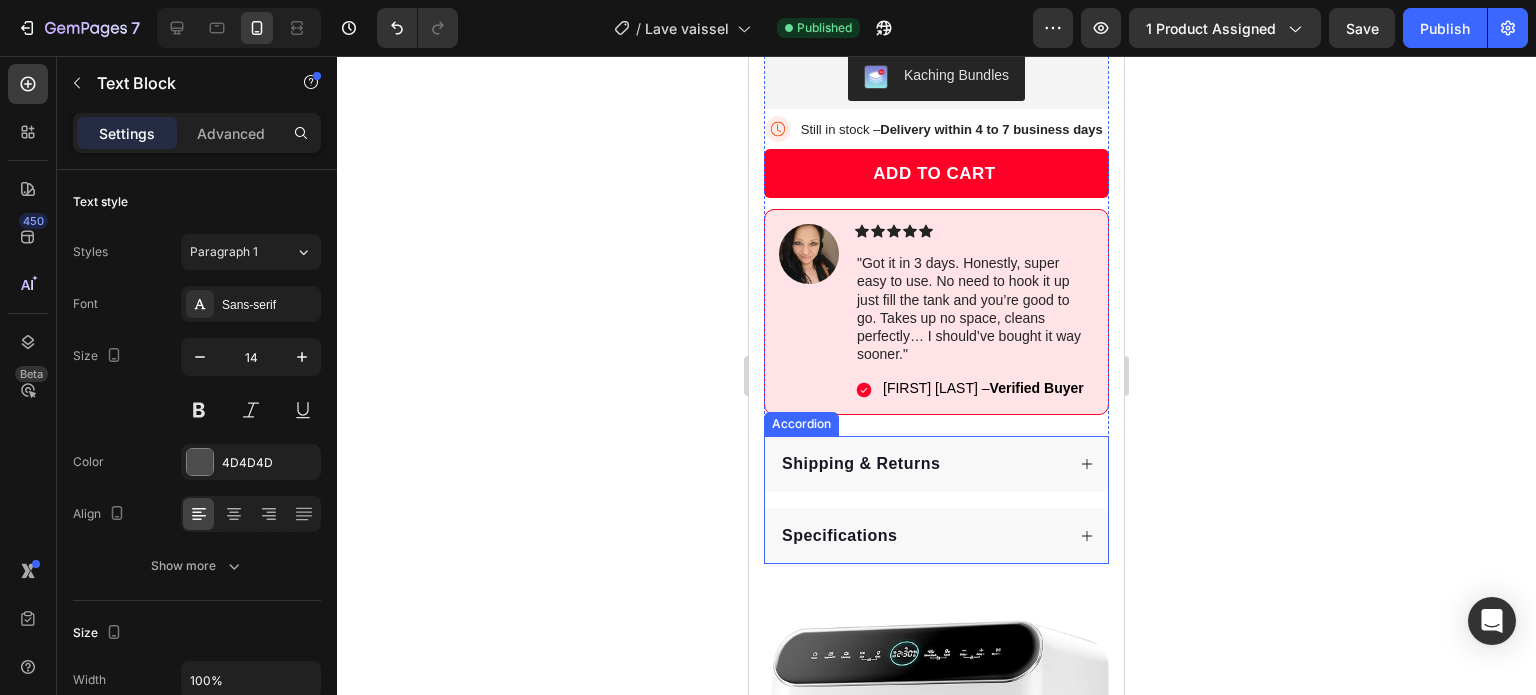 click on "Specifications" at bounding box center (921, 536) 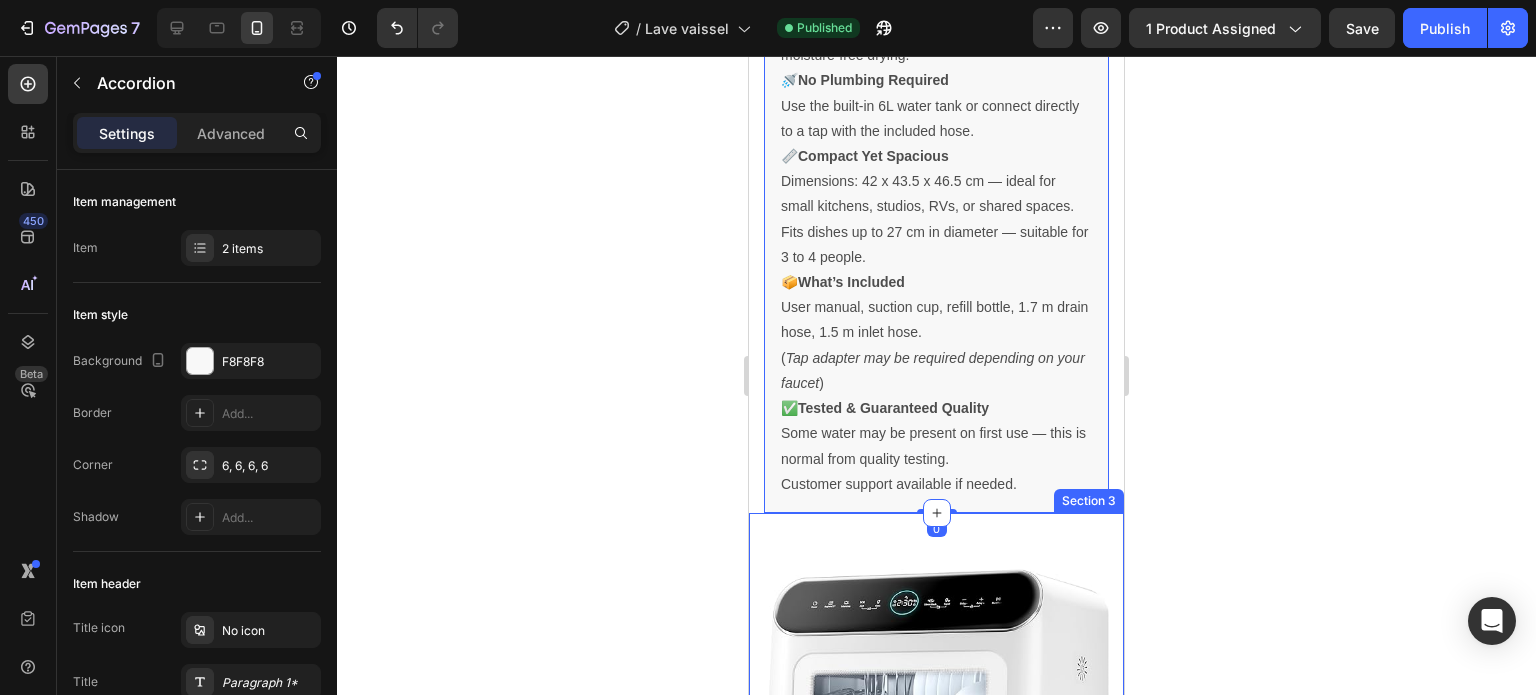 scroll, scrollTop: 1777, scrollLeft: 0, axis: vertical 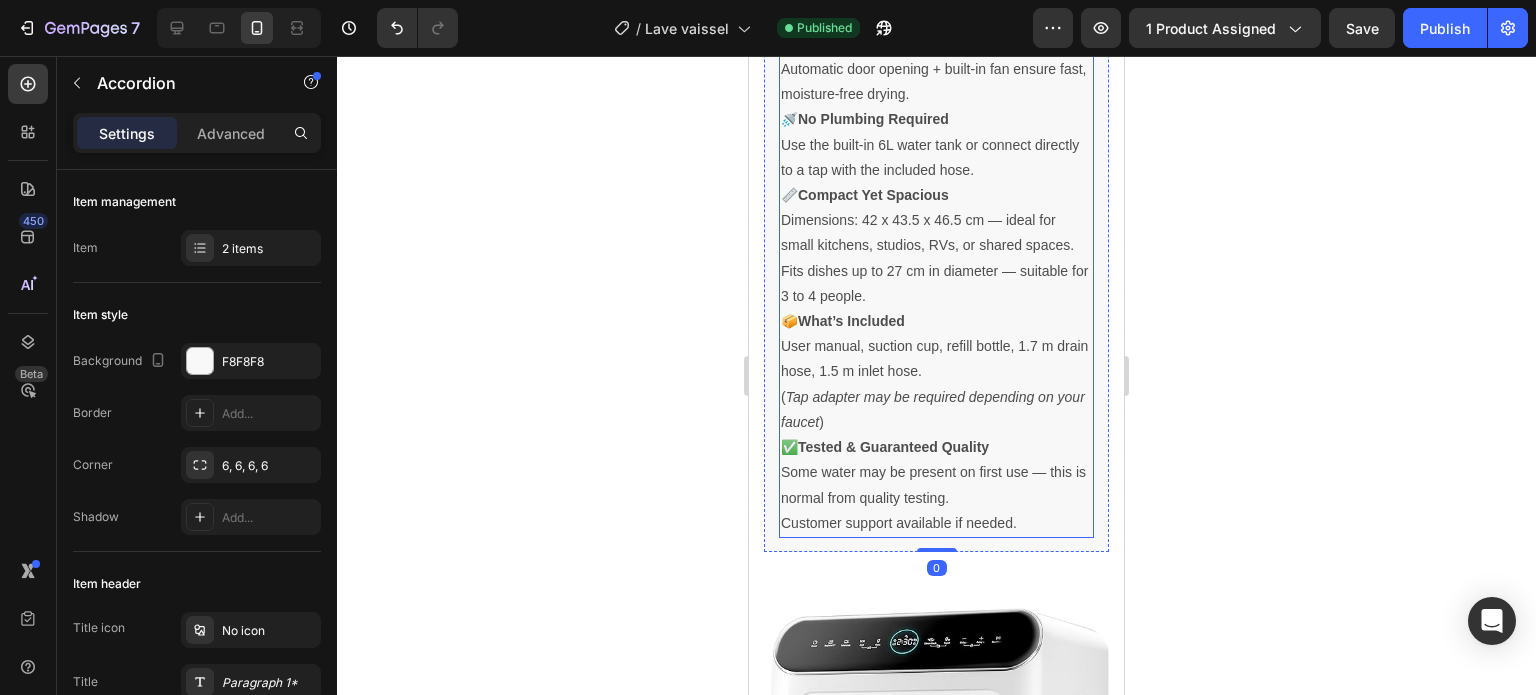 click on "📦  What’s Included User manual, suction cup, refill bottle, 1.7 m drain hose, 1.5 m inlet hose. ( Tap adapter may be required depending on your faucet )" at bounding box center (936, 372) 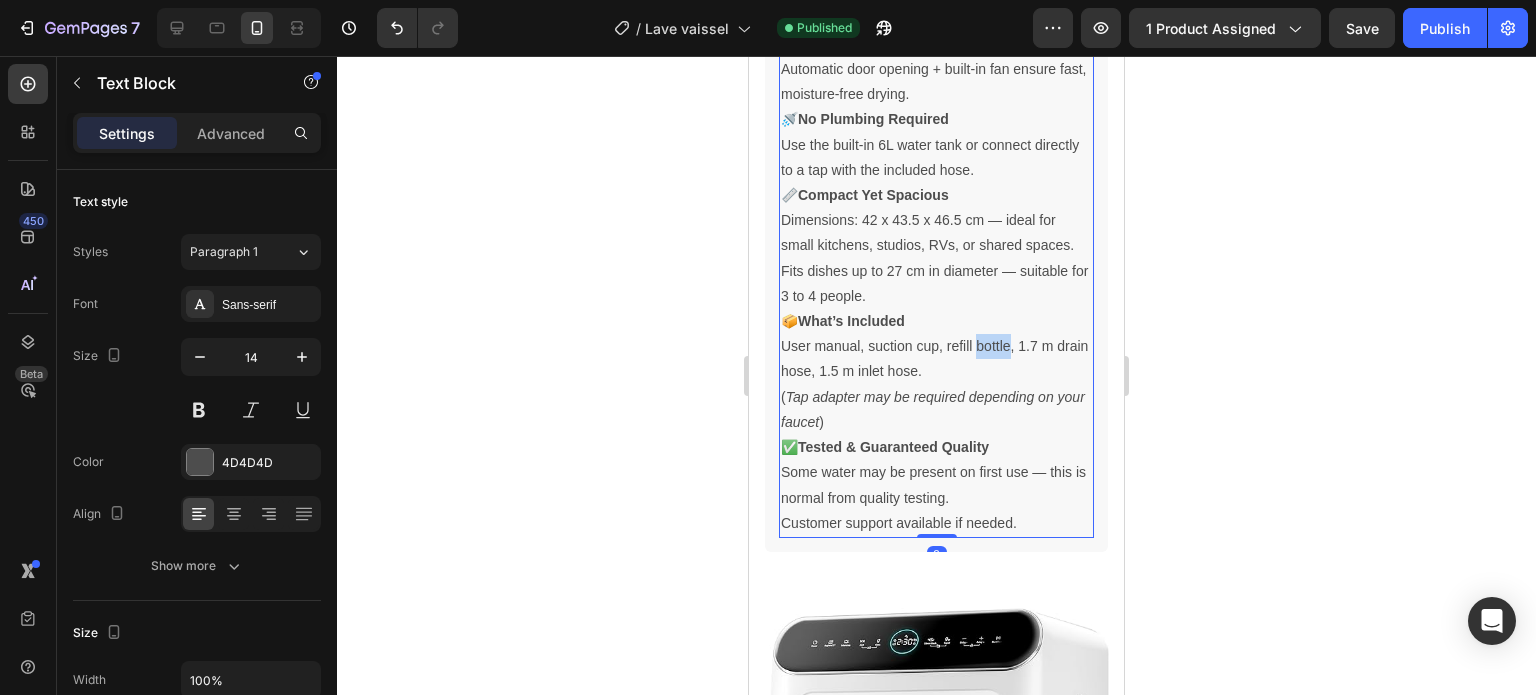 click on "📦  What’s Included User manual, suction cup, refill bottle, 1.7 m drain hose, 1.5 m inlet hose. ( Tap adapter may be required depending on your faucet )" at bounding box center (936, 372) 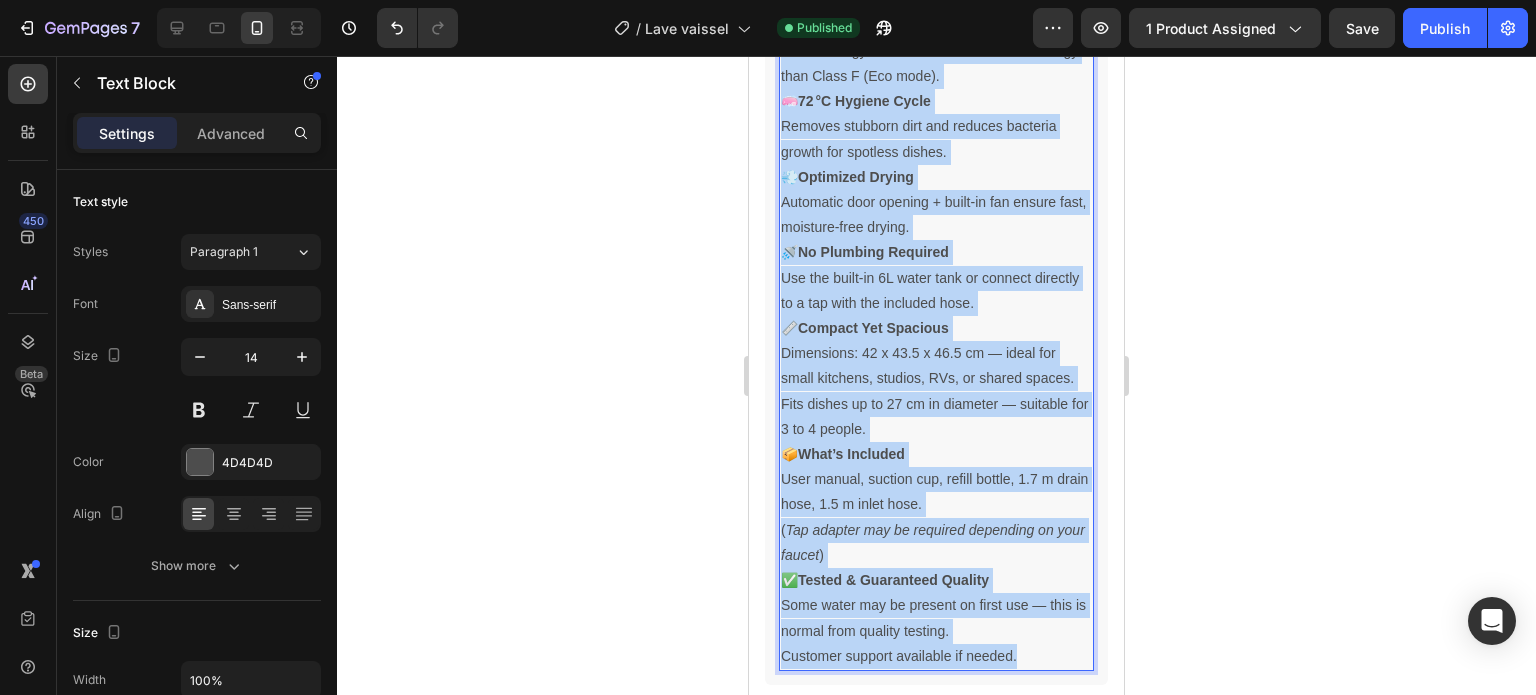 scroll, scrollTop: 1428, scrollLeft: 0, axis: vertical 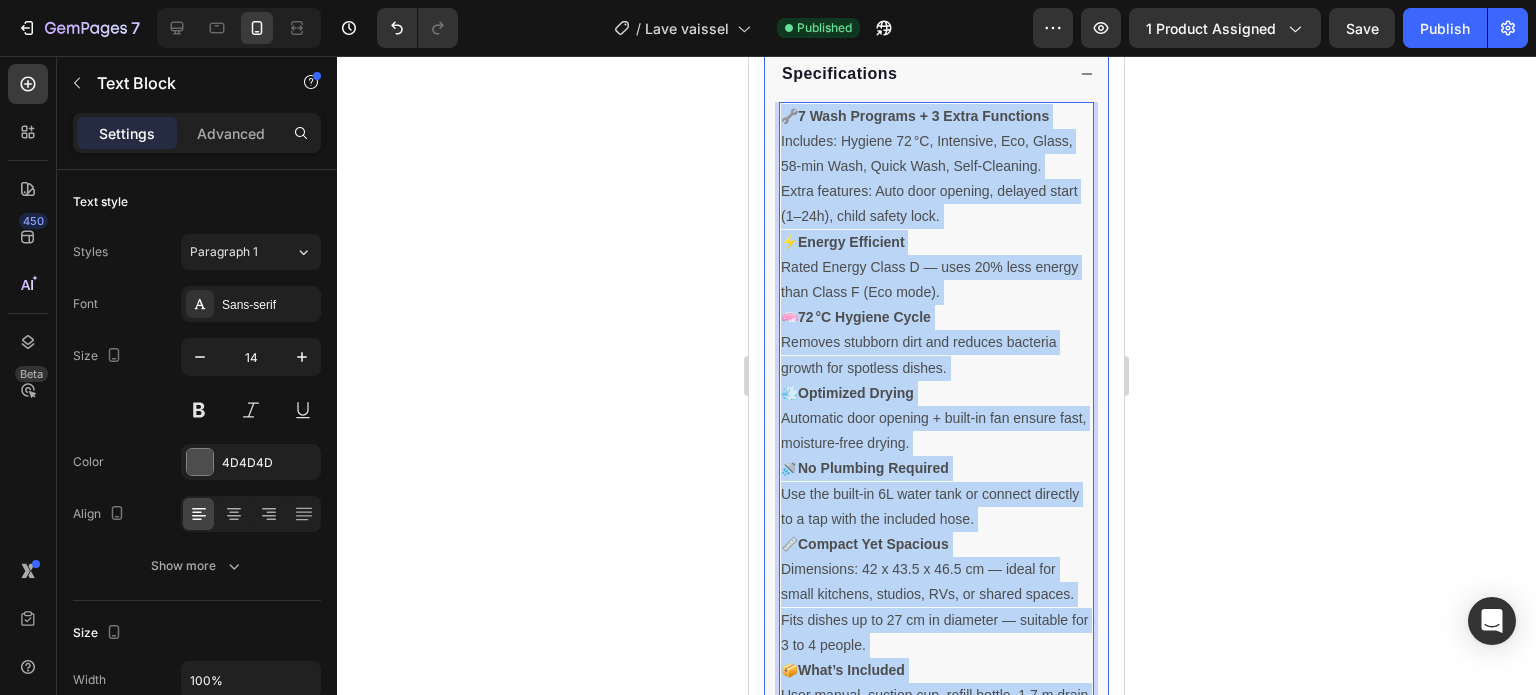 drag, startPoint x: 1033, startPoint y: 548, endPoint x: 774, endPoint y: 95, distance: 521.81415 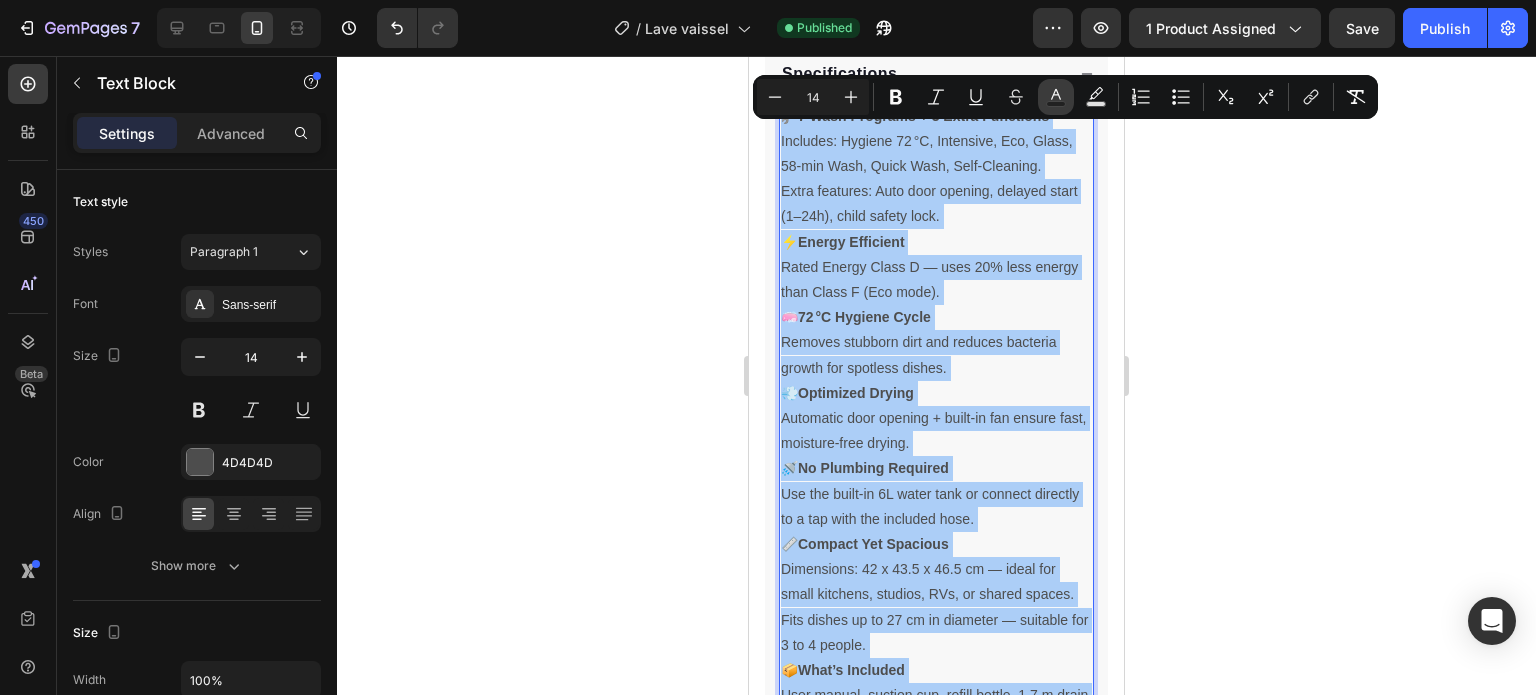click 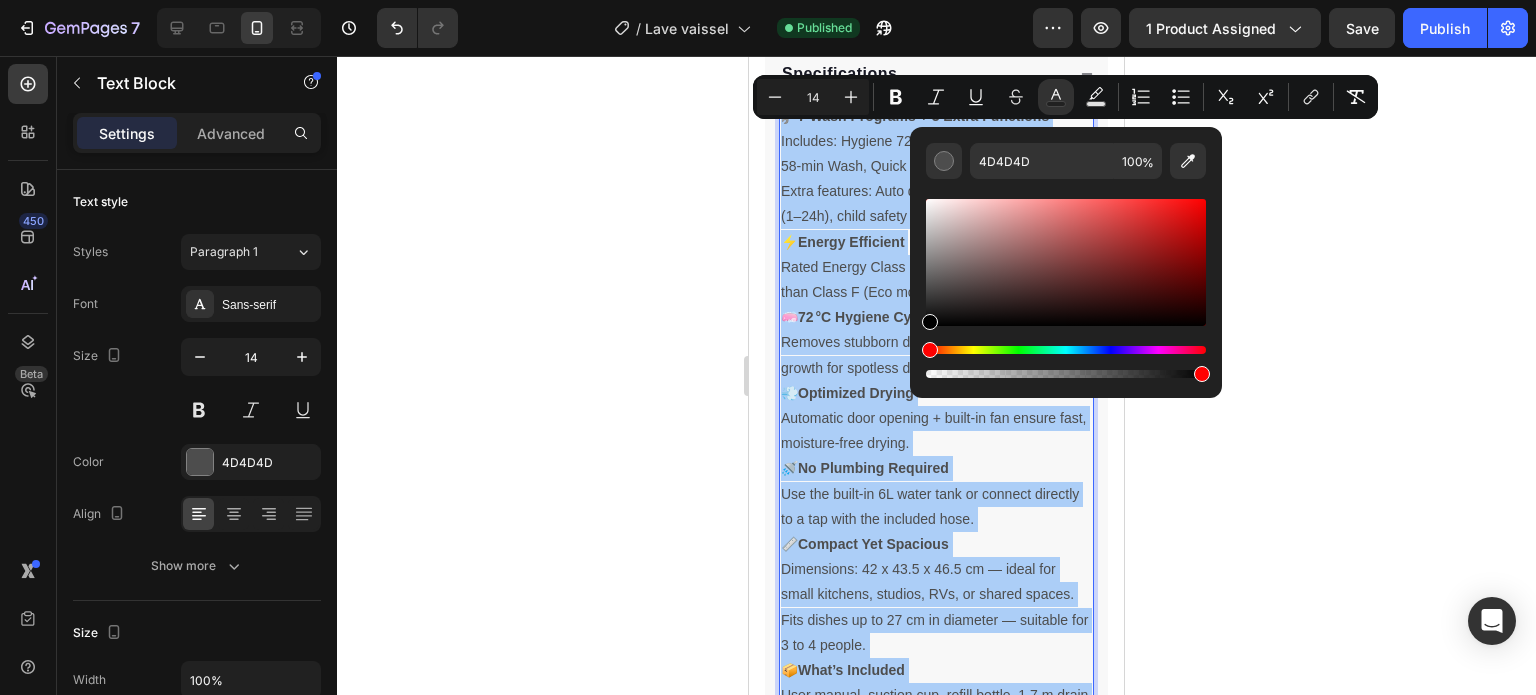 drag, startPoint x: 1708, startPoint y: 339, endPoint x: 858, endPoint y: 397, distance: 851.9765 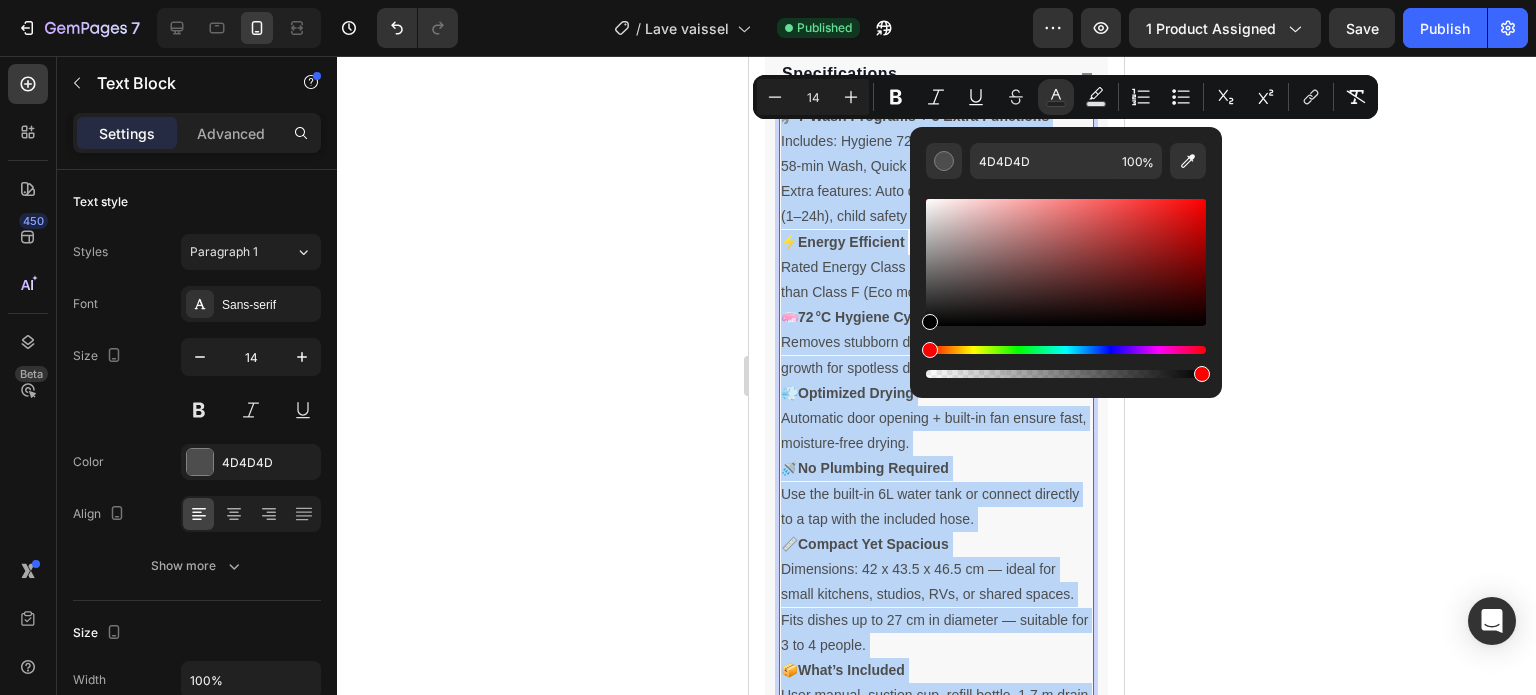 type on "000000" 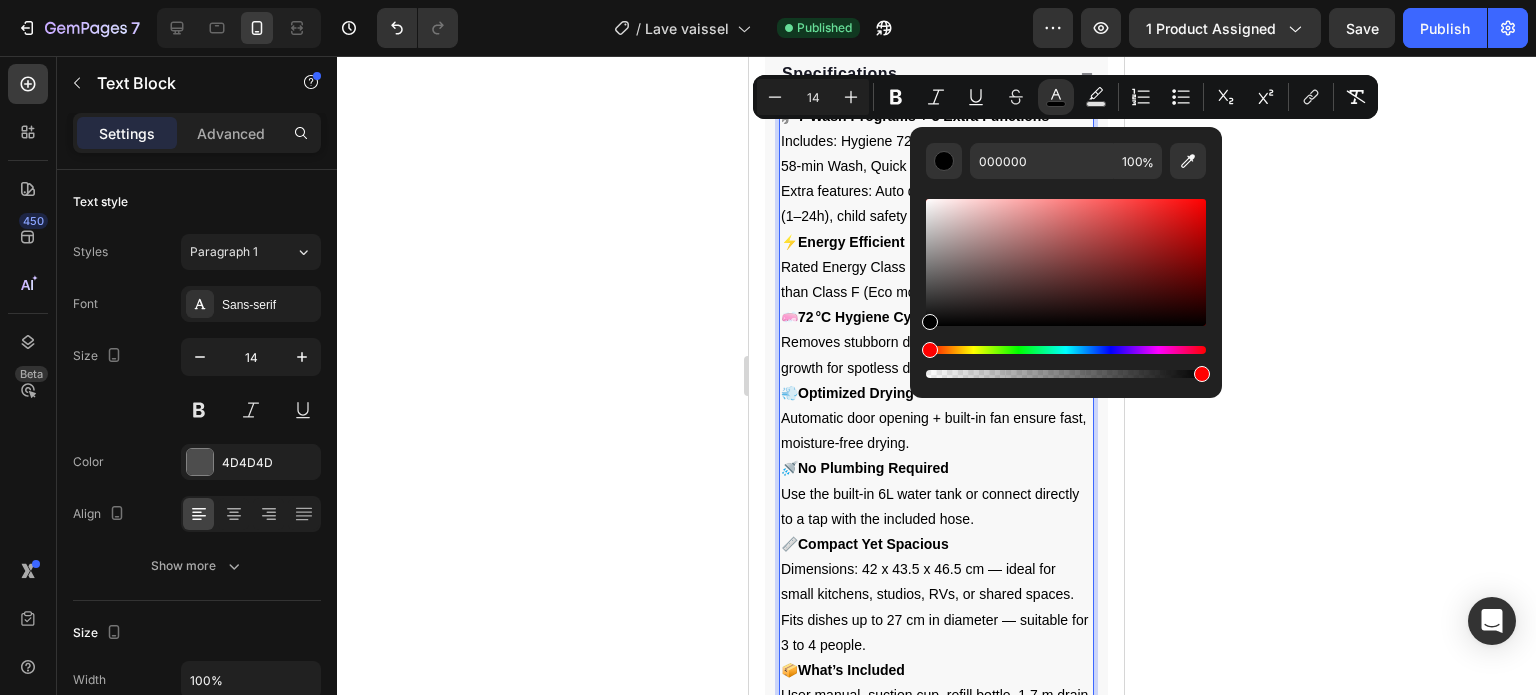 click 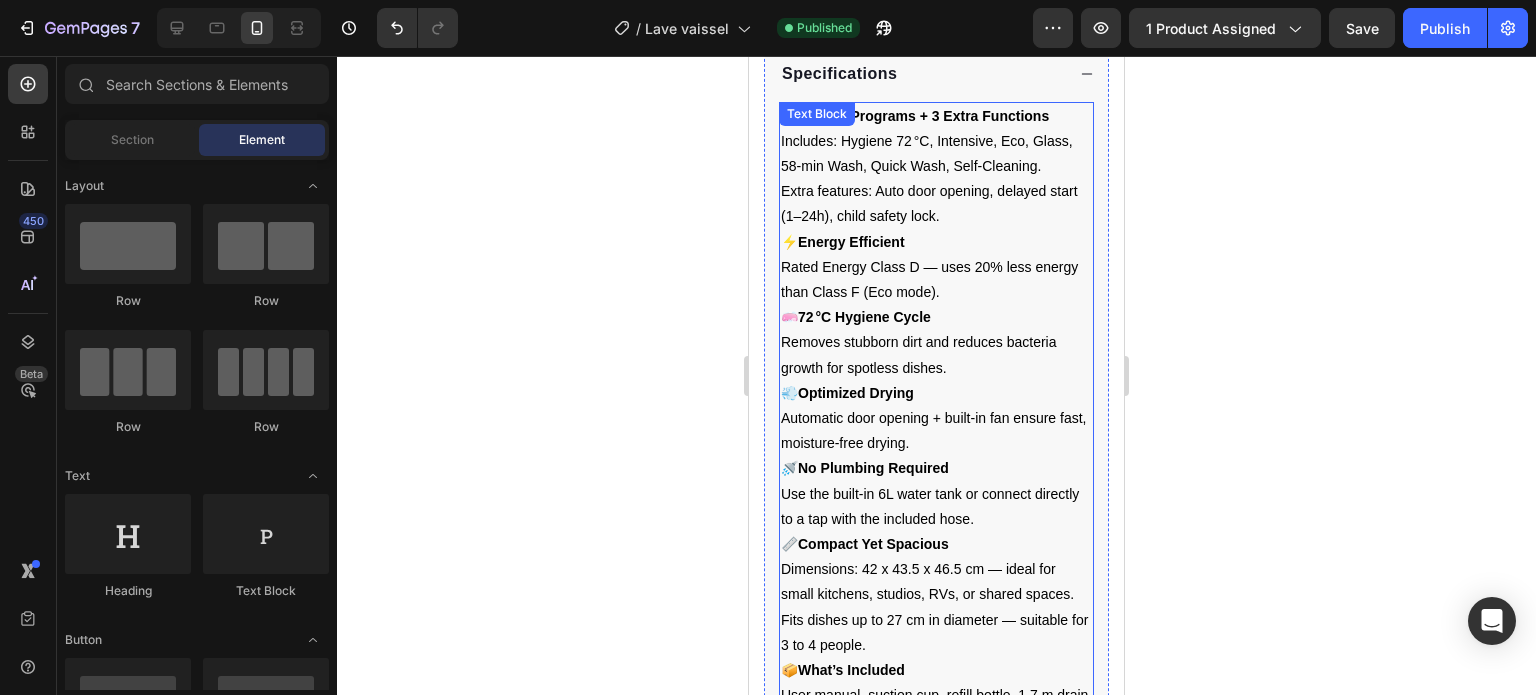 click on "Rated Energy Class D — uses 20% less energy than Class F (Eco mode)." at bounding box center (929, 279) 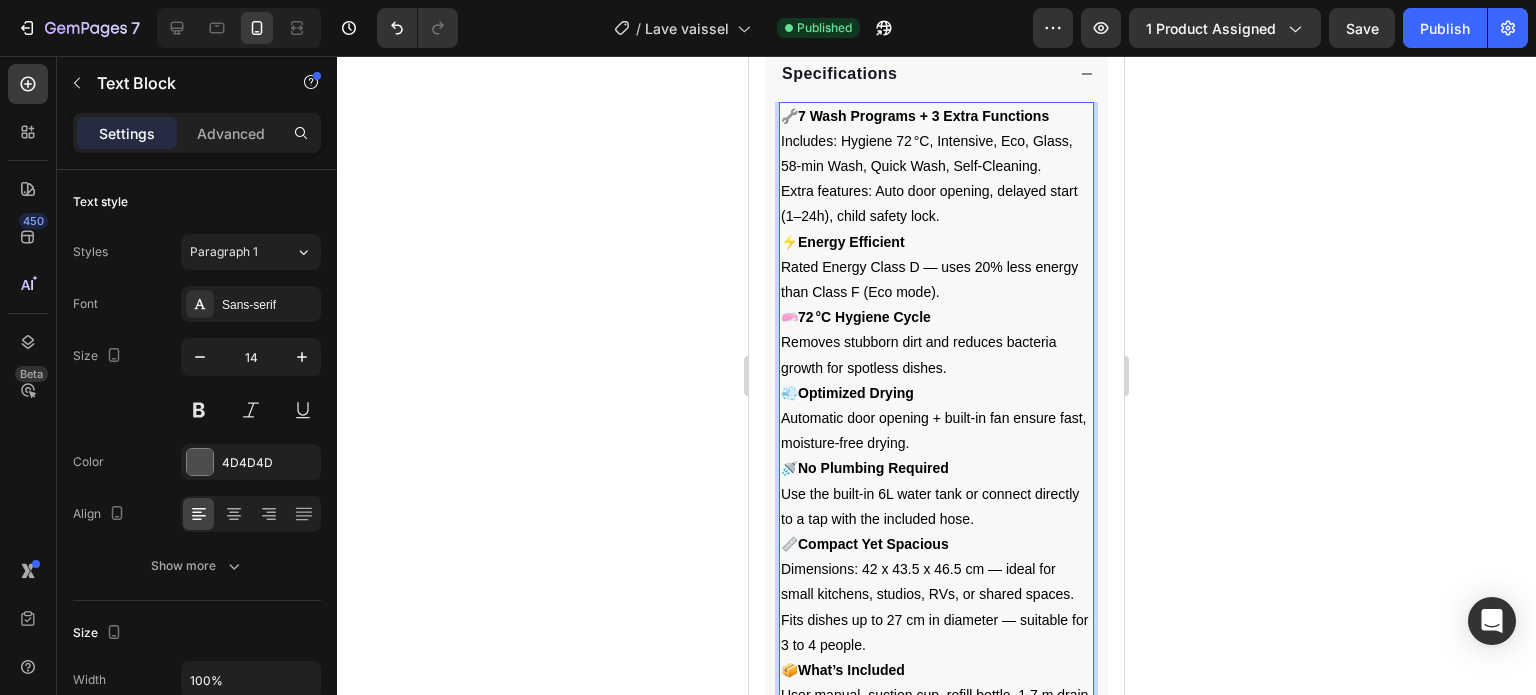 click on "🧼  72 °C Hygiene Cycle Removes stubborn dirt and reduces bacteria growth for spotless dishes." at bounding box center [936, 343] 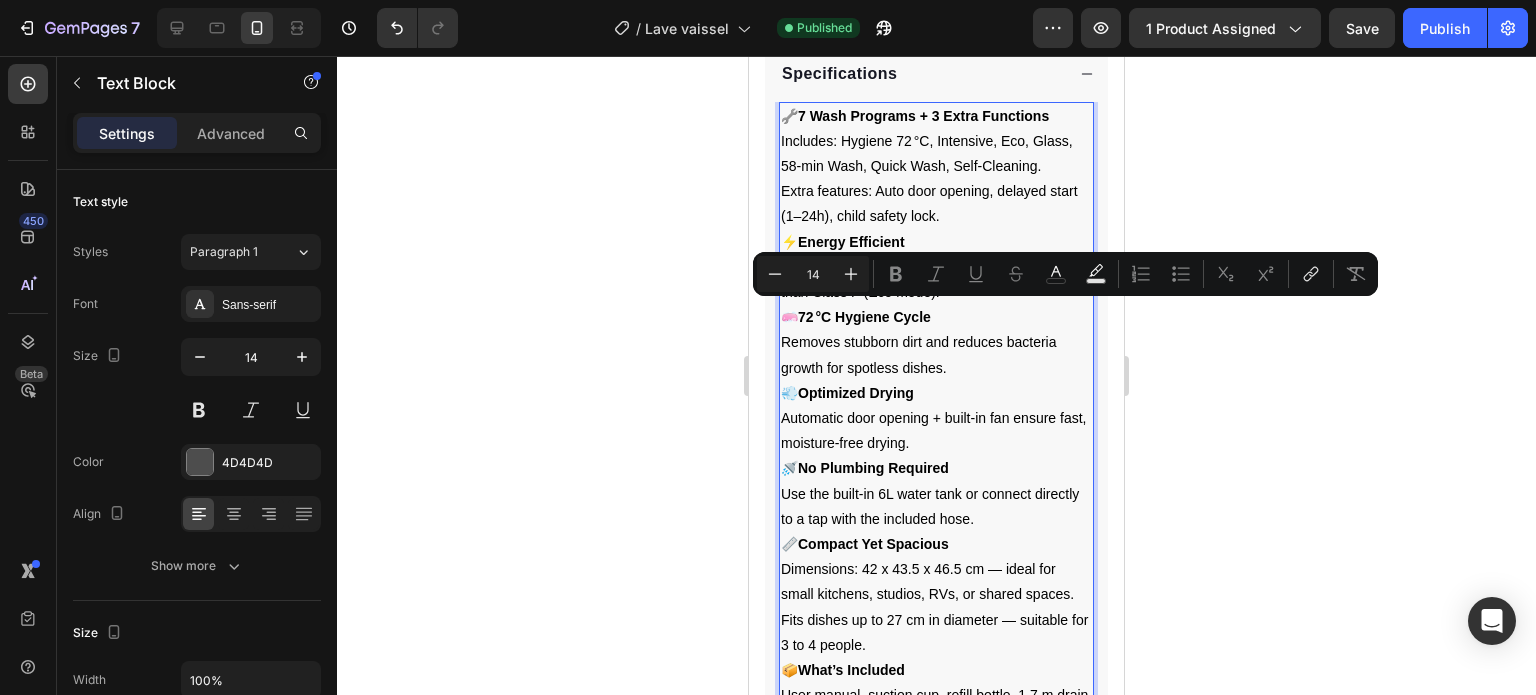 click on "7  Version history  /  Lave vaissel Published Preview 1 product assigned  Save   Publish" 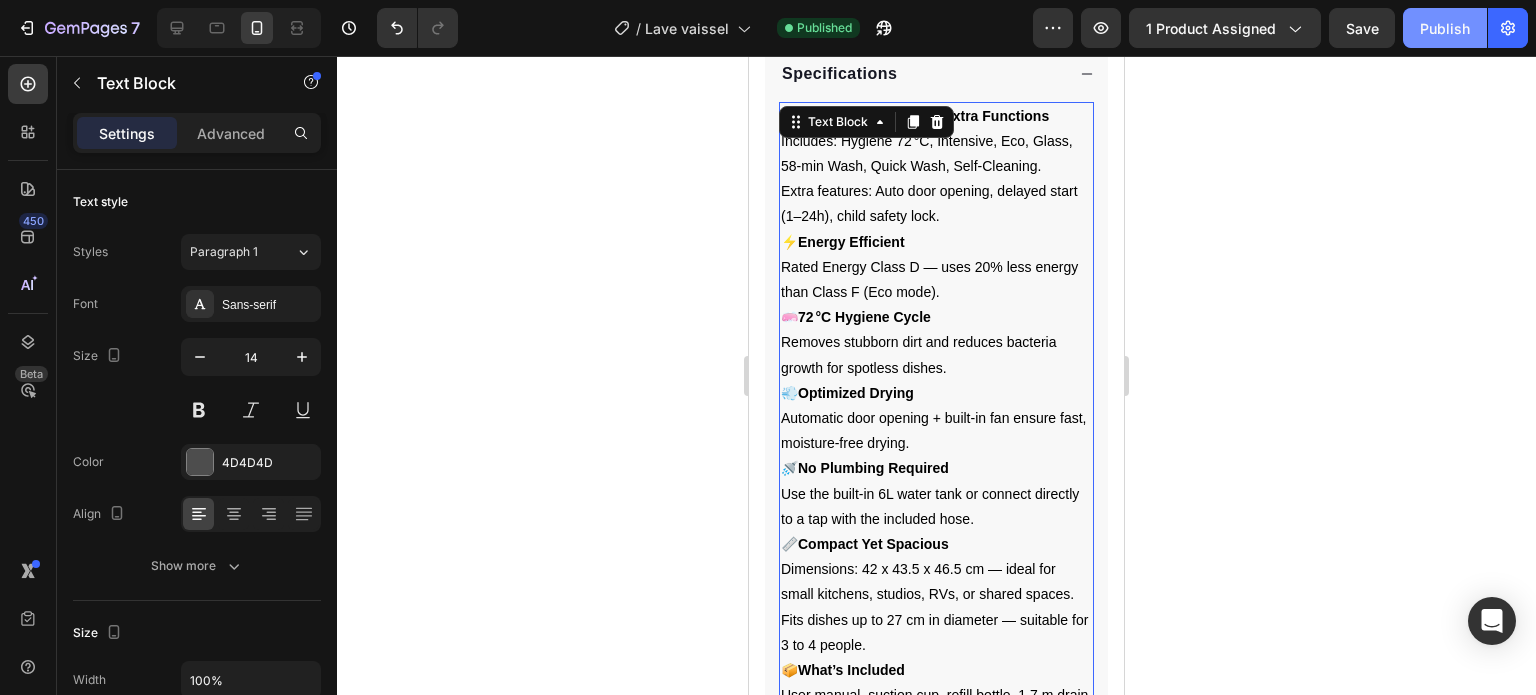click on "Publish" at bounding box center (1445, 28) 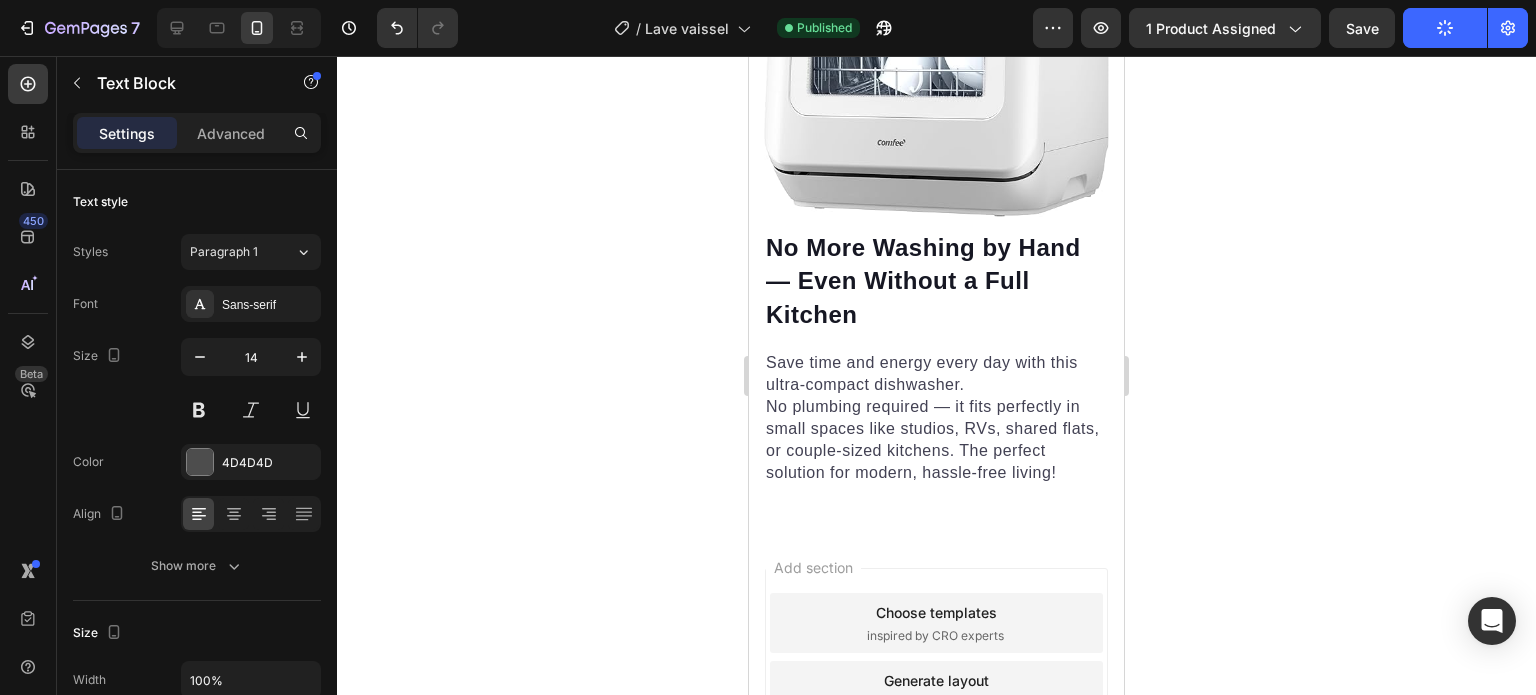 scroll, scrollTop: 2449, scrollLeft: 0, axis: vertical 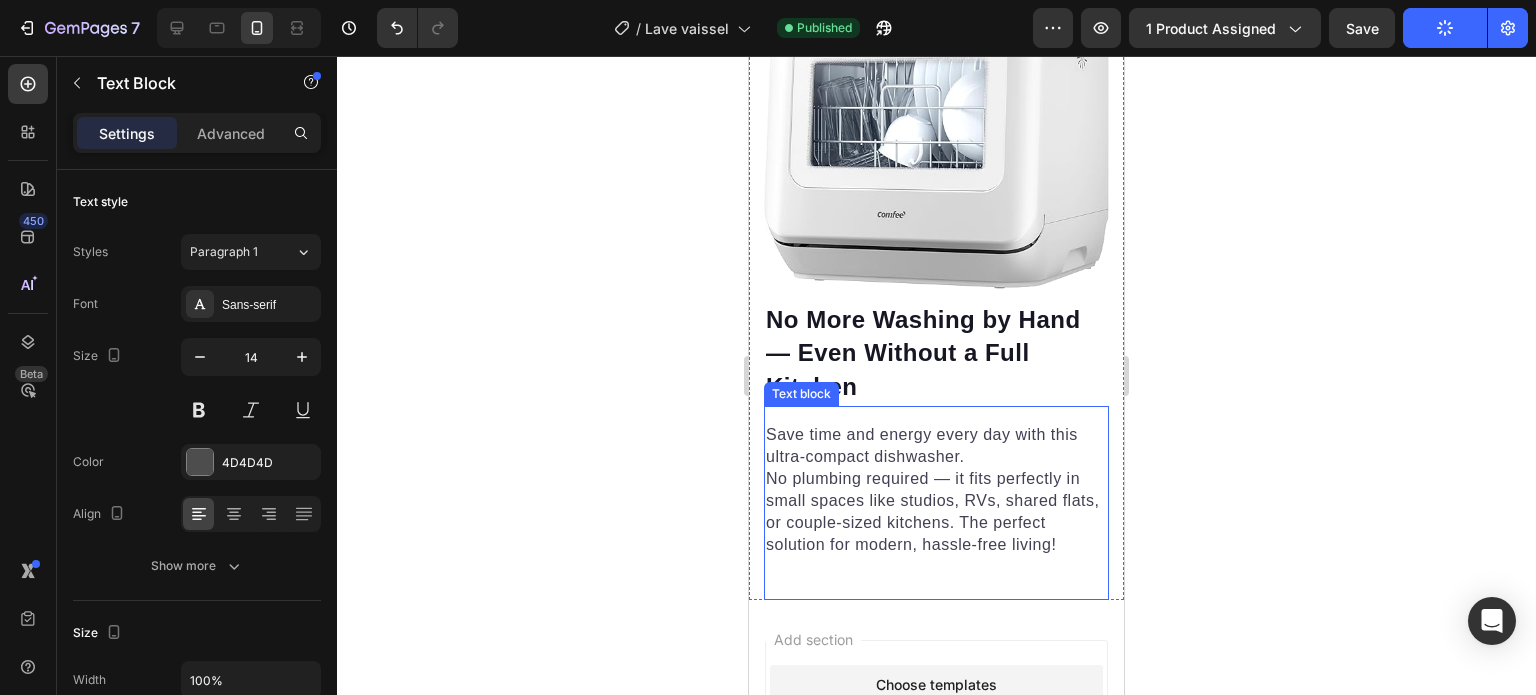click on "Save time and energy every day with this ultra-compact dishwasher. No plumbing required — it fits perfectly in small spaces like studios, RVs, shared flats, or couple-sized kitchens. The perfect solution for modern, hassle-free living!" at bounding box center (936, 490) 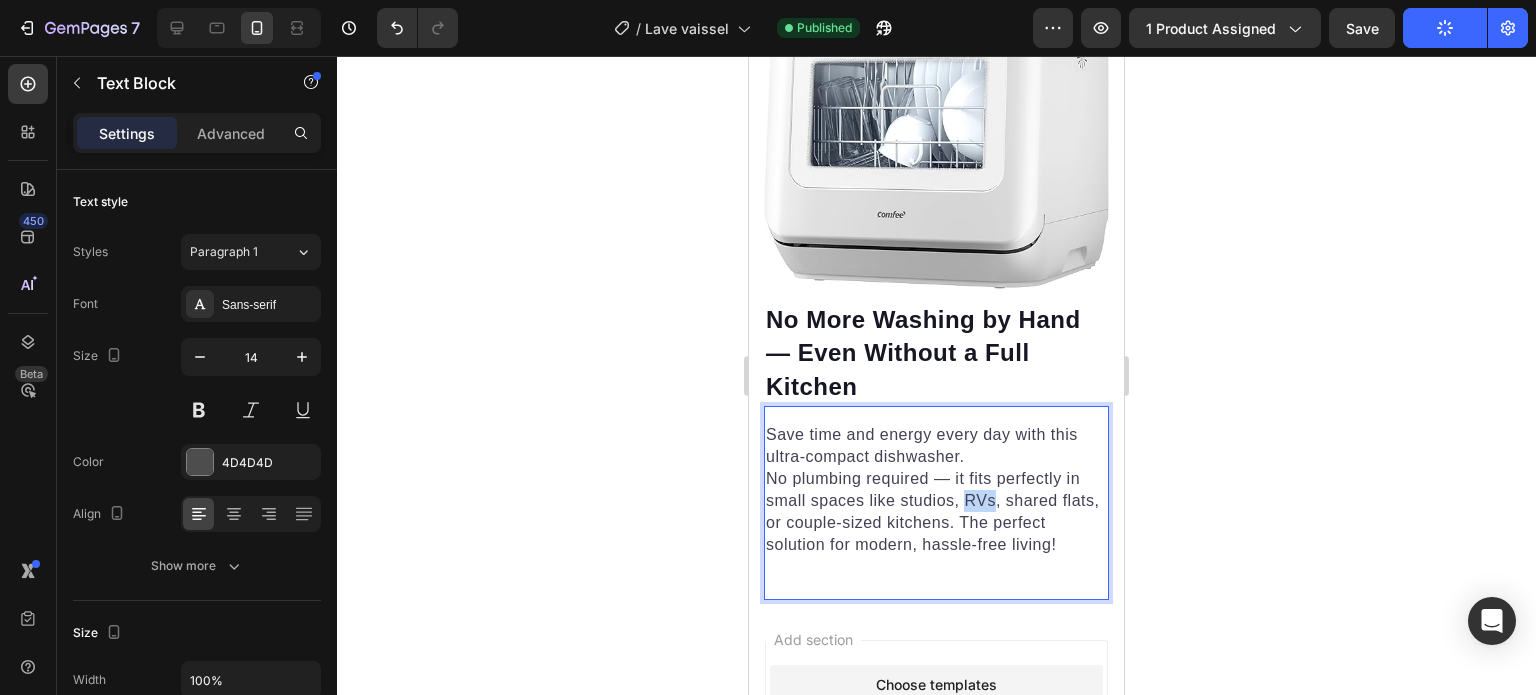 click on "Save time and energy every day with this ultra-compact dishwasher. No plumbing required — it fits perfectly in small spaces like studios, RVs, shared flats, or couple-sized kitchens. The perfect solution for modern, hassle-free living!" at bounding box center (936, 490) 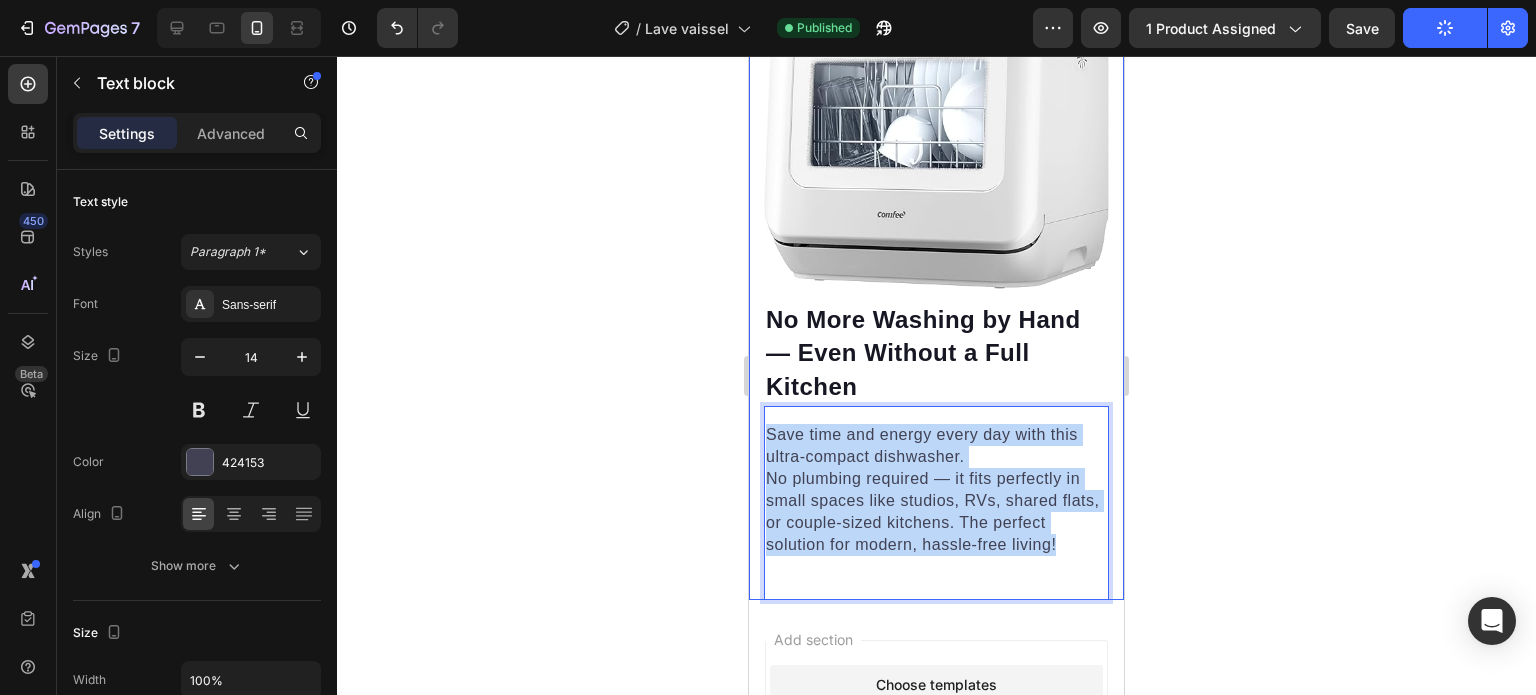 drag, startPoint x: 1053, startPoint y: 533, endPoint x: 756, endPoint y: 421, distance: 317.41614 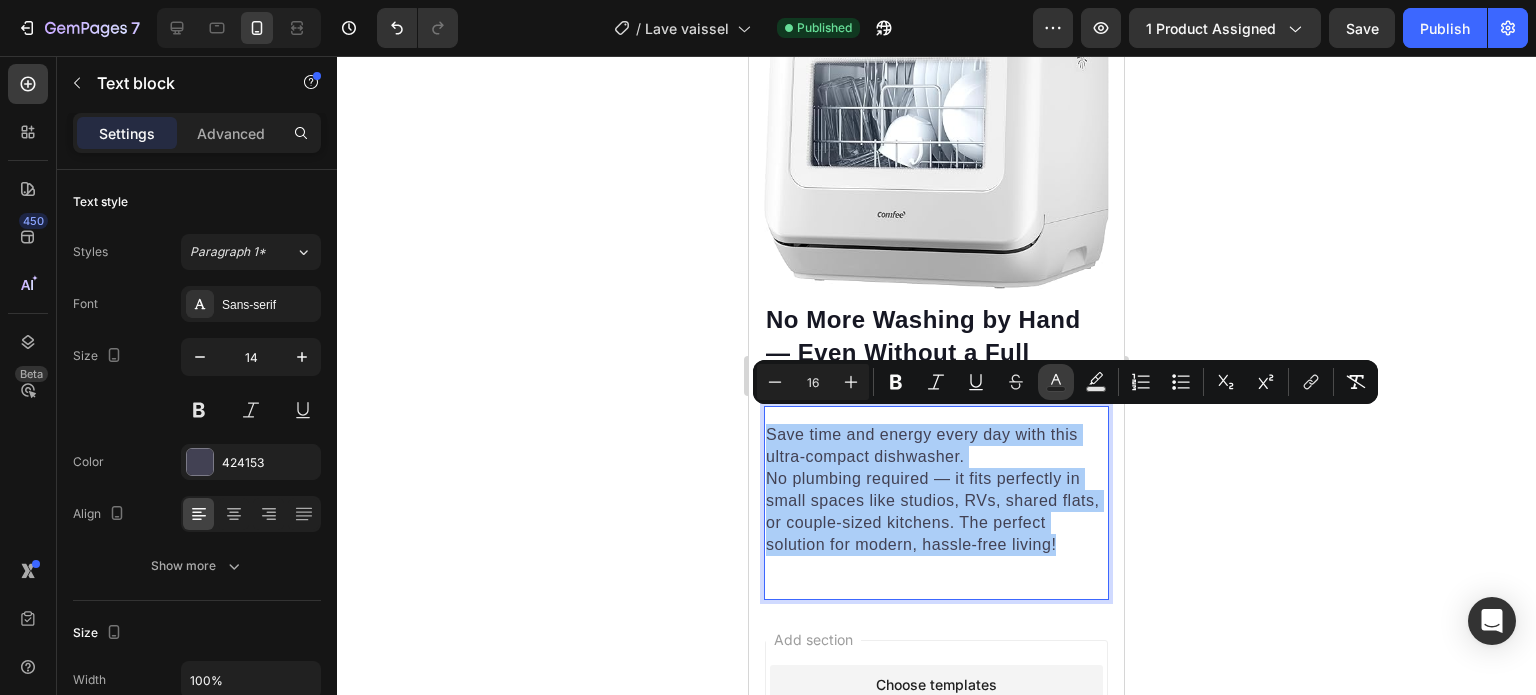 click on "Text Color" at bounding box center [1056, 382] 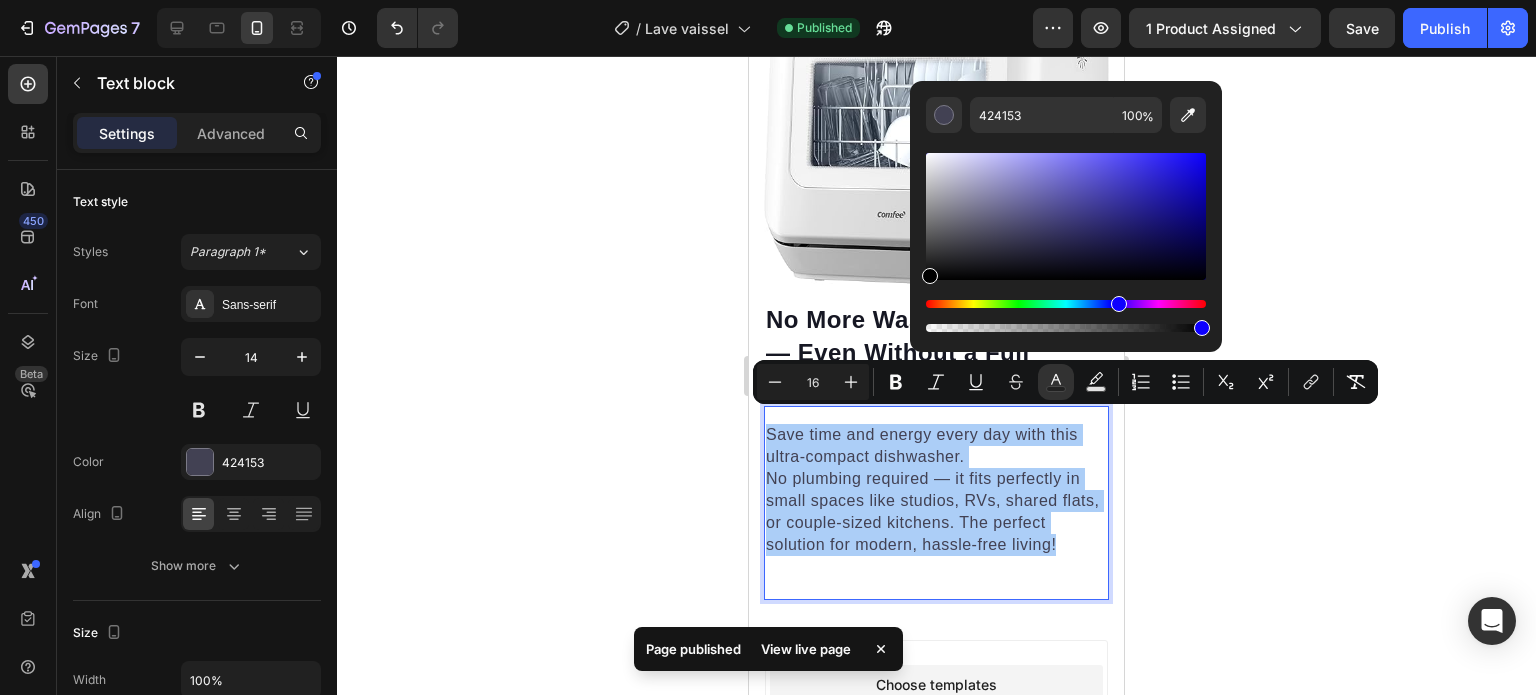drag, startPoint x: 1709, startPoint y: 278, endPoint x: 865, endPoint y: 324, distance: 845.2526 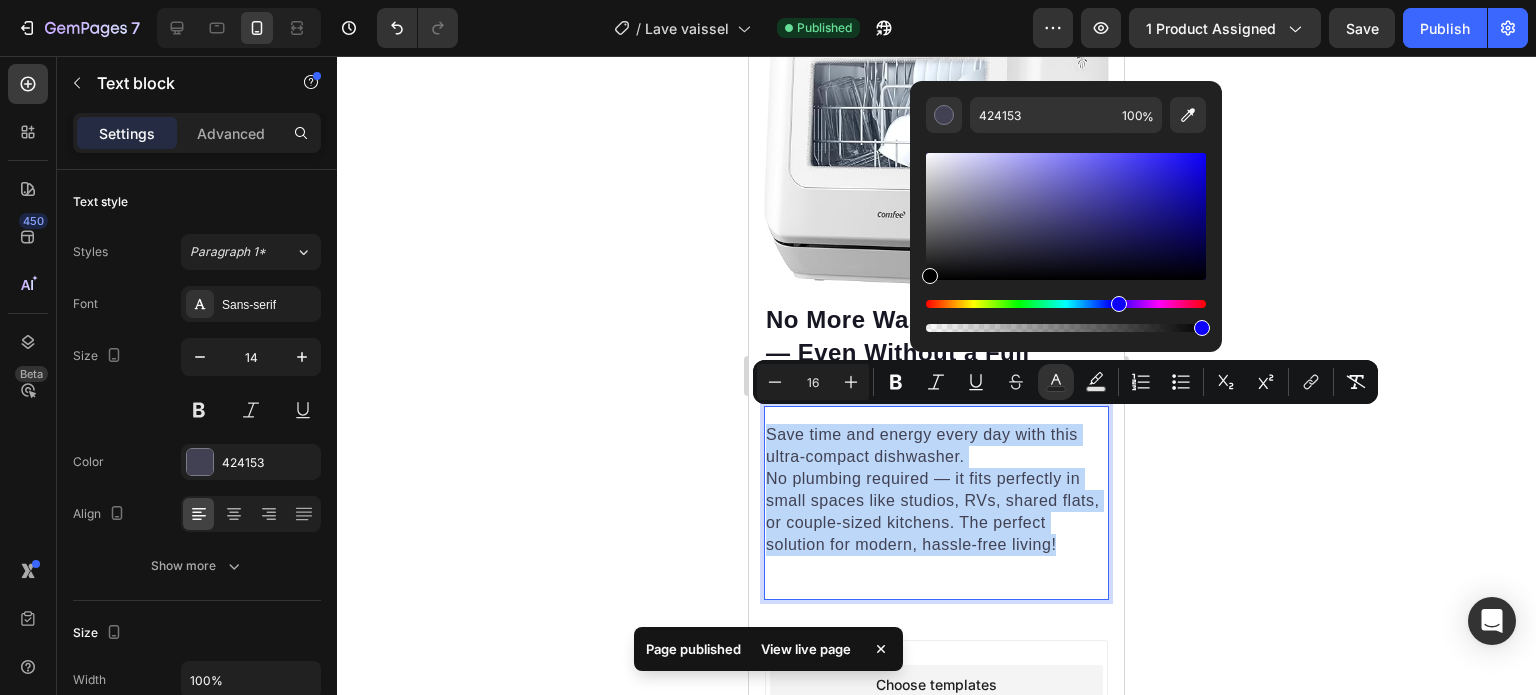 type on "000000" 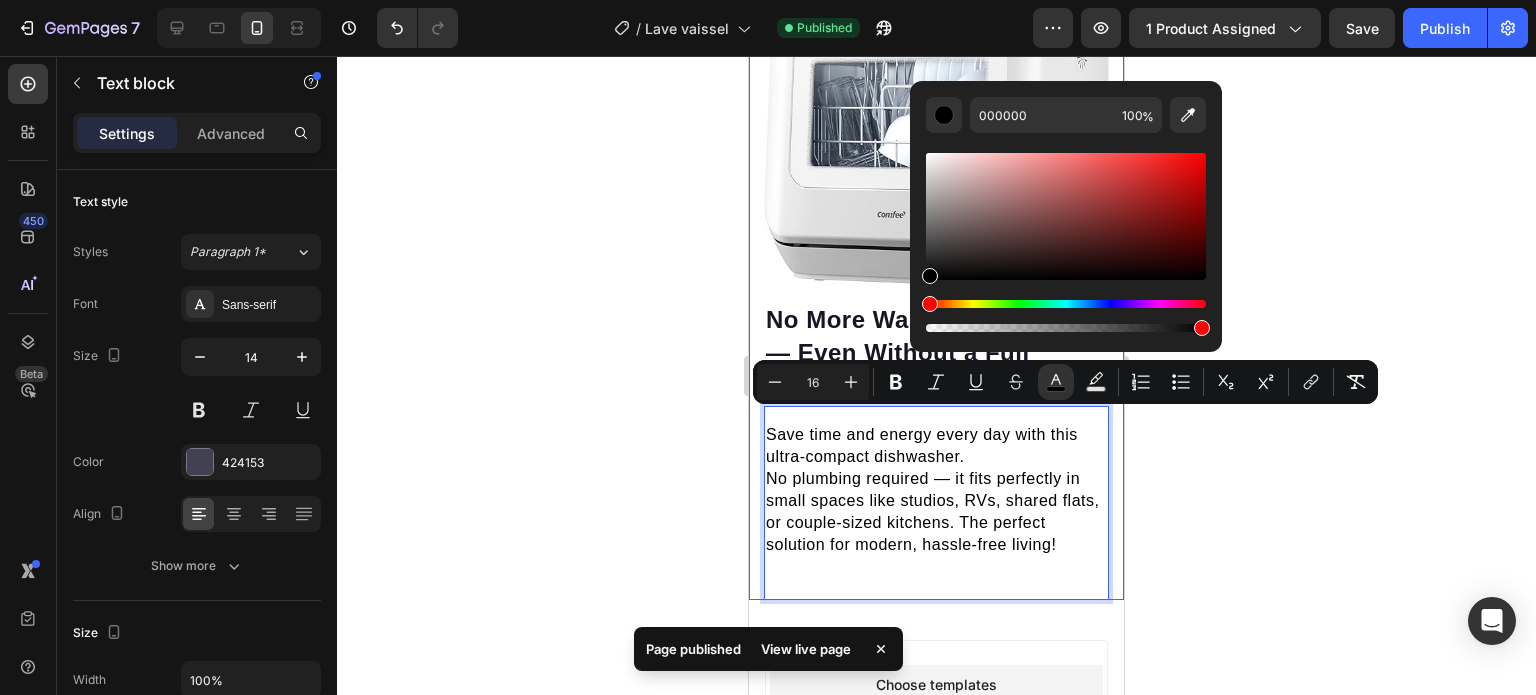 click 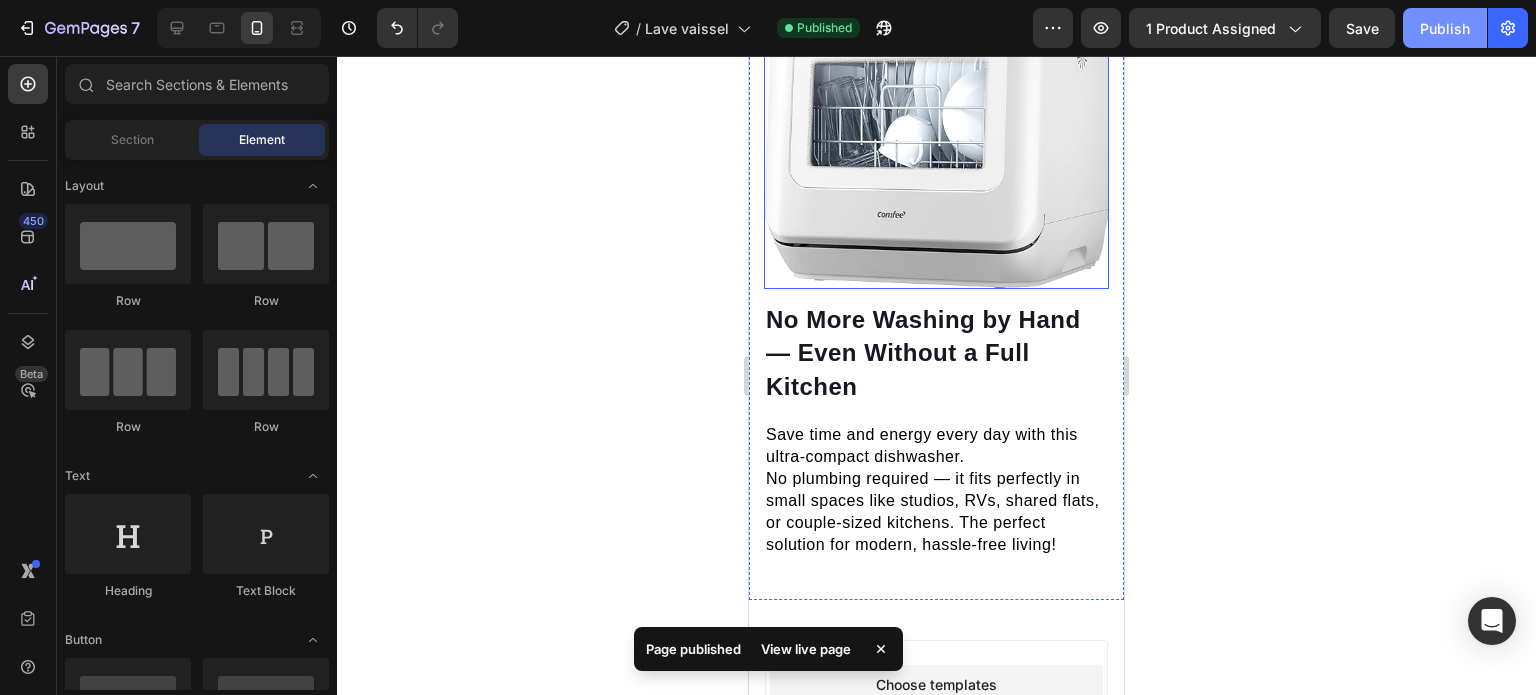 click on "Publish" 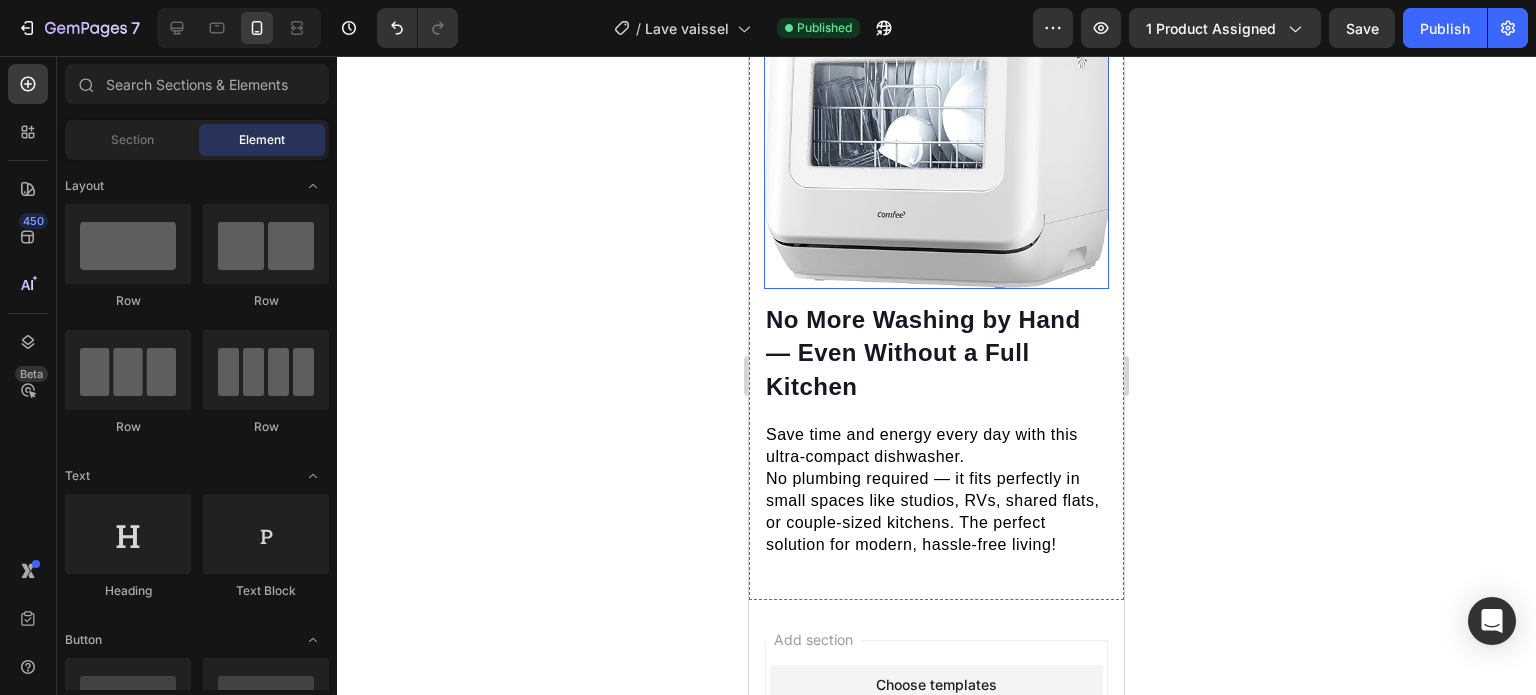 click 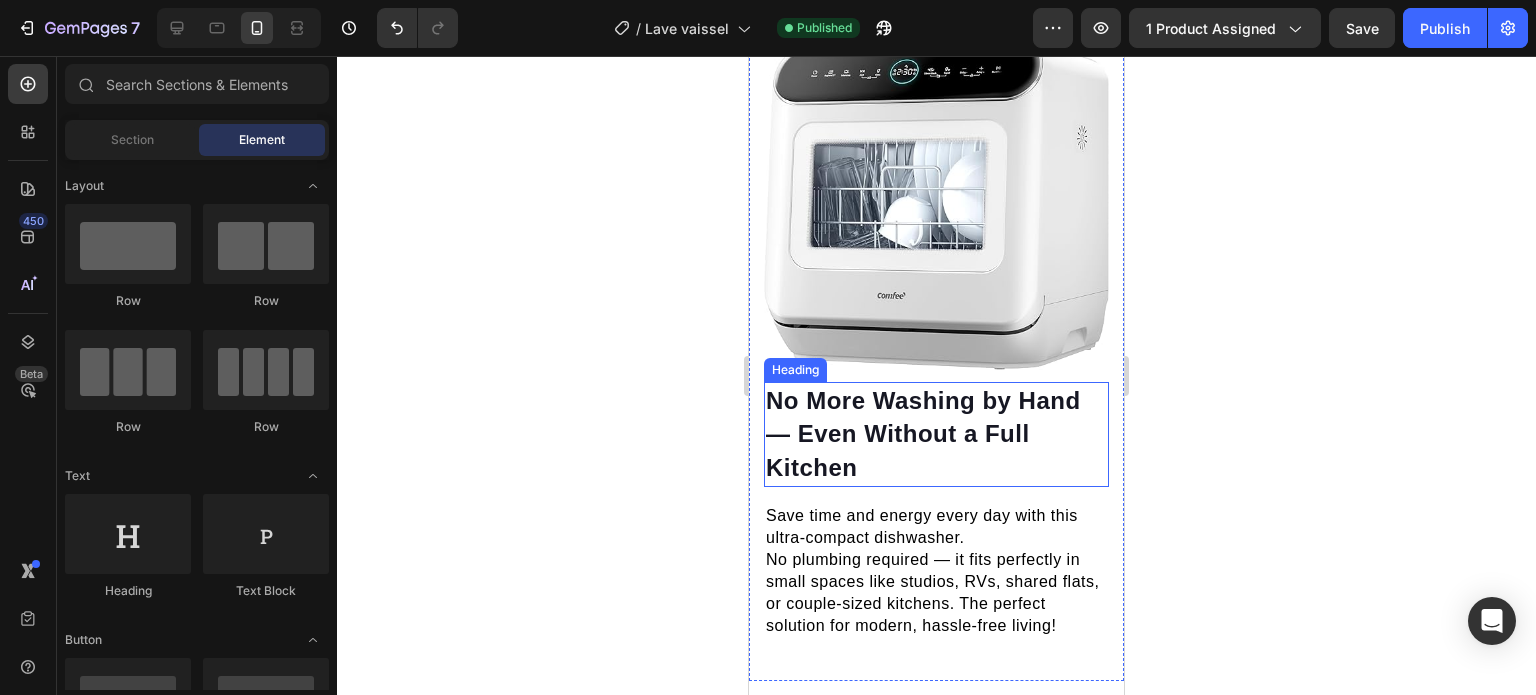 scroll, scrollTop: 2367, scrollLeft: 0, axis: vertical 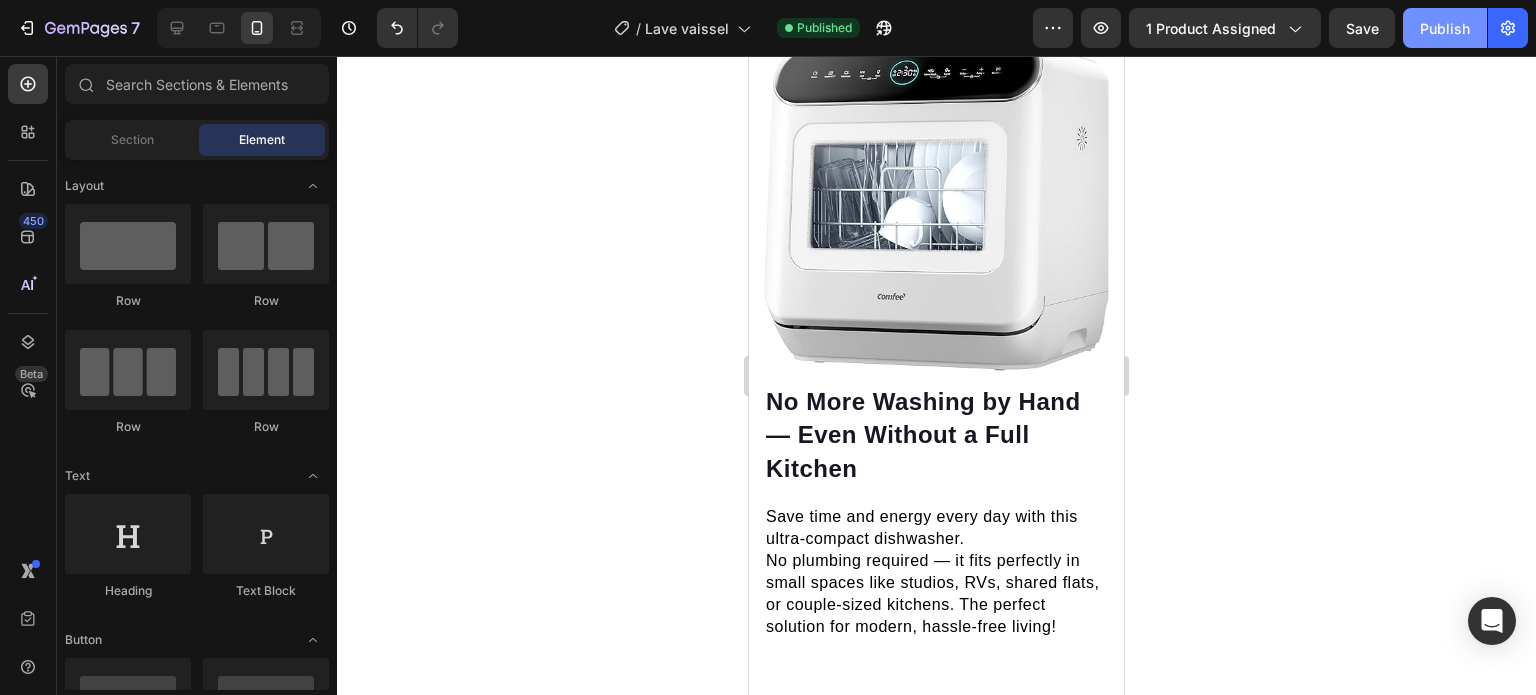 click on "Publish" at bounding box center (1445, 28) 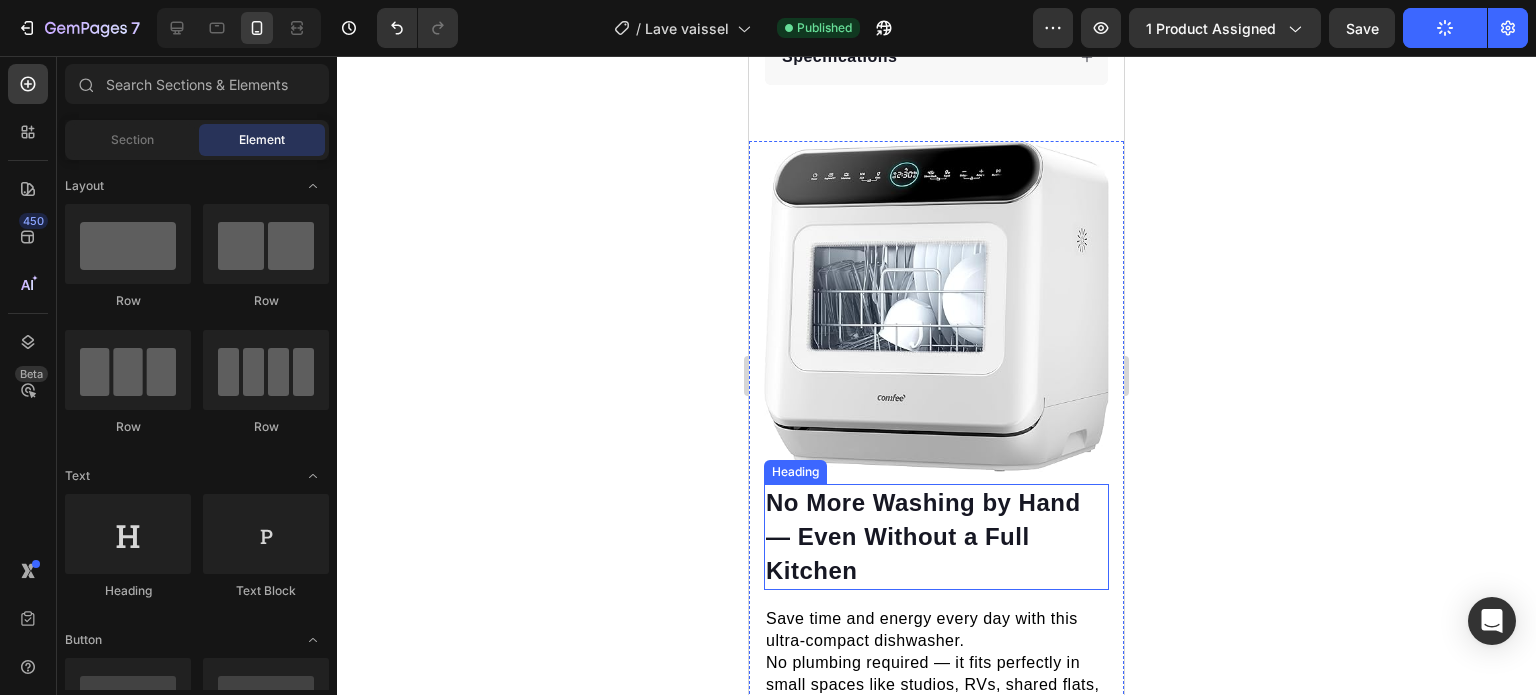 scroll, scrollTop: 1460, scrollLeft: 0, axis: vertical 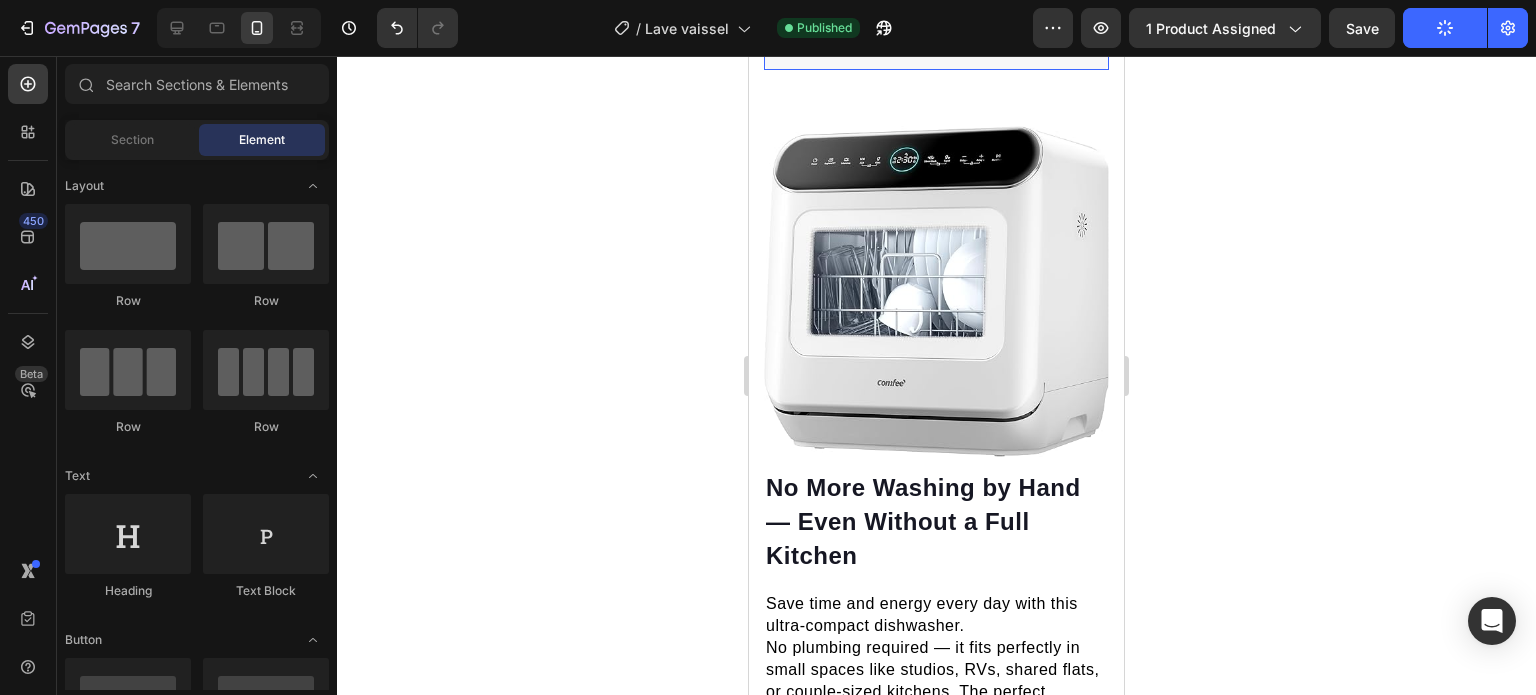 click on "Specifications" at bounding box center (936, 42) 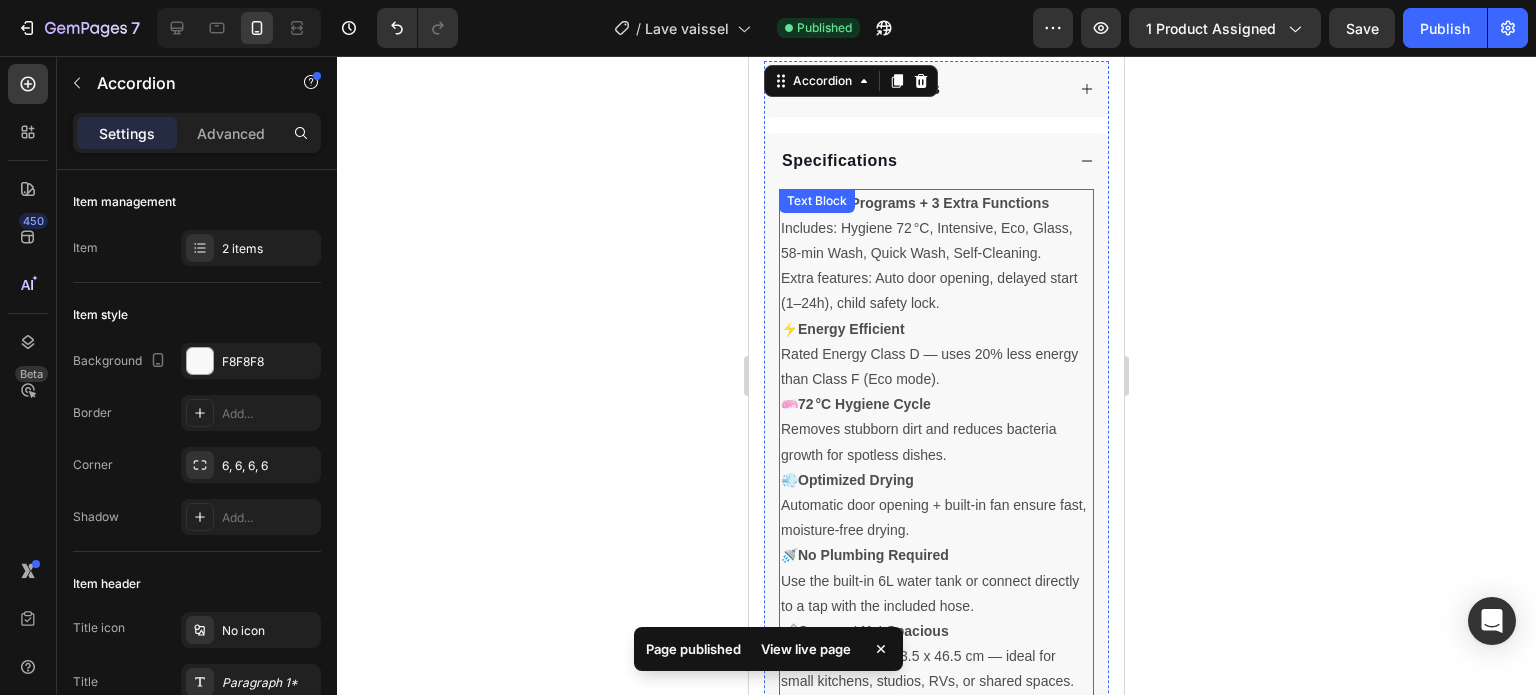 scroll, scrollTop: 1276, scrollLeft: 0, axis: vertical 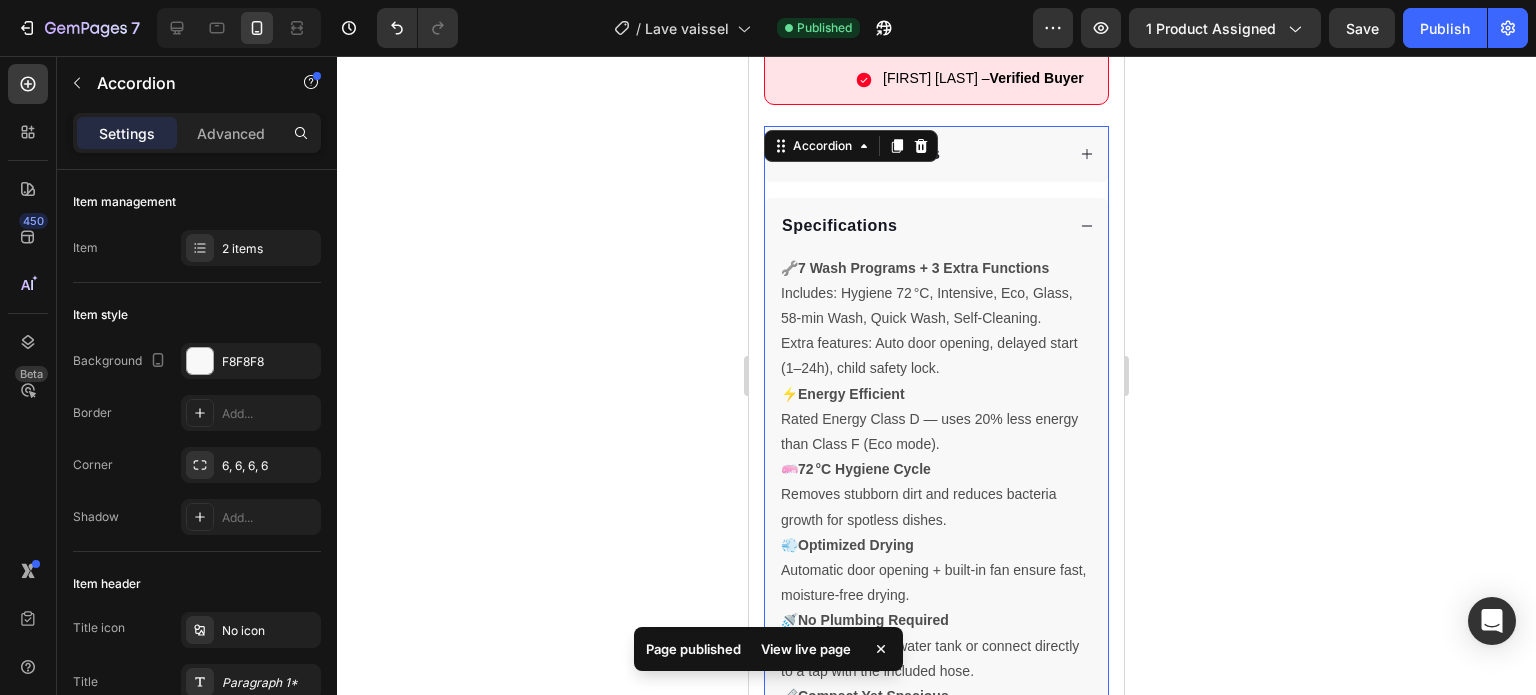 click on "Specifications" at bounding box center (921, 226) 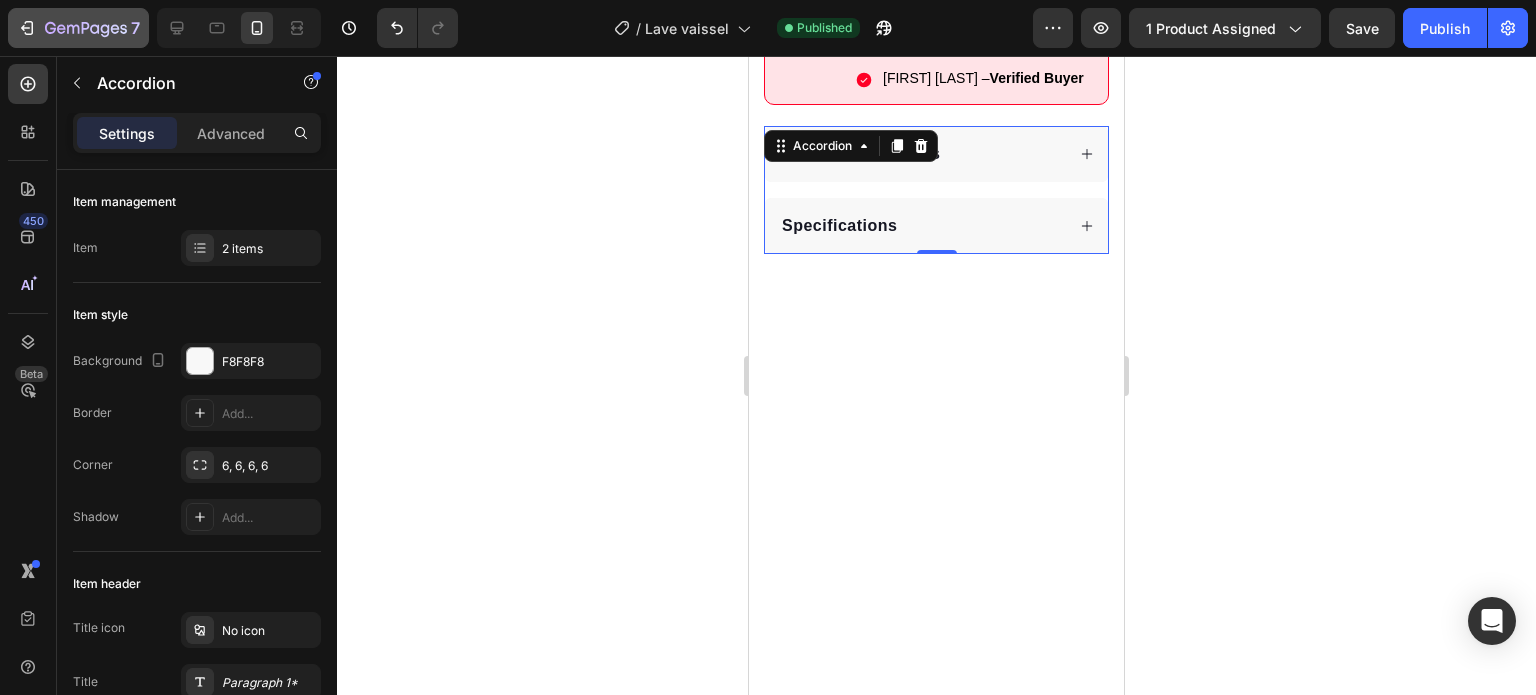 click on "7" 